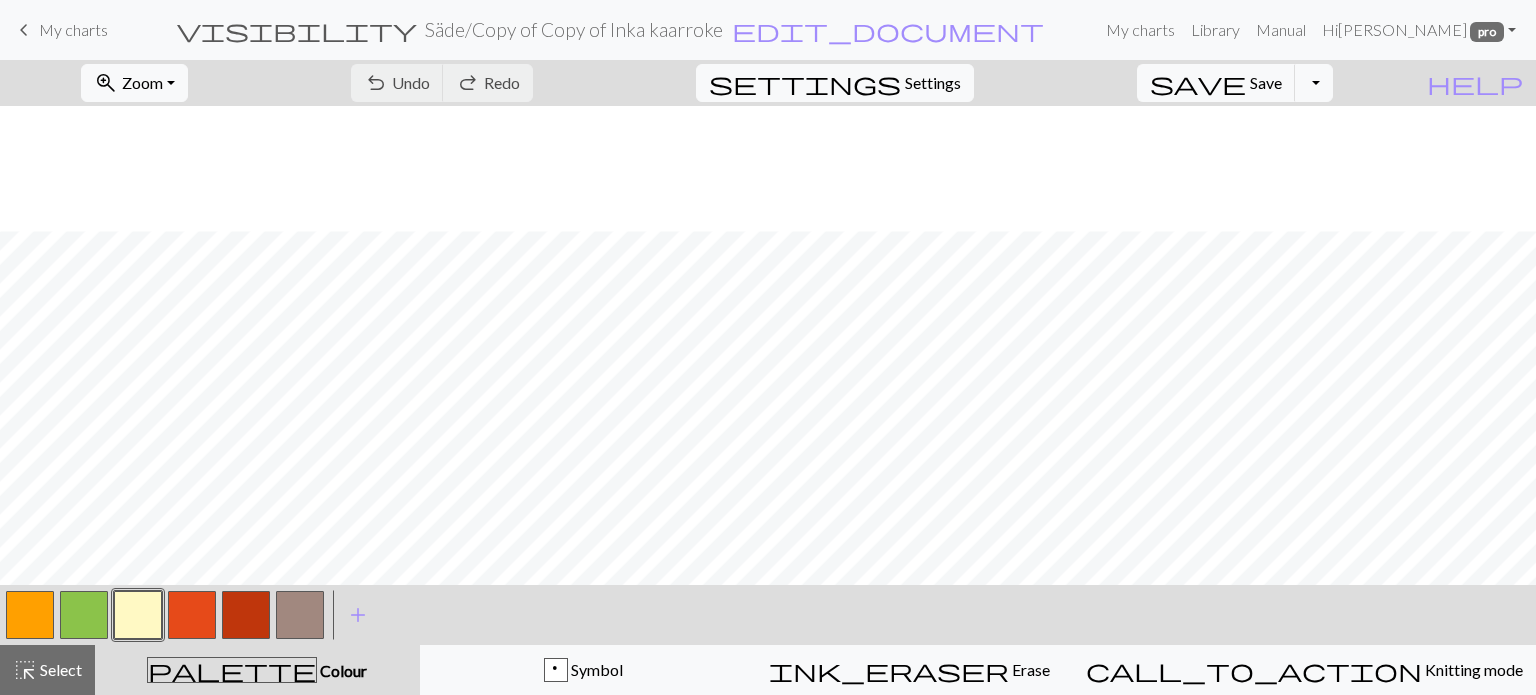 scroll, scrollTop: 0, scrollLeft: 0, axis: both 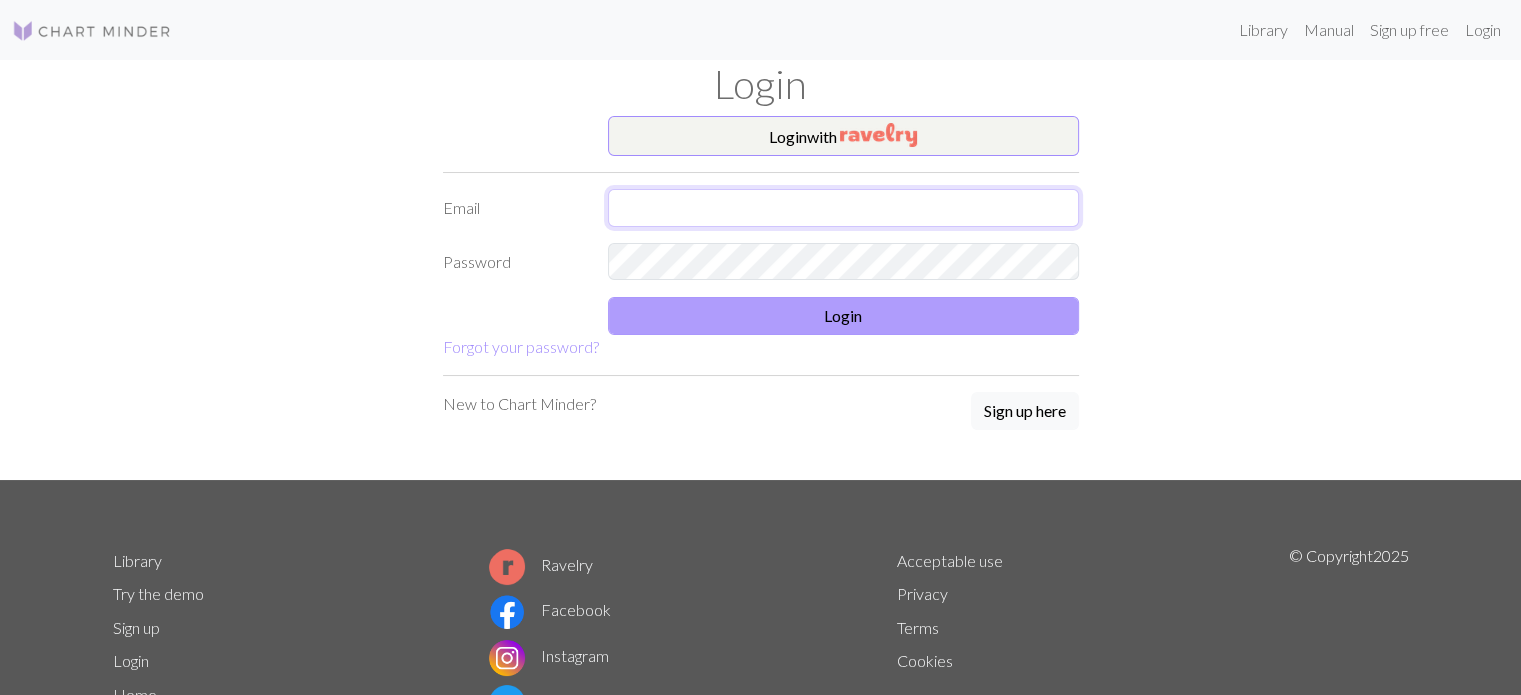type on "[EMAIL_ADDRESS][DOMAIN_NAME]" 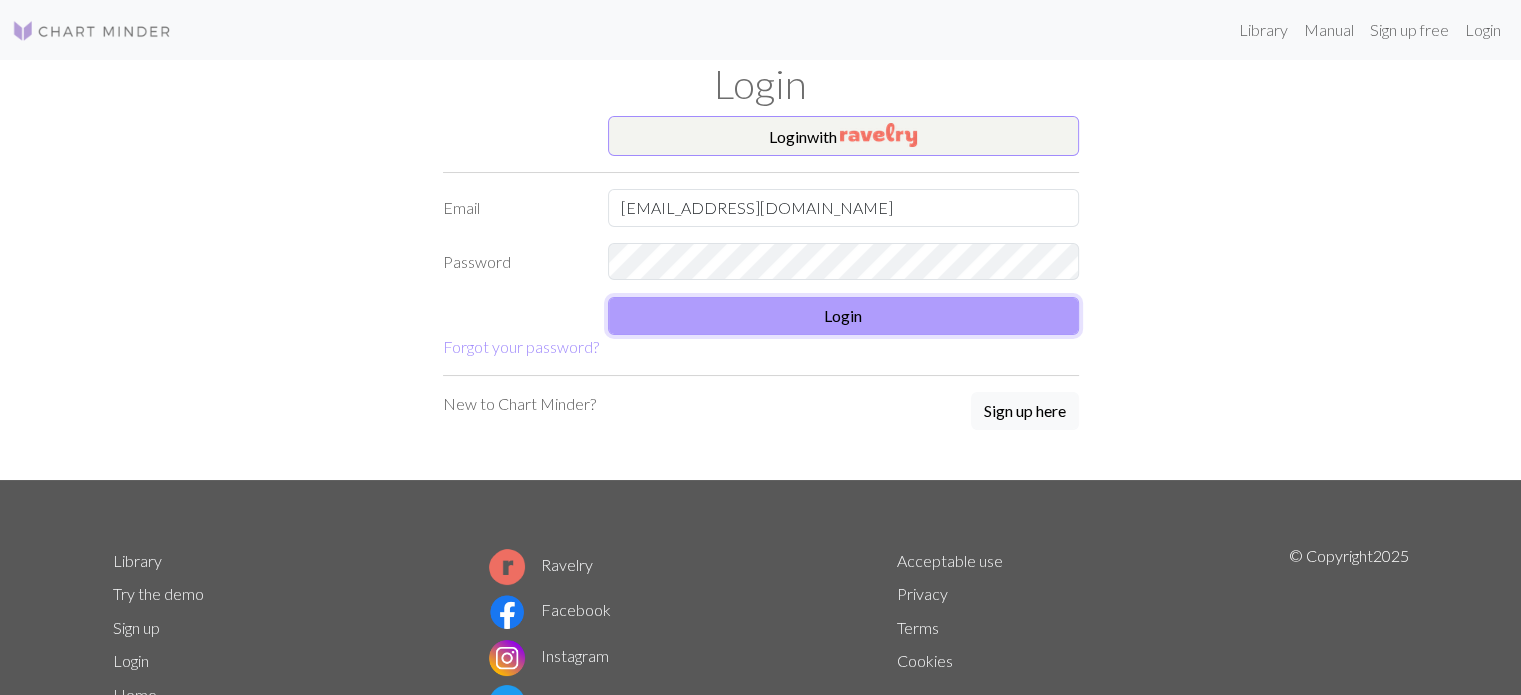 click on "Login" at bounding box center (843, 316) 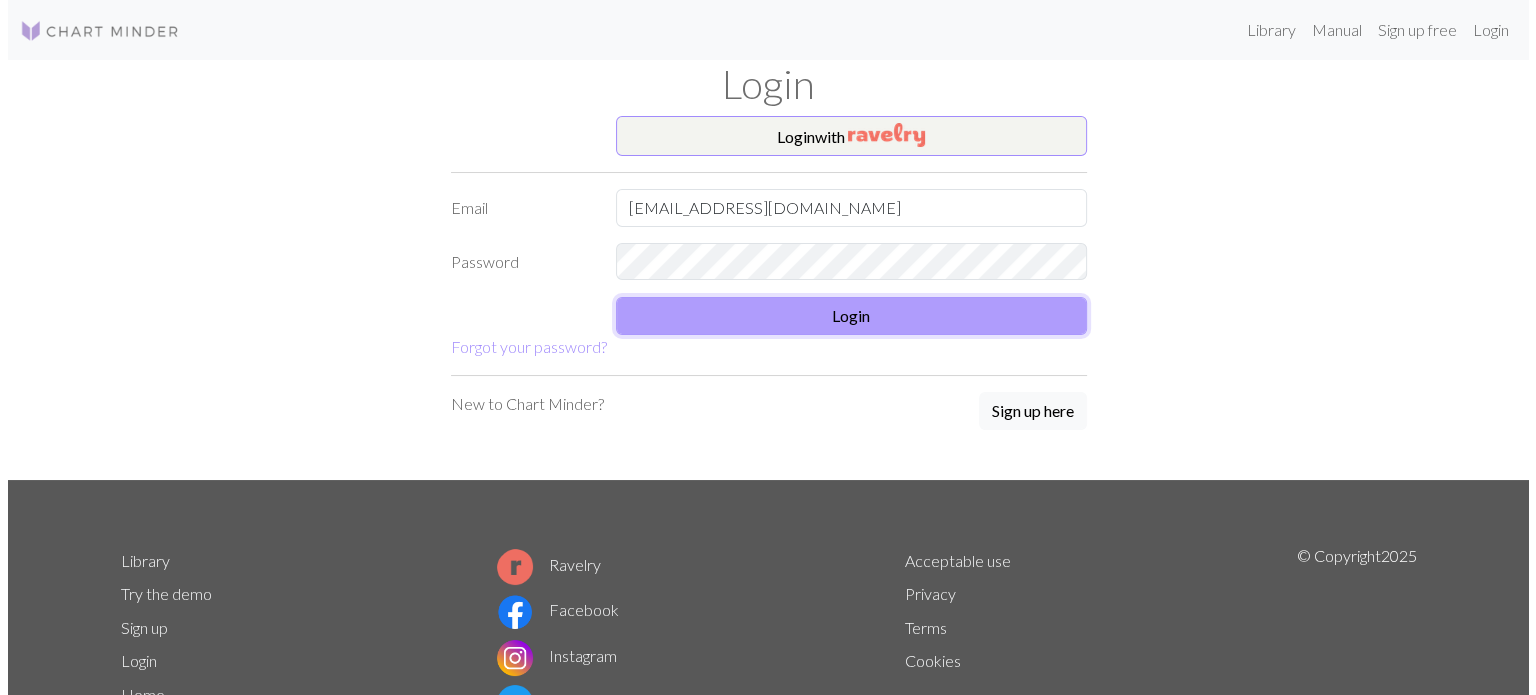 scroll, scrollTop: 0, scrollLeft: 0, axis: both 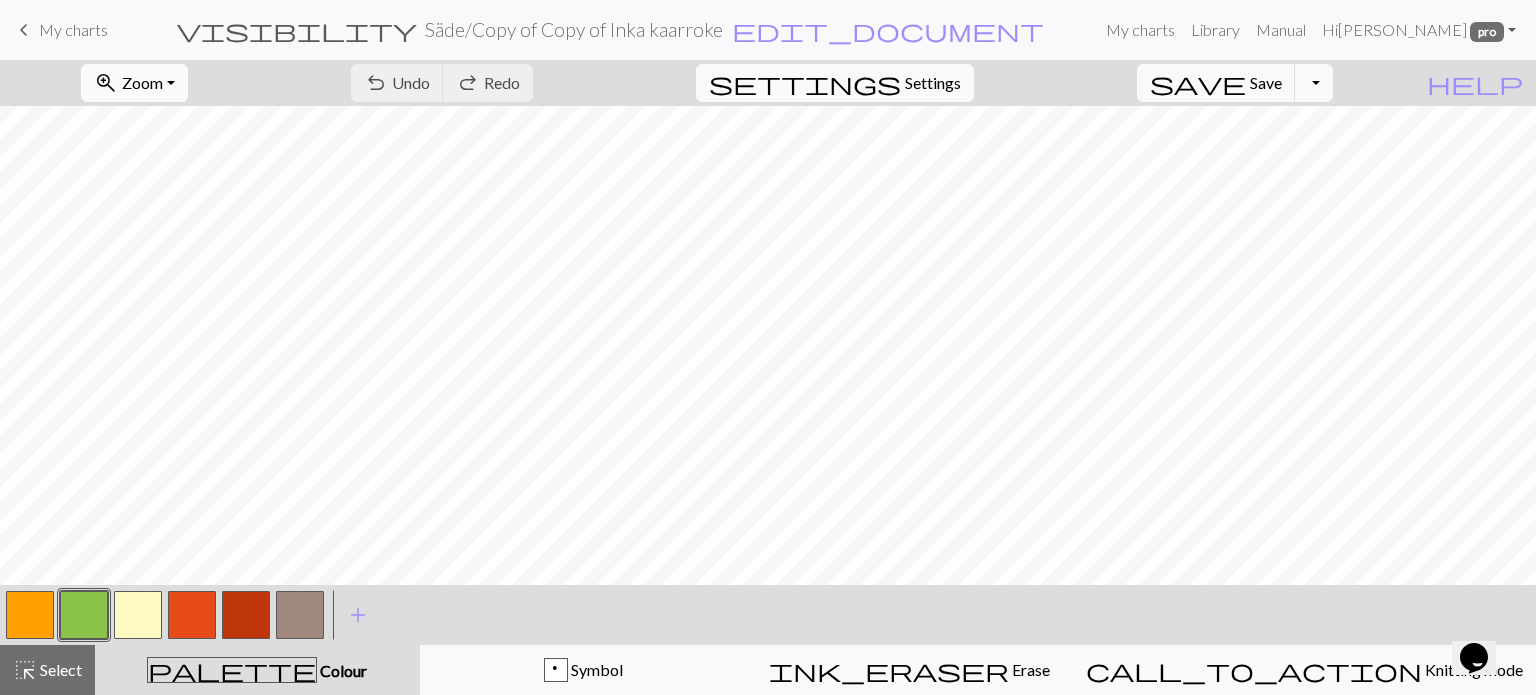 click on "Zoom" at bounding box center (142, 82) 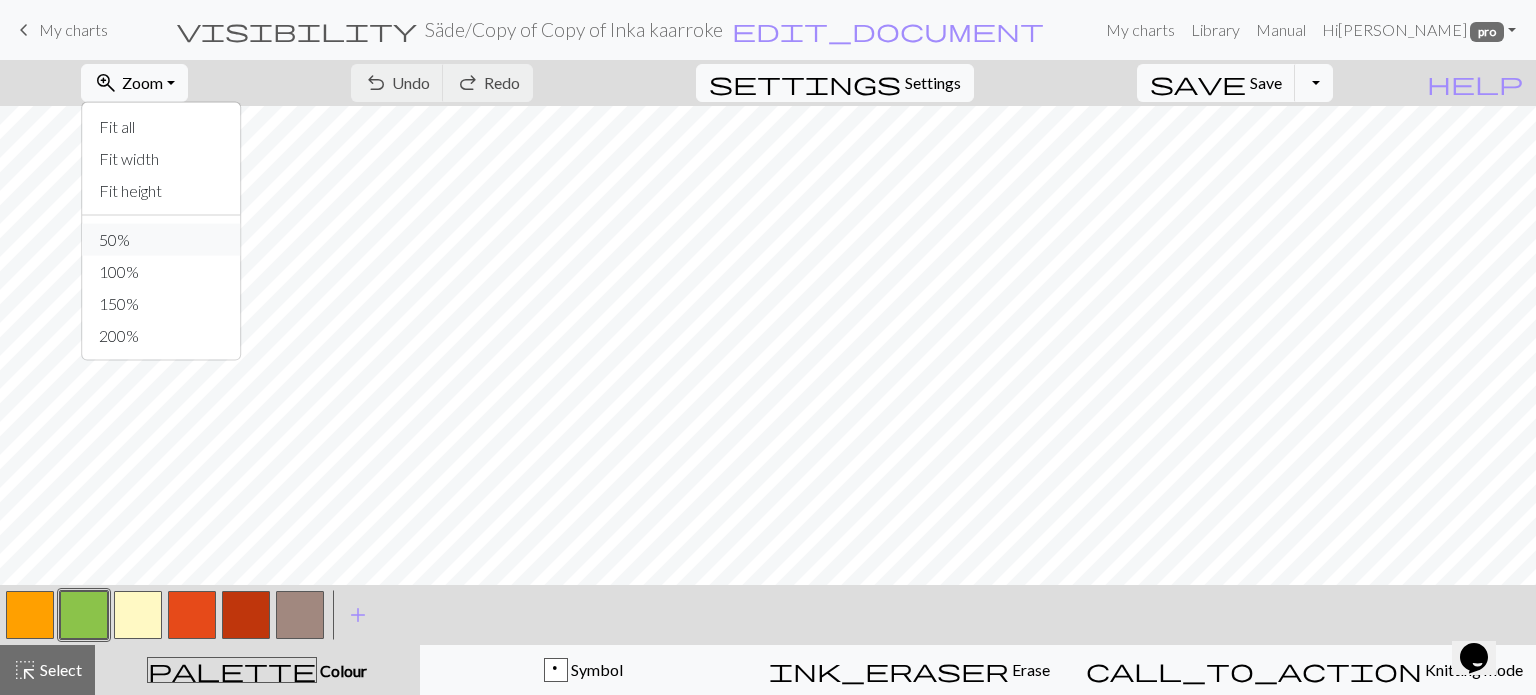 click on "50%" at bounding box center [162, 240] 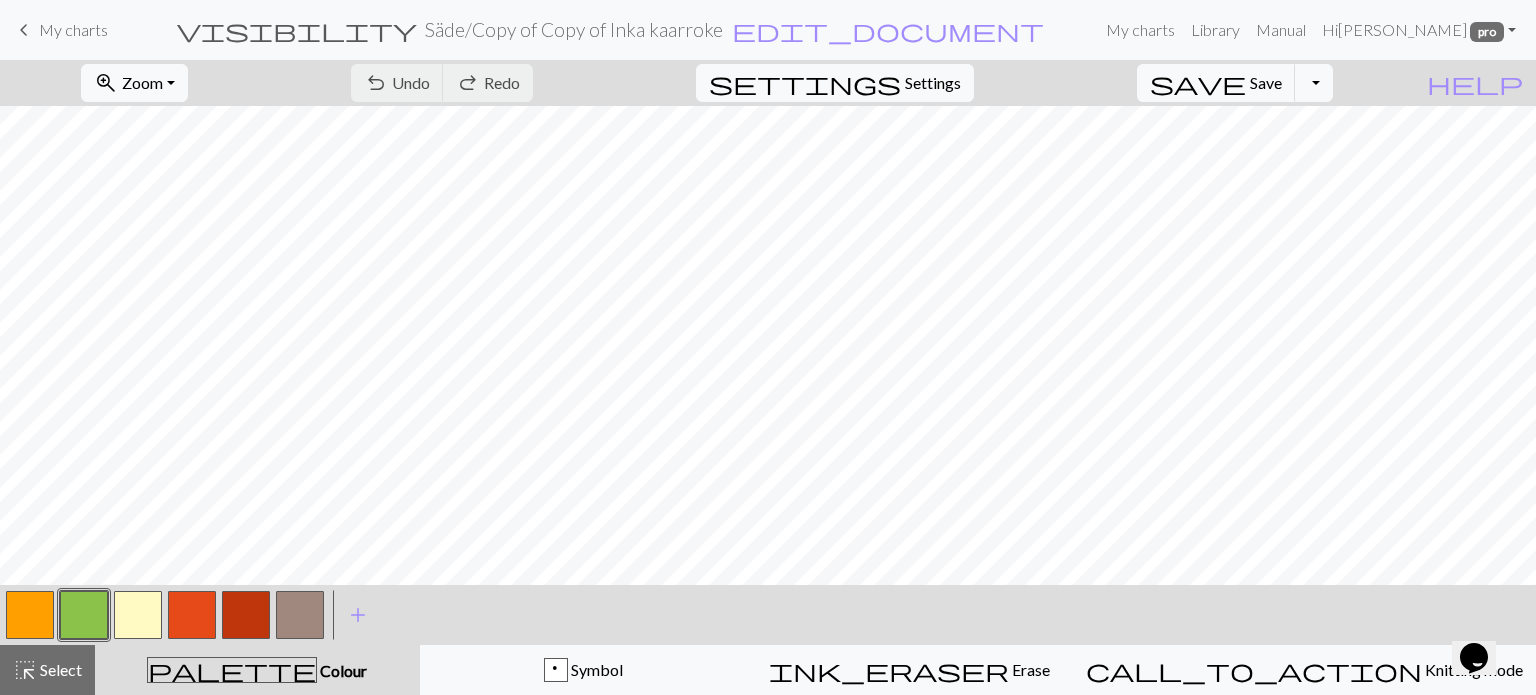 click at bounding box center [138, 615] 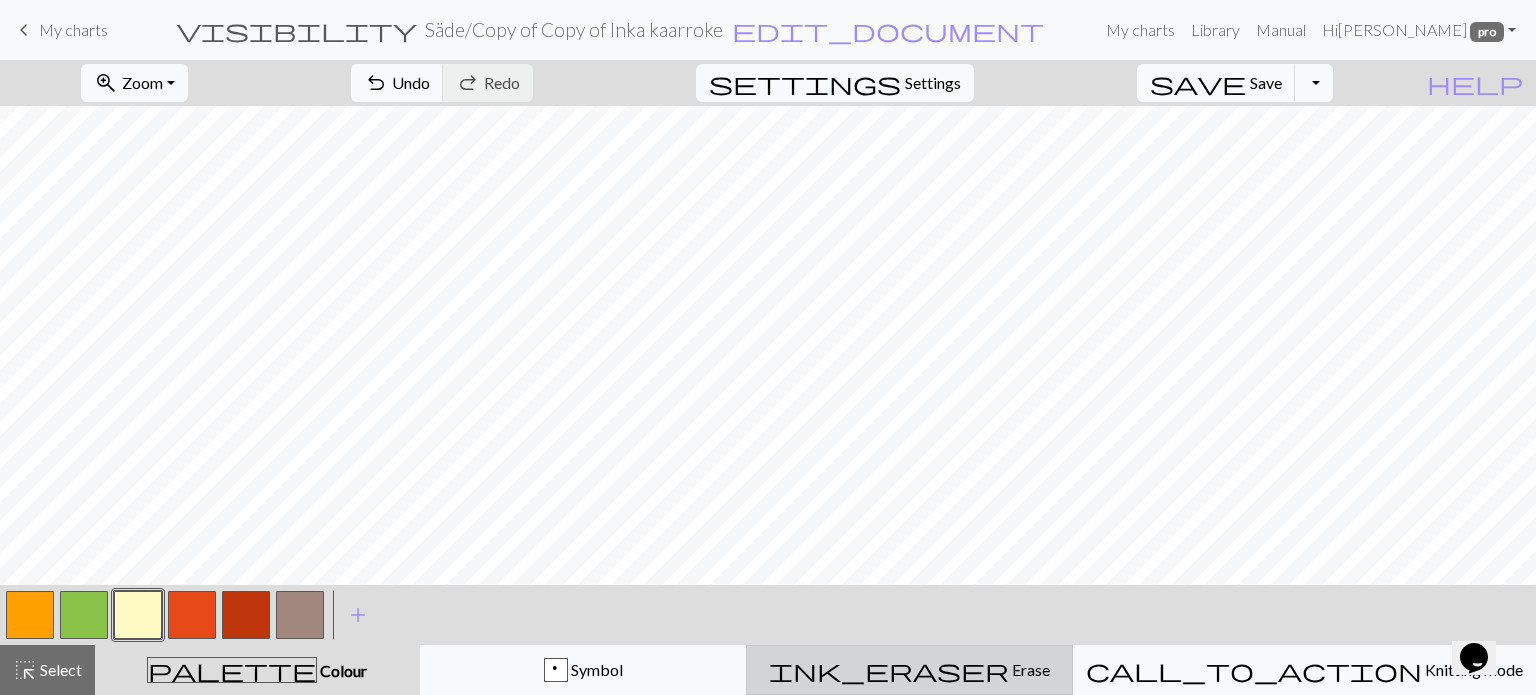 click on "ink_eraser   Erase   Erase" at bounding box center (909, 670) 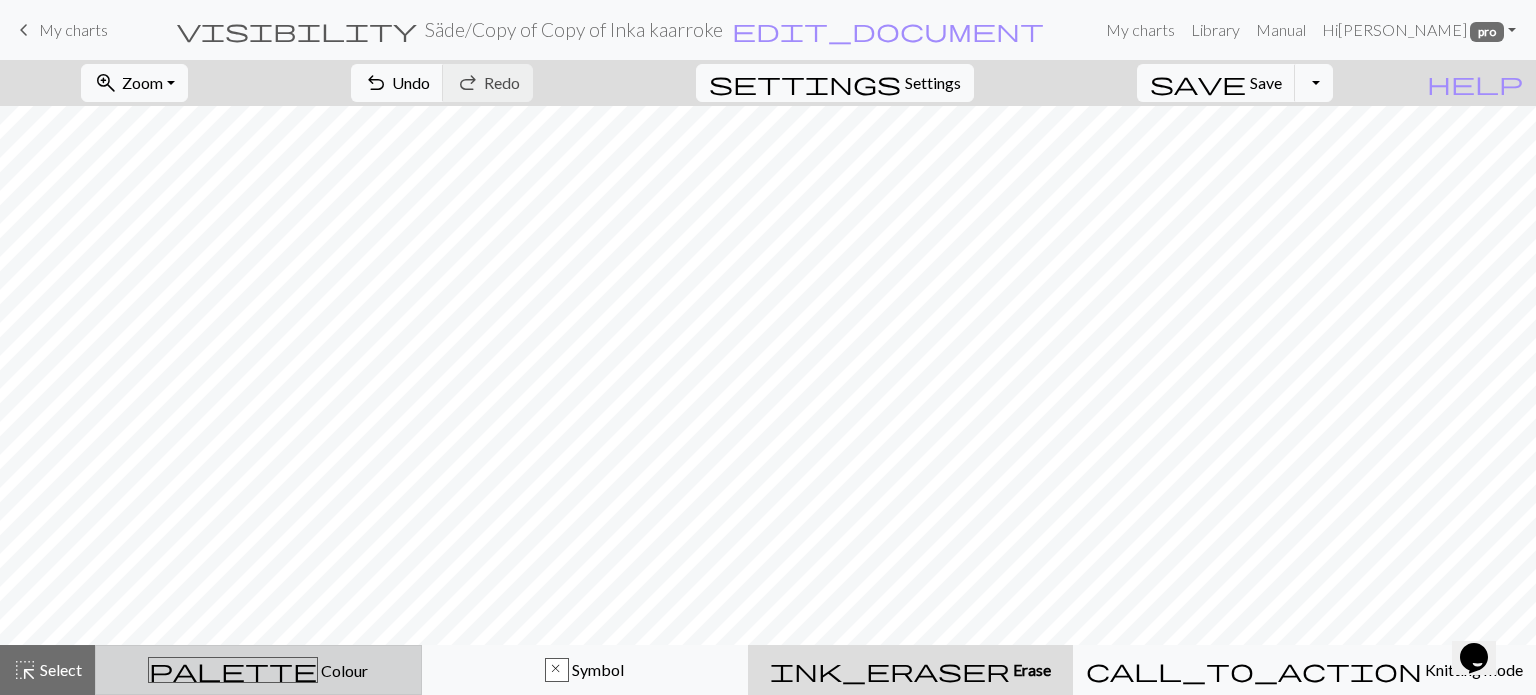 click on "Colour" at bounding box center (343, 670) 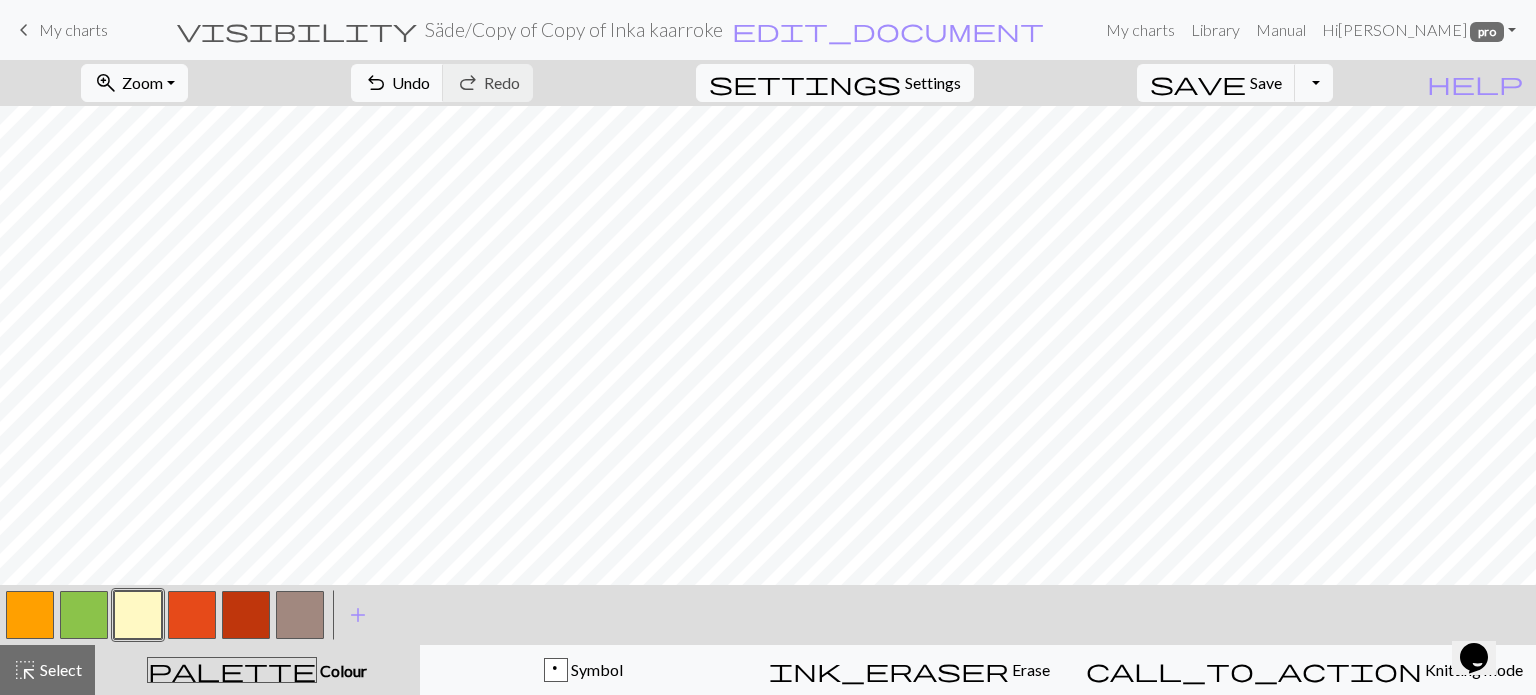 click at bounding box center (30, 615) 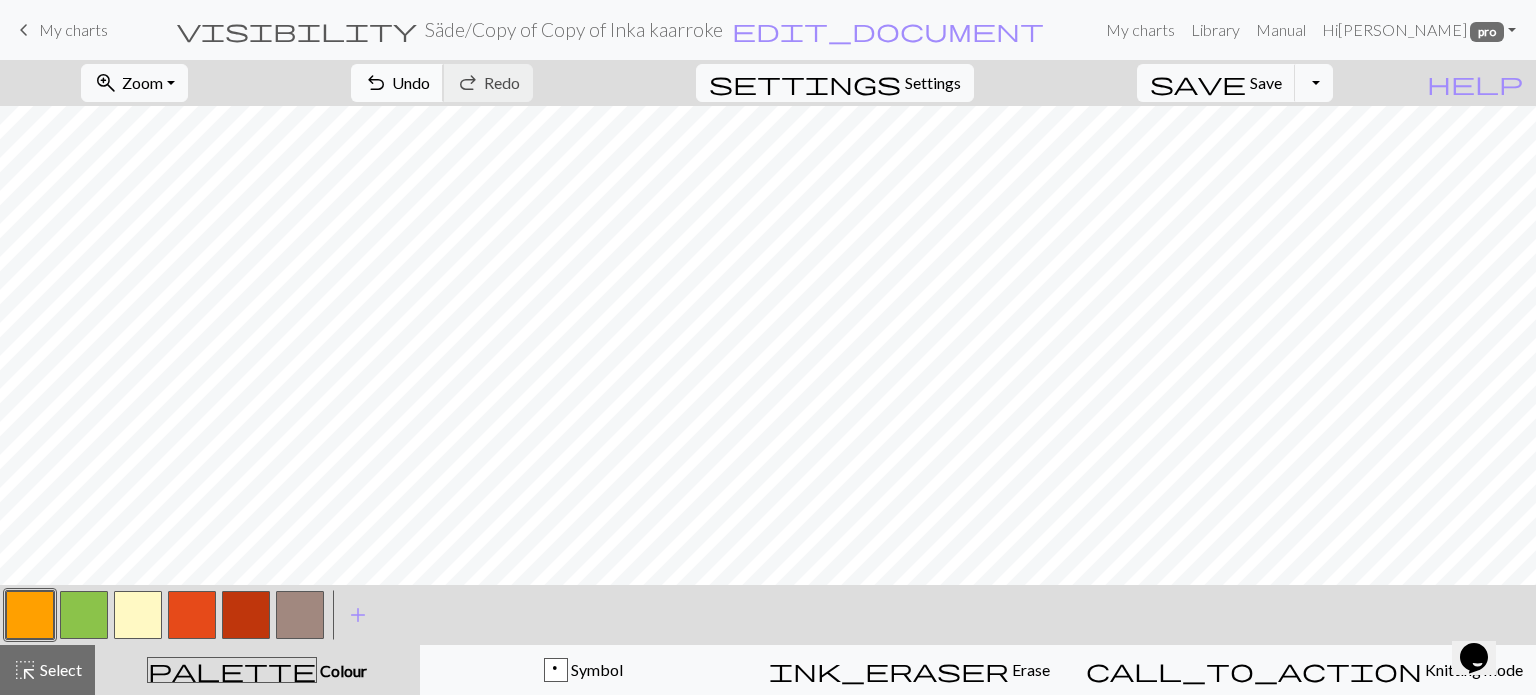 click on "Undo" at bounding box center (411, 82) 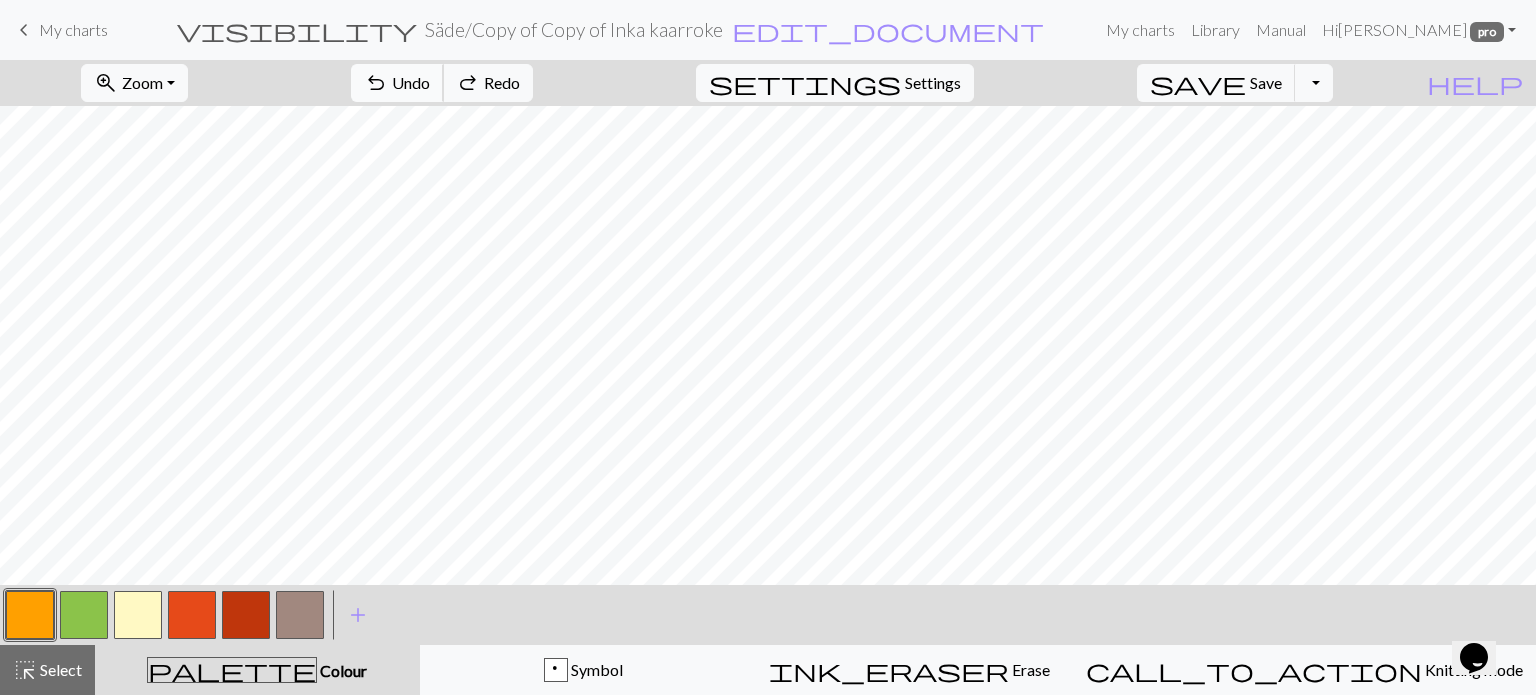 click on "undo Undo Undo" at bounding box center [397, 83] 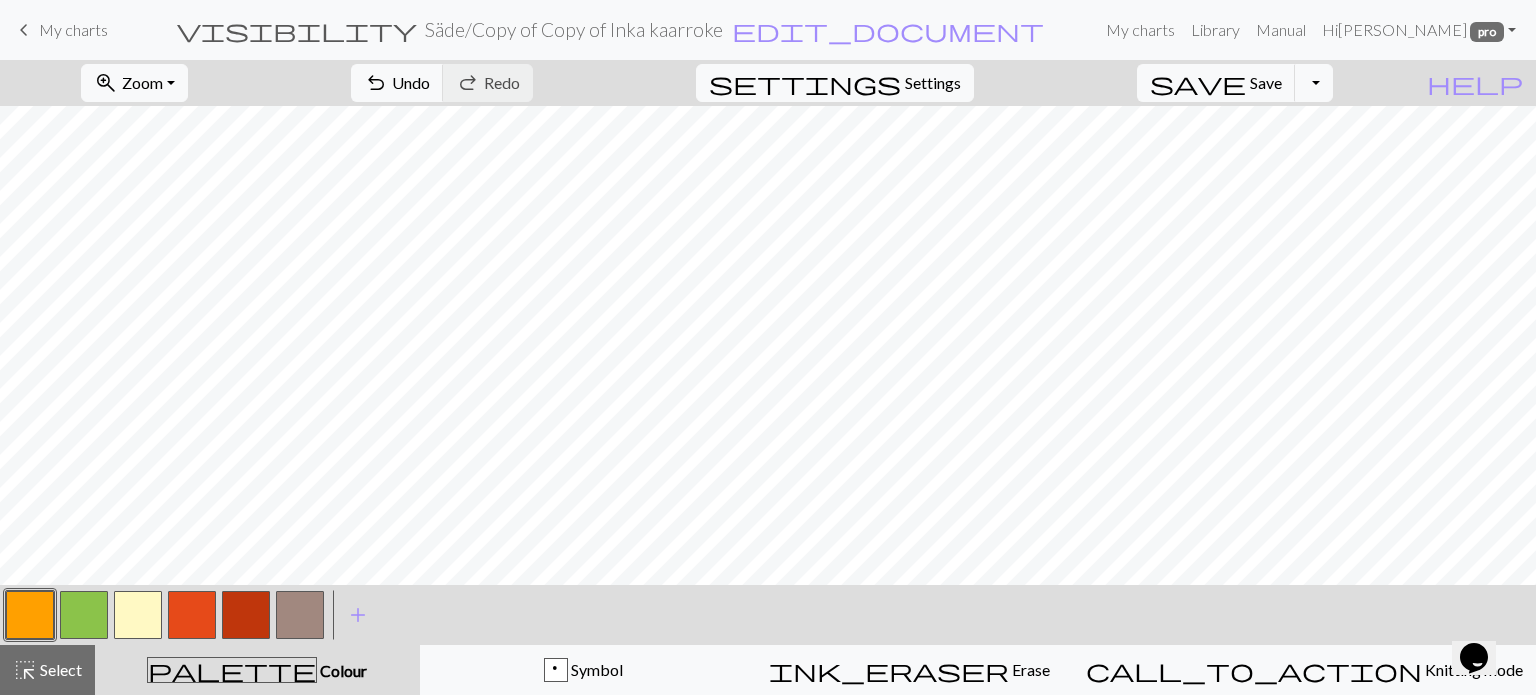 click at bounding box center (30, 615) 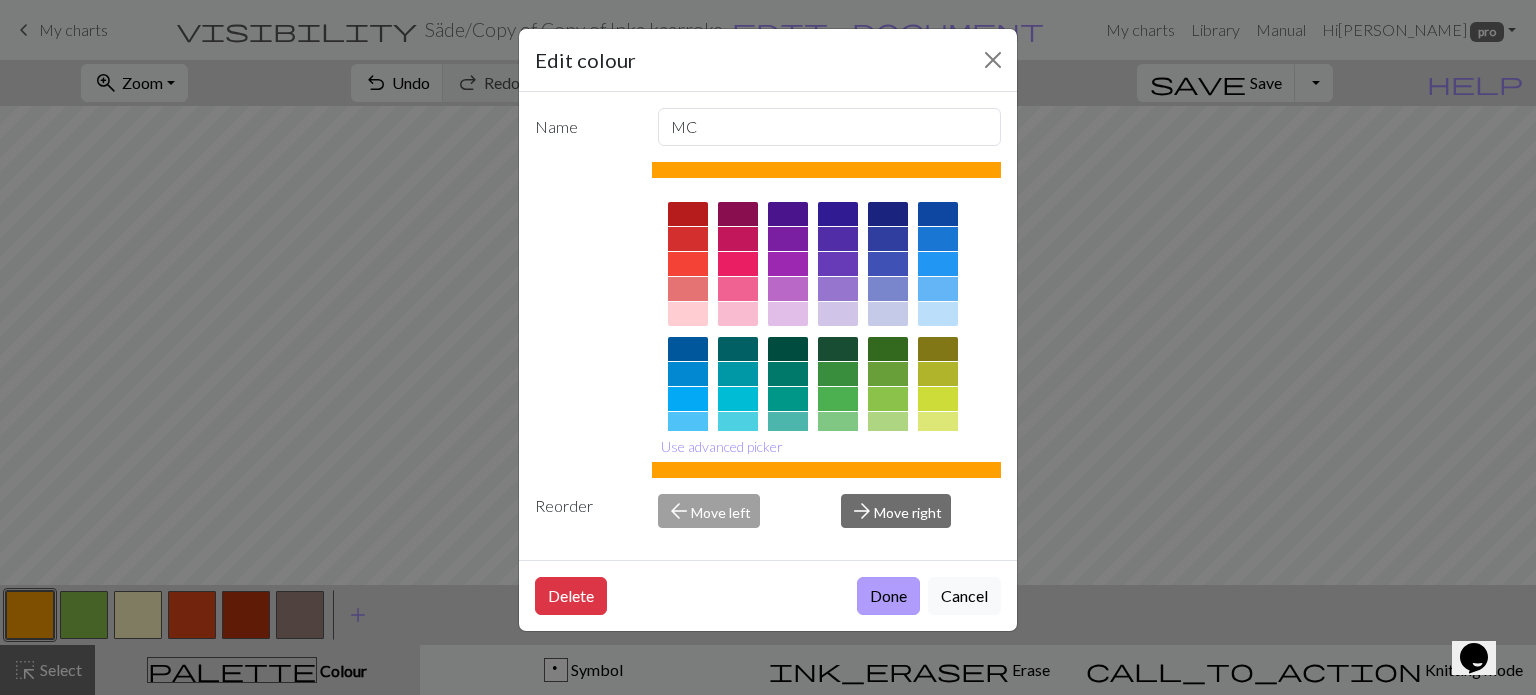 click on "Done" at bounding box center [888, 596] 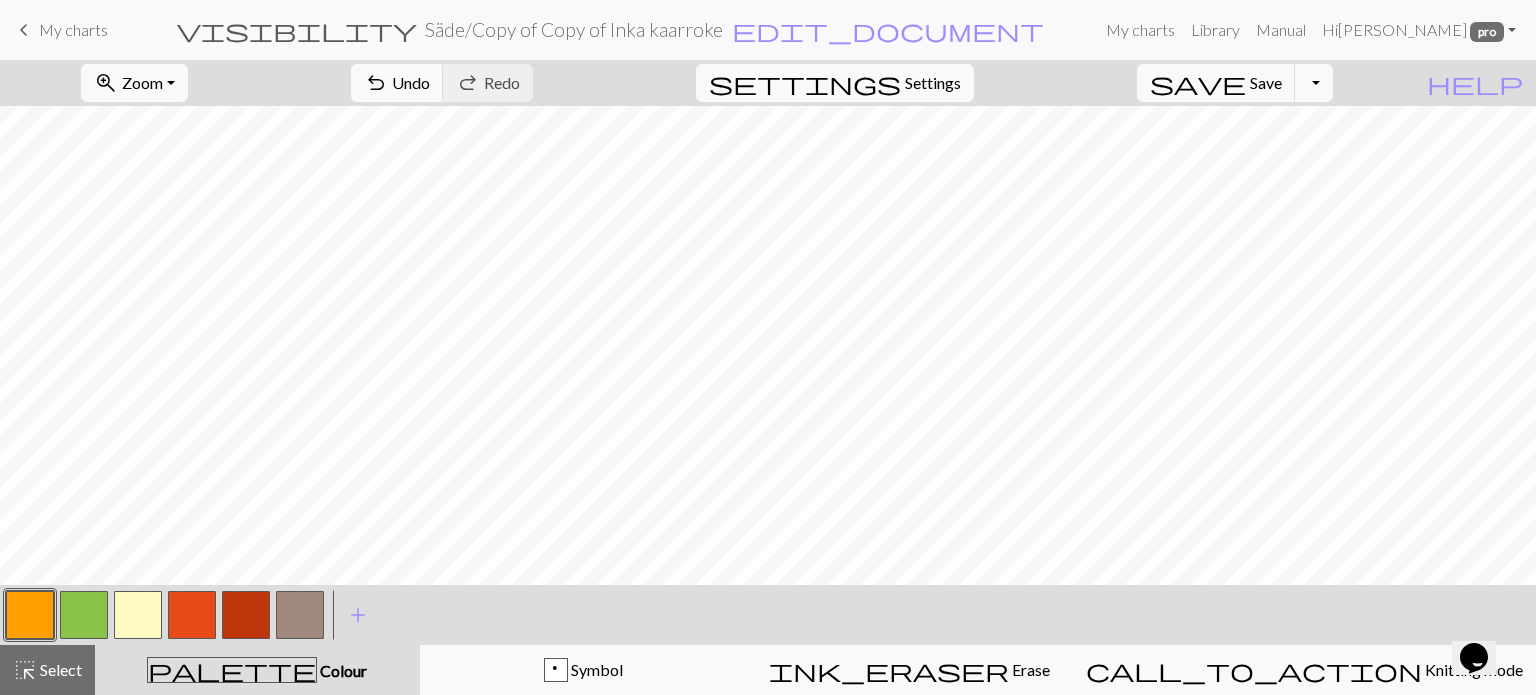 click at bounding box center [138, 615] 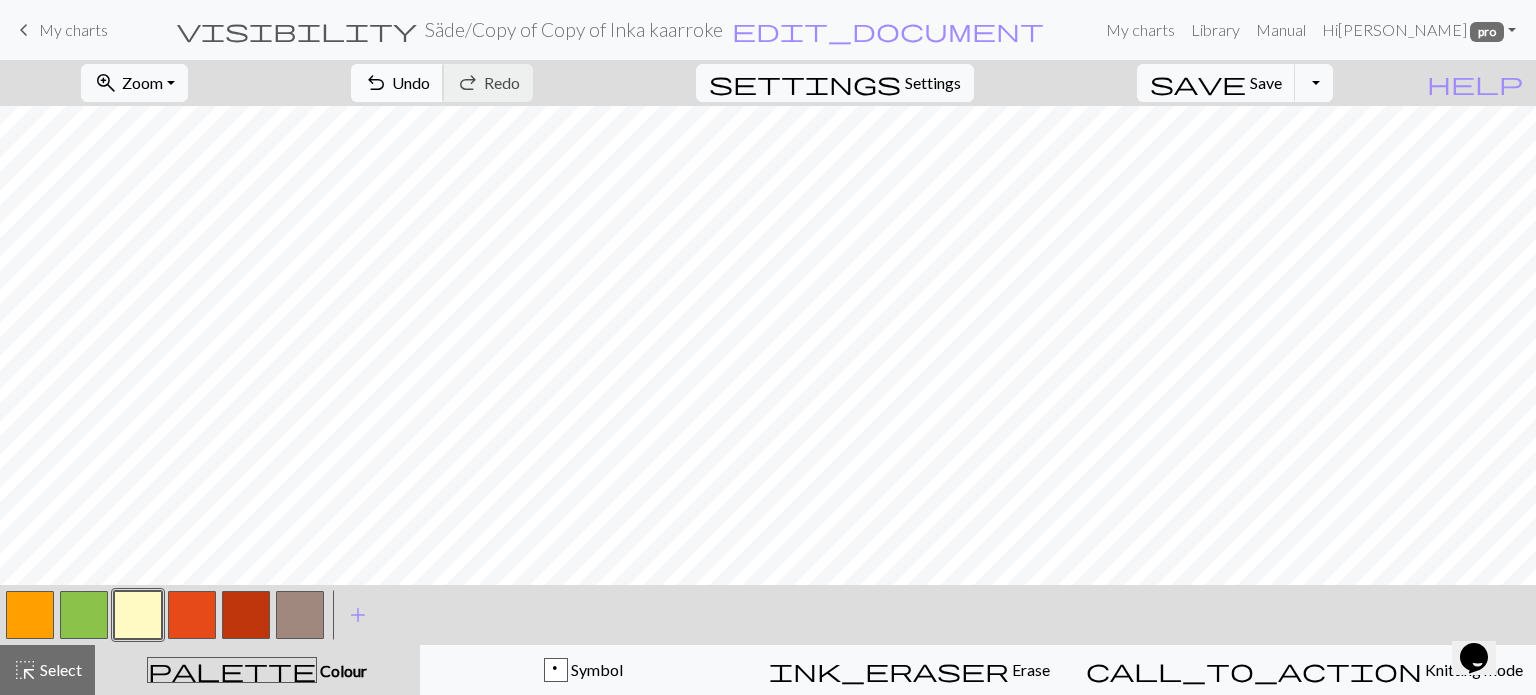 click on "Undo" at bounding box center [411, 82] 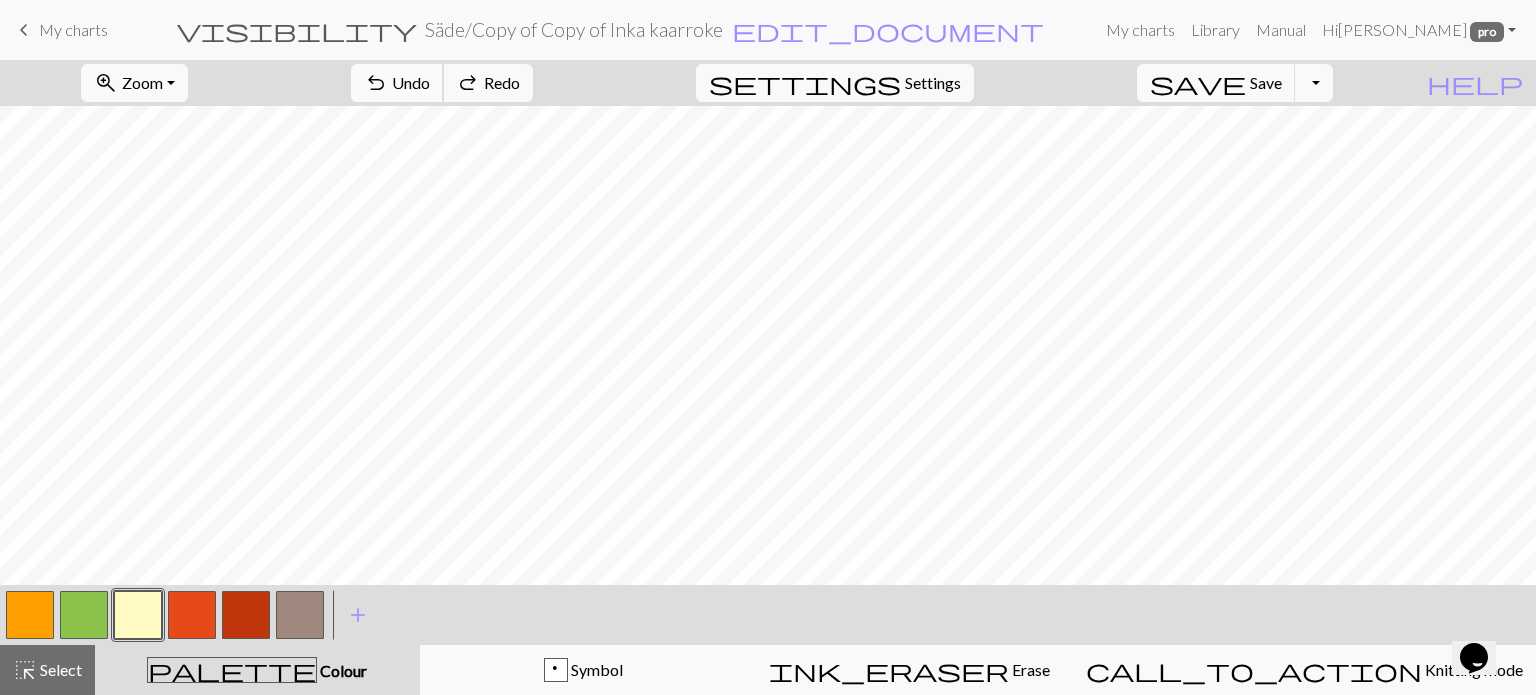 click on "Undo" at bounding box center [411, 82] 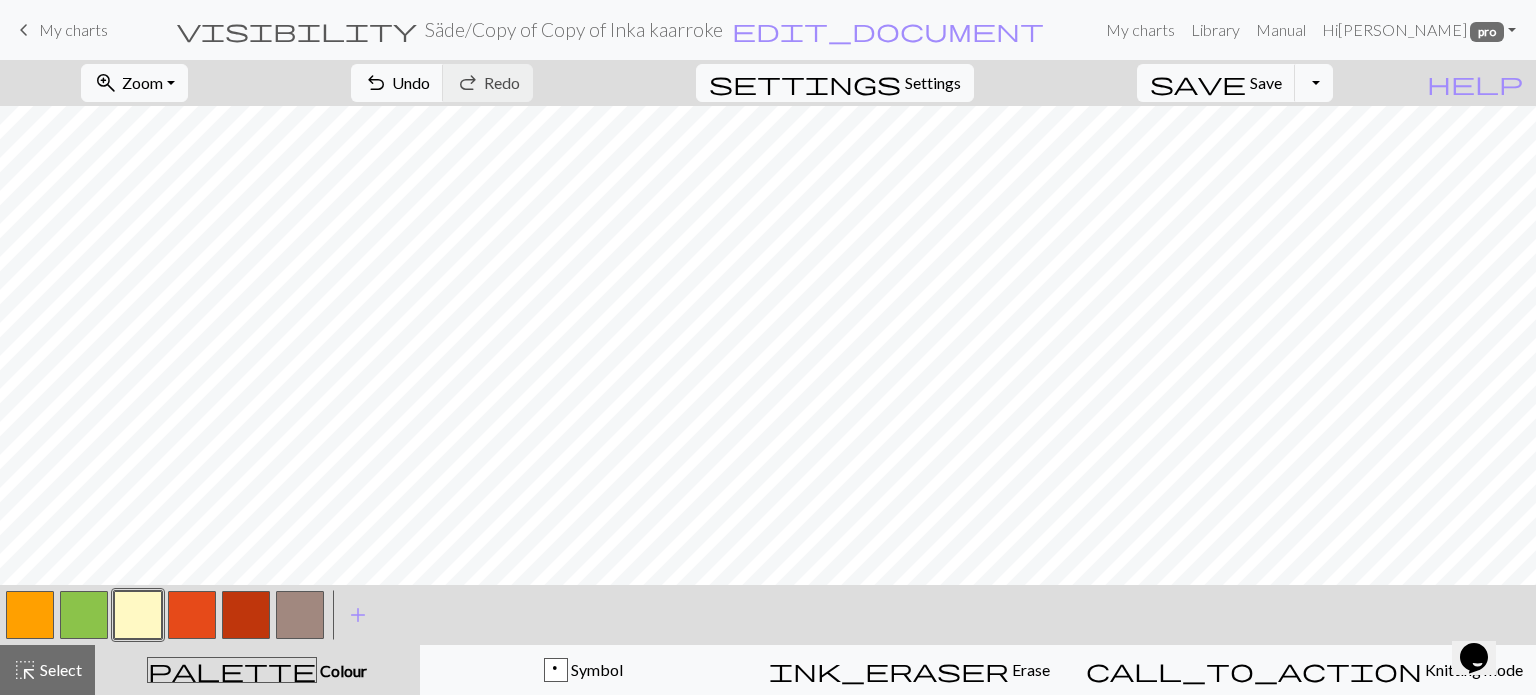 drag, startPoint x: 30, startPoint y: 608, endPoint x: 113, endPoint y: 575, distance: 89.31965 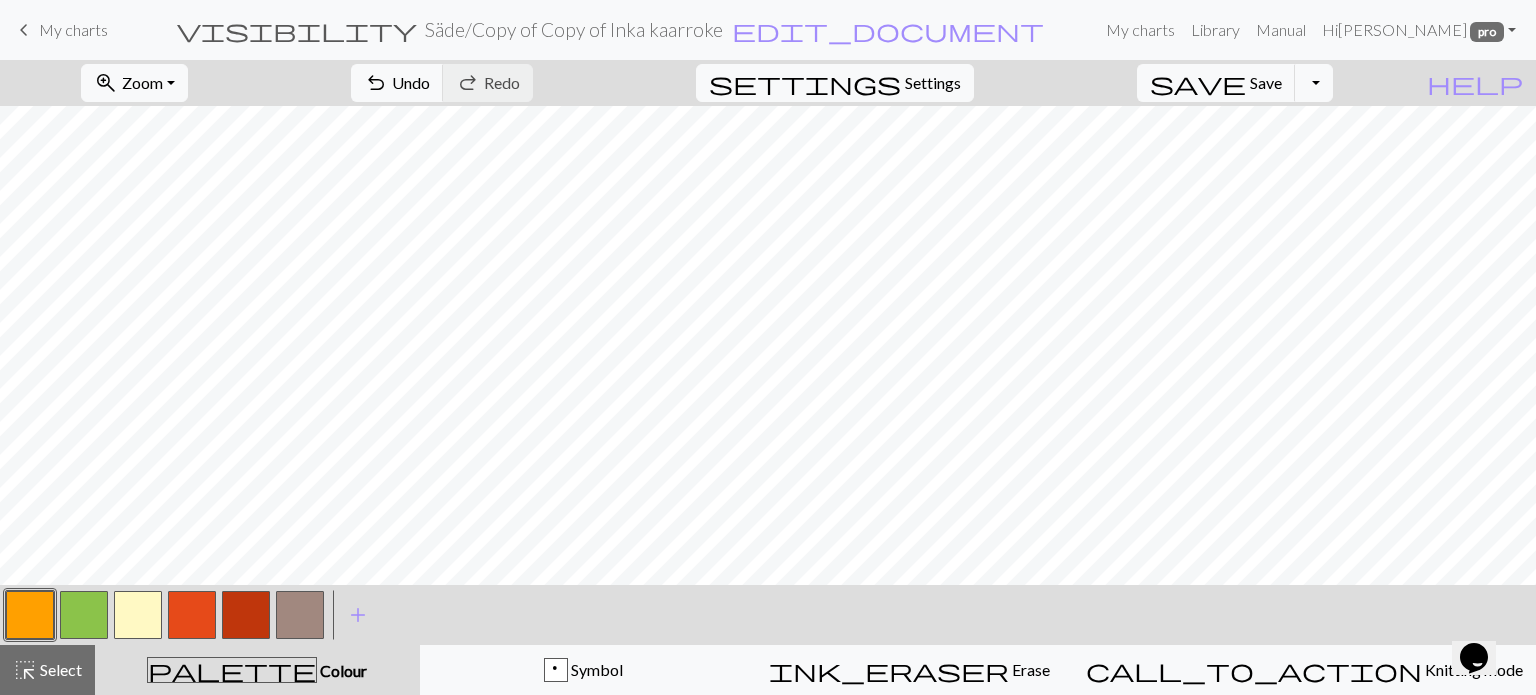 click at bounding box center [30, 615] 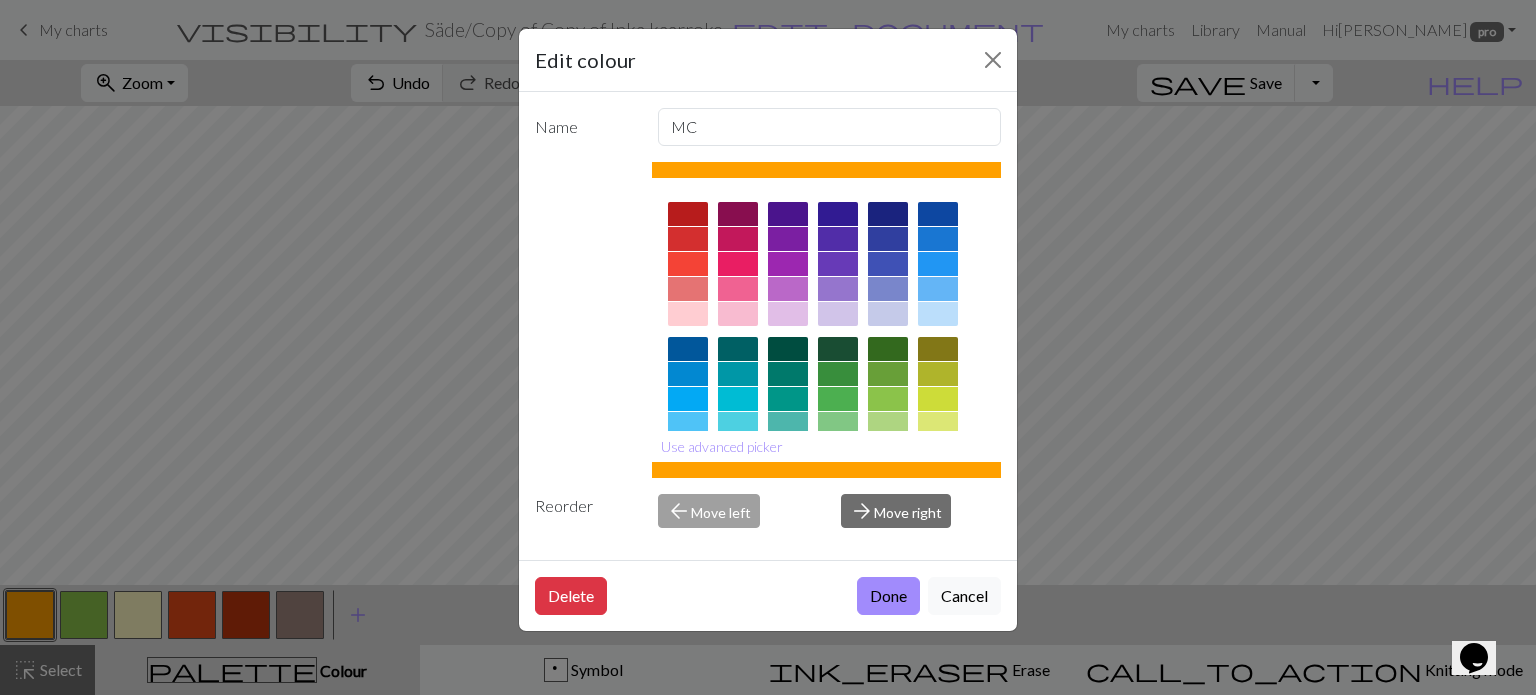 drag, startPoint x: 895, startPoint y: 593, endPoint x: 908, endPoint y: 581, distance: 17.691807 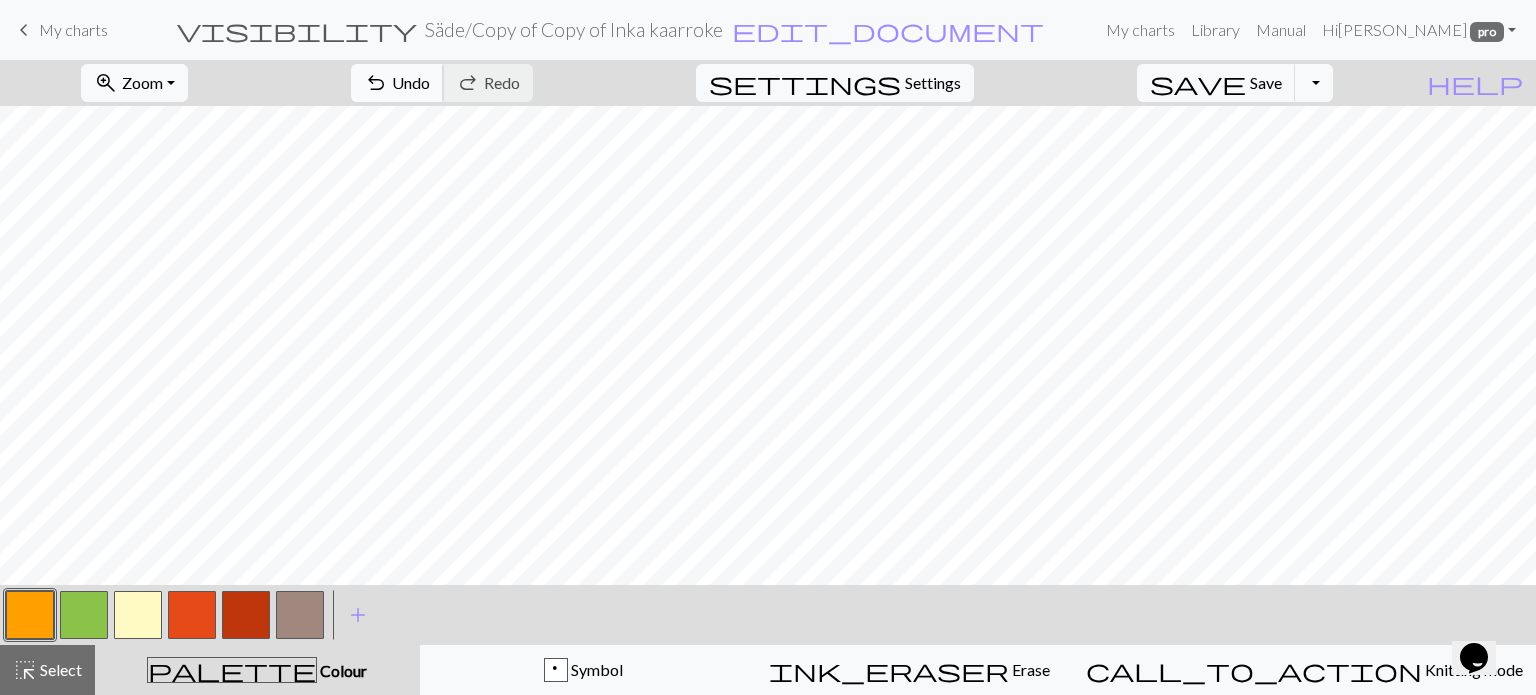 drag, startPoint x: 500, startPoint y: 80, endPoint x: 522, endPoint y: 93, distance: 25.553865 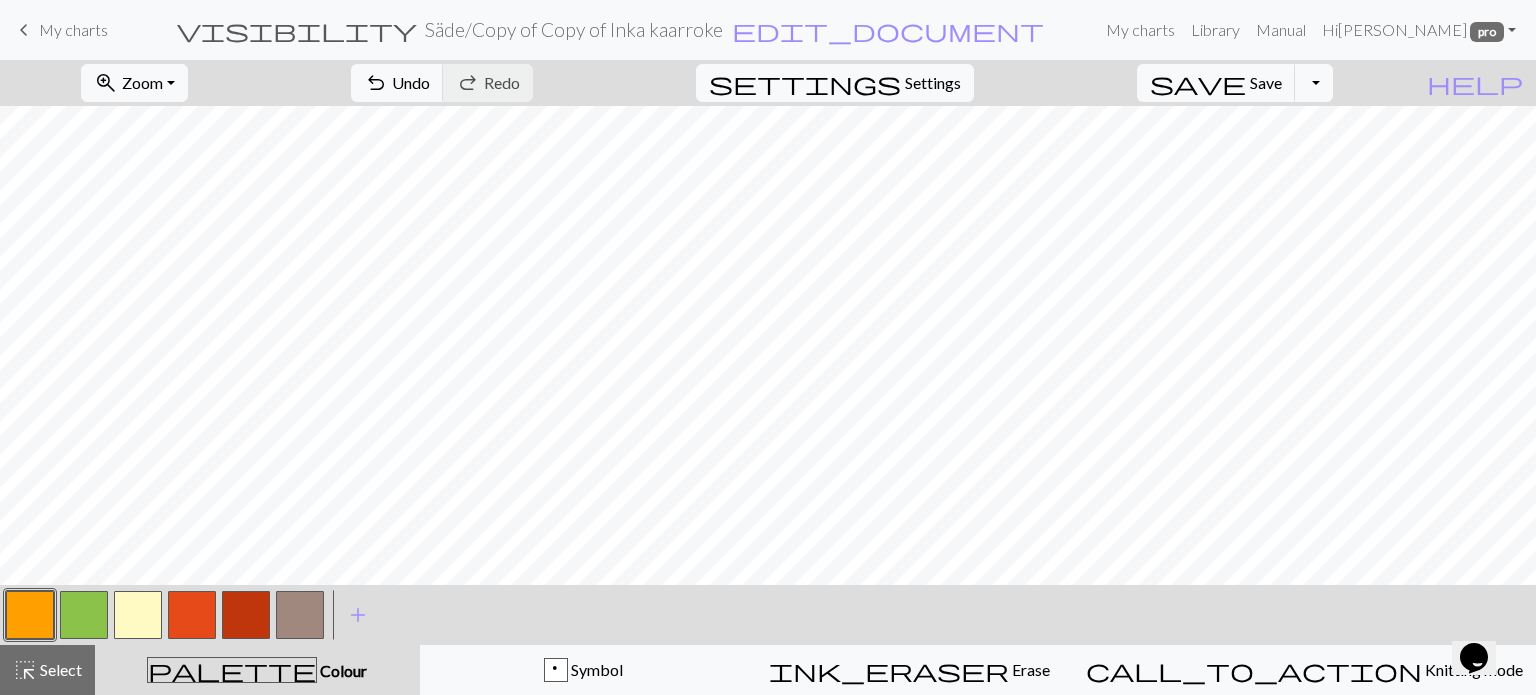 drag, startPoint x: 126, startPoint y: 609, endPoint x: 151, endPoint y: 603, distance: 25.70992 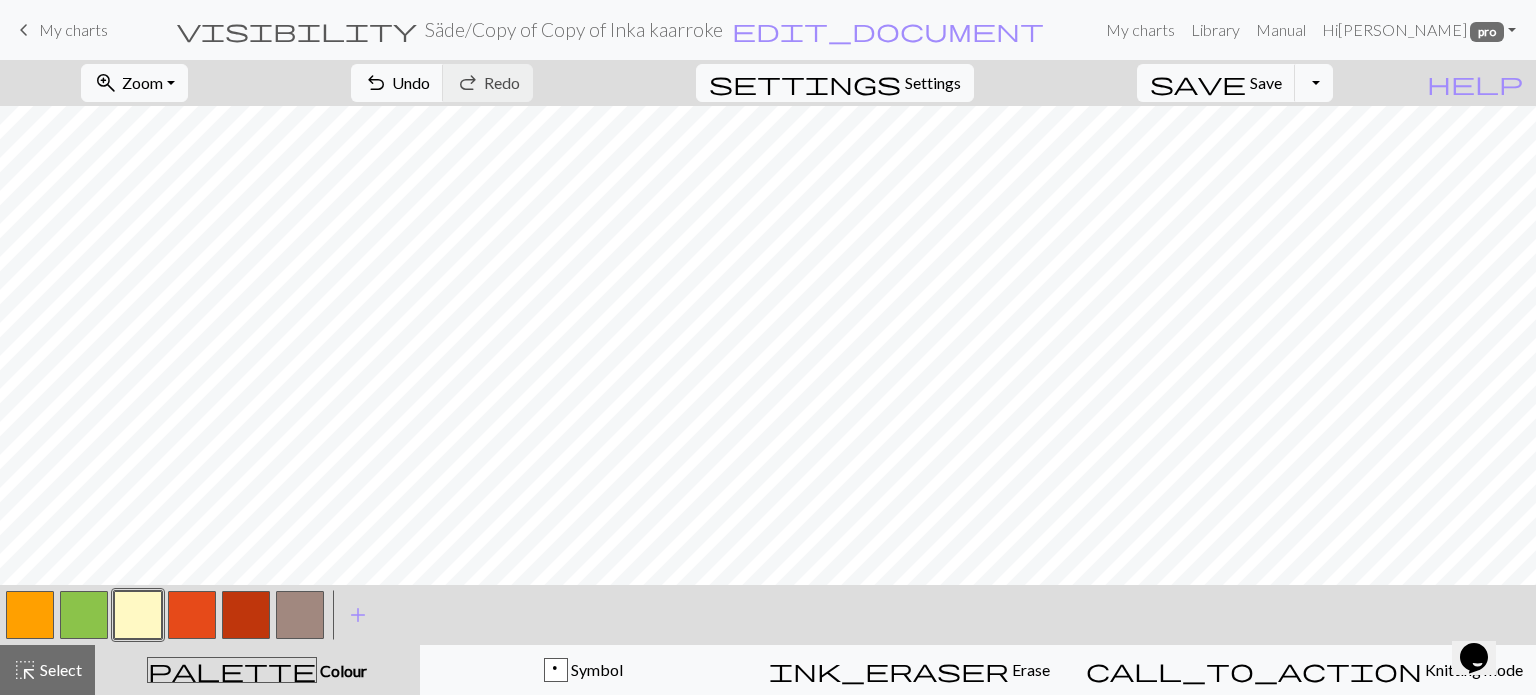 drag, startPoint x: 28, startPoint y: 622, endPoint x: 98, endPoint y: 589, distance: 77.388626 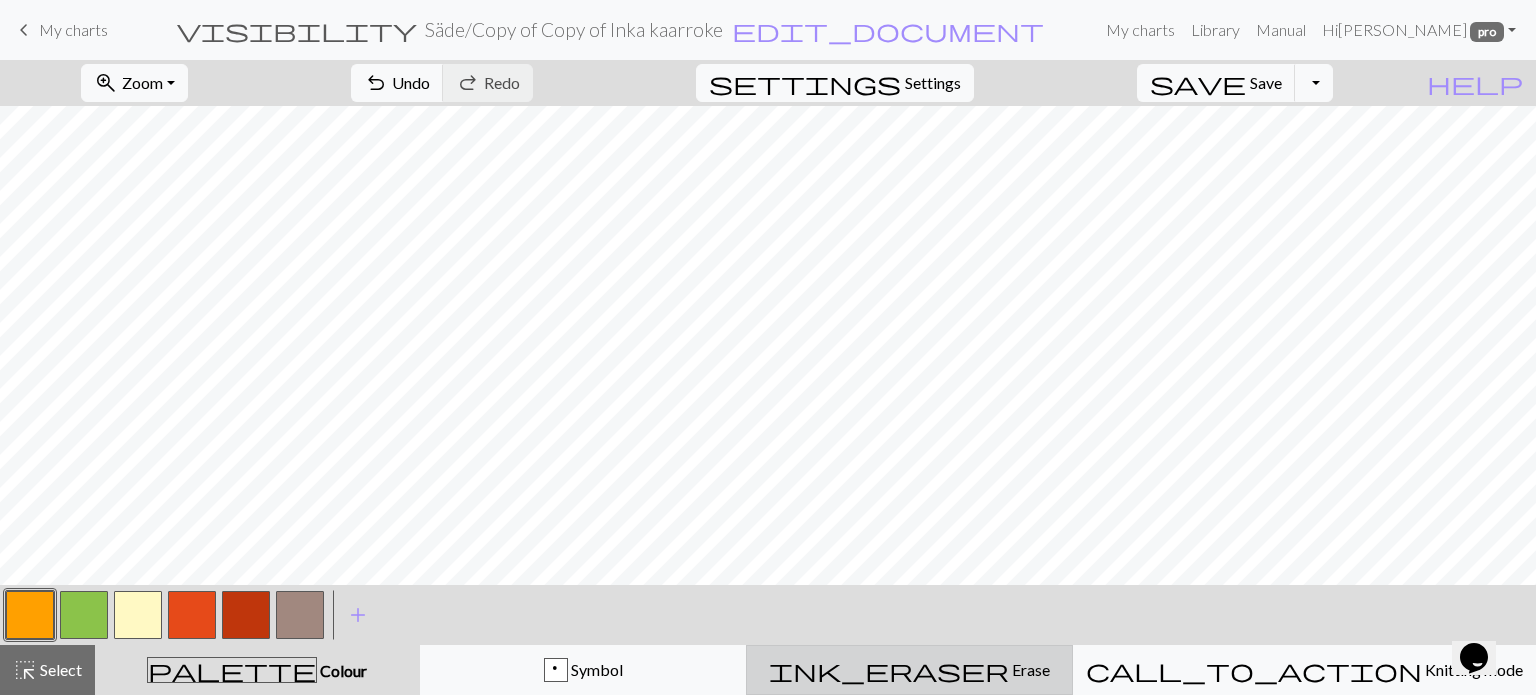 drag, startPoint x: 1006, startPoint y: 675, endPoint x: 1003, endPoint y: 655, distance: 20.22375 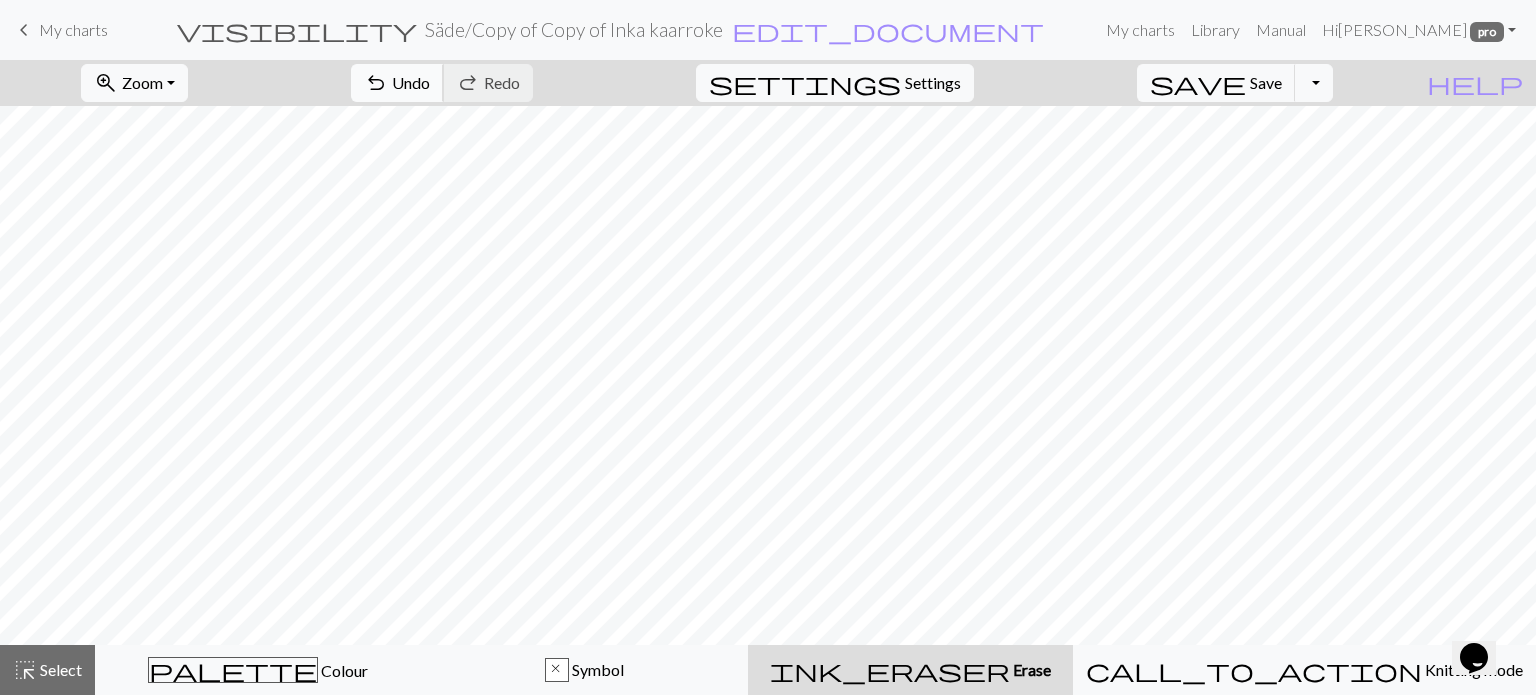 click on "Undo" at bounding box center (411, 82) 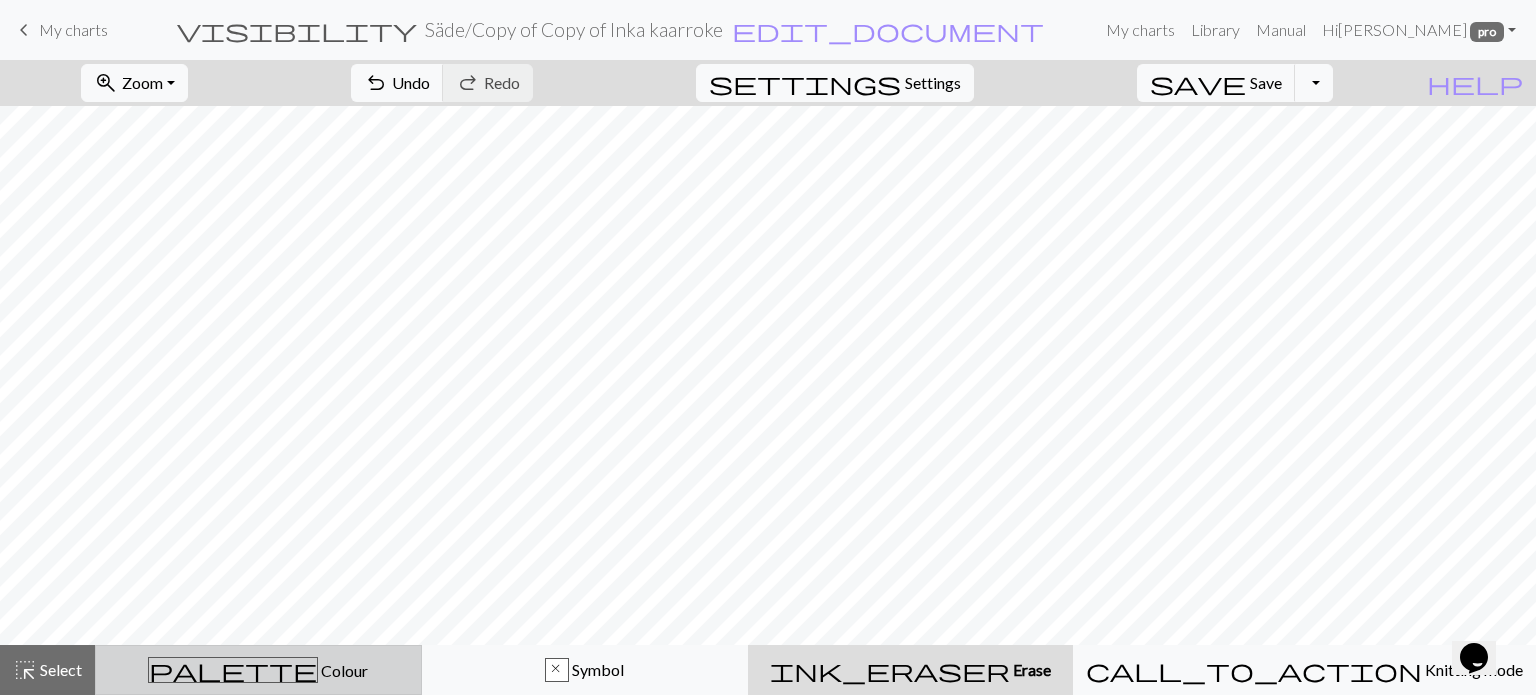 click on "Colour" at bounding box center [343, 670] 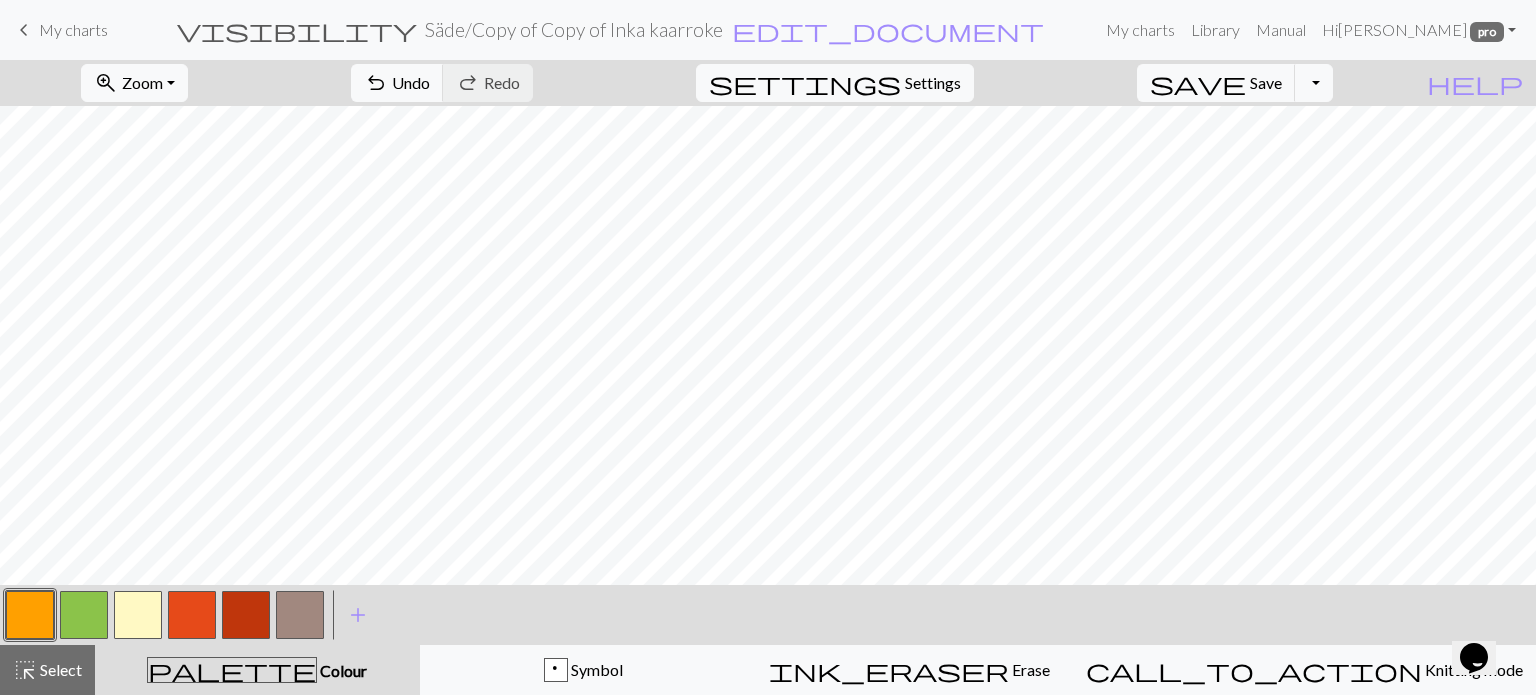 click at bounding box center (30, 615) 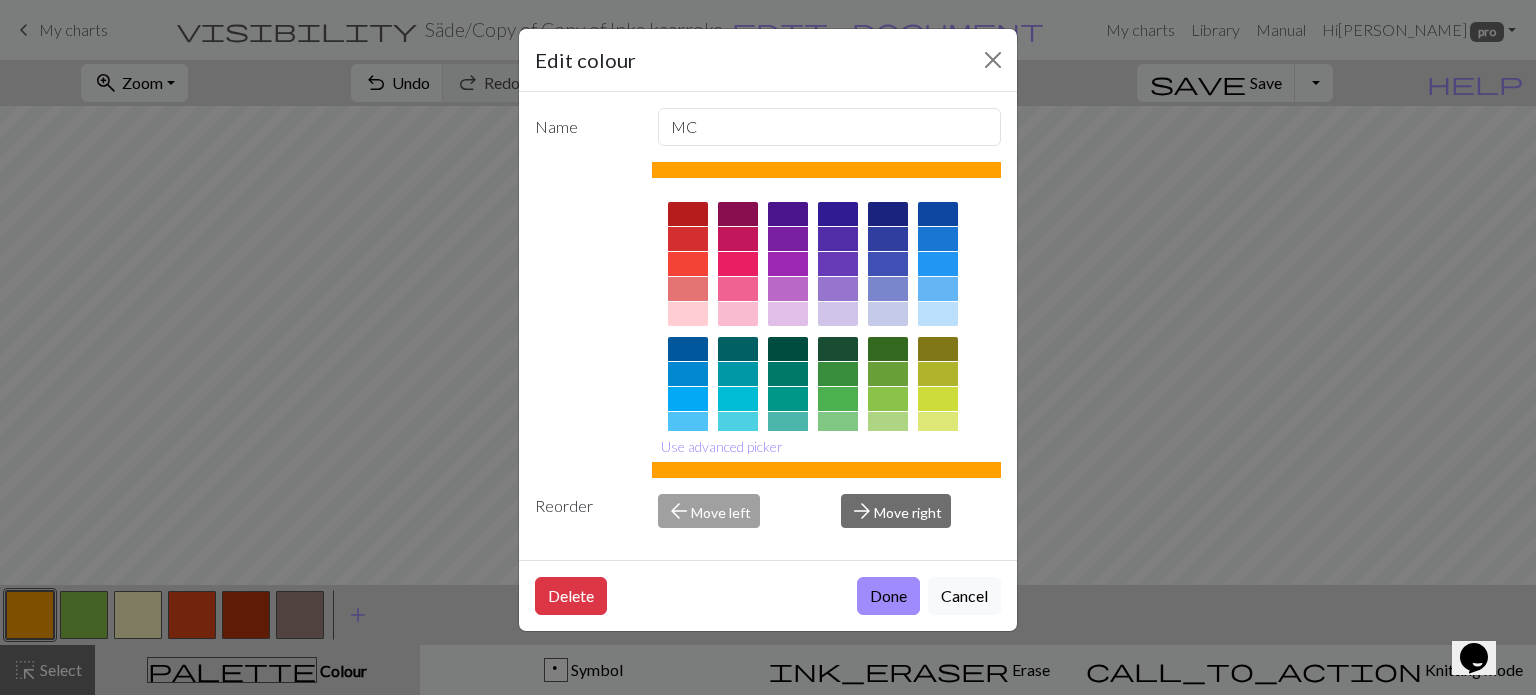 drag, startPoint x: 886, startPoint y: 601, endPoint x: 888, endPoint y: 584, distance: 17.117243 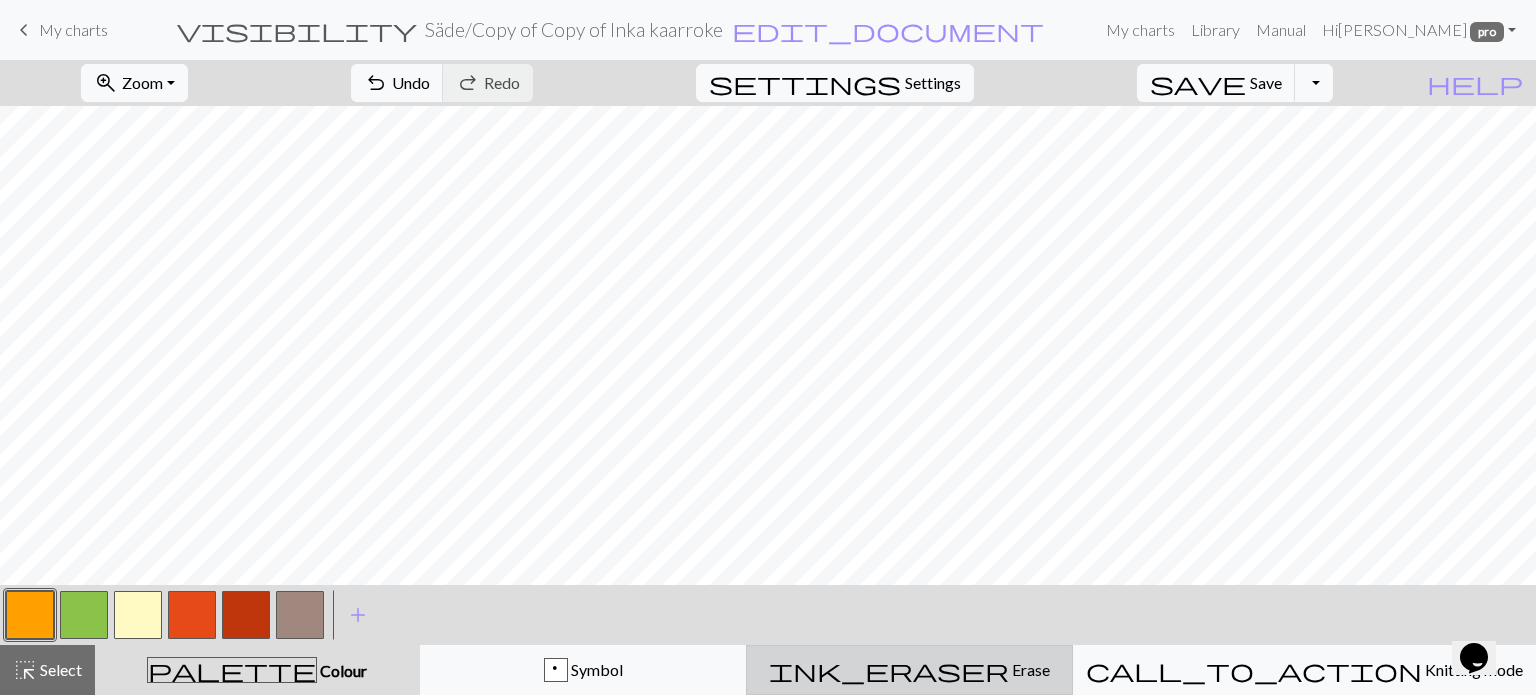 drag, startPoint x: 996, startPoint y: 673, endPoint x: 996, endPoint y: 647, distance: 26 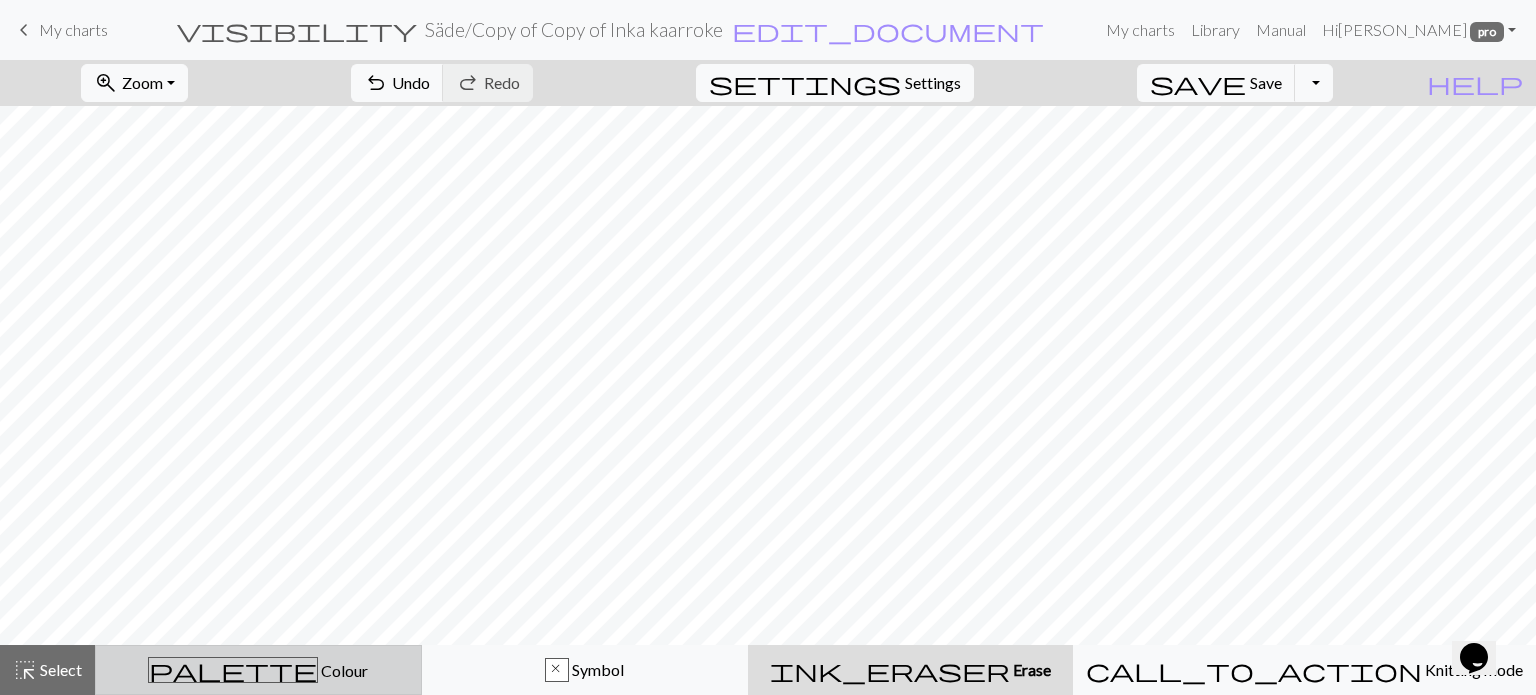 click on "Colour" at bounding box center [343, 670] 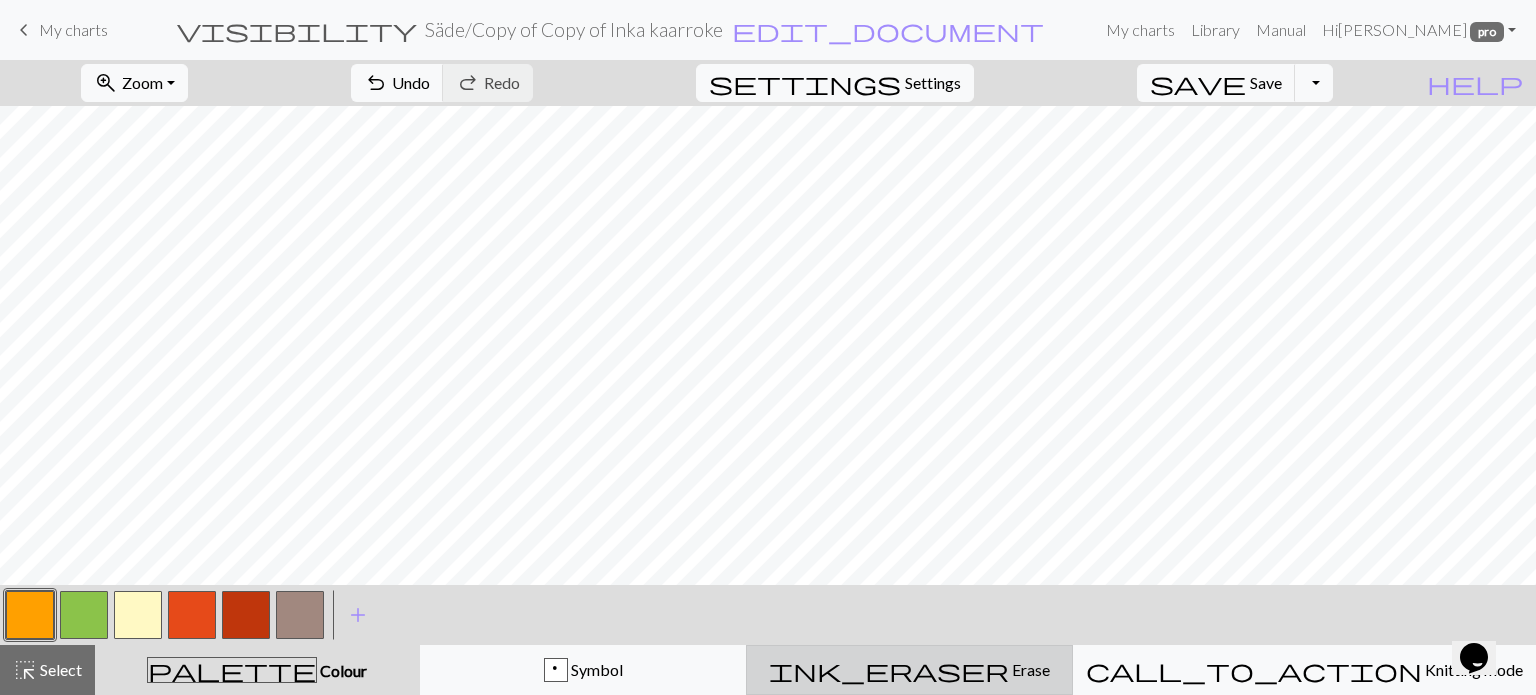 click on "Erase" at bounding box center [1029, 669] 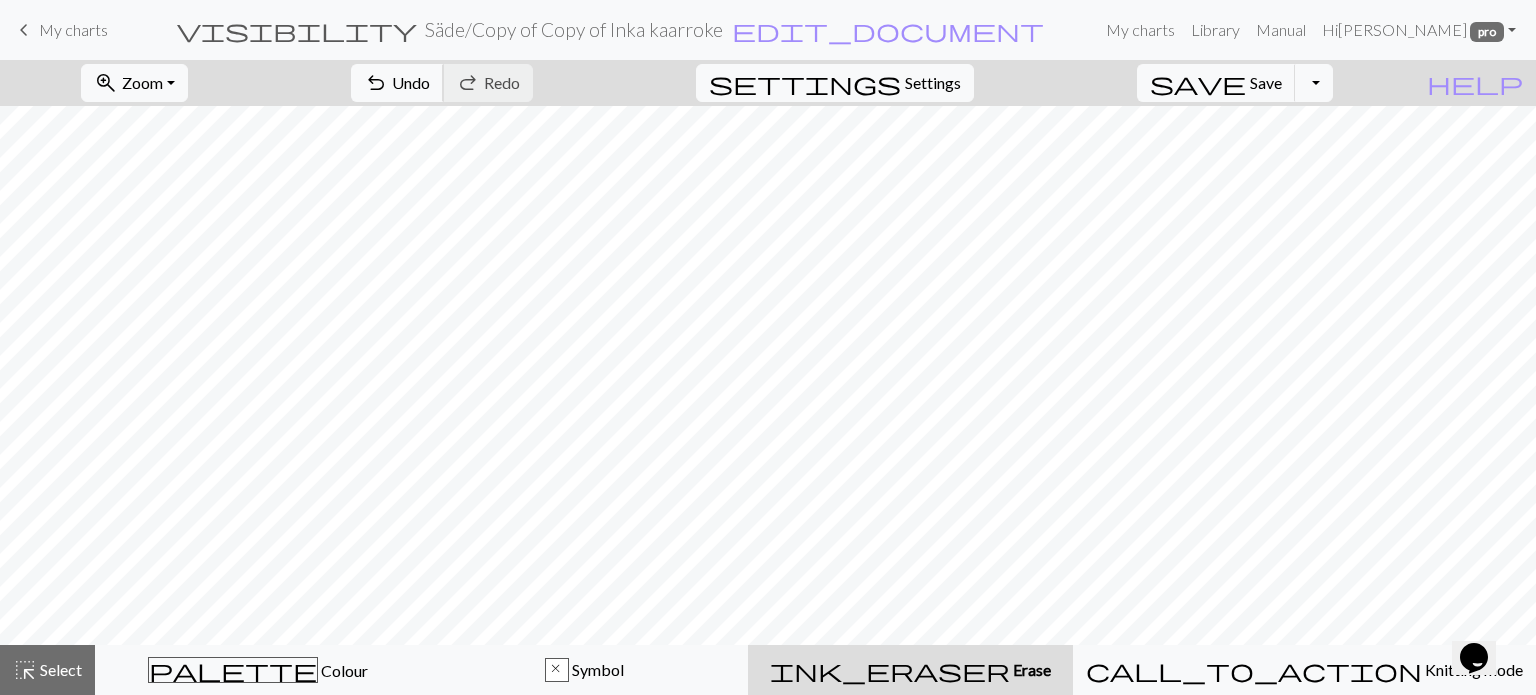 drag, startPoint x: 500, startPoint y: 71, endPoint x: 503, endPoint y: 103, distance: 32.140316 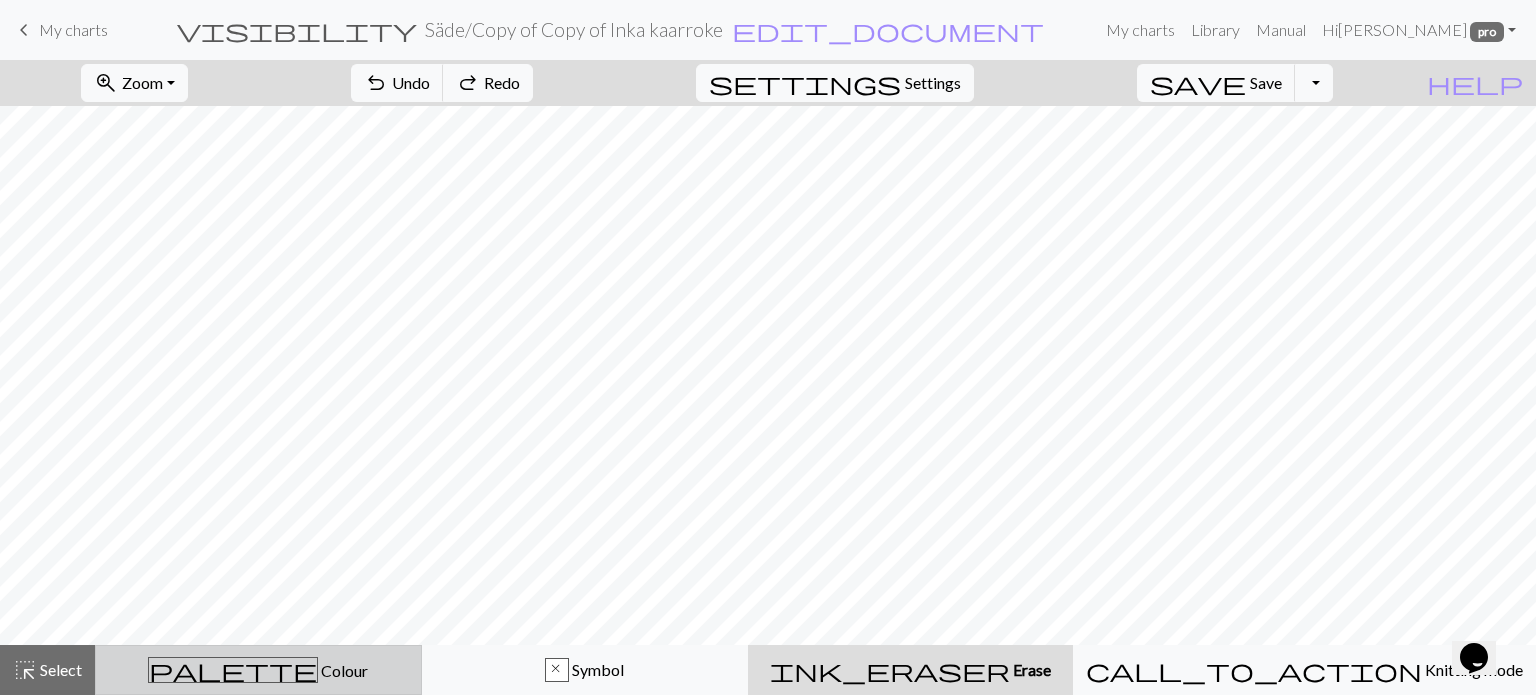 click on "Colour" at bounding box center [343, 670] 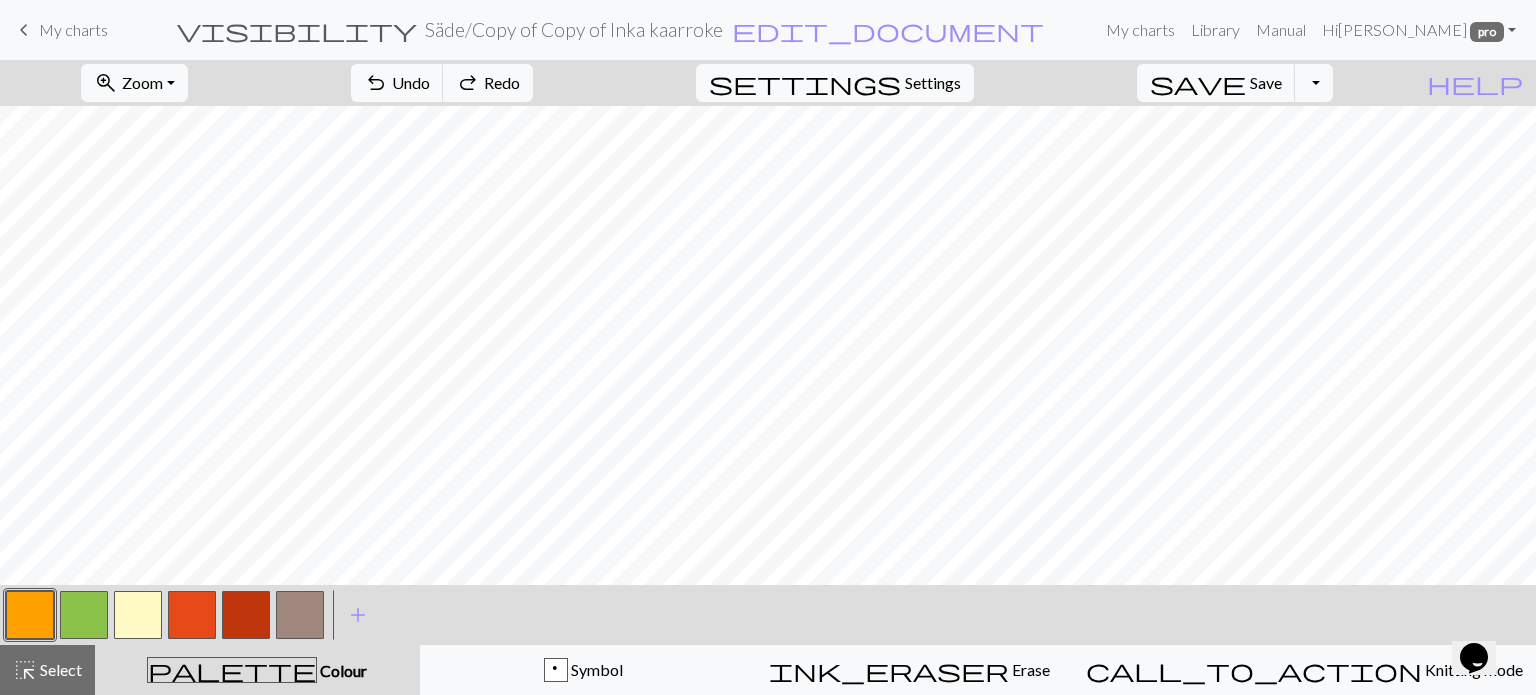 drag, startPoint x: 144, startPoint y: 604, endPoint x: 189, endPoint y: 587, distance: 48.104053 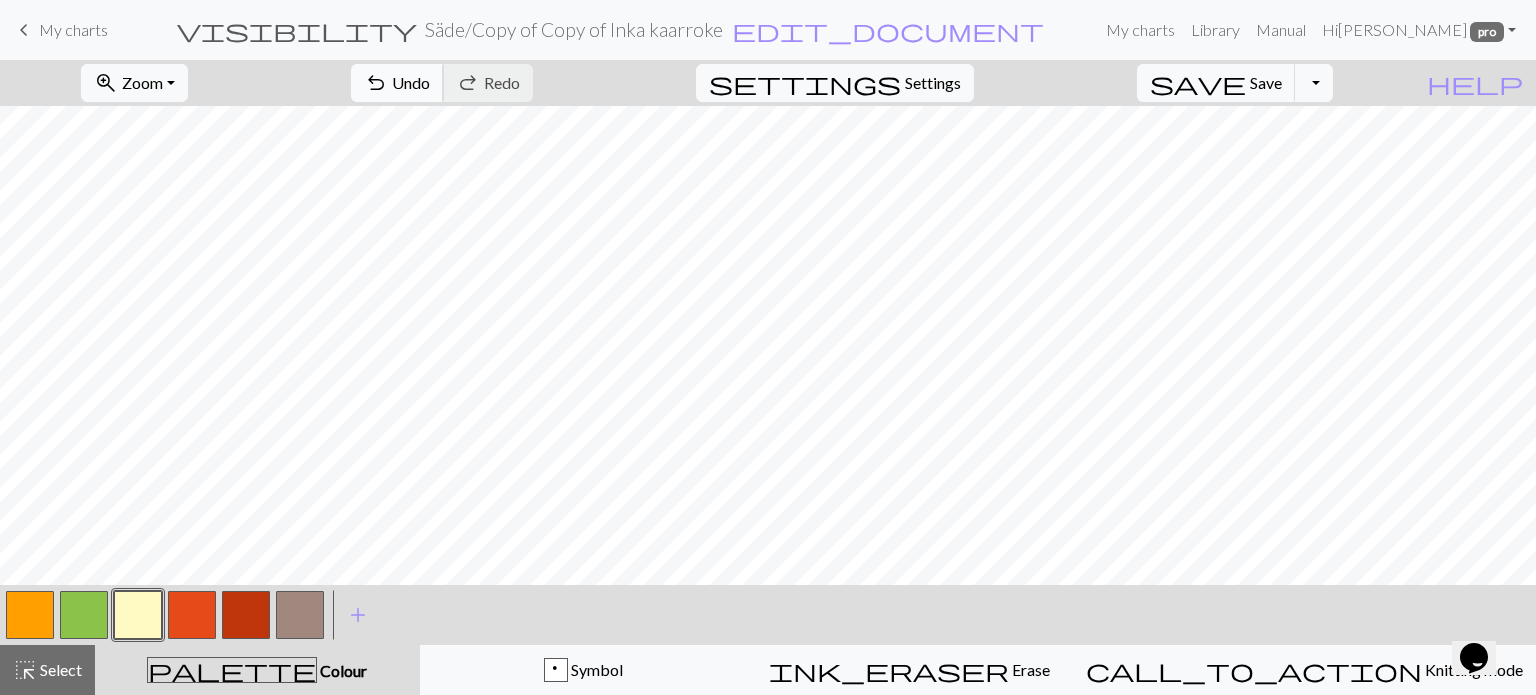 click on "Undo" at bounding box center (411, 82) 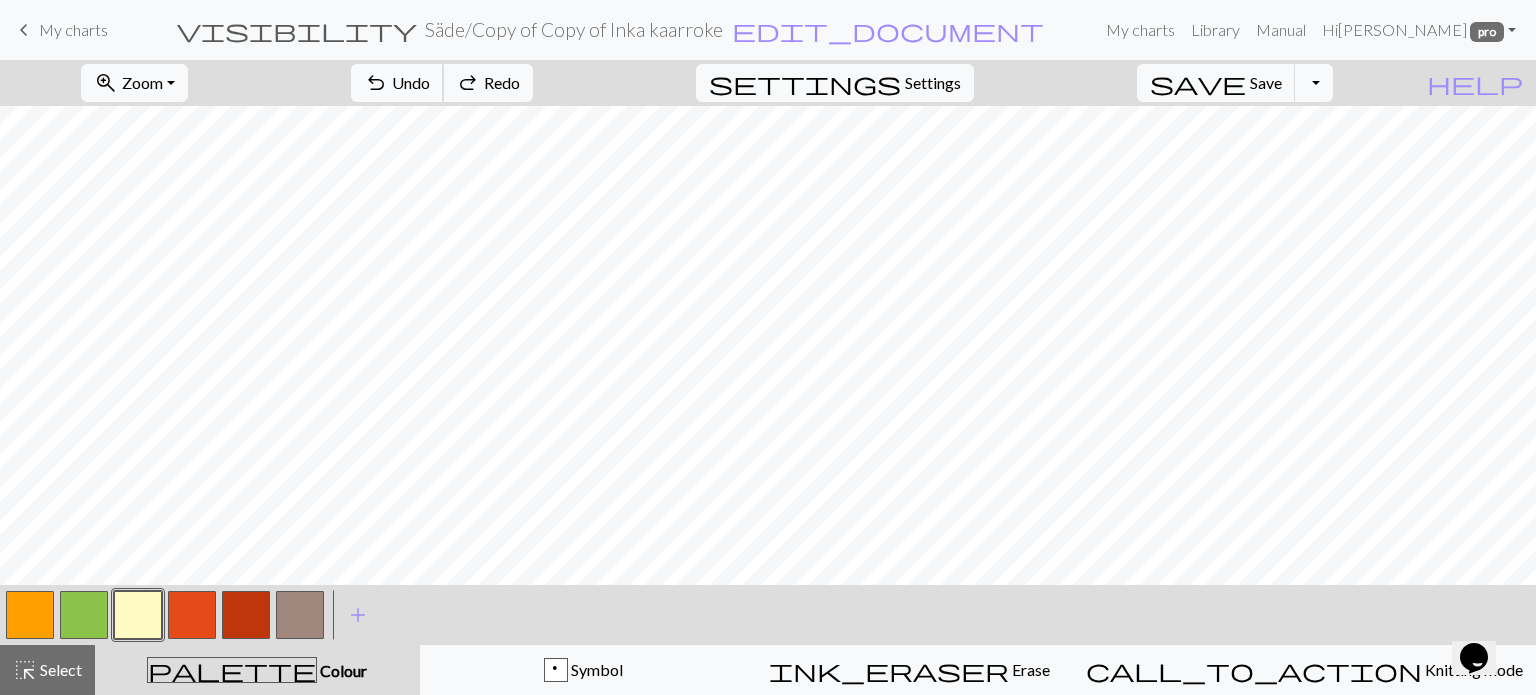 click on "Undo" at bounding box center [411, 82] 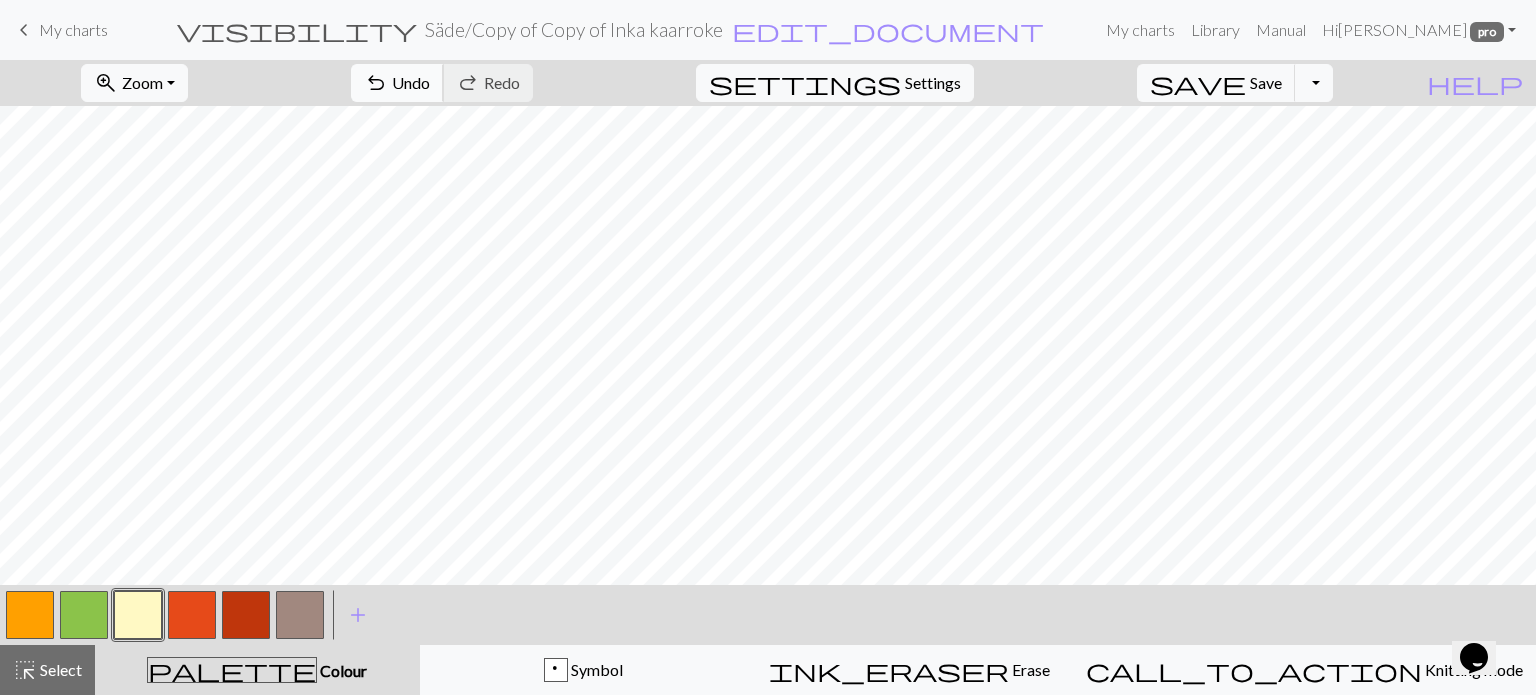 click on "undo" at bounding box center (376, 83) 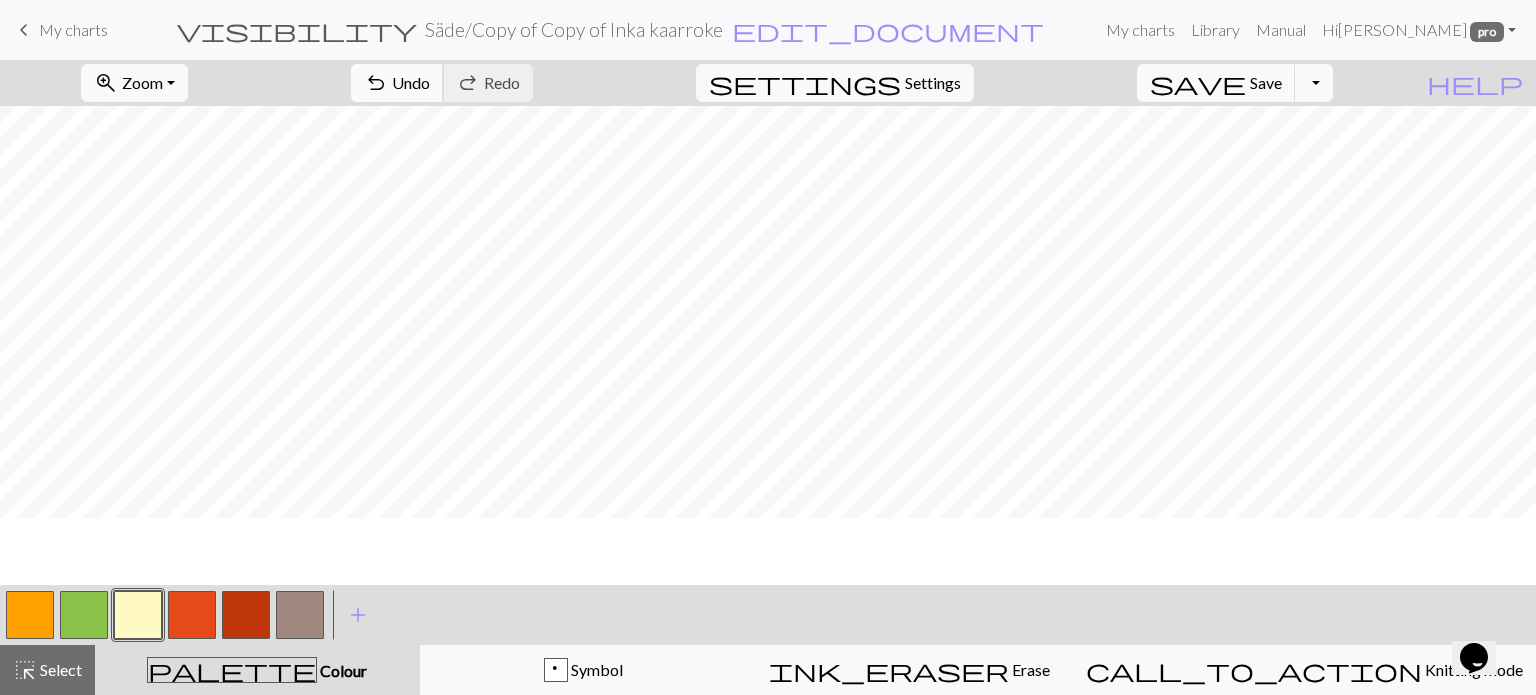 scroll, scrollTop: 25, scrollLeft: 0, axis: vertical 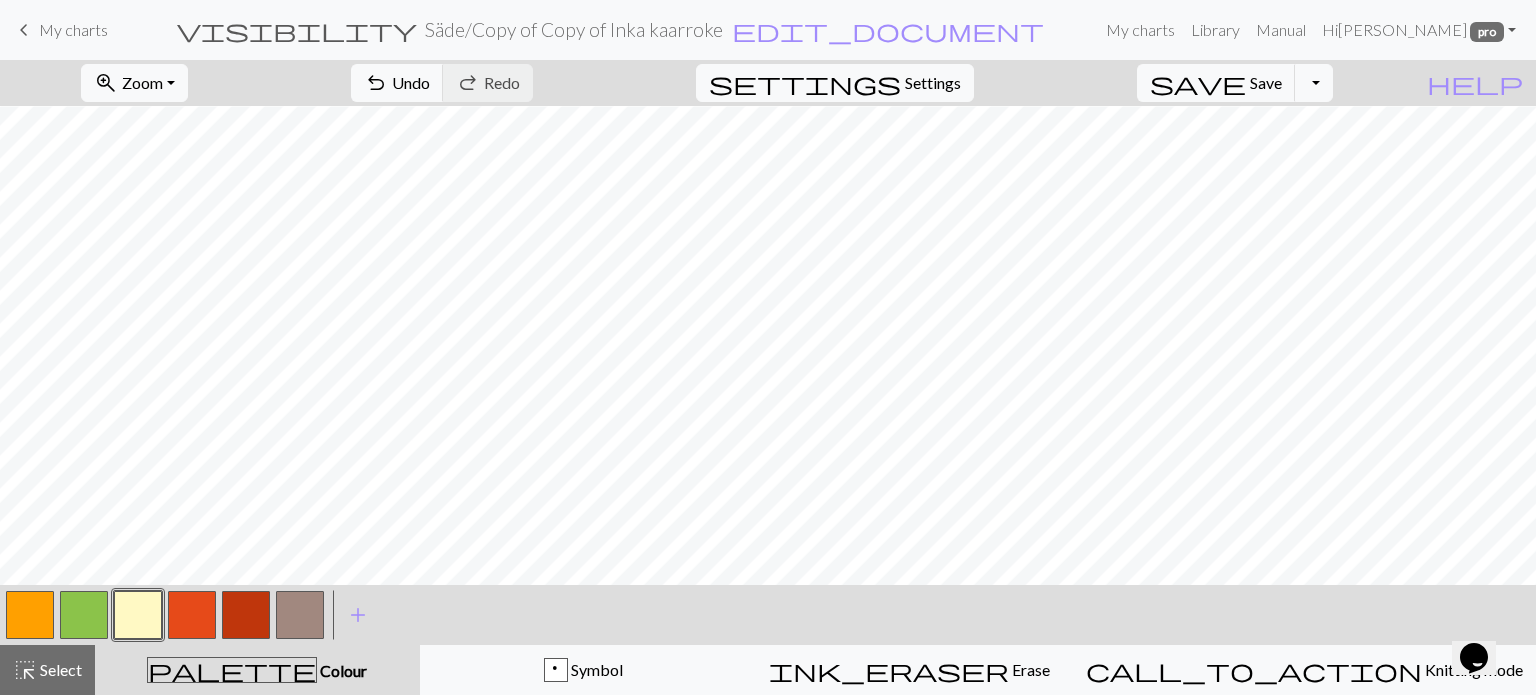 drag, startPoint x: 204, startPoint y: 611, endPoint x: 267, endPoint y: 582, distance: 69.354164 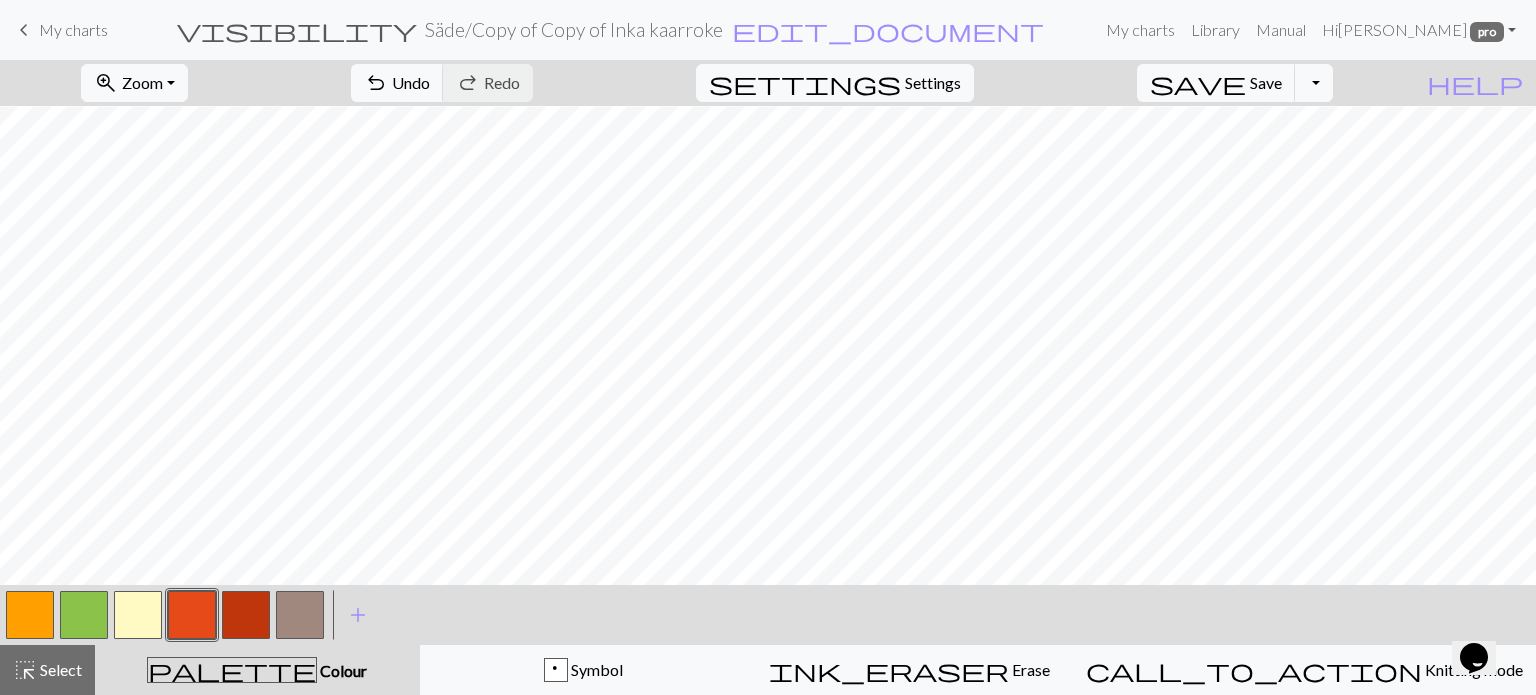 click at bounding box center (30, 615) 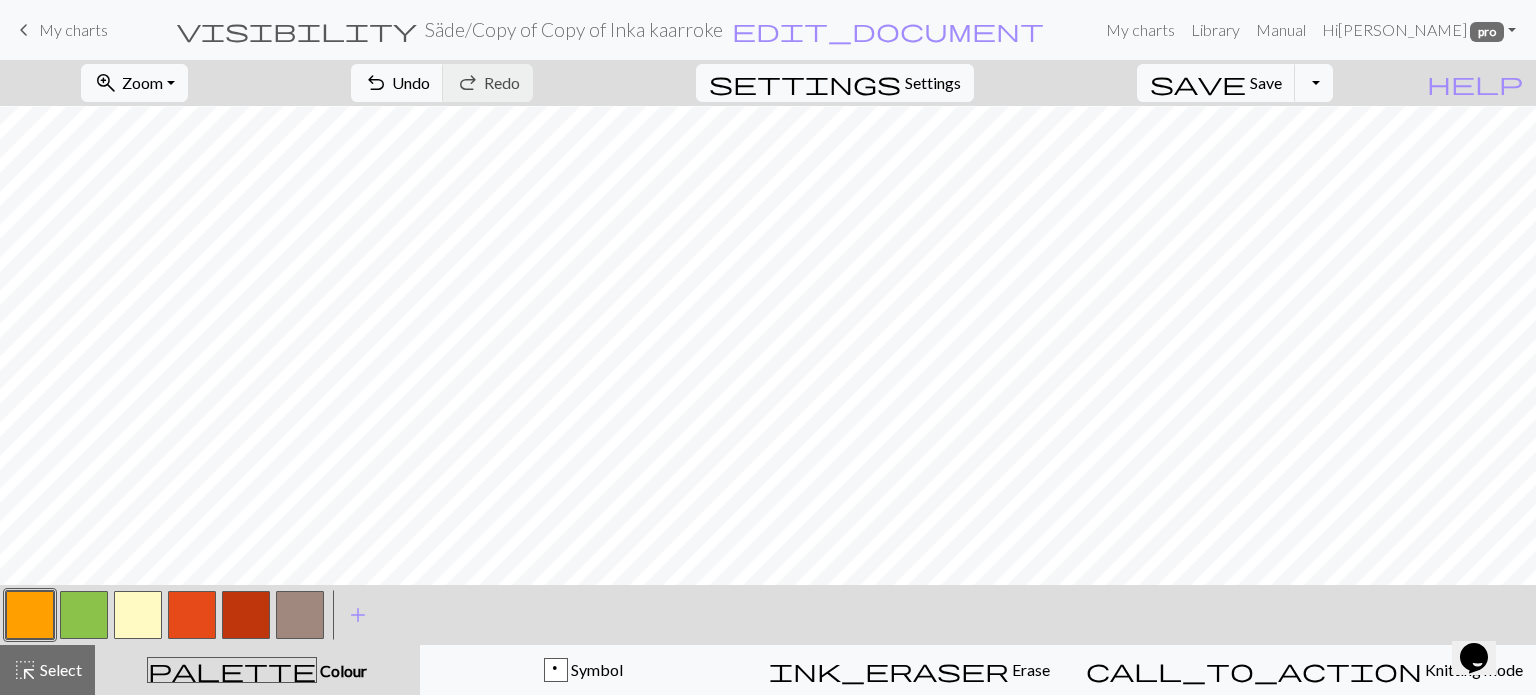 click at bounding box center (30, 615) 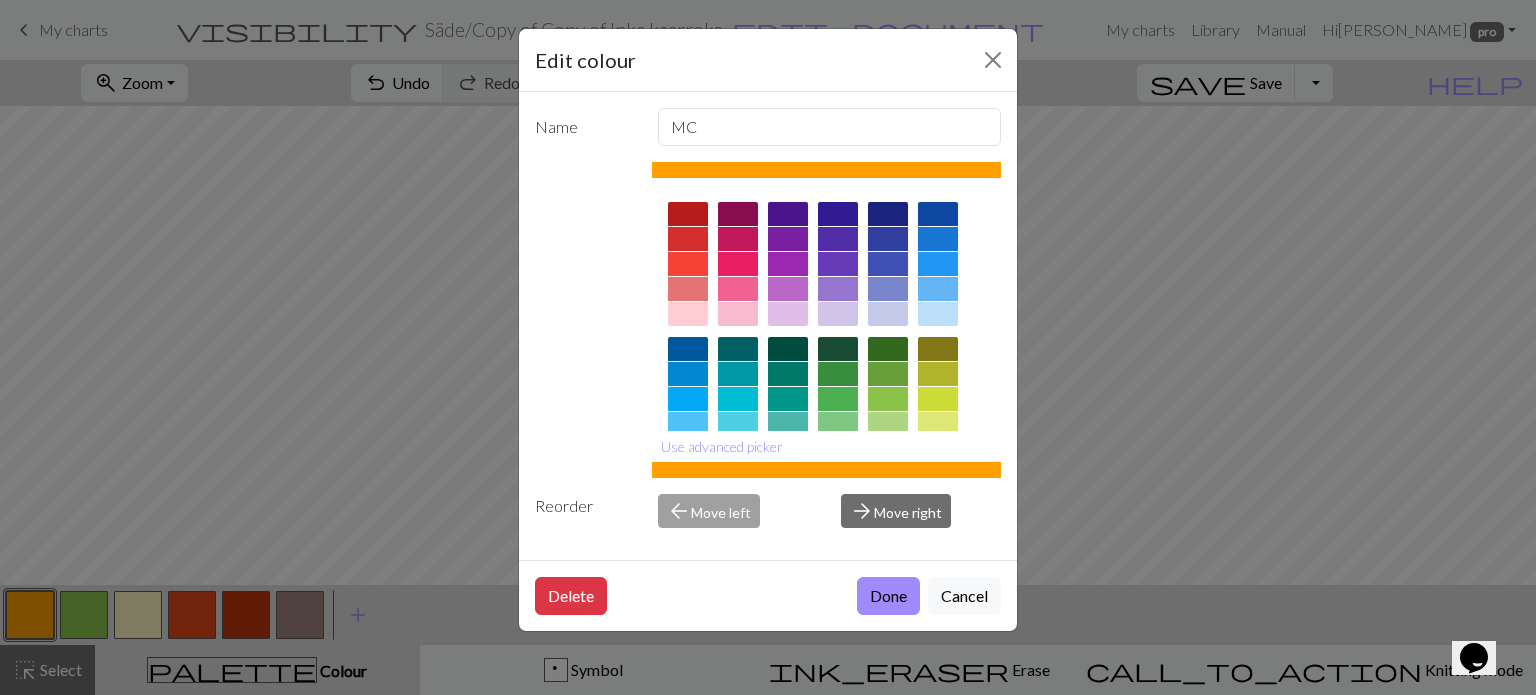 drag, startPoint x: 879, startPoint y: 596, endPoint x: 877, endPoint y: 571, distance: 25.079872 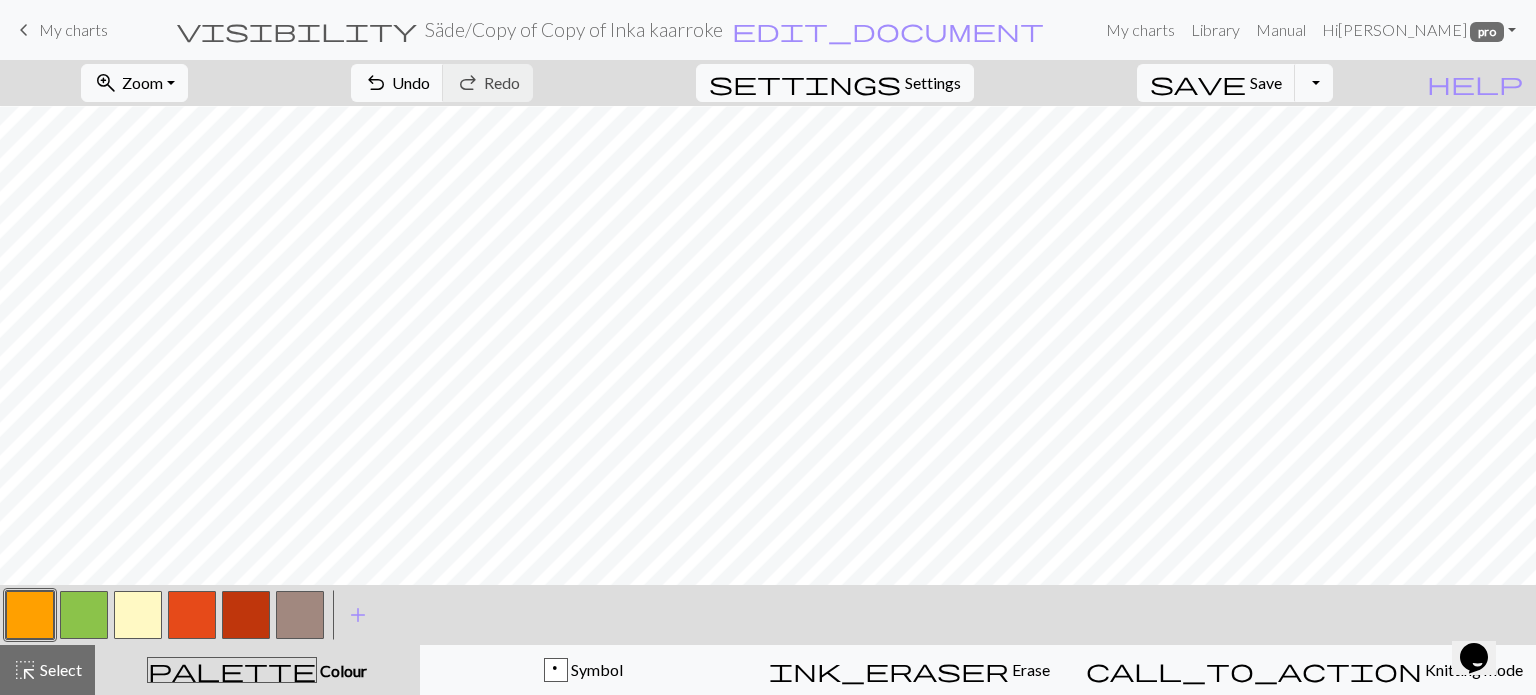 drag, startPoint x: 128, startPoint y: 623, endPoint x: 337, endPoint y: 580, distance: 213.3776 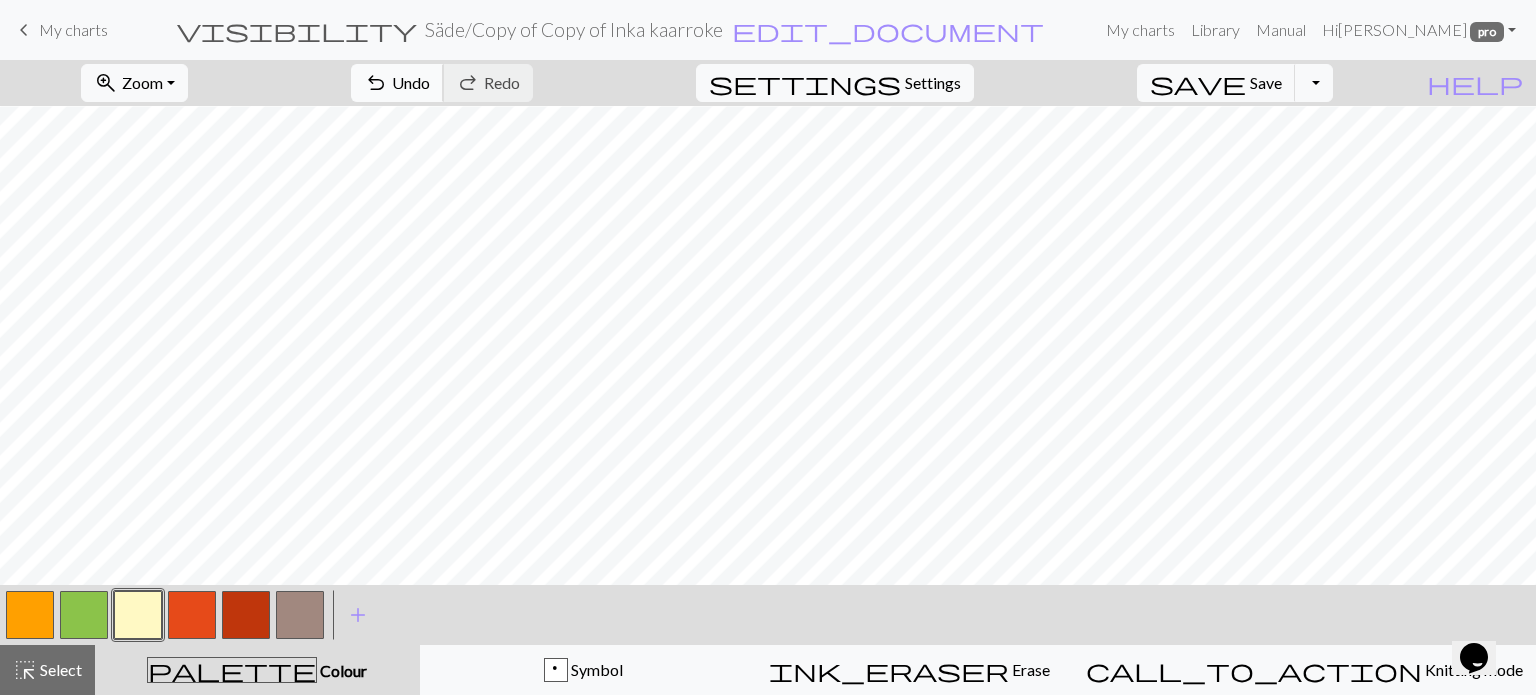 click on "undo Undo Undo" at bounding box center [397, 83] 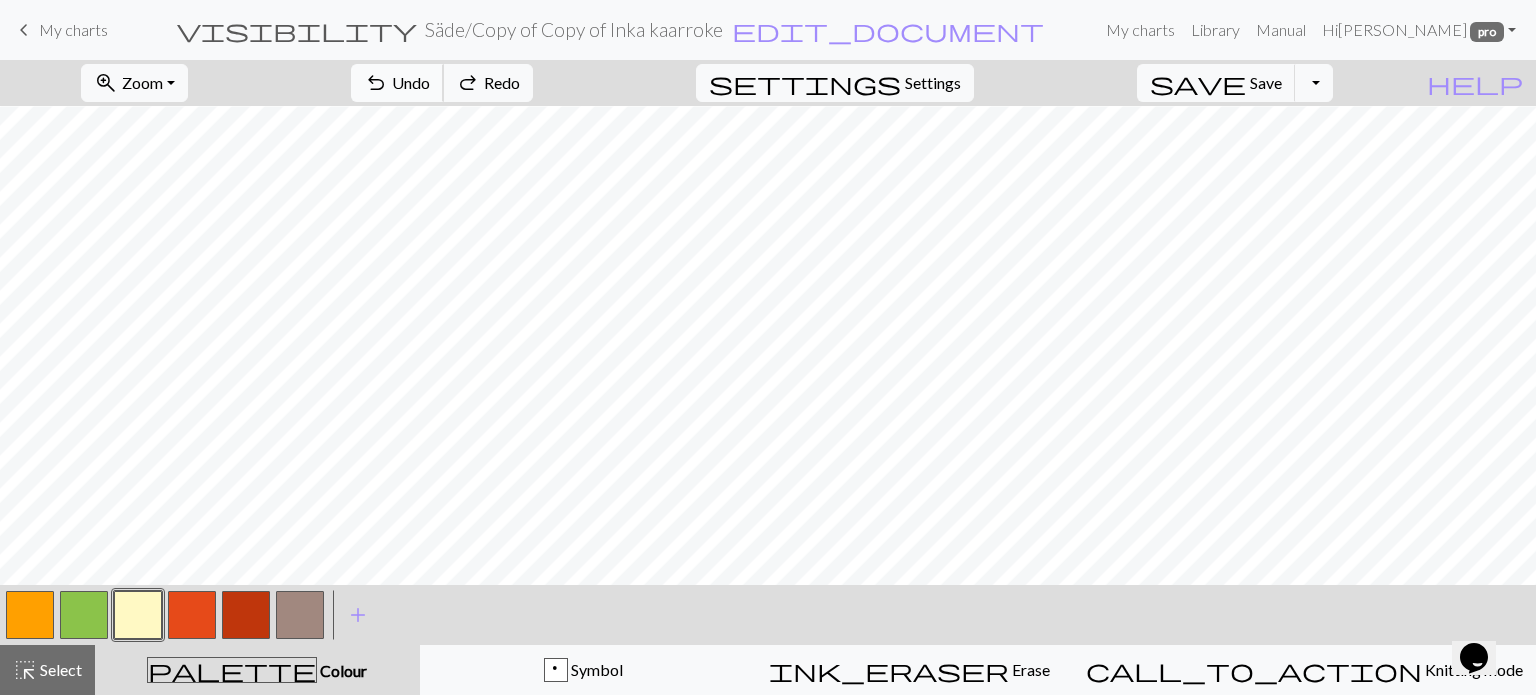 click on "undo Undo Undo redo Redo Redo" at bounding box center [442, 83] 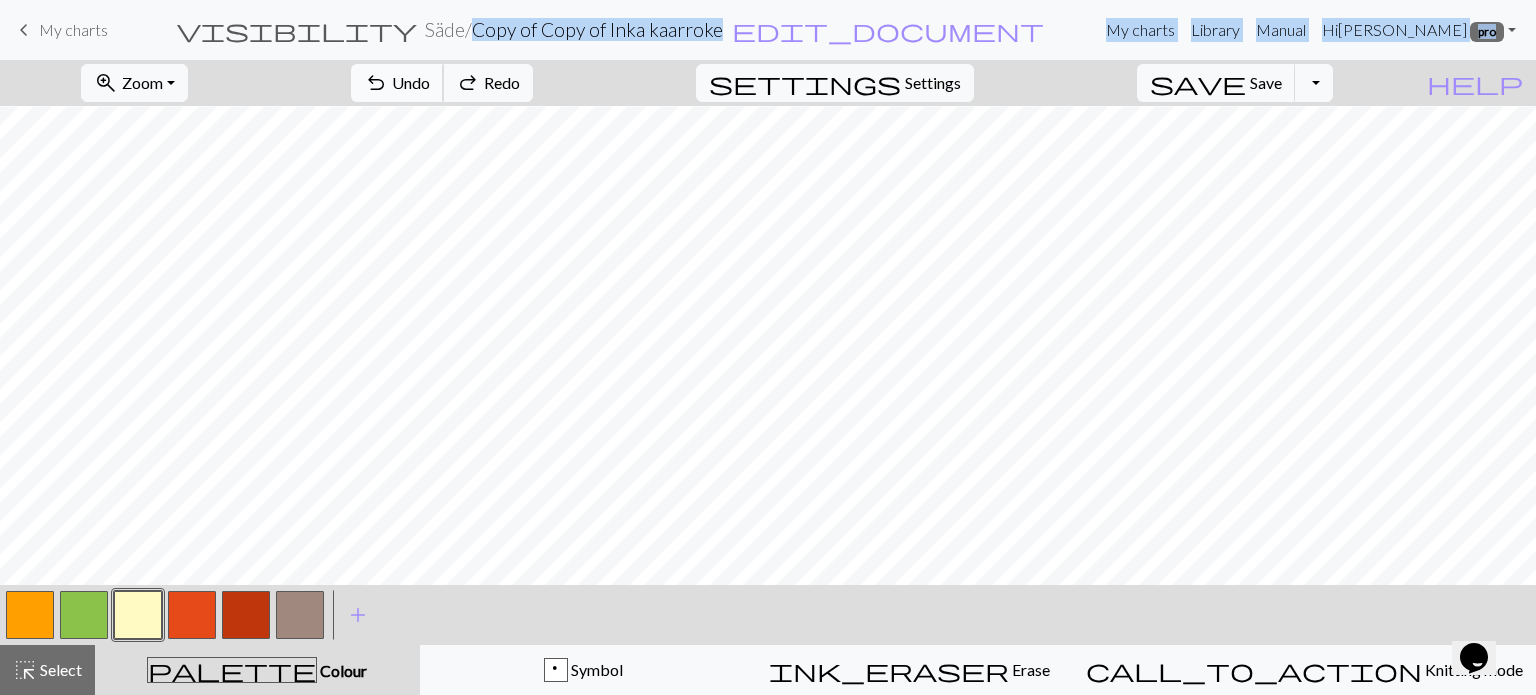 click on "Undo" at bounding box center [411, 82] 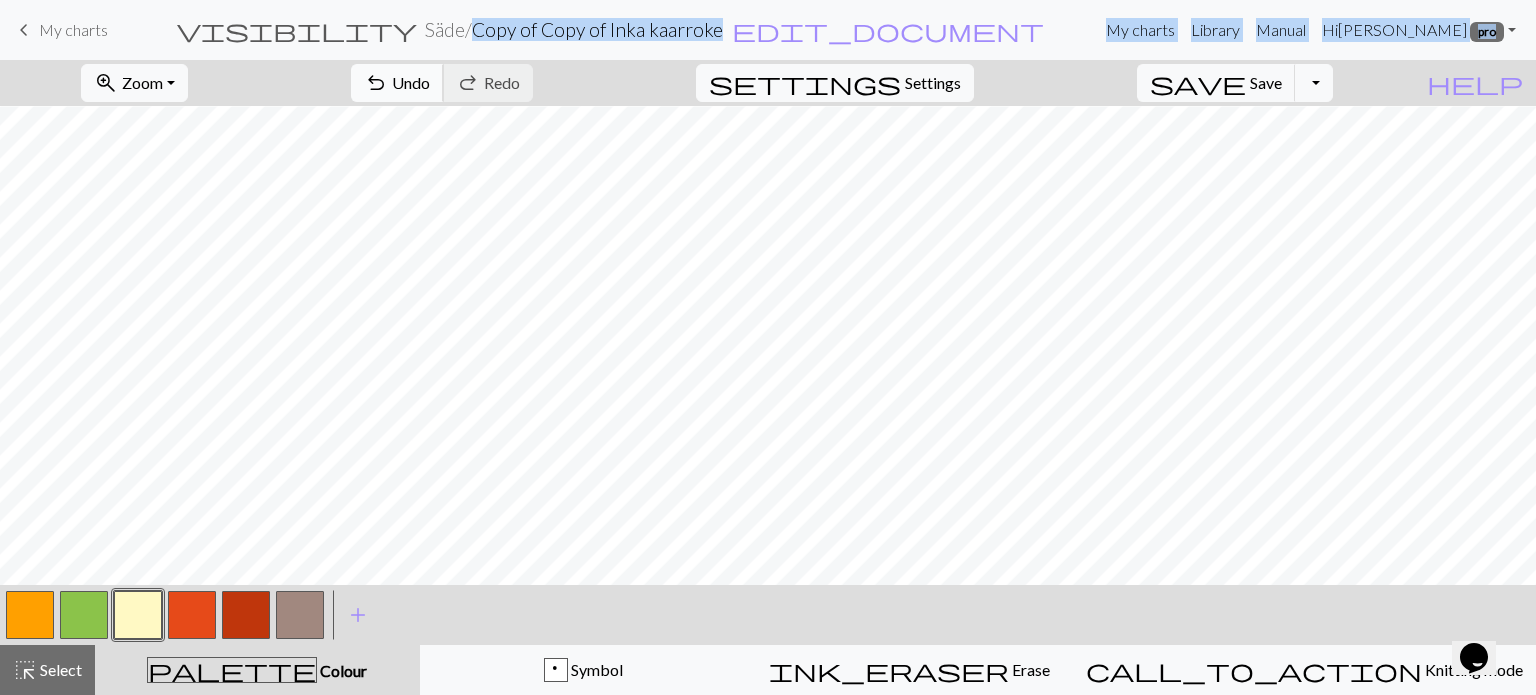 click on "undo" at bounding box center [376, 83] 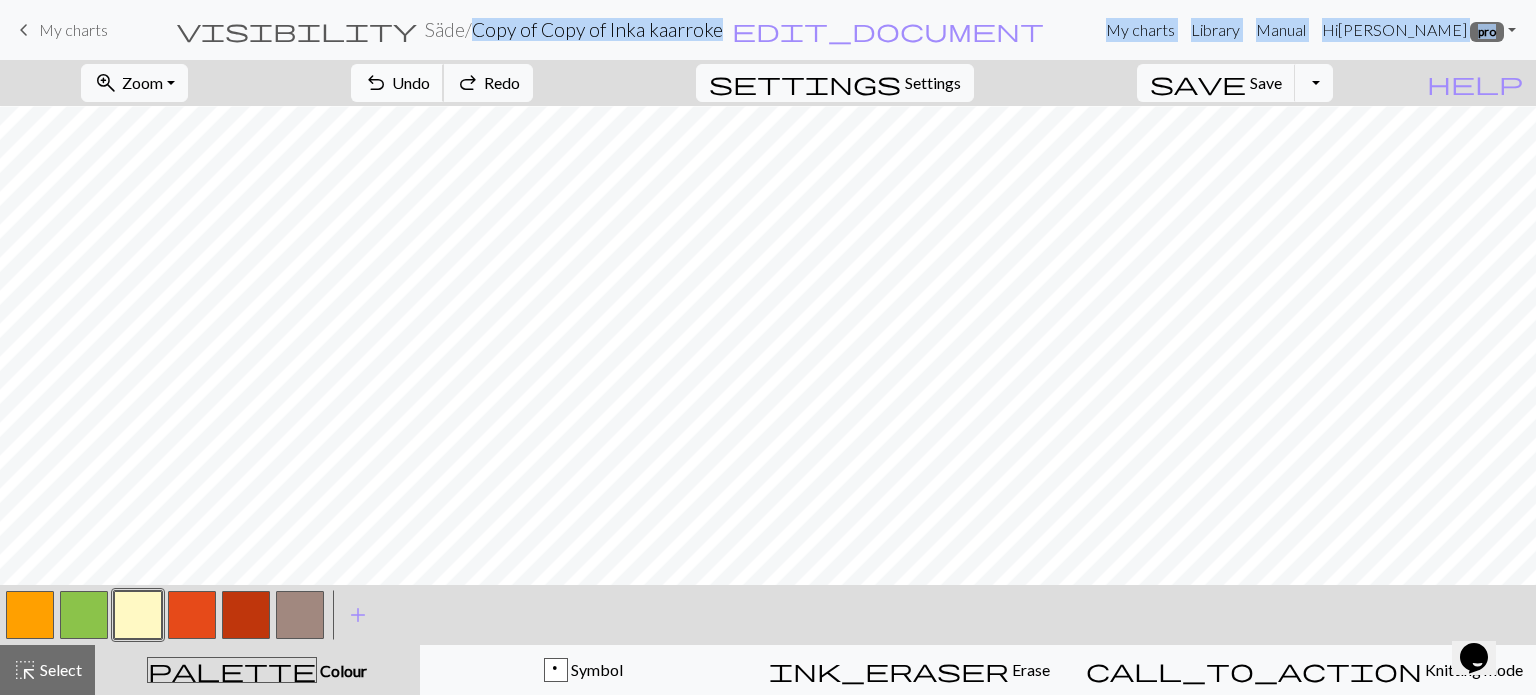 click on "Undo" at bounding box center [411, 82] 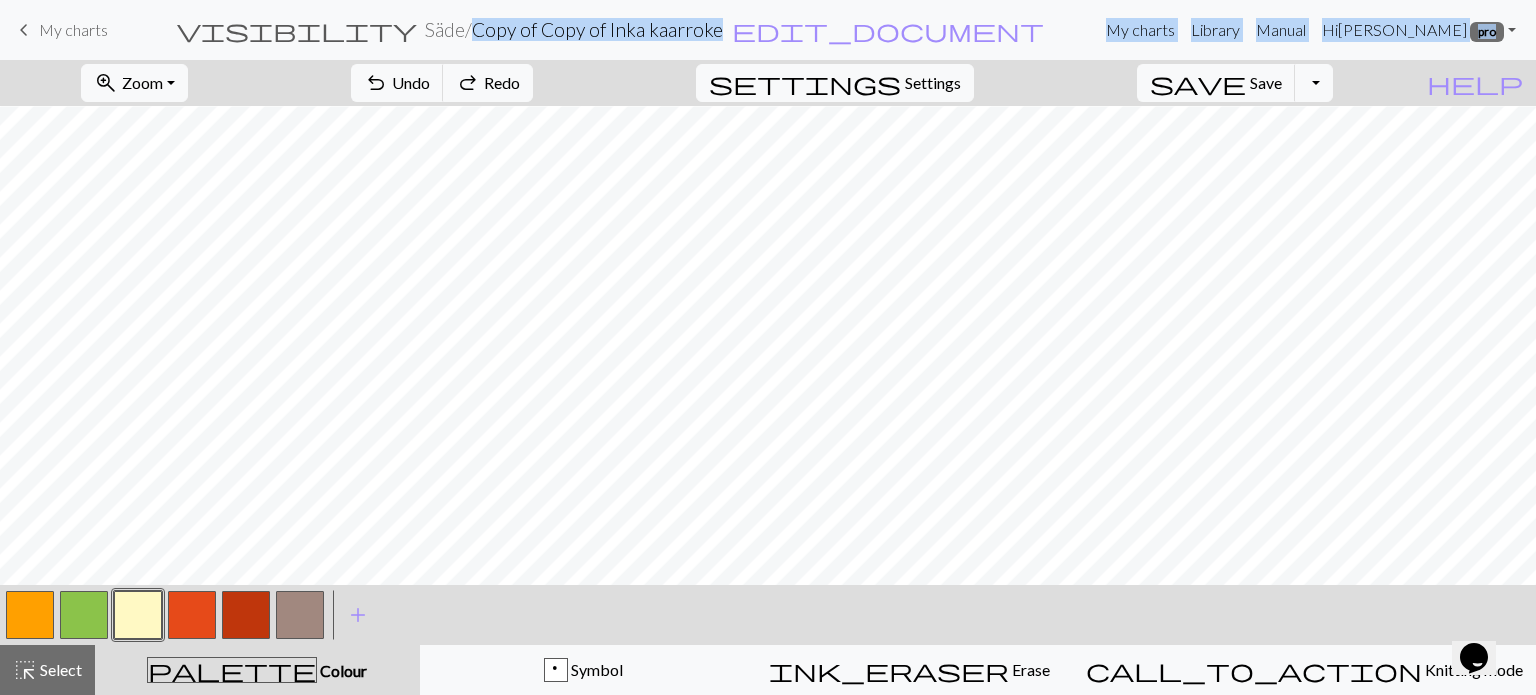 drag, startPoint x: 7, startPoint y: 613, endPoint x: 107, endPoint y: 571, distance: 108.461975 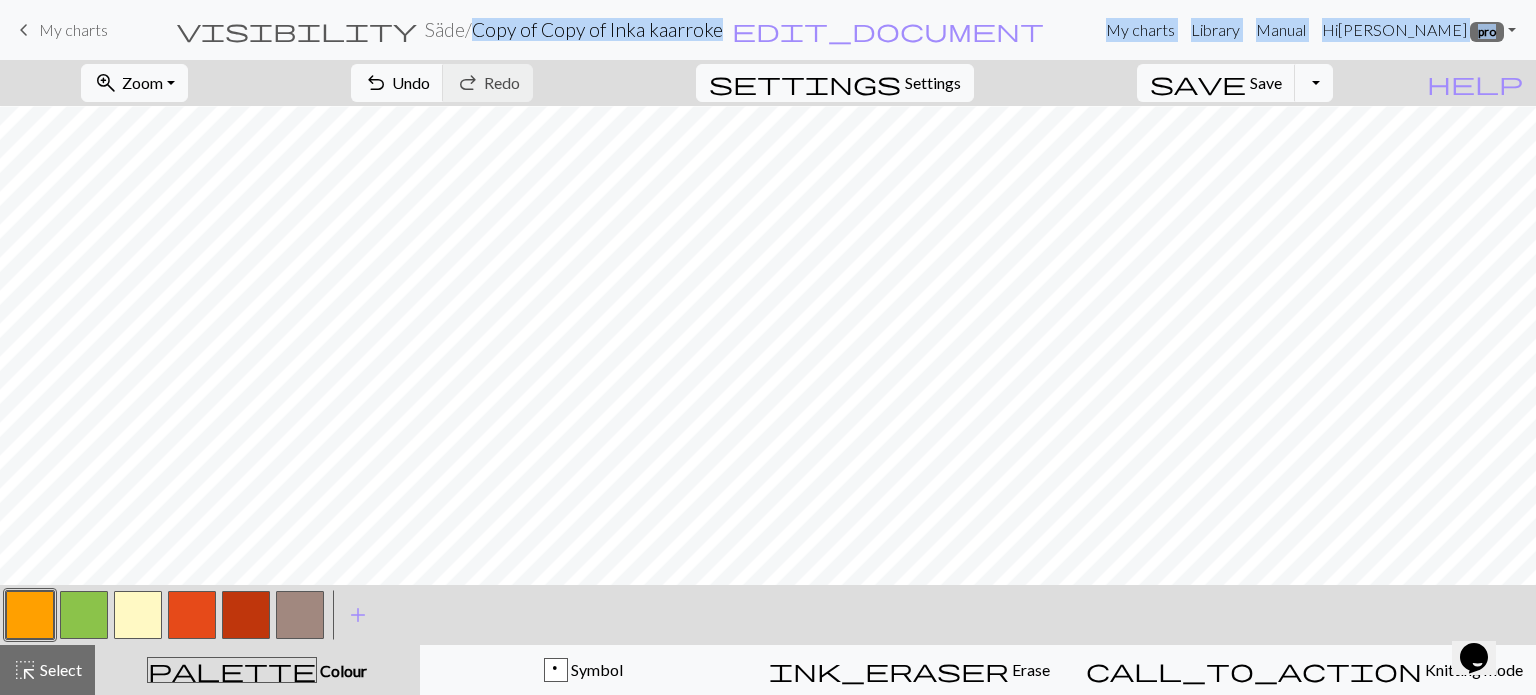 click at bounding box center [138, 615] 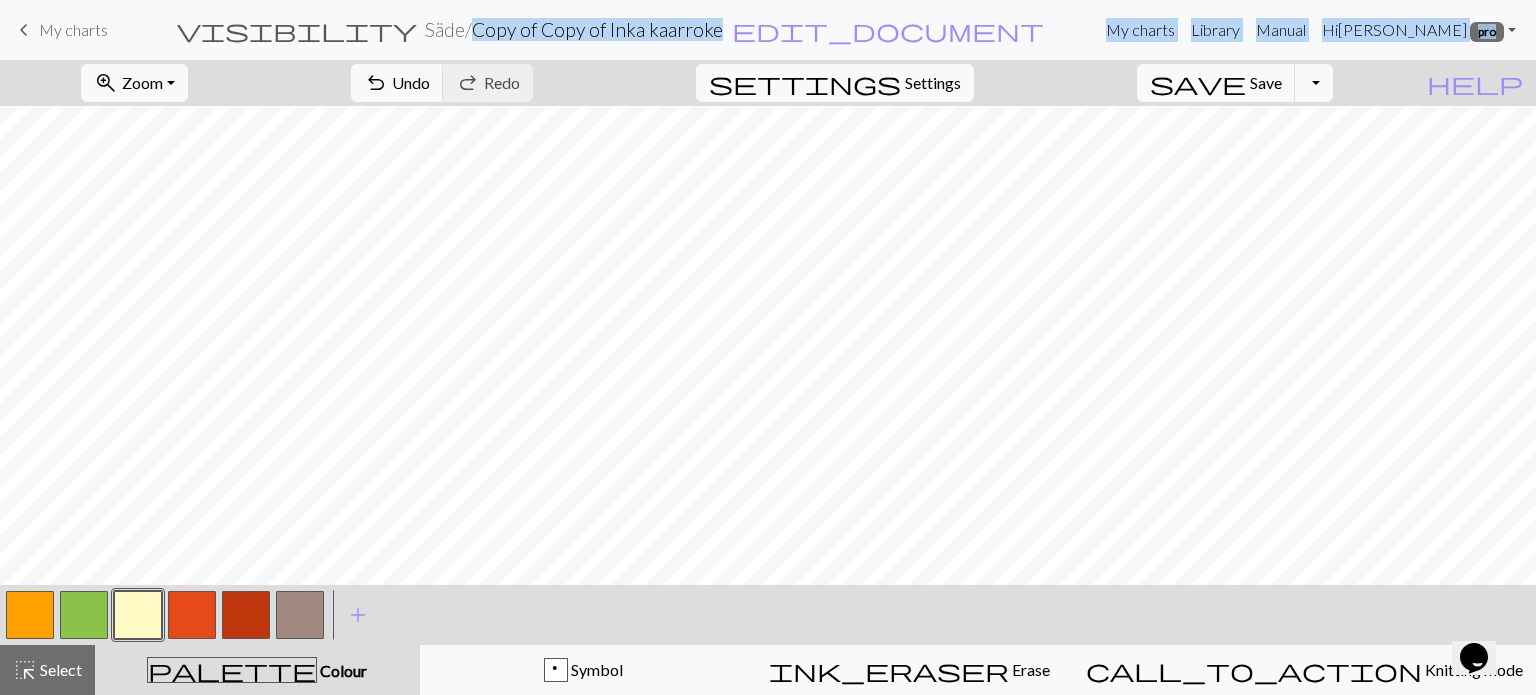 click at bounding box center [30, 615] 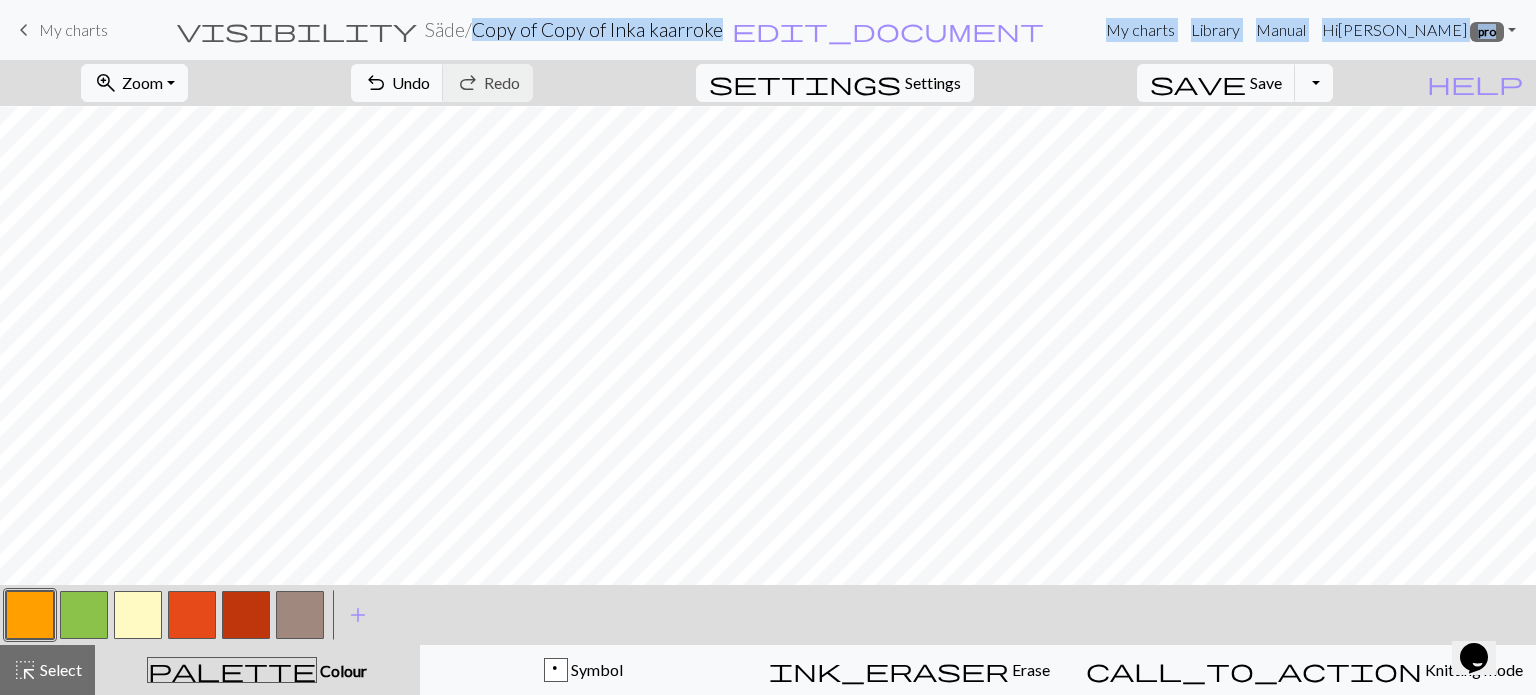 click at bounding box center (192, 615) 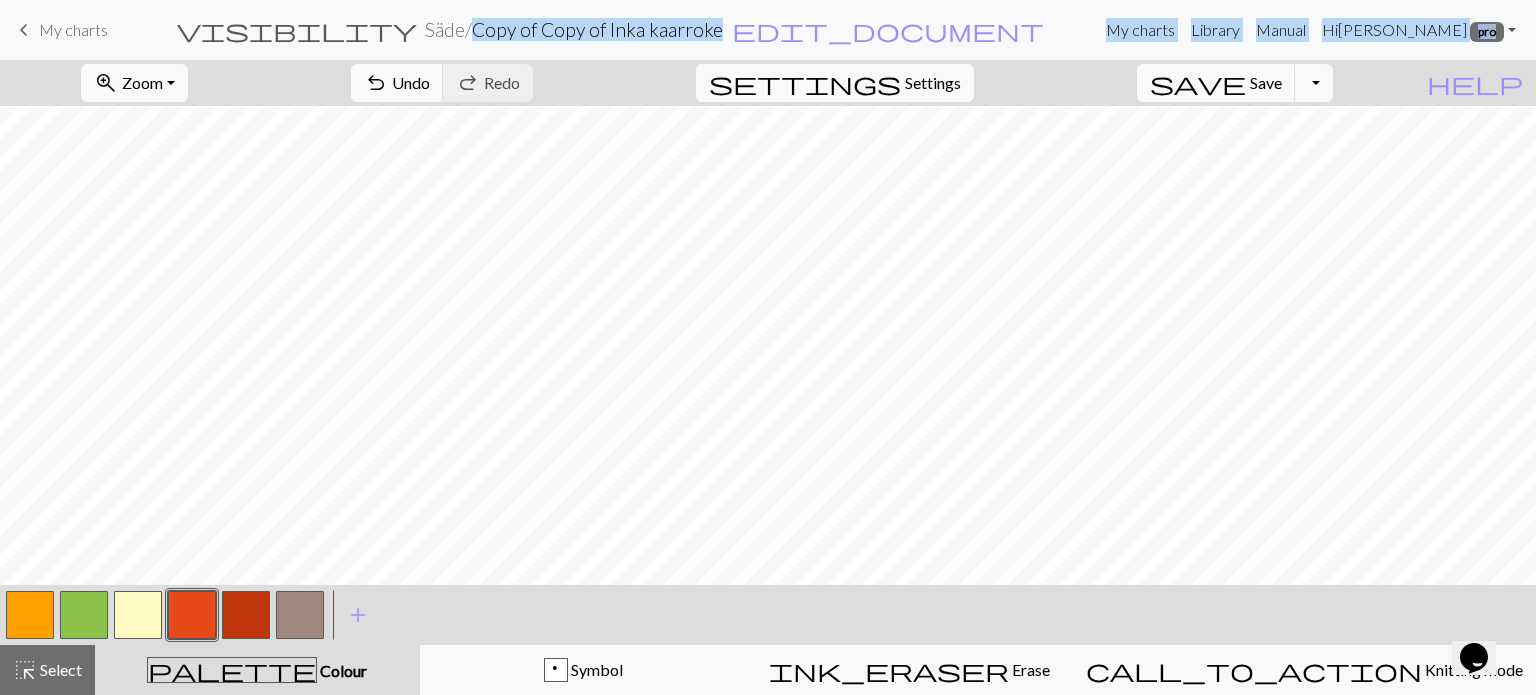 drag, startPoint x: 20, startPoint y: 618, endPoint x: 42, endPoint y: 613, distance: 22.561028 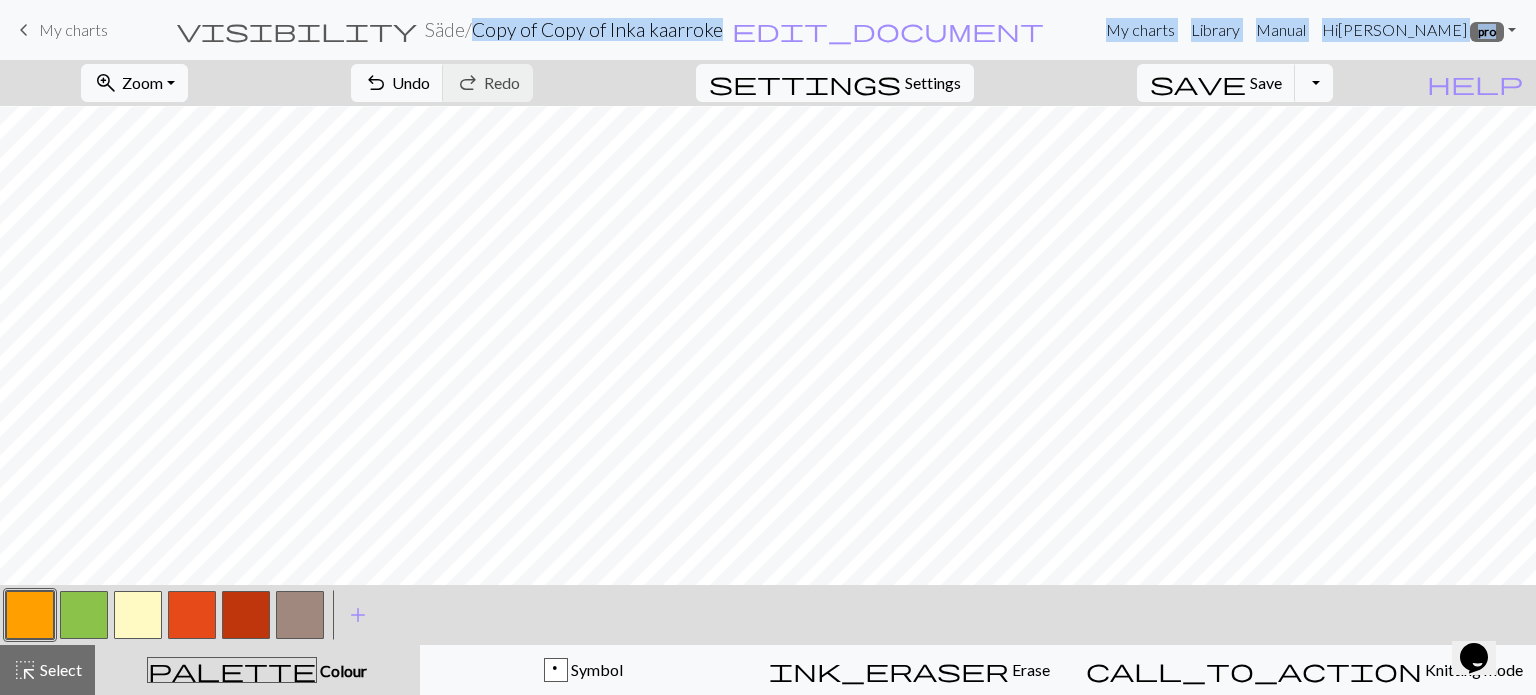 click at bounding box center [138, 615] 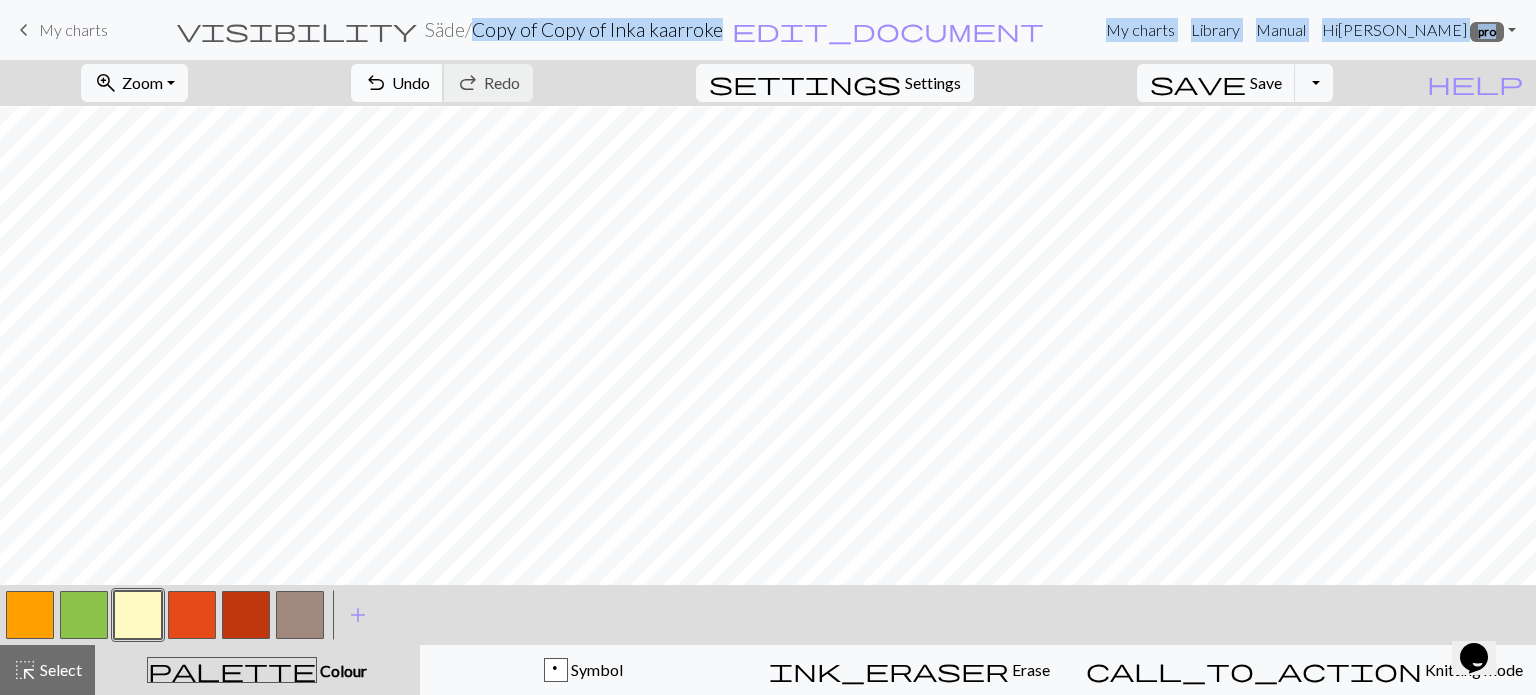 click on "Undo" at bounding box center [411, 82] 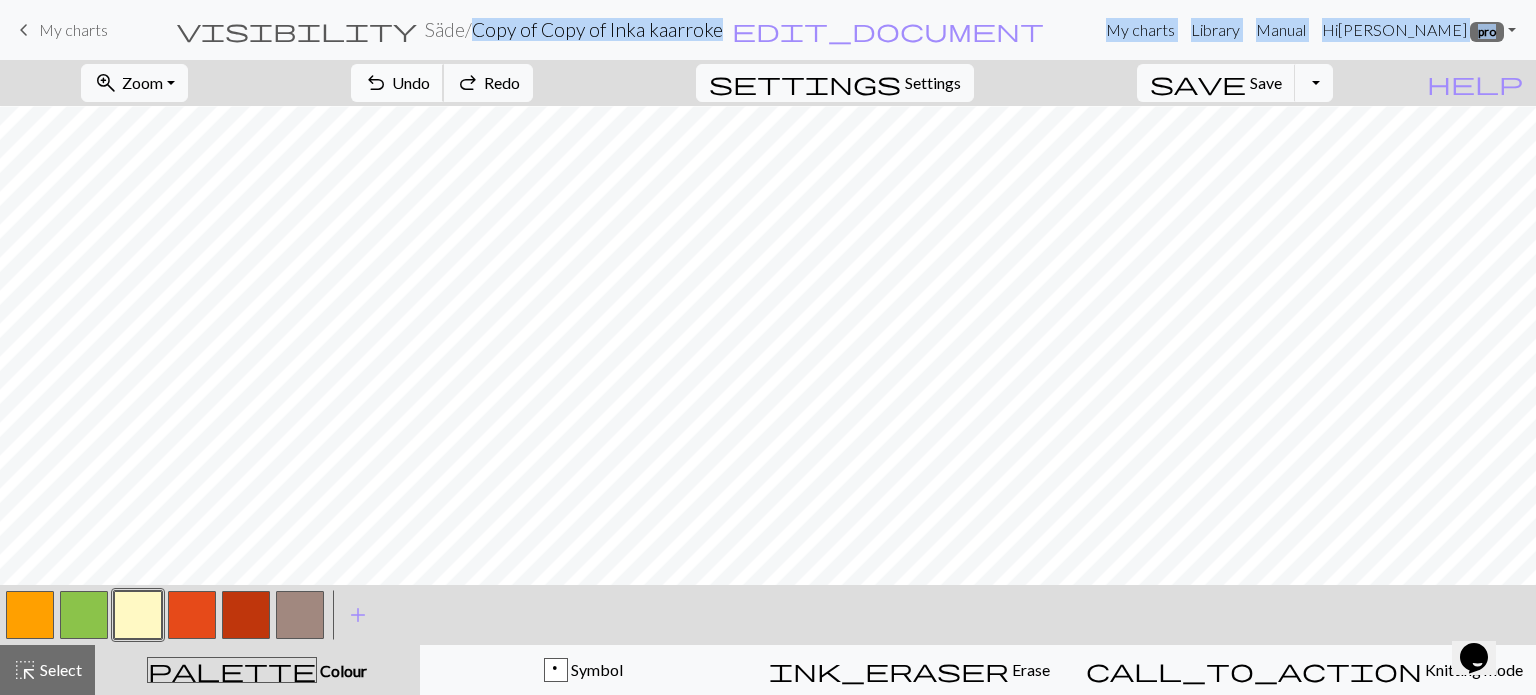 click on "Undo" at bounding box center (411, 82) 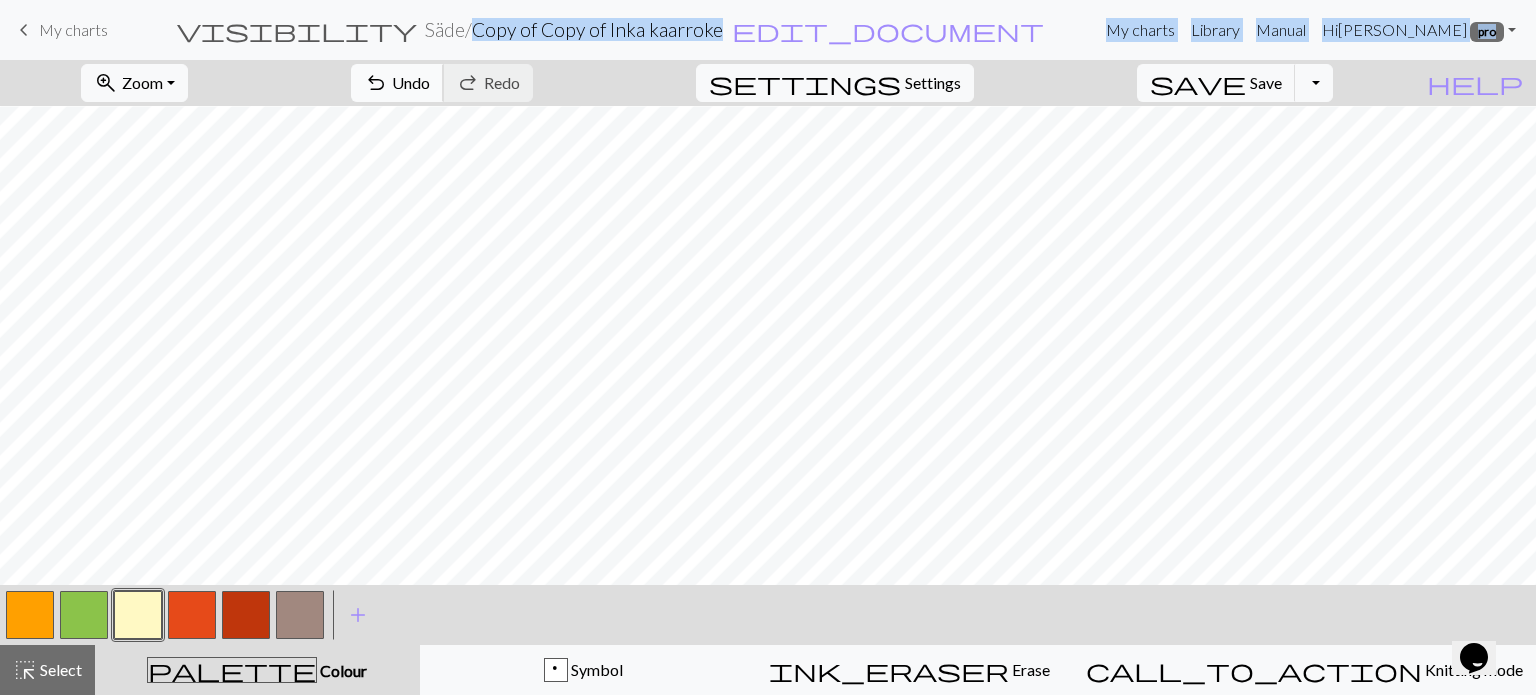 click on "Undo" at bounding box center [411, 82] 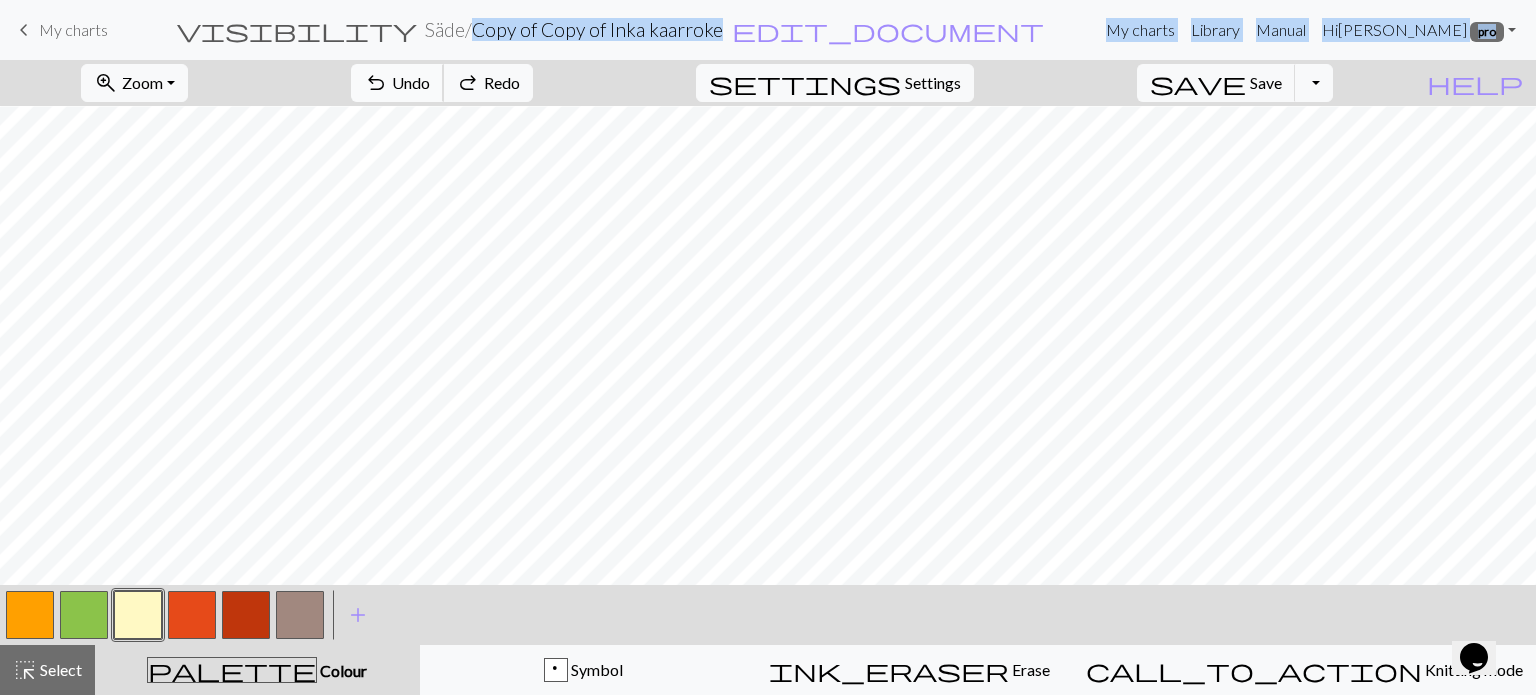 click on "undo Undo Undo" at bounding box center [397, 83] 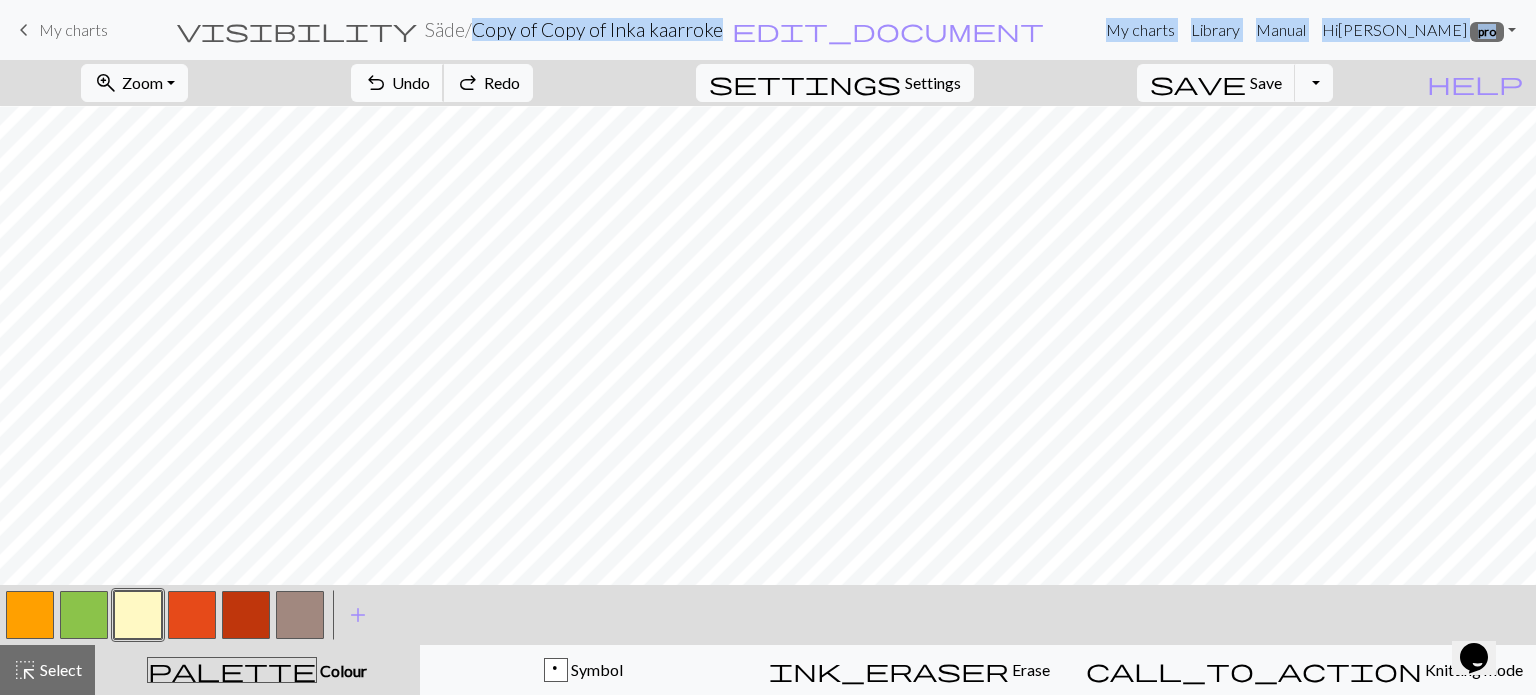 click on "undo Undo Undo" at bounding box center [397, 83] 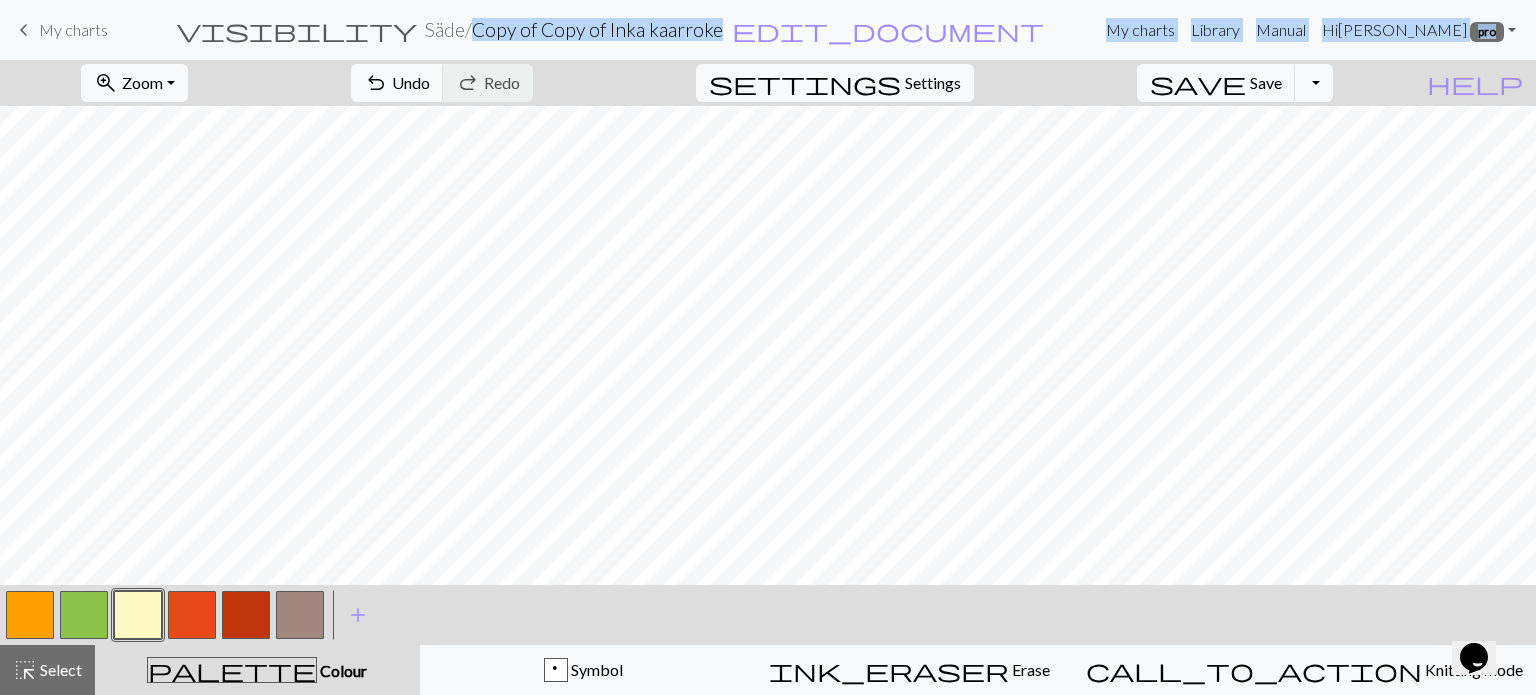 click at bounding box center [192, 615] 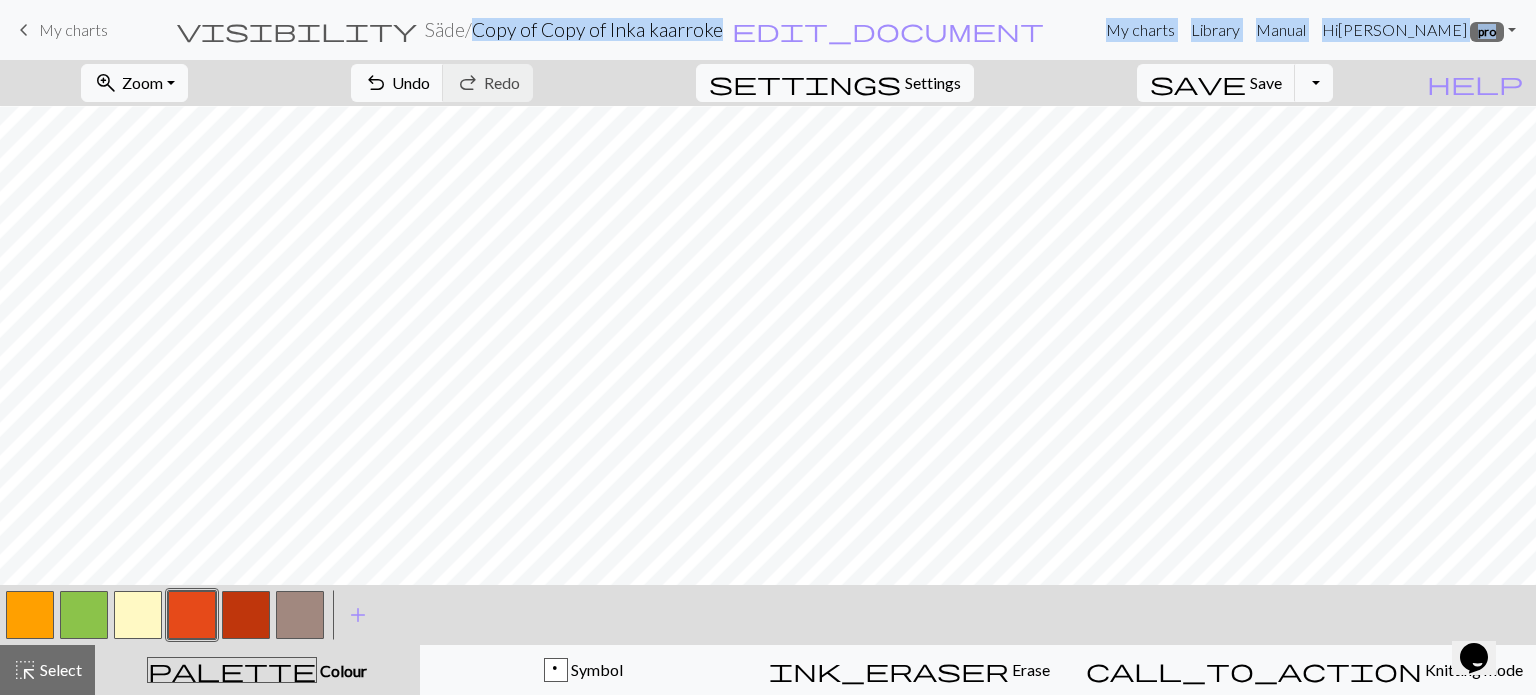 drag, startPoint x: 17, startPoint y: 606, endPoint x: 74, endPoint y: 587, distance: 60.083275 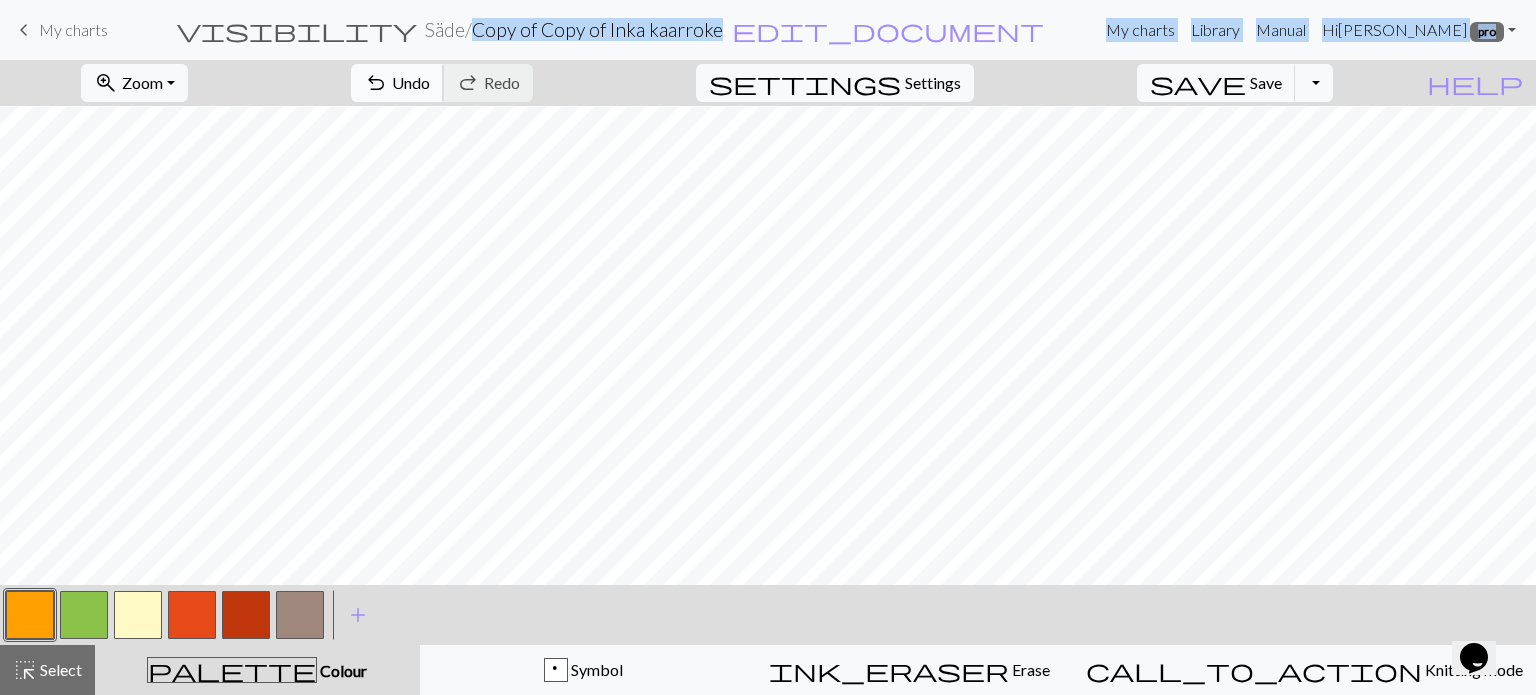 click on "undo" at bounding box center [376, 83] 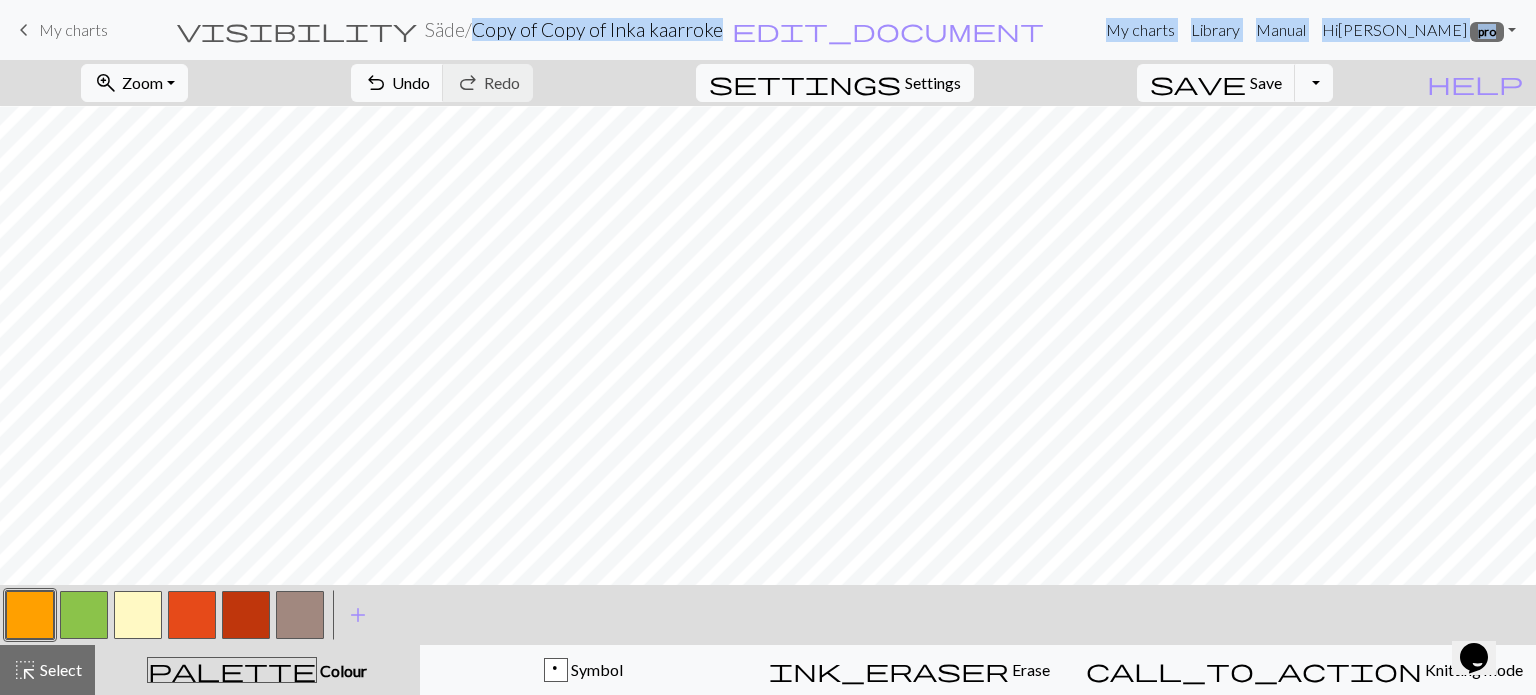 drag, startPoint x: 137, startPoint y: 619, endPoint x: 216, endPoint y: 594, distance: 82.86133 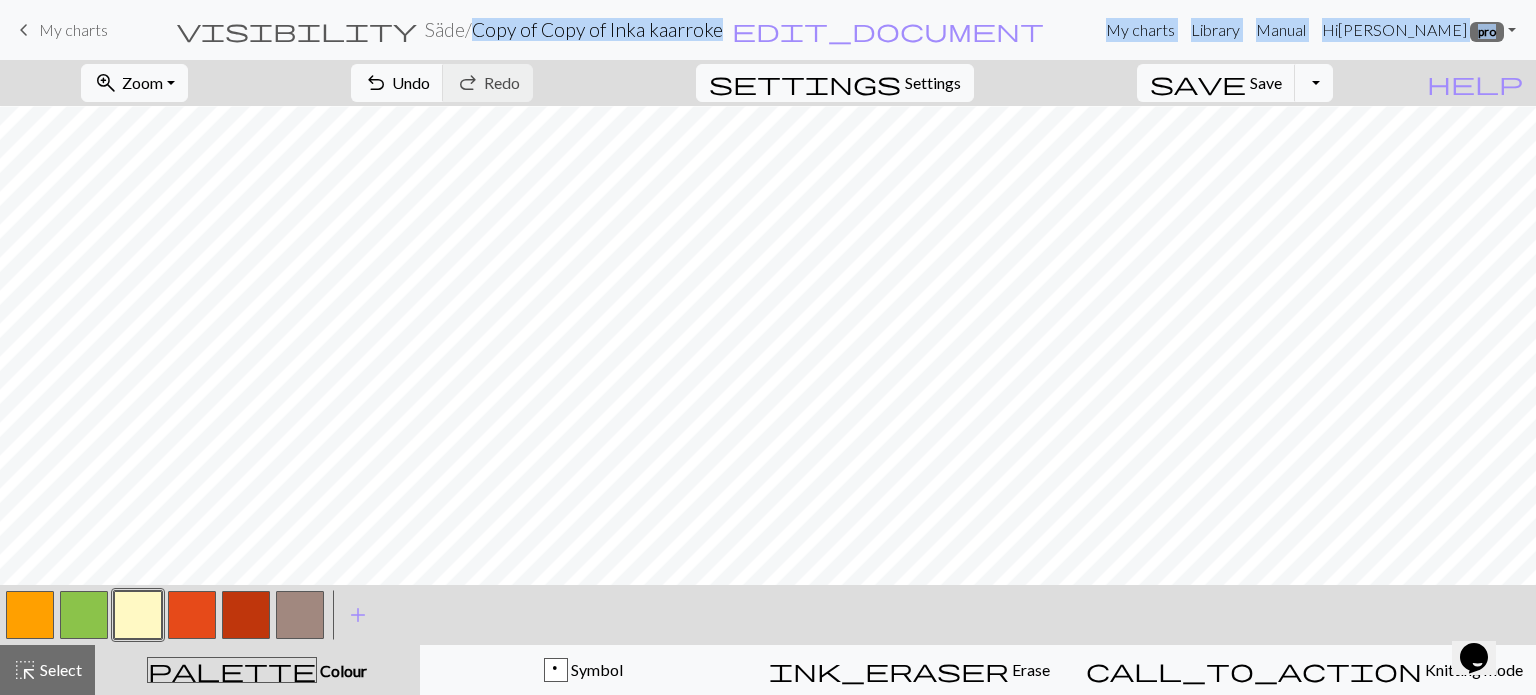 click at bounding box center (138, 615) 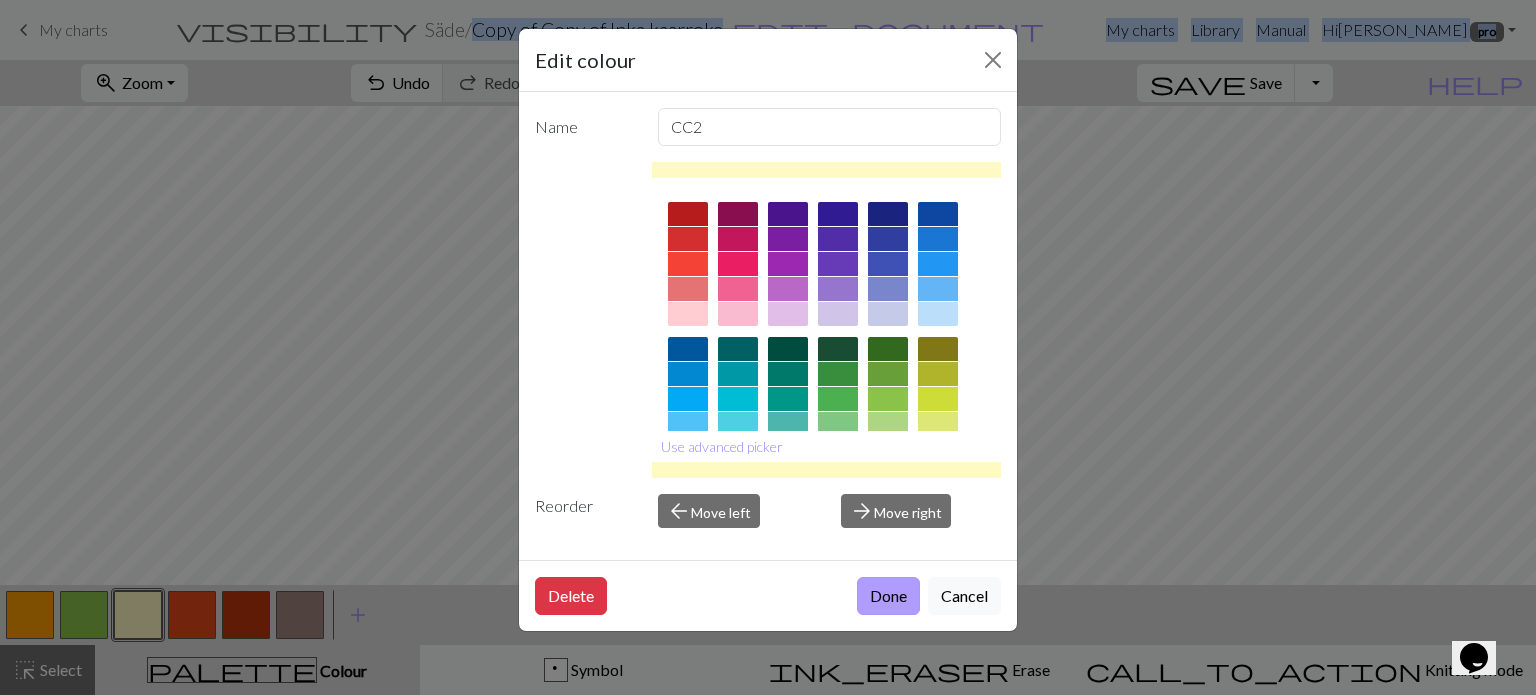click on "Done" at bounding box center (888, 596) 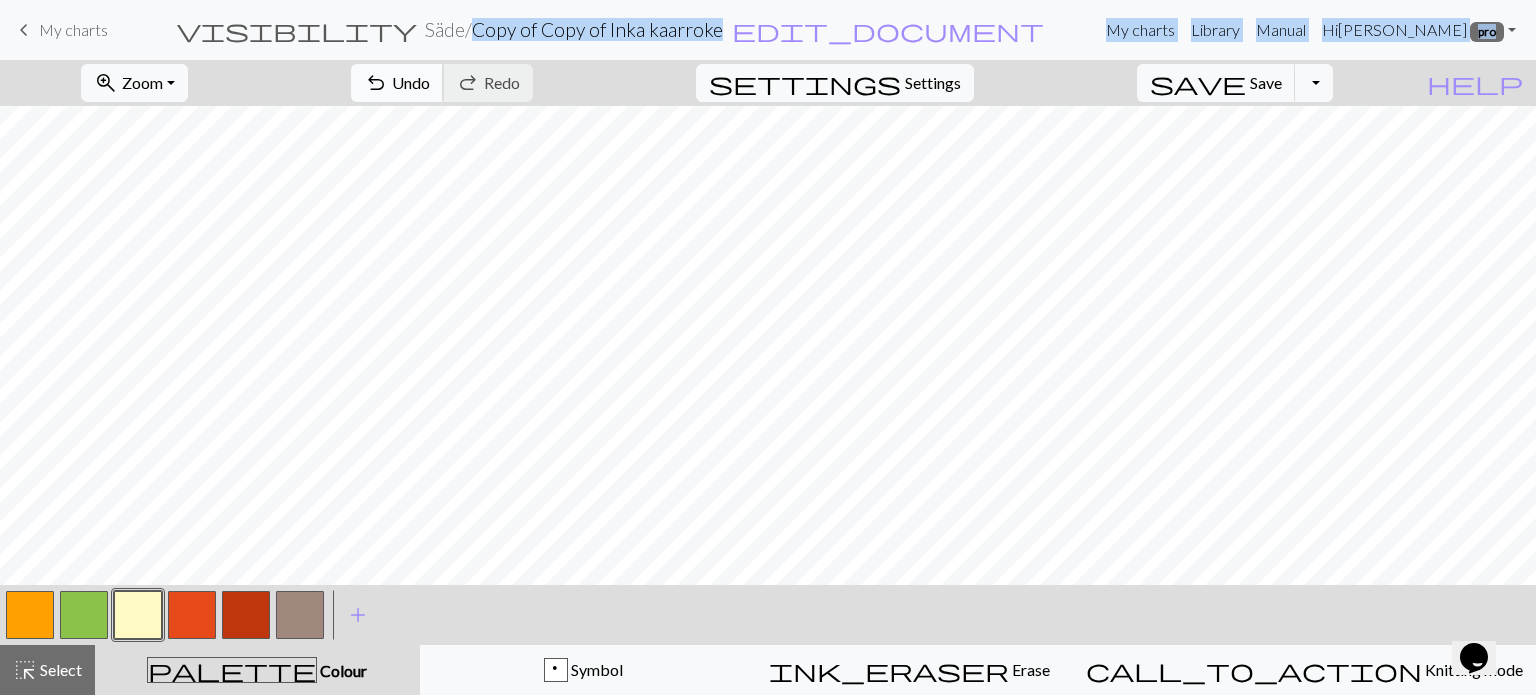 click on "Undo" at bounding box center (411, 82) 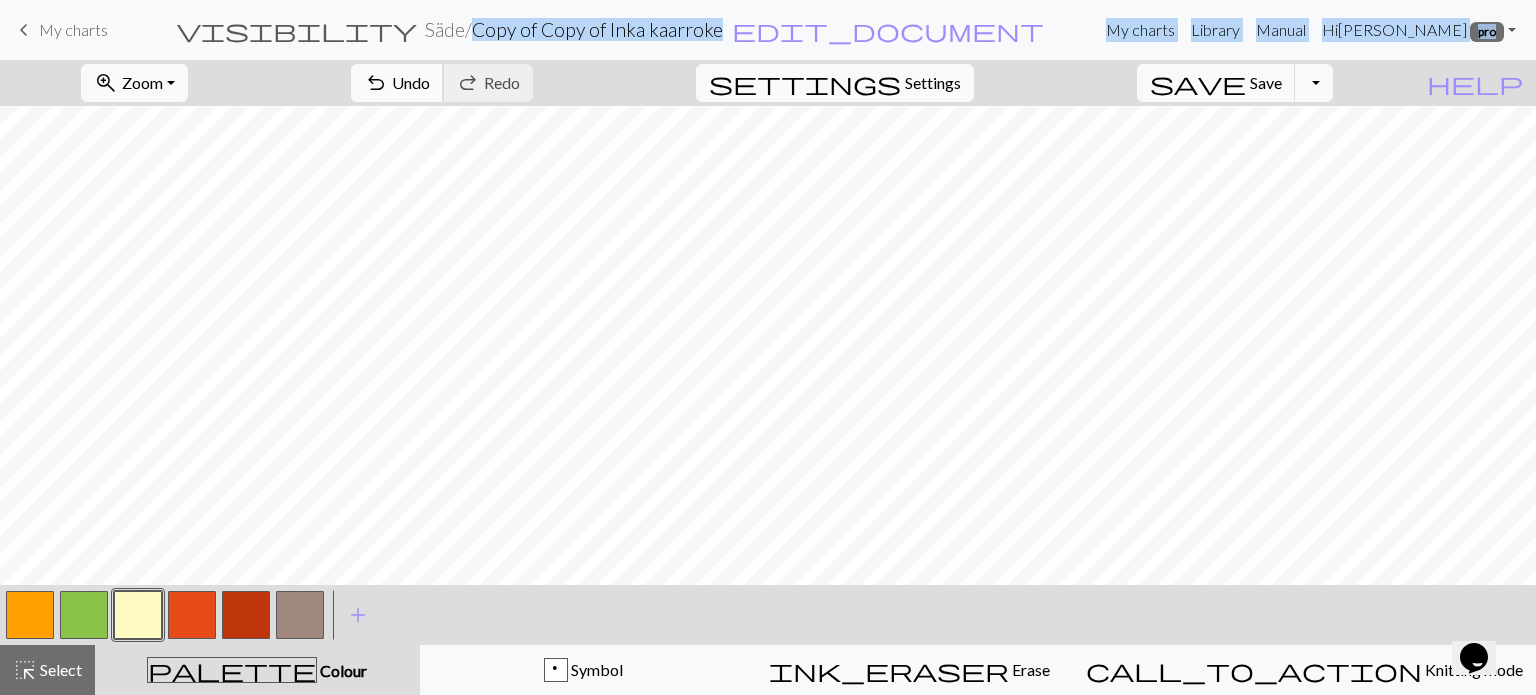 click on "Undo" at bounding box center (411, 82) 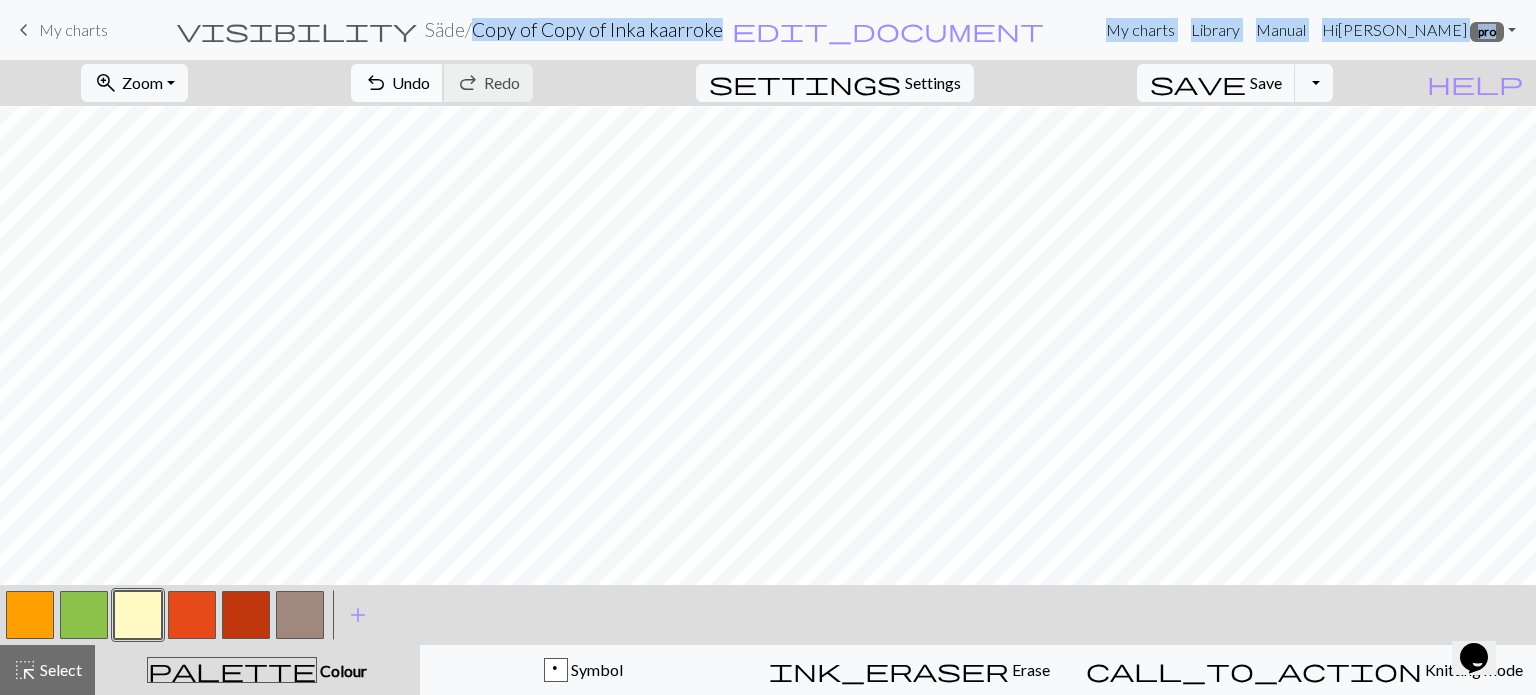 click on "Undo" at bounding box center (411, 82) 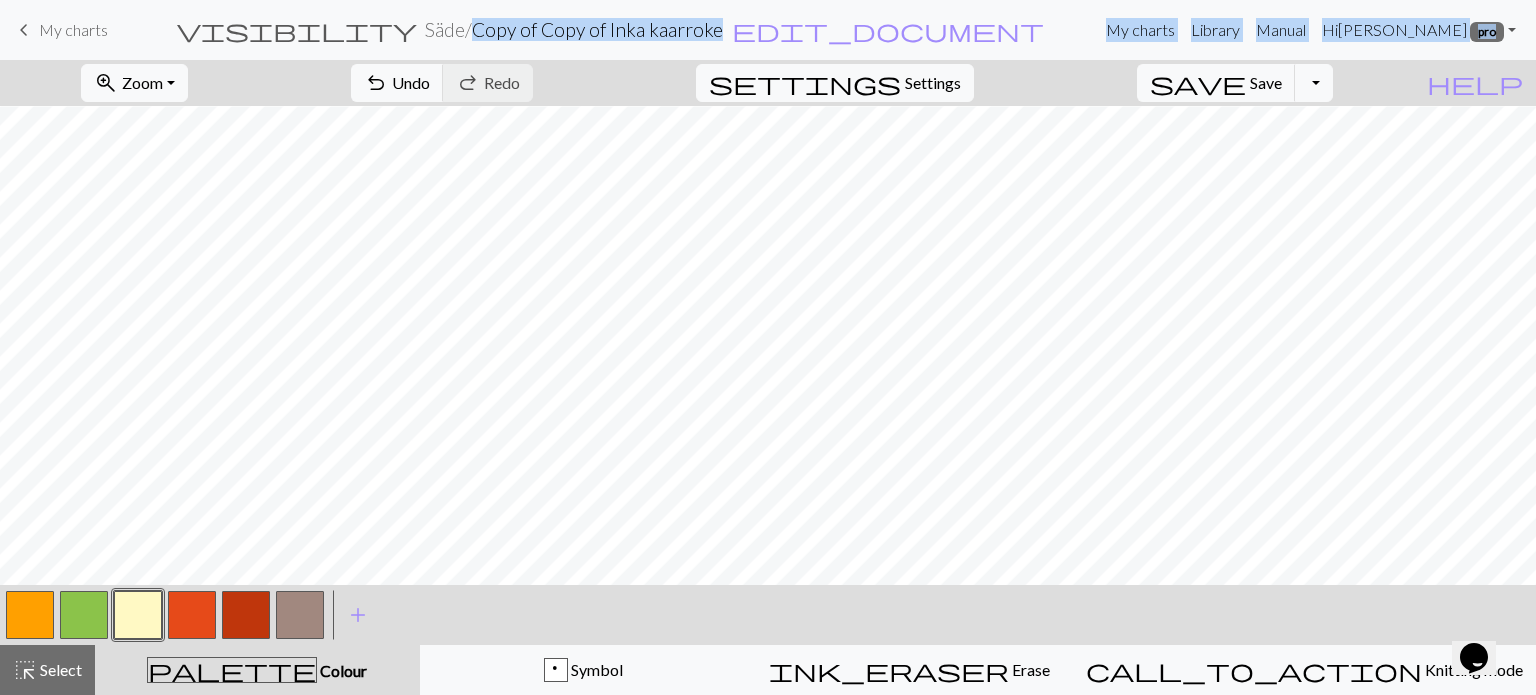 click at bounding box center [84, 615] 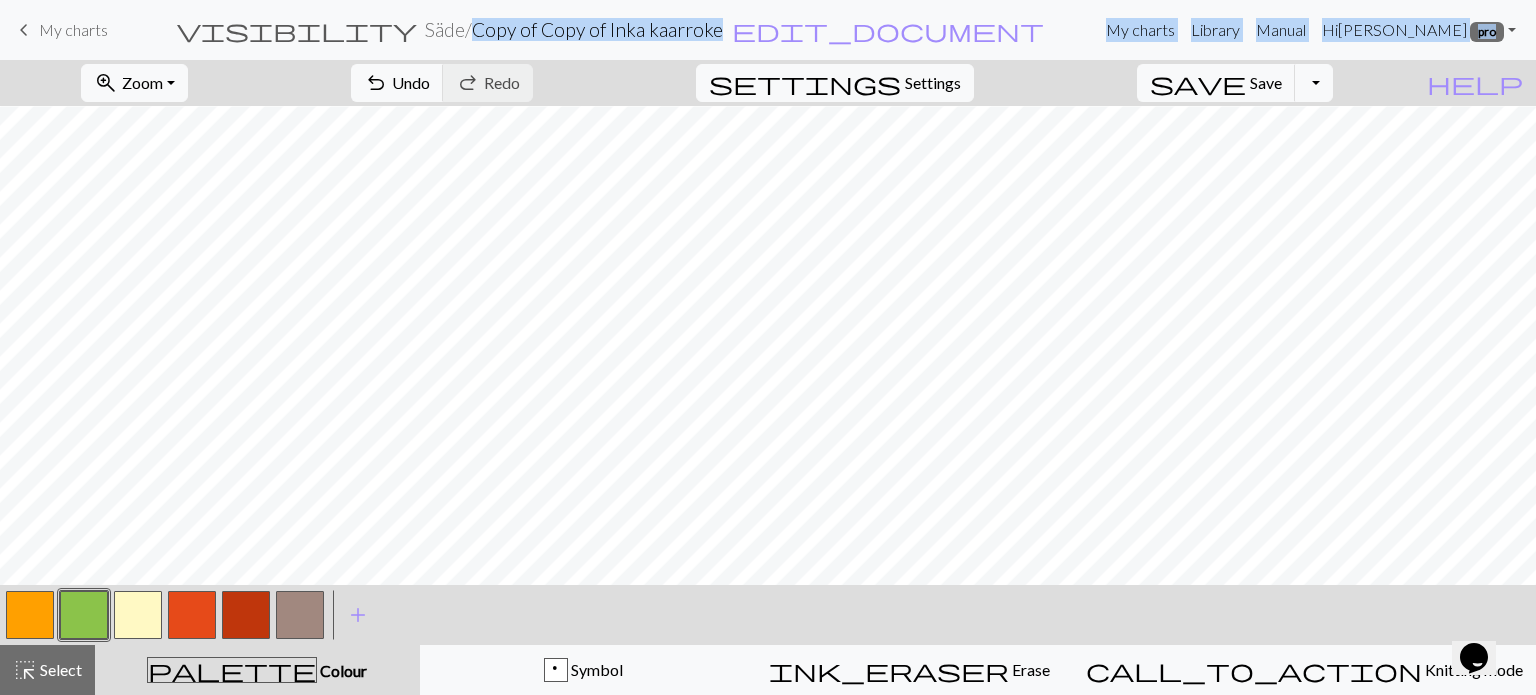 drag, startPoint x: 176, startPoint y: 621, endPoint x: 220, endPoint y: 603, distance: 47.539455 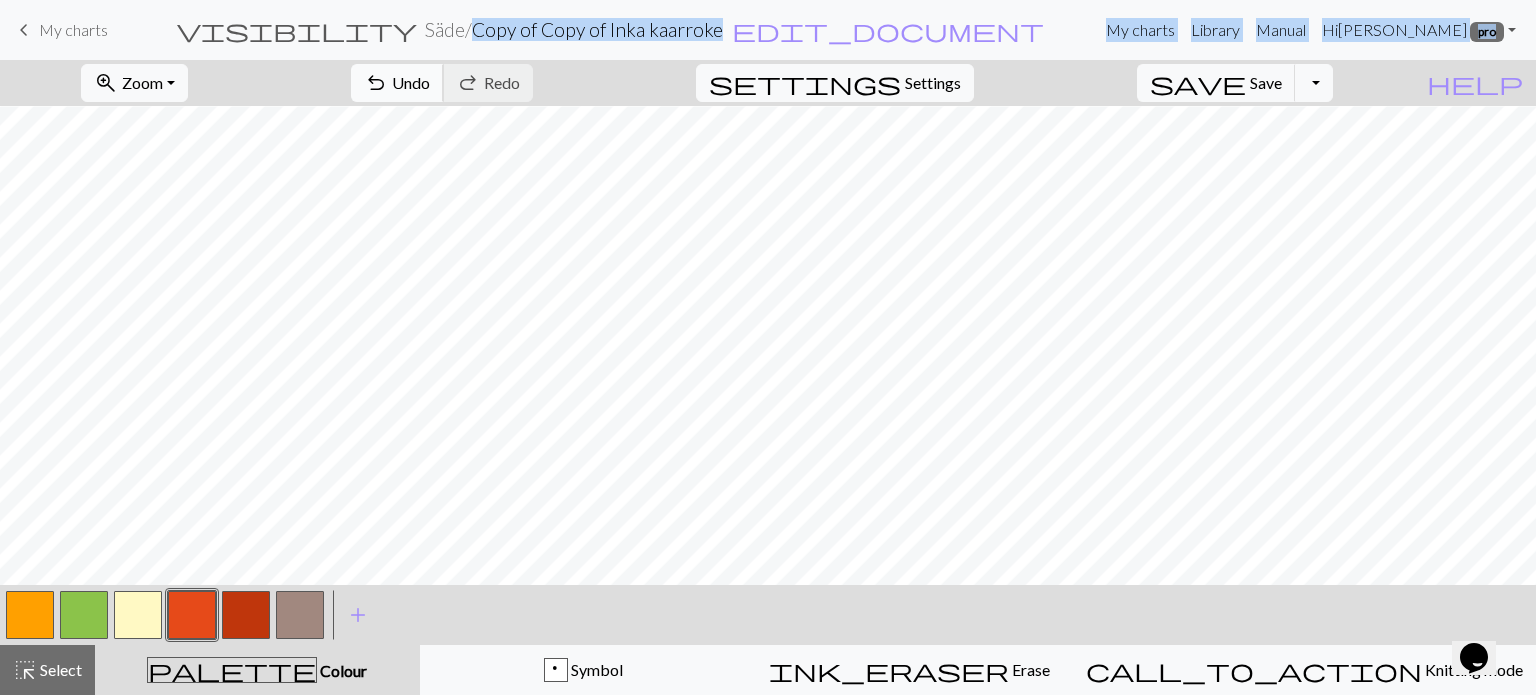 click on "Undo" at bounding box center (411, 82) 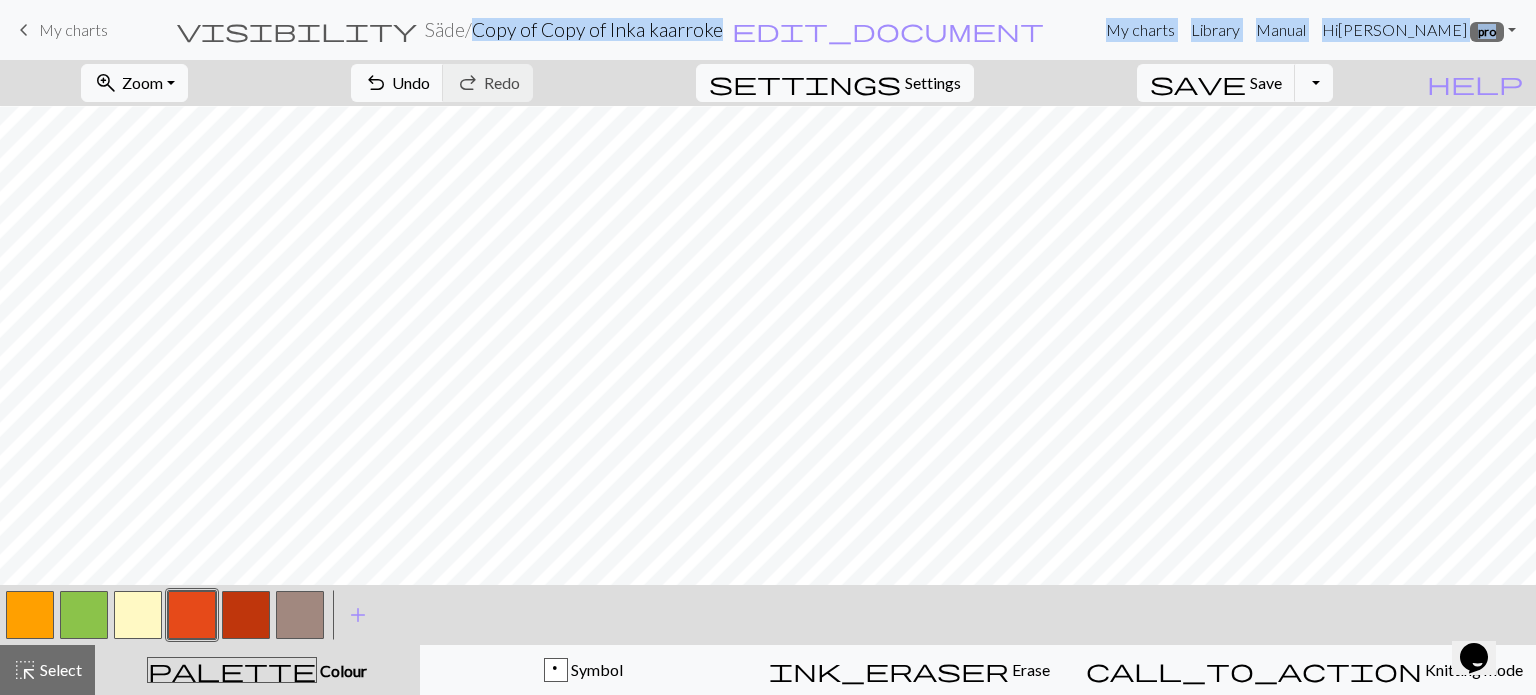 drag, startPoint x: 32, startPoint y: 618, endPoint x: 41, endPoint y: 612, distance: 10.816654 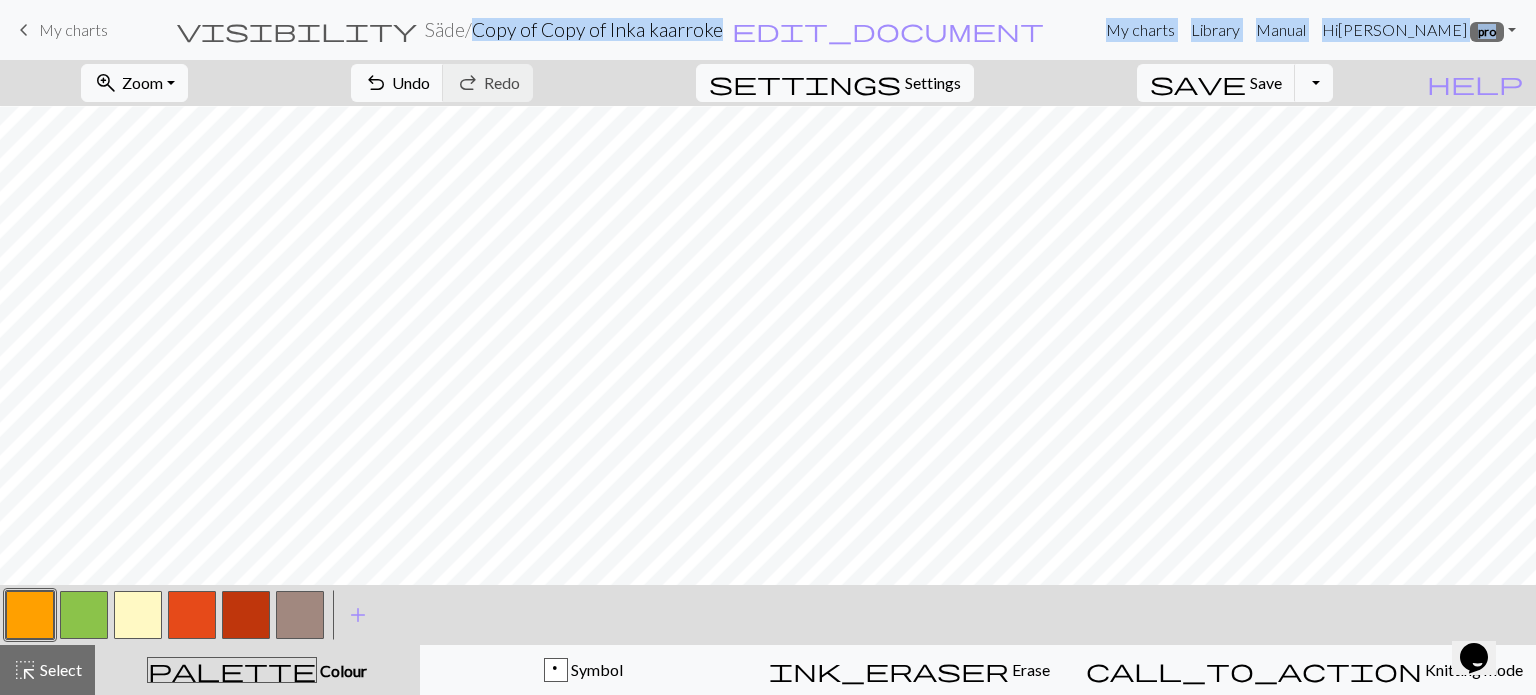 click at bounding box center [84, 615] 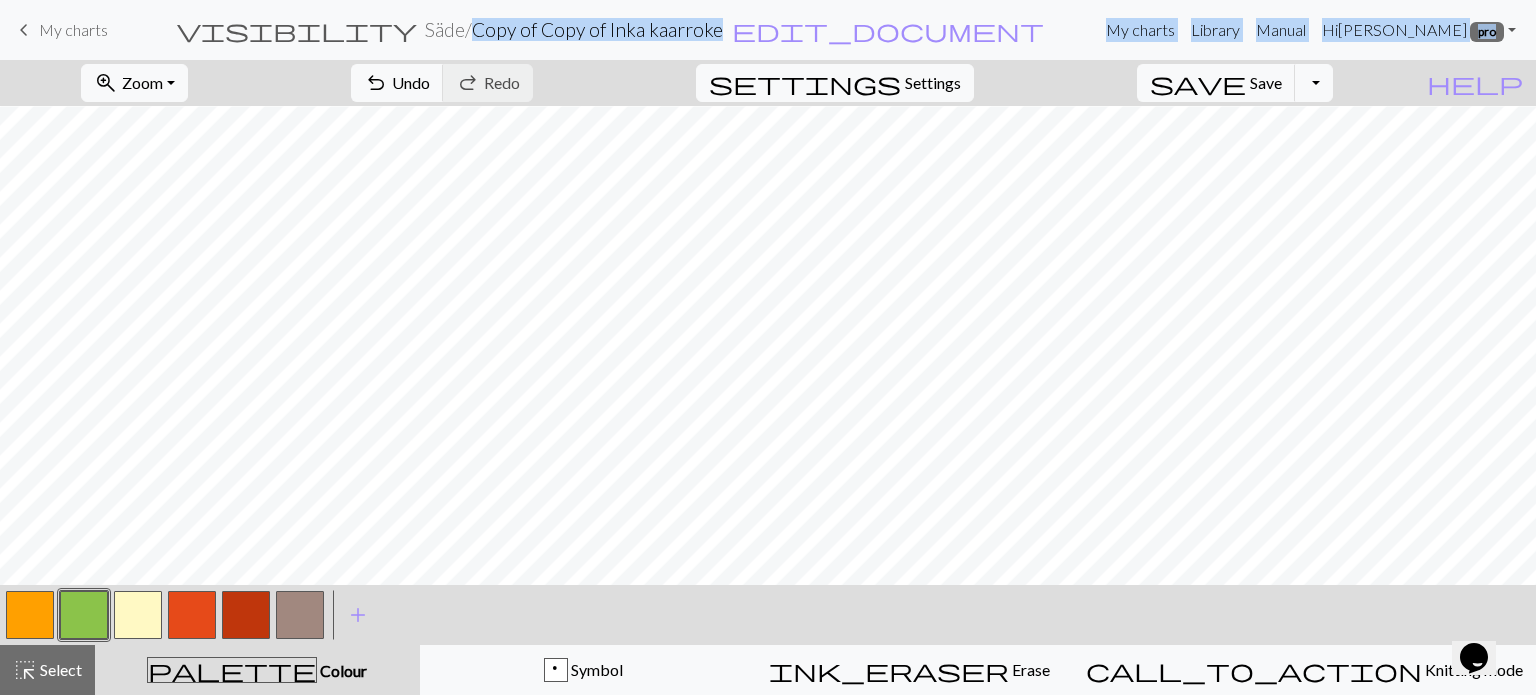 drag, startPoint x: 144, startPoint y: 623, endPoint x: 155, endPoint y: 618, distance: 12.083046 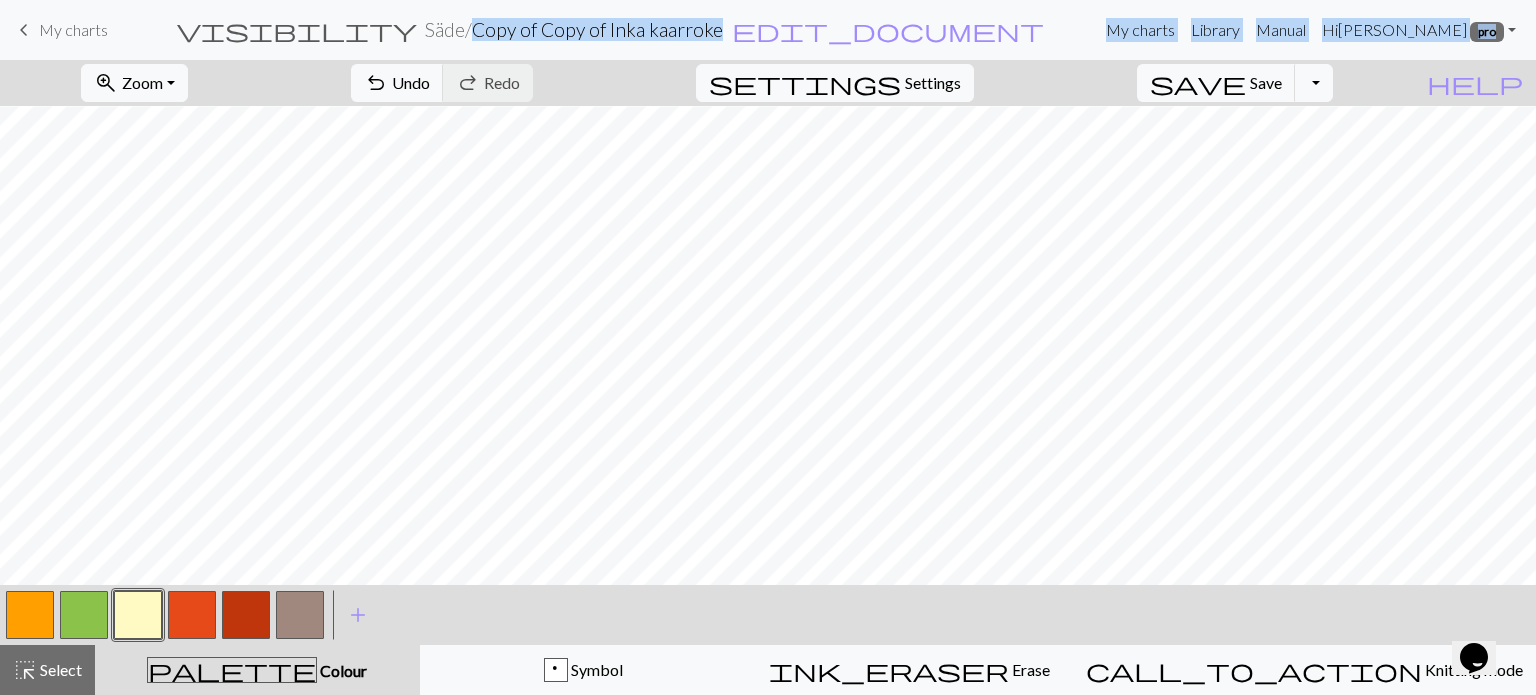drag, startPoint x: 24, startPoint y: 611, endPoint x: 108, endPoint y: 574, distance: 91.787796 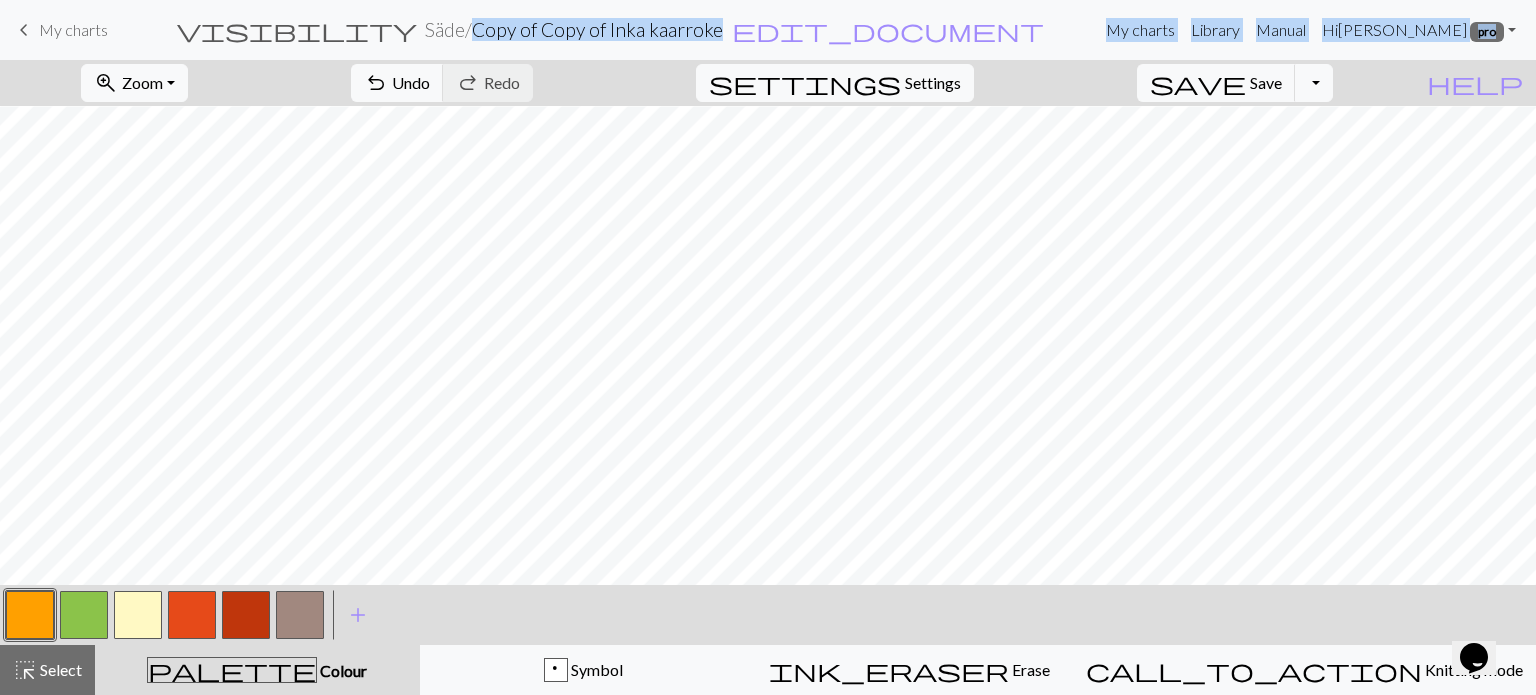 click at bounding box center (138, 615) 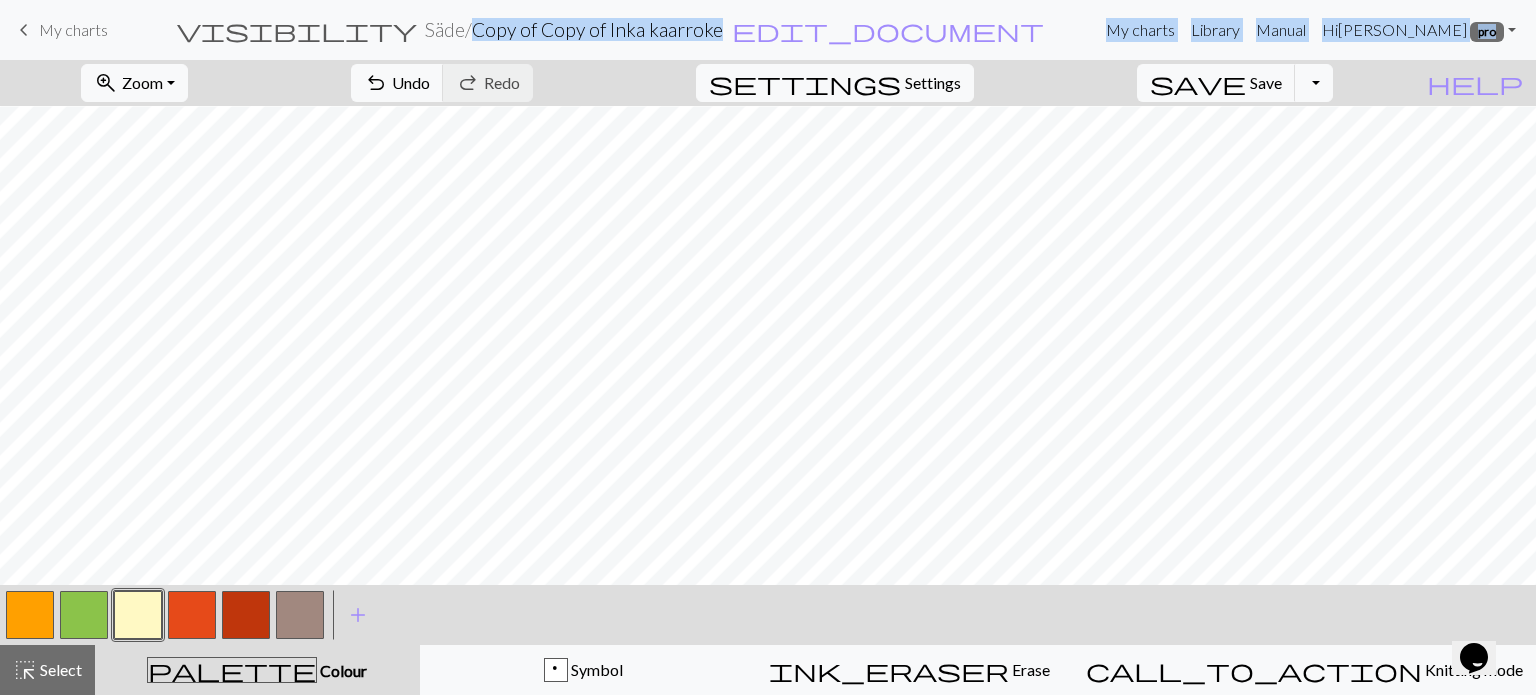 drag, startPoint x: 21, startPoint y: 617, endPoint x: 41, endPoint y: 611, distance: 20.880613 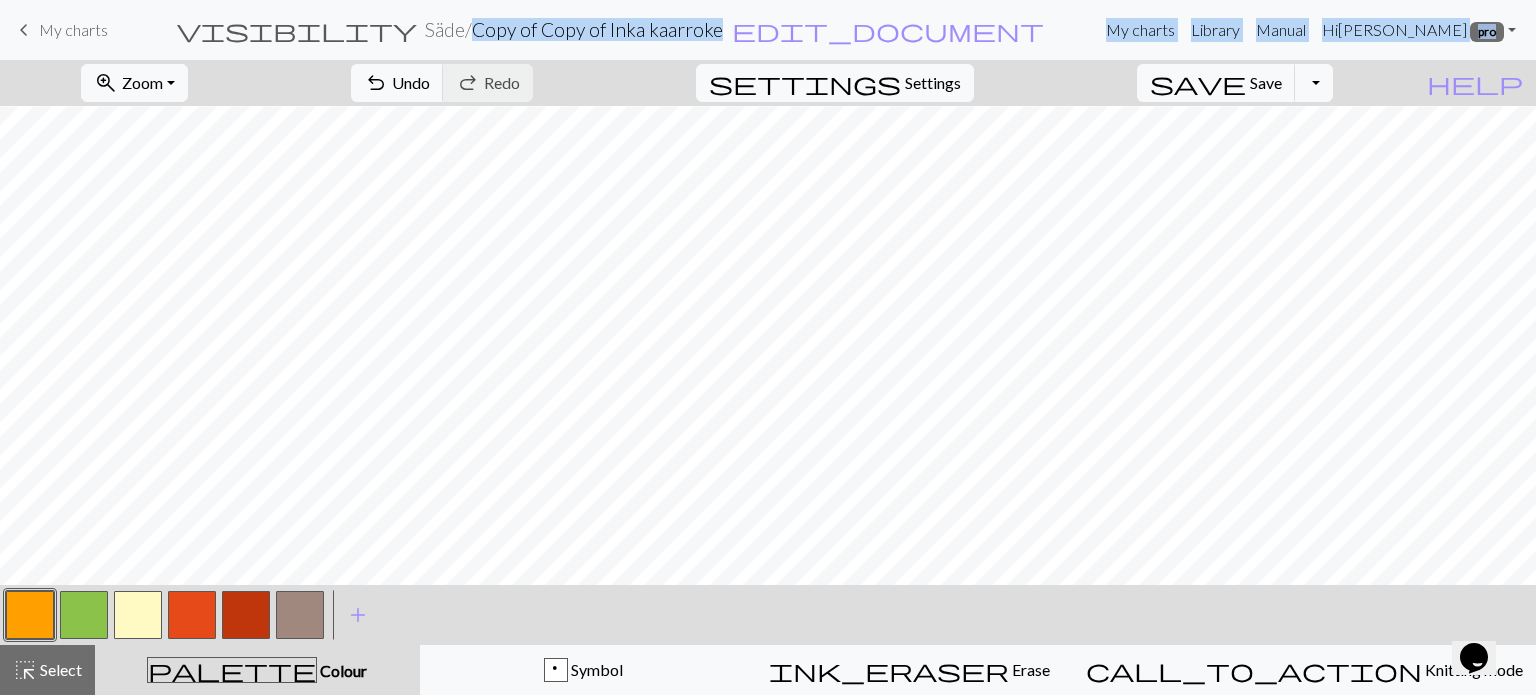 drag, startPoint x: 140, startPoint y: 611, endPoint x: 188, endPoint y: 587, distance: 53.66563 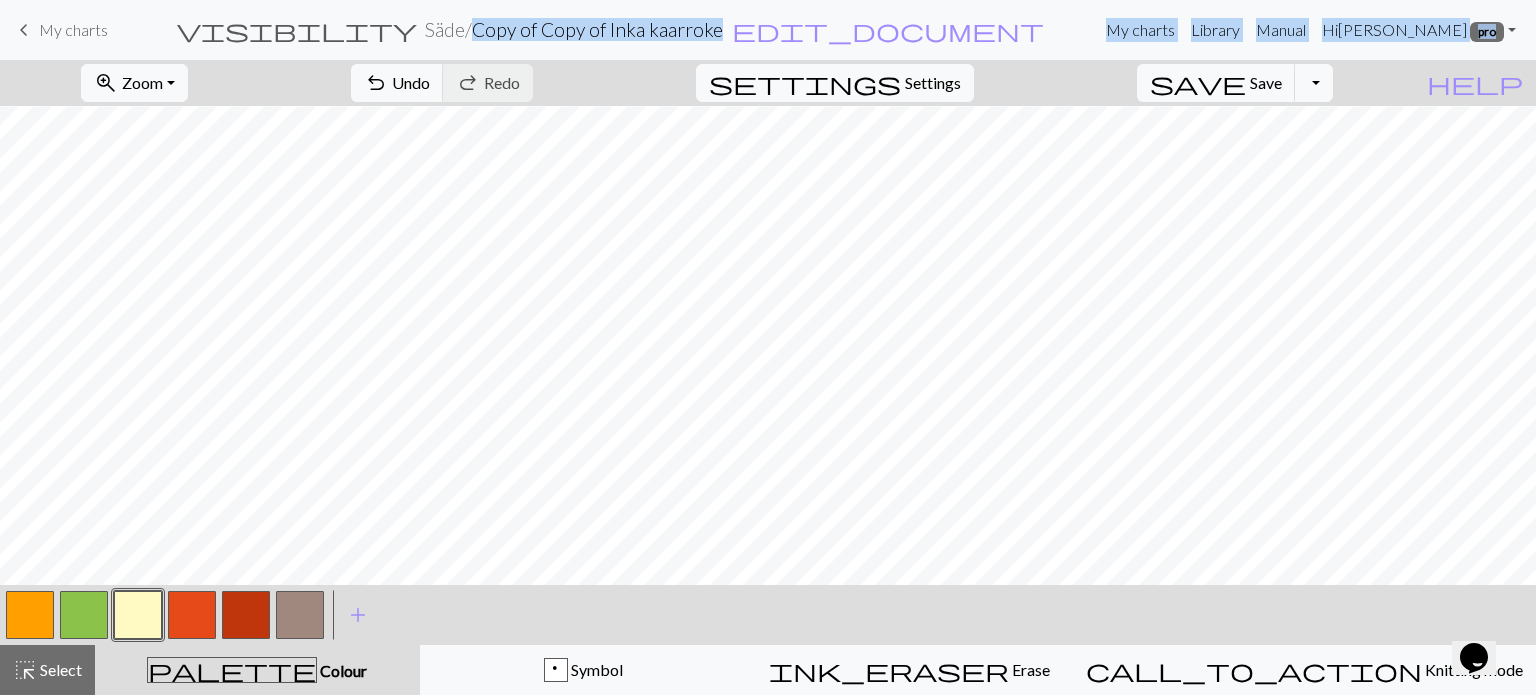 click at bounding box center (30, 615) 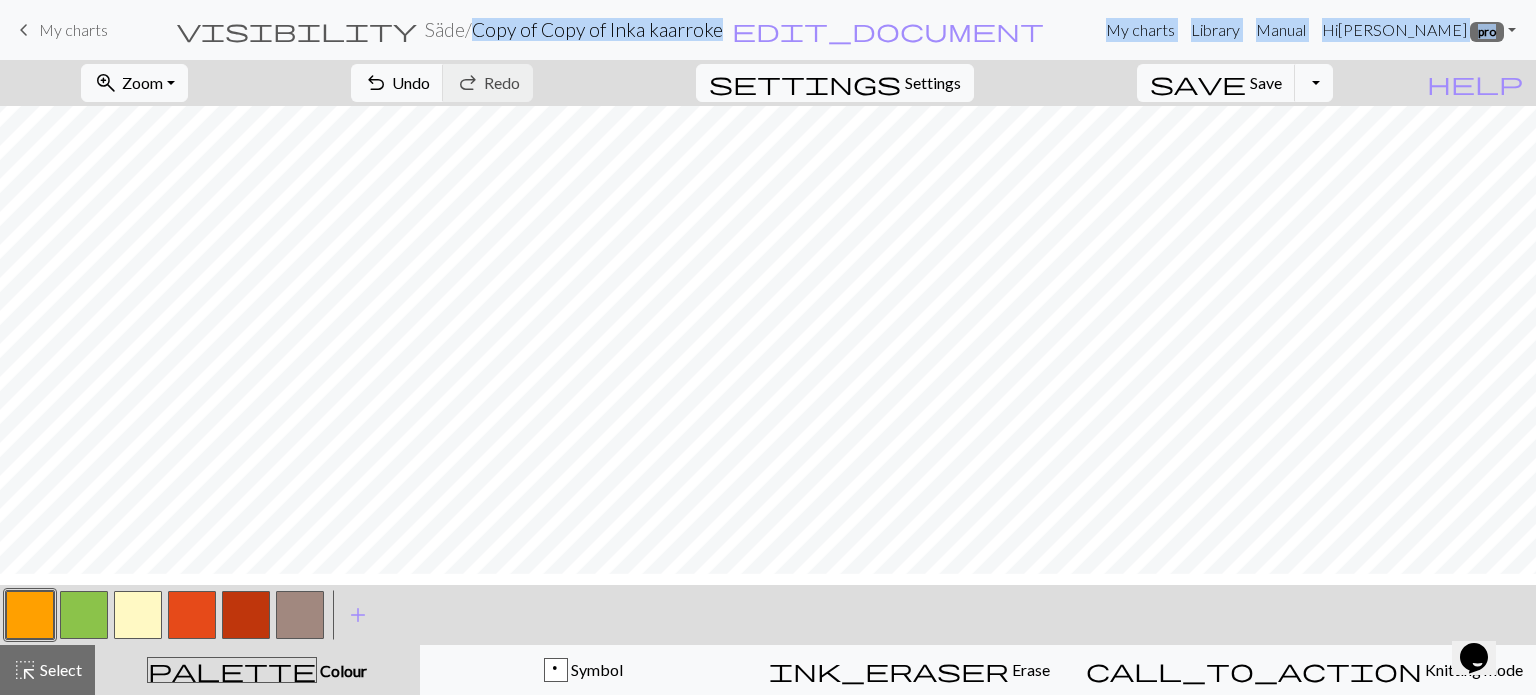scroll, scrollTop: 0, scrollLeft: 0, axis: both 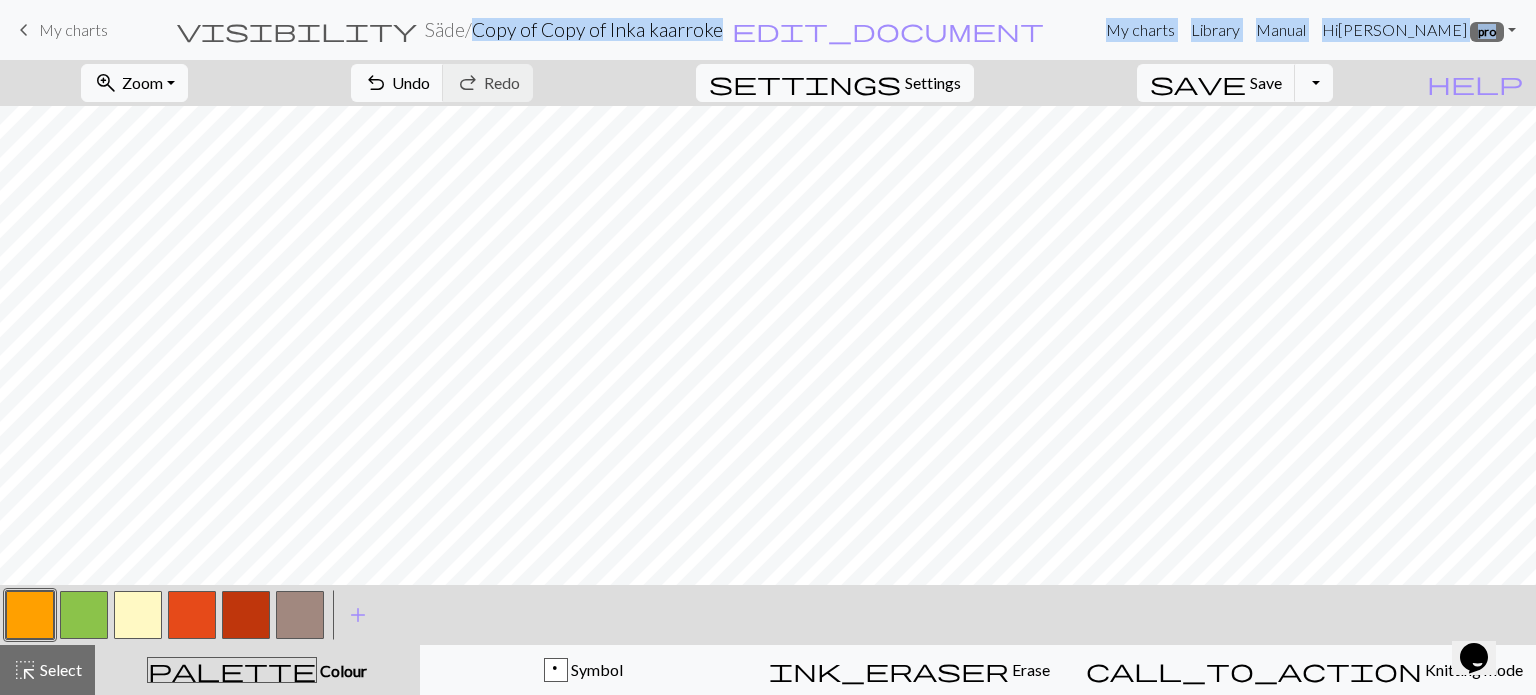 drag, startPoint x: 127, startPoint y: 612, endPoint x: 140, endPoint y: 592, distance: 23.853722 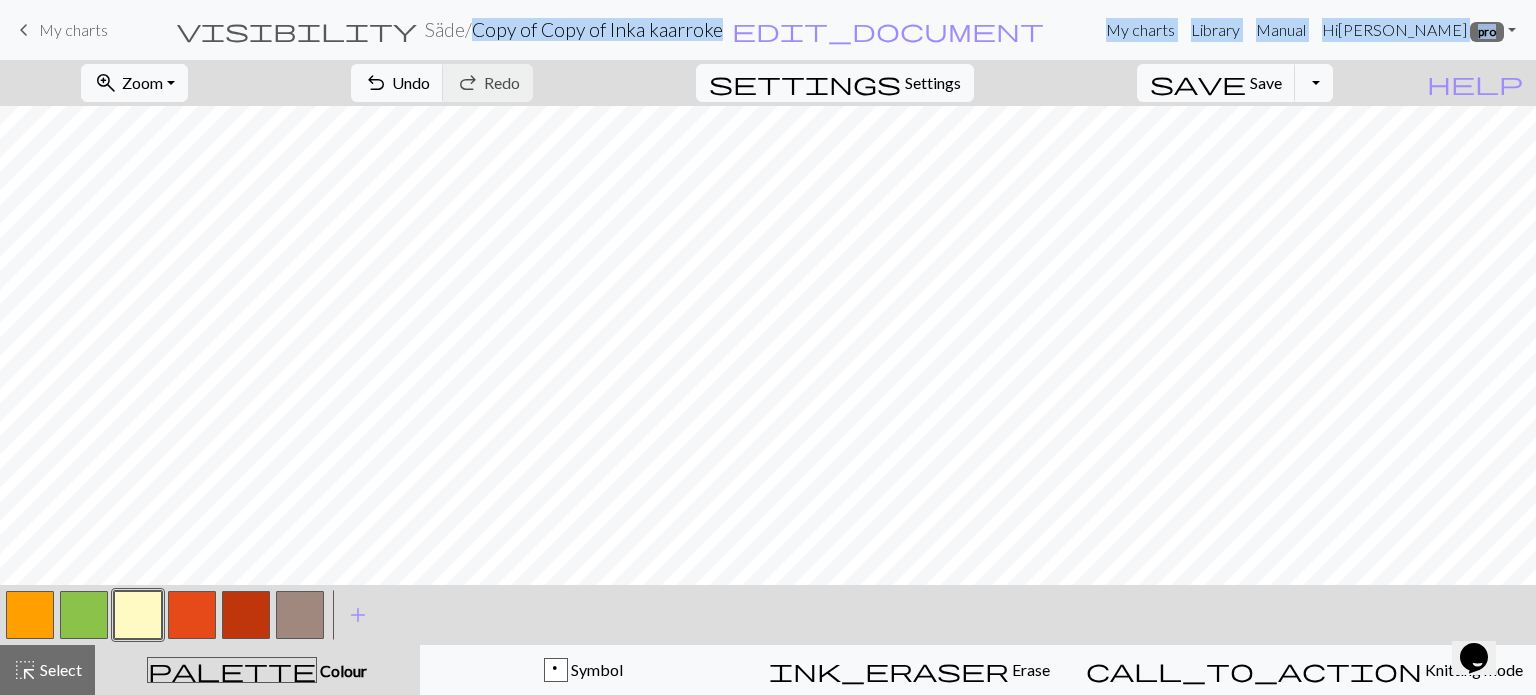 drag, startPoint x: 20, startPoint y: 618, endPoint x: 28, endPoint y: 611, distance: 10.630146 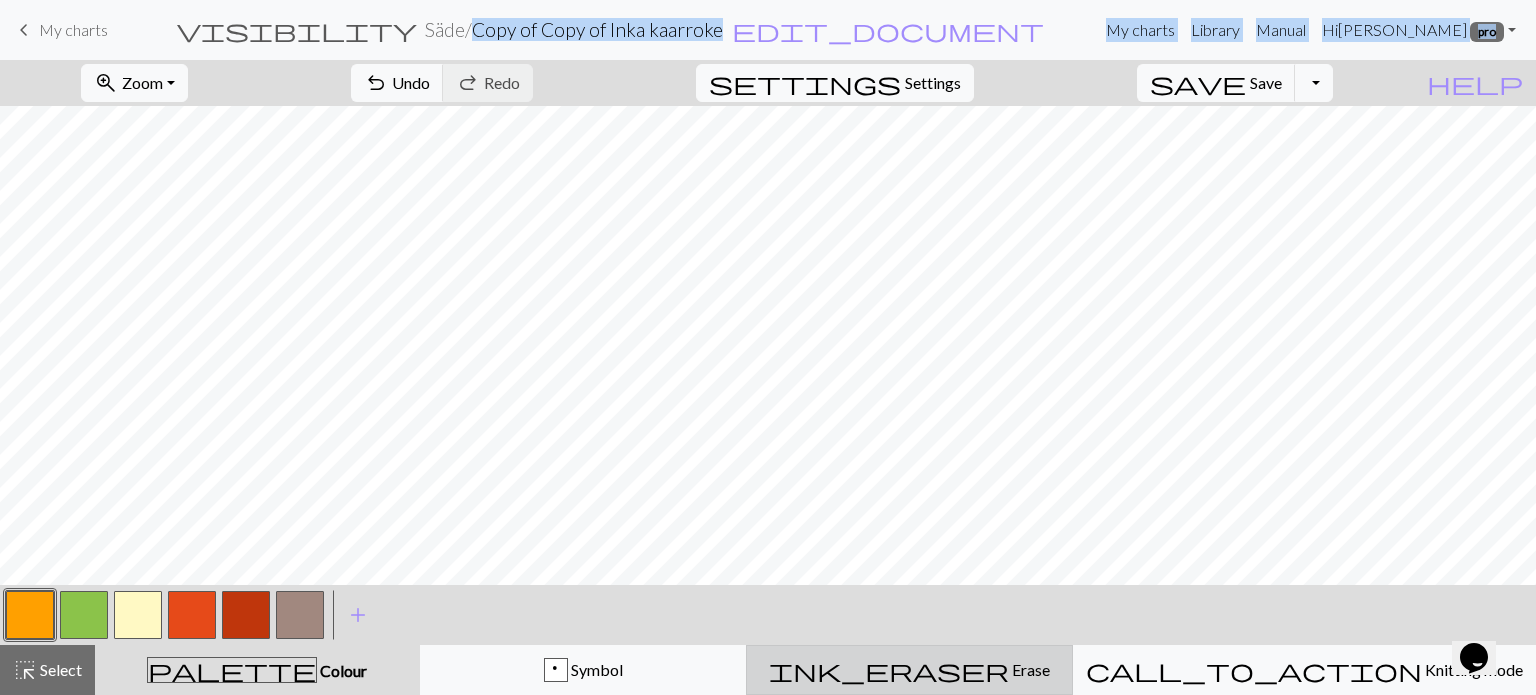 click on "Erase" at bounding box center [1029, 669] 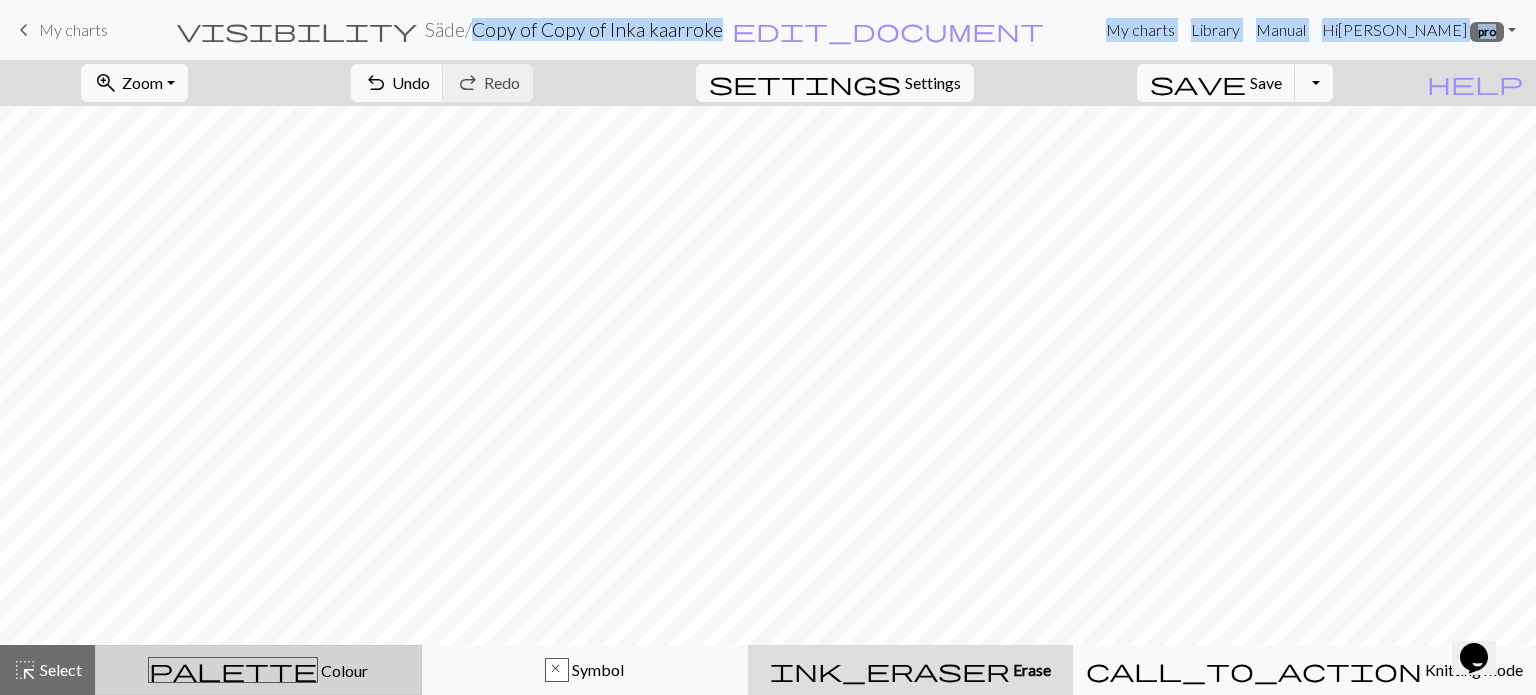 click on "Colour" at bounding box center (343, 670) 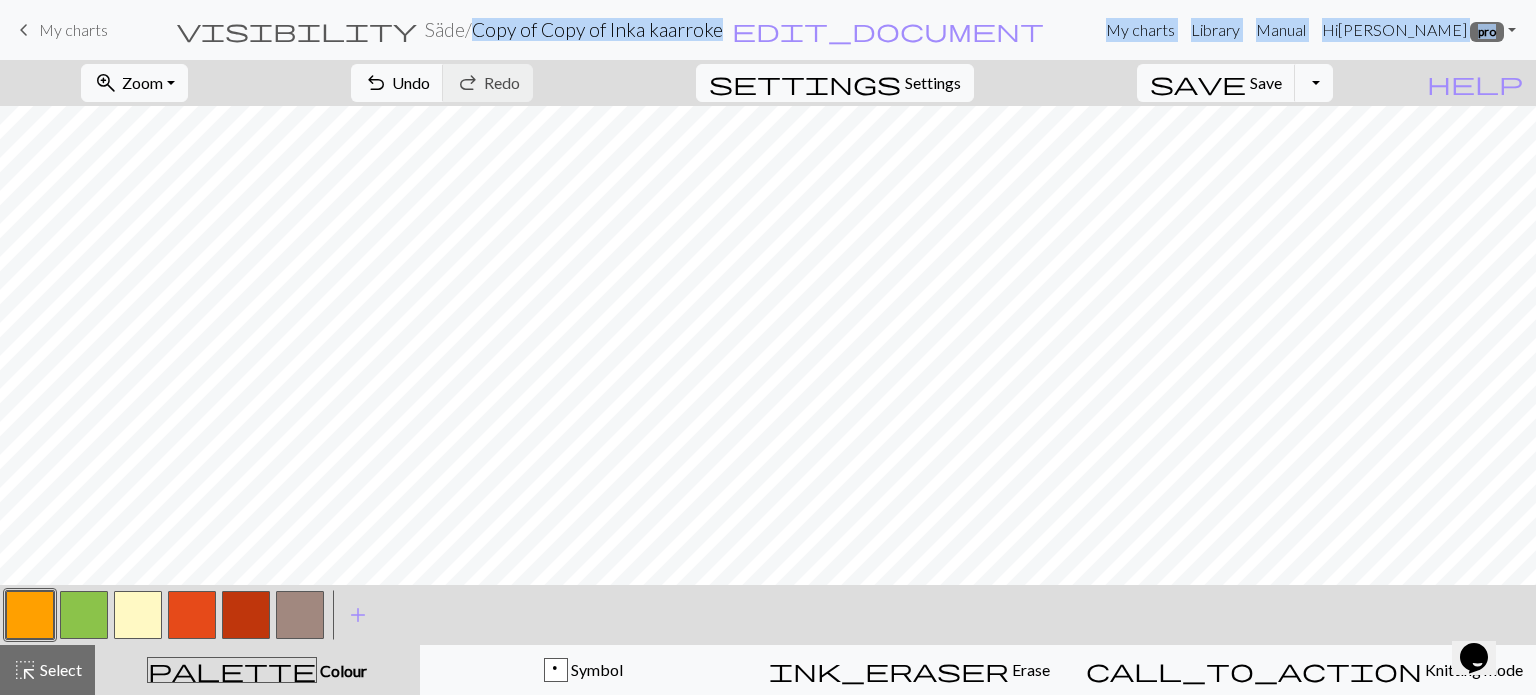 click at bounding box center (84, 615) 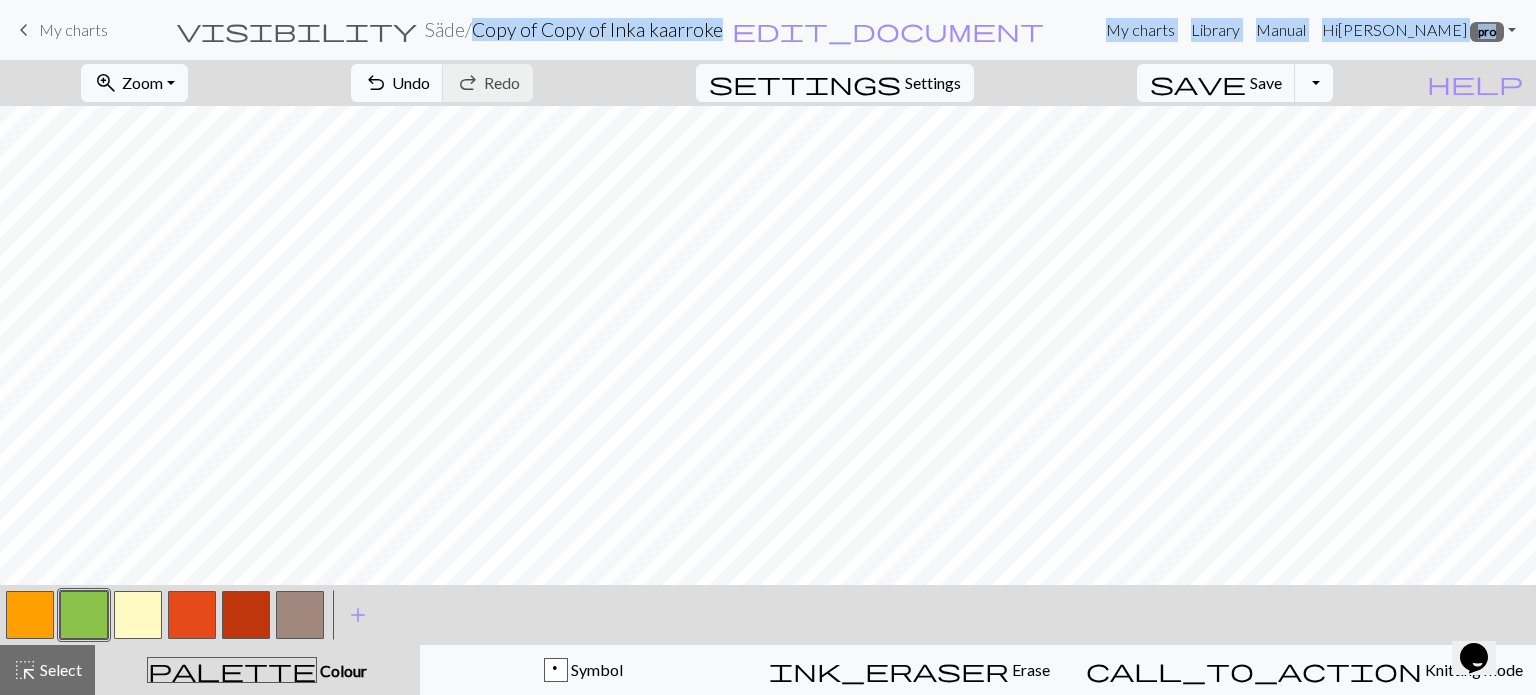click at bounding box center [138, 615] 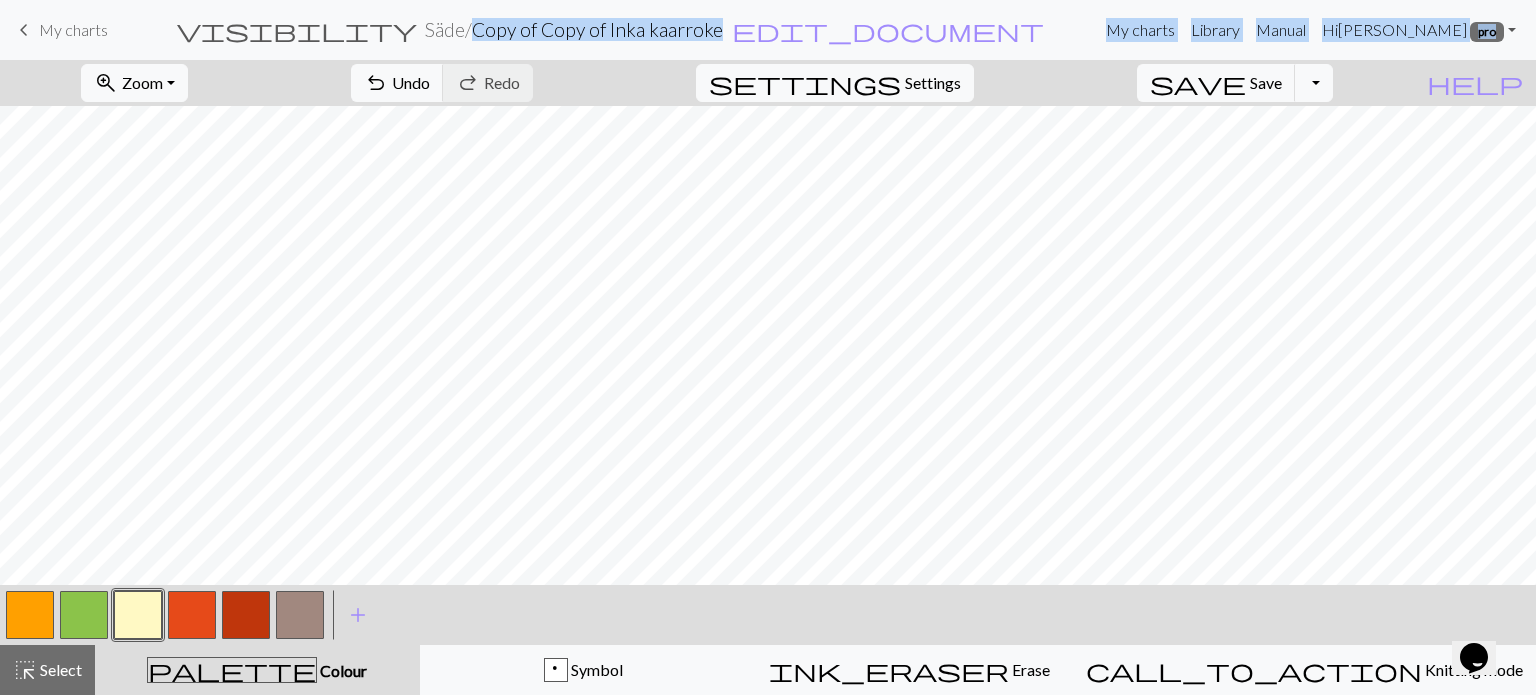drag, startPoint x: 68, startPoint y: 626, endPoint x: 170, endPoint y: 571, distance: 115.88356 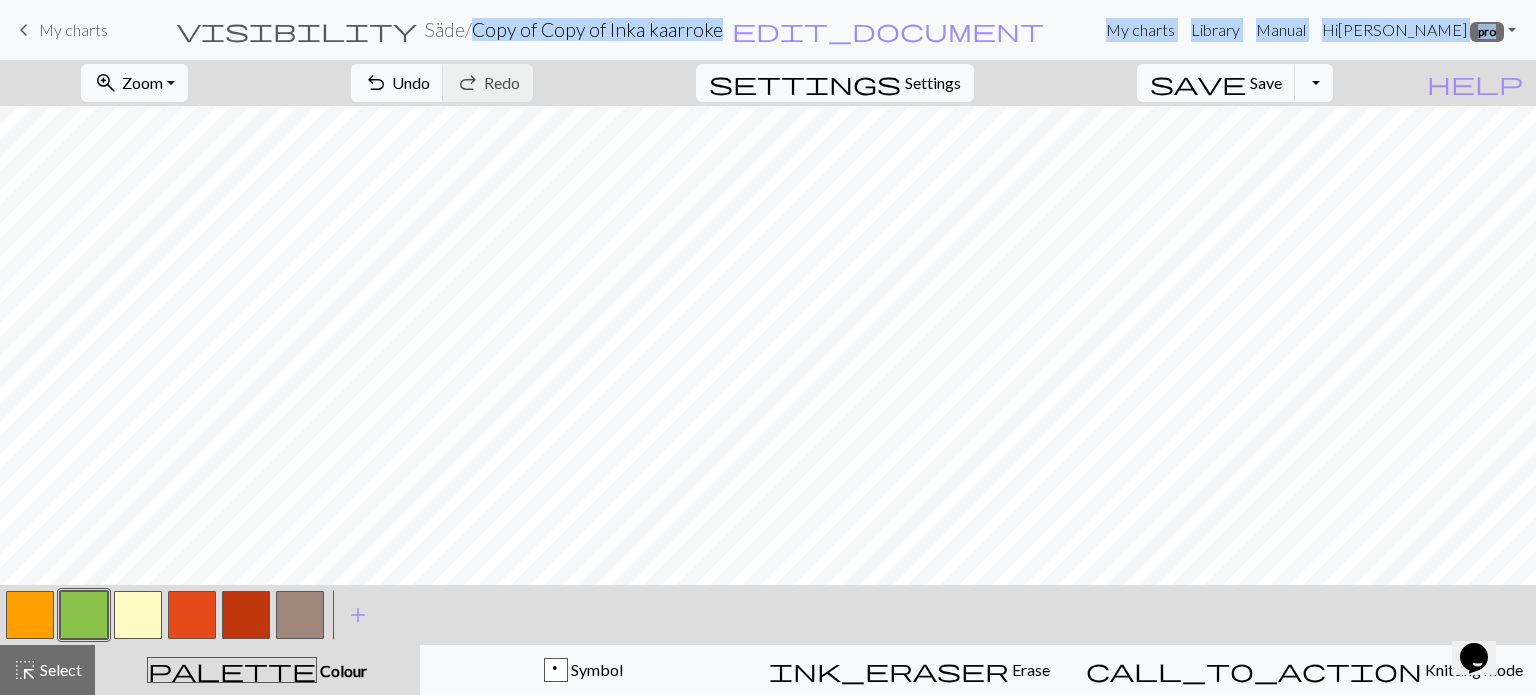 drag, startPoint x: 136, startPoint y: 612, endPoint x: 168, endPoint y: 591, distance: 38.27532 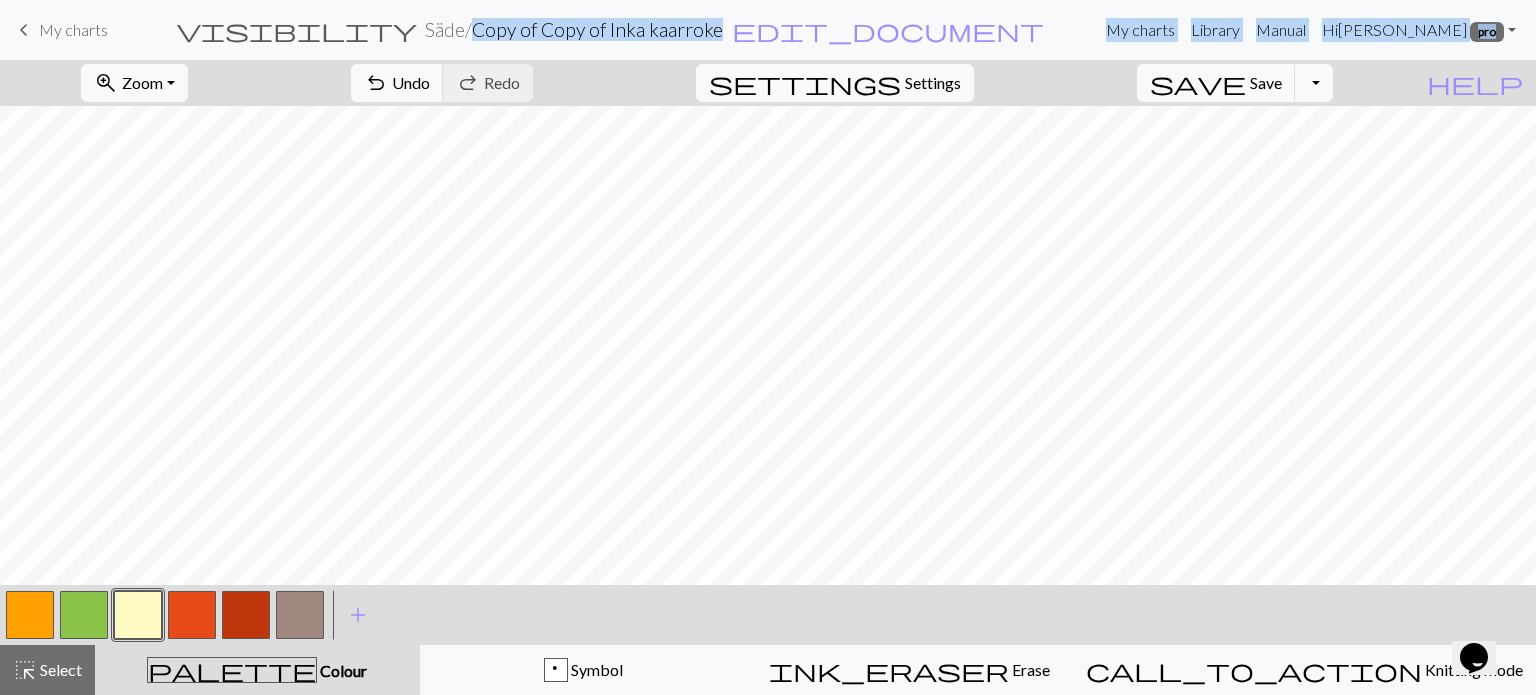 click at bounding box center [30, 615] 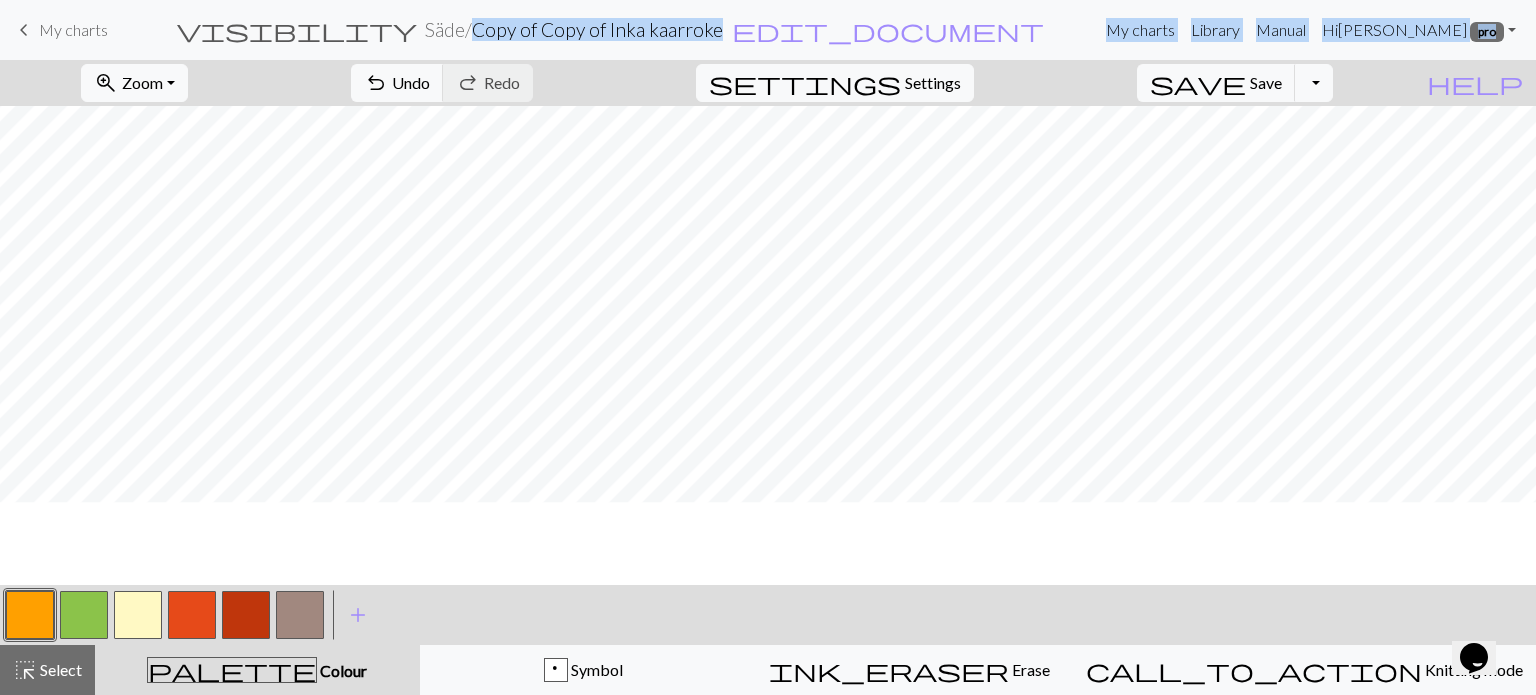 scroll, scrollTop: 25, scrollLeft: 0, axis: vertical 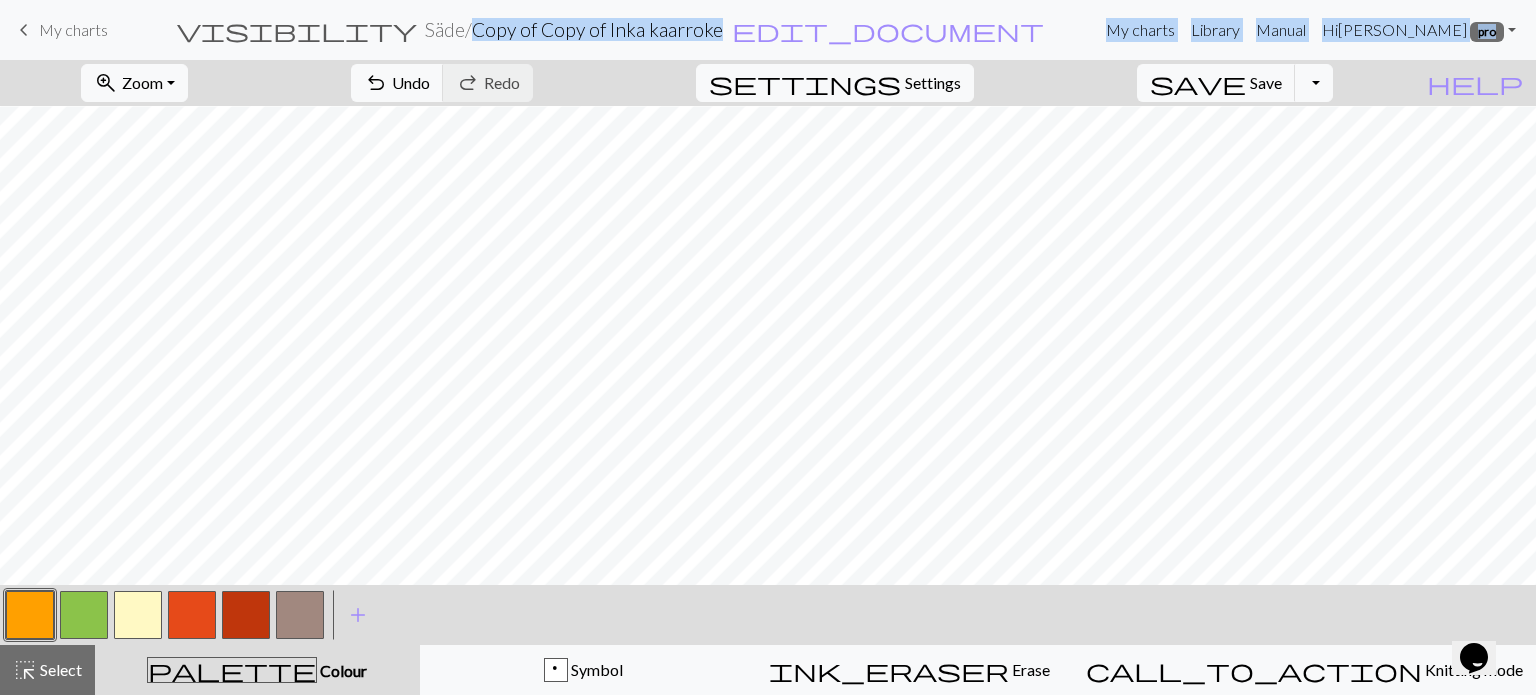 click at bounding box center [192, 615] 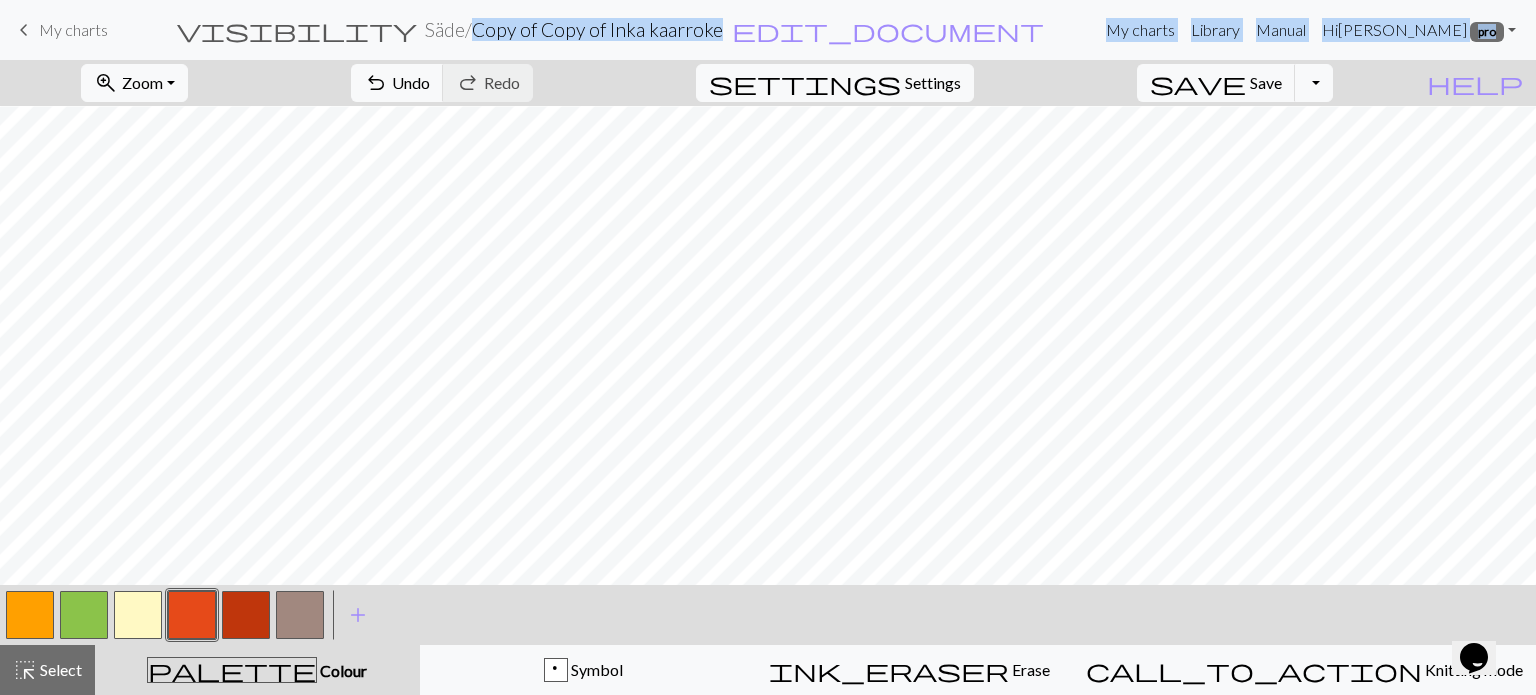 click at bounding box center (138, 615) 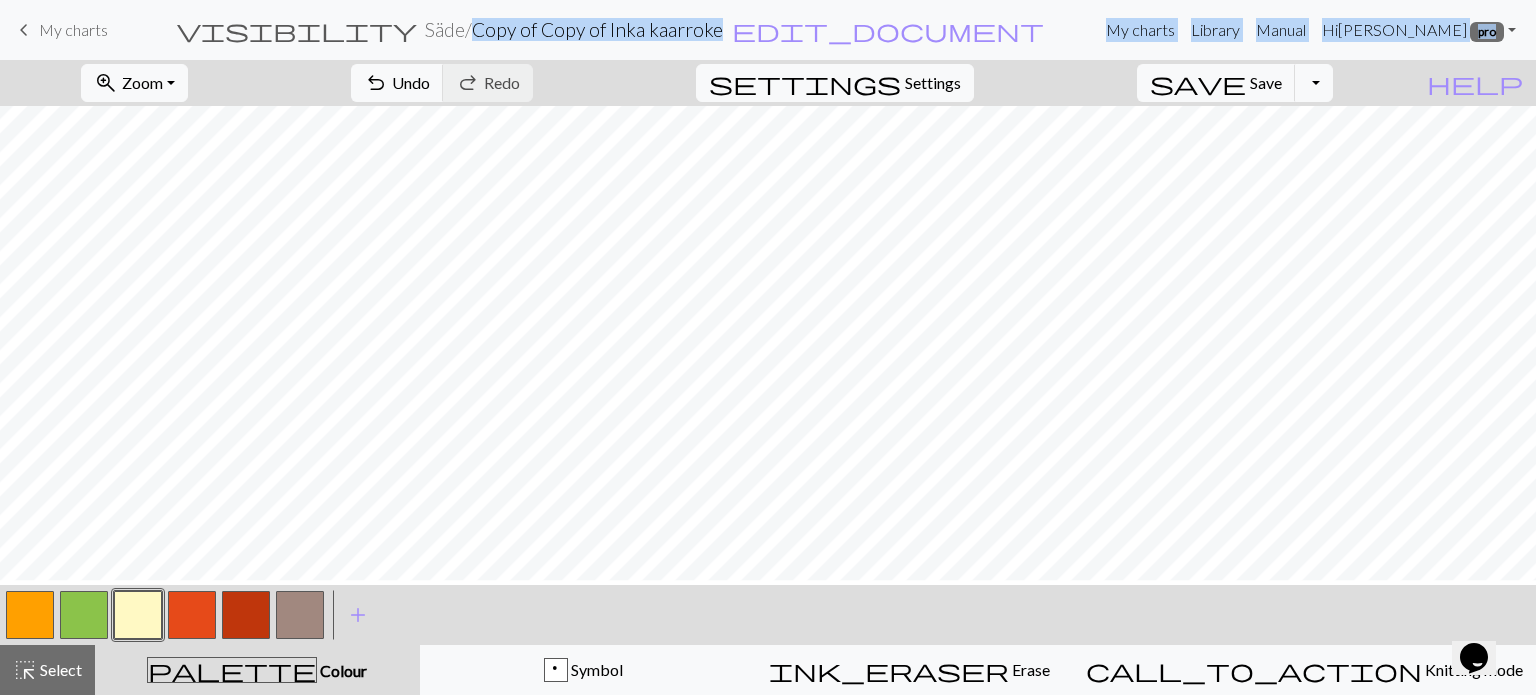 scroll, scrollTop: 0, scrollLeft: 0, axis: both 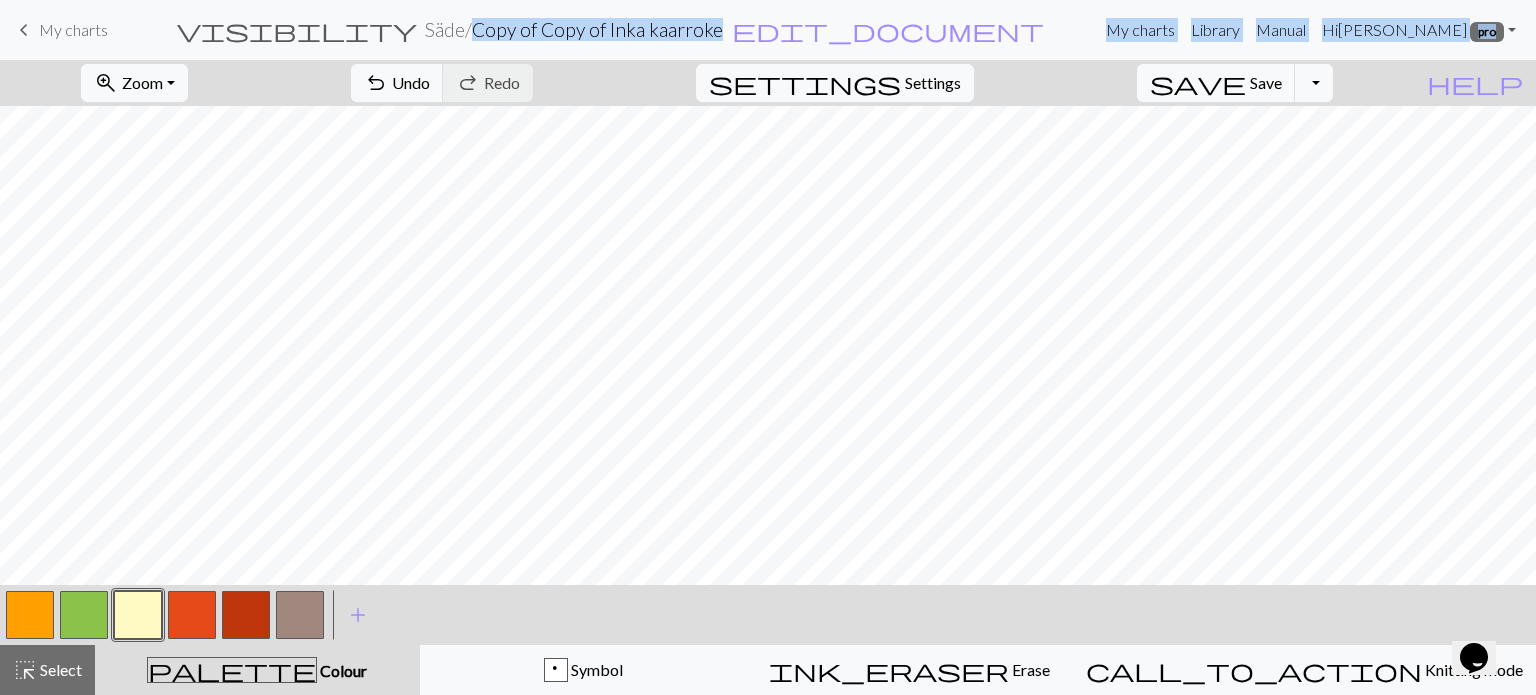 drag, startPoint x: 23, startPoint y: 608, endPoint x: 60, endPoint y: 587, distance: 42.544094 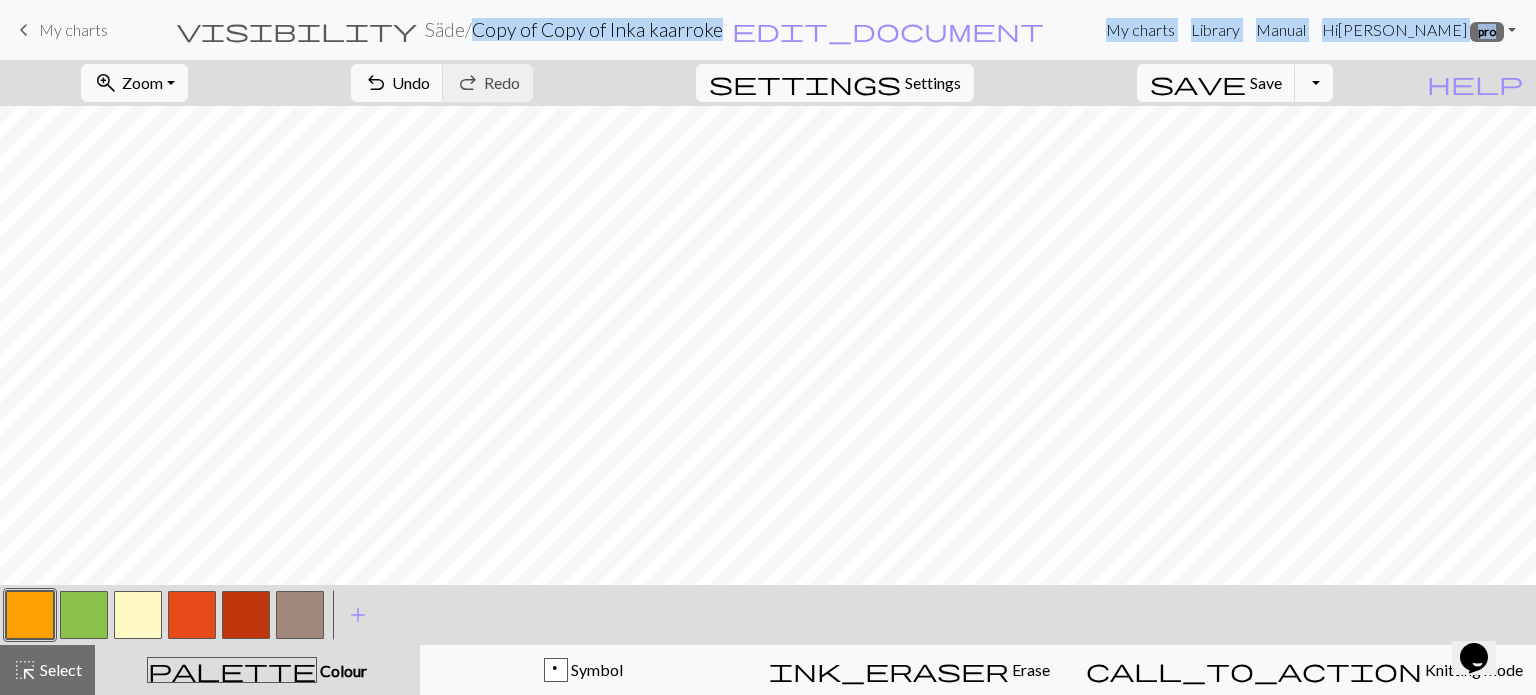 click at bounding box center [138, 615] 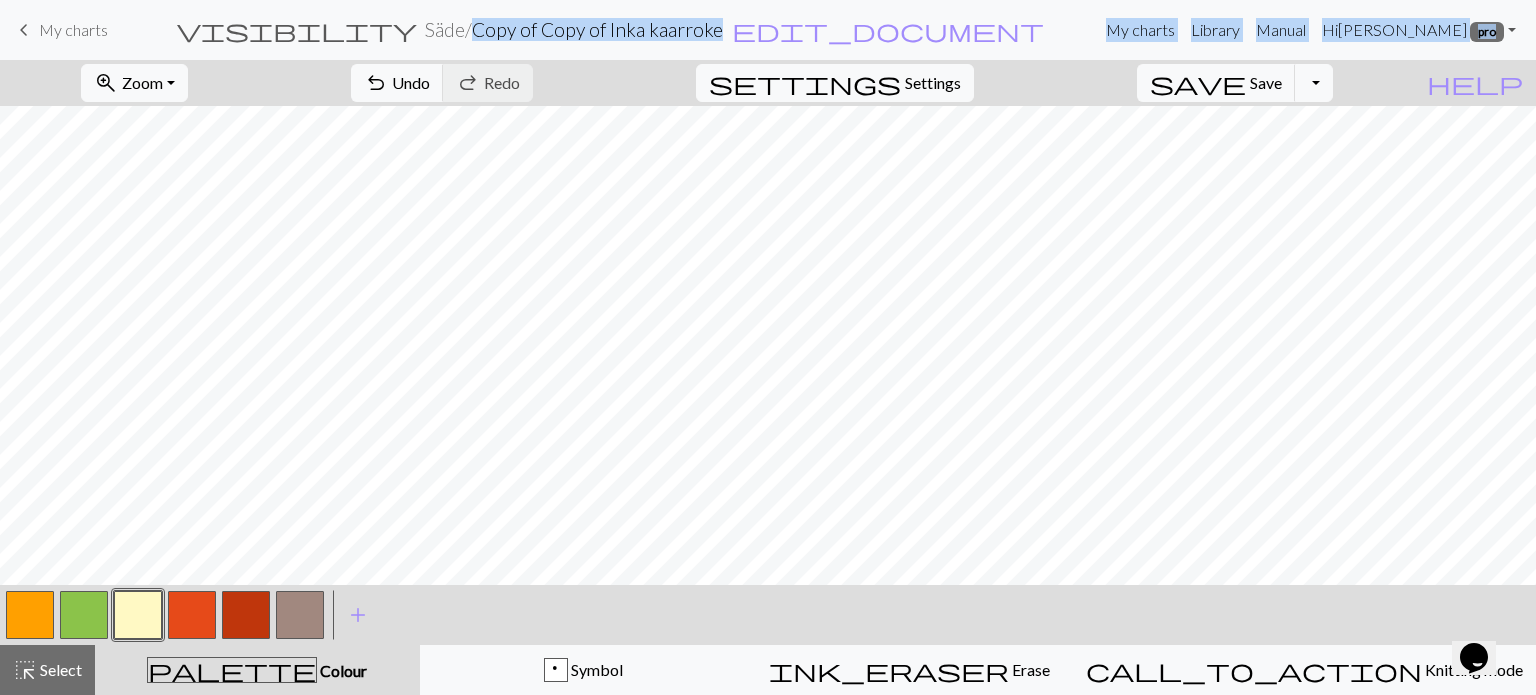 click at bounding box center [138, 615] 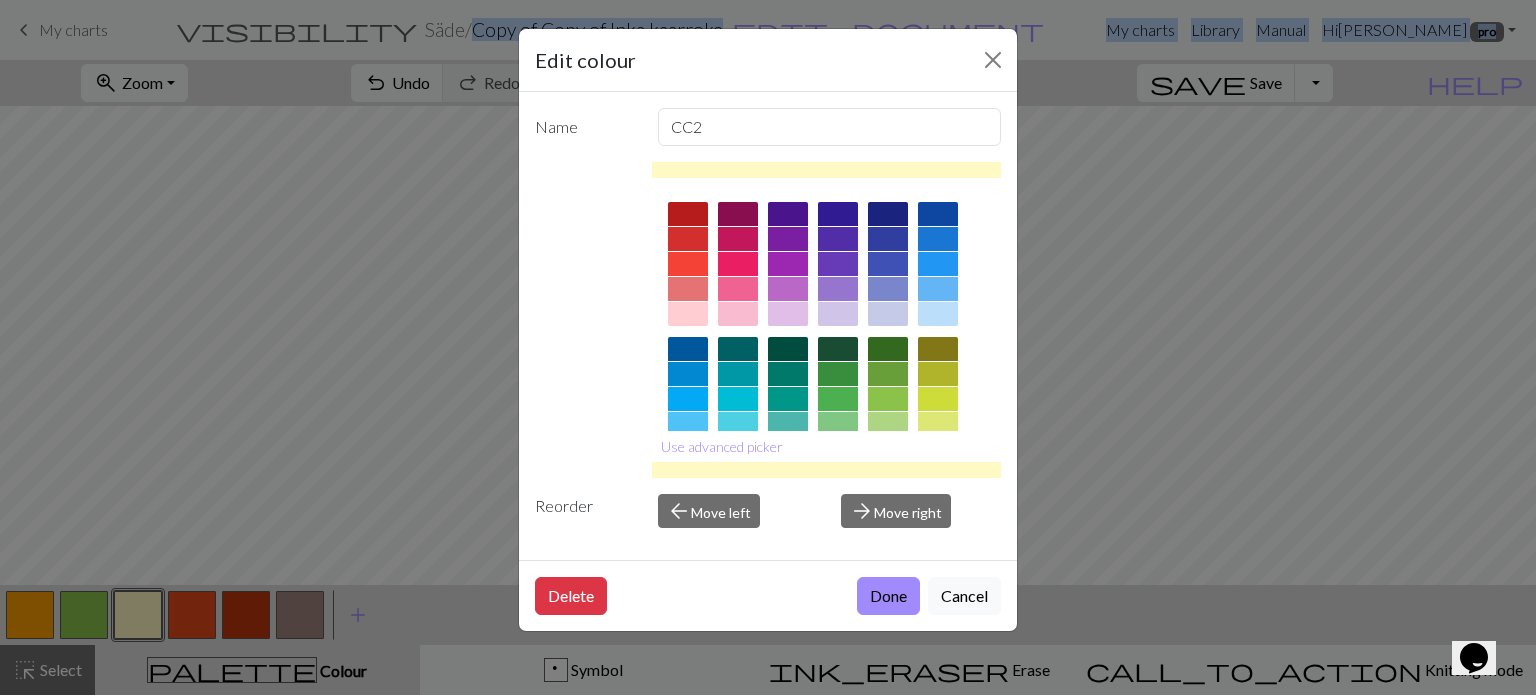 click on "Done" at bounding box center [888, 596] 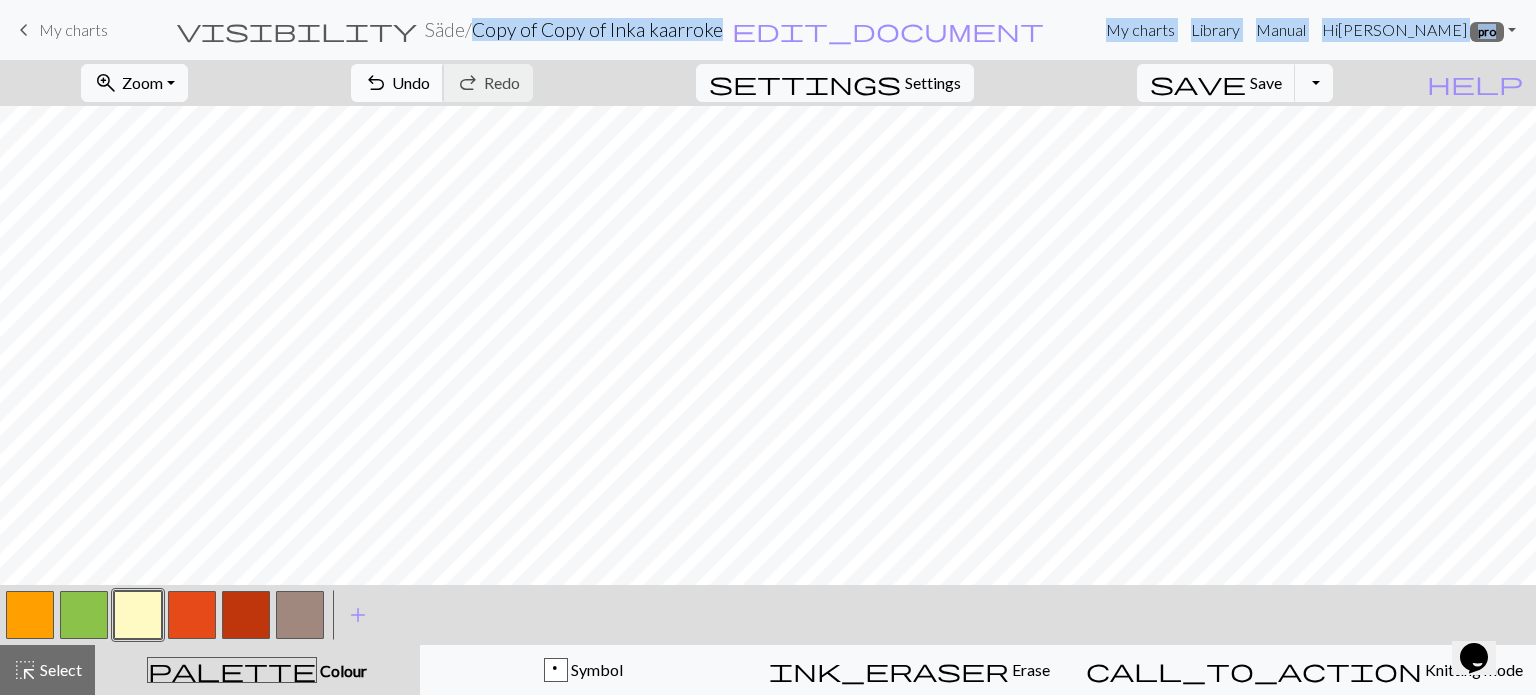 click on "Undo" at bounding box center [411, 82] 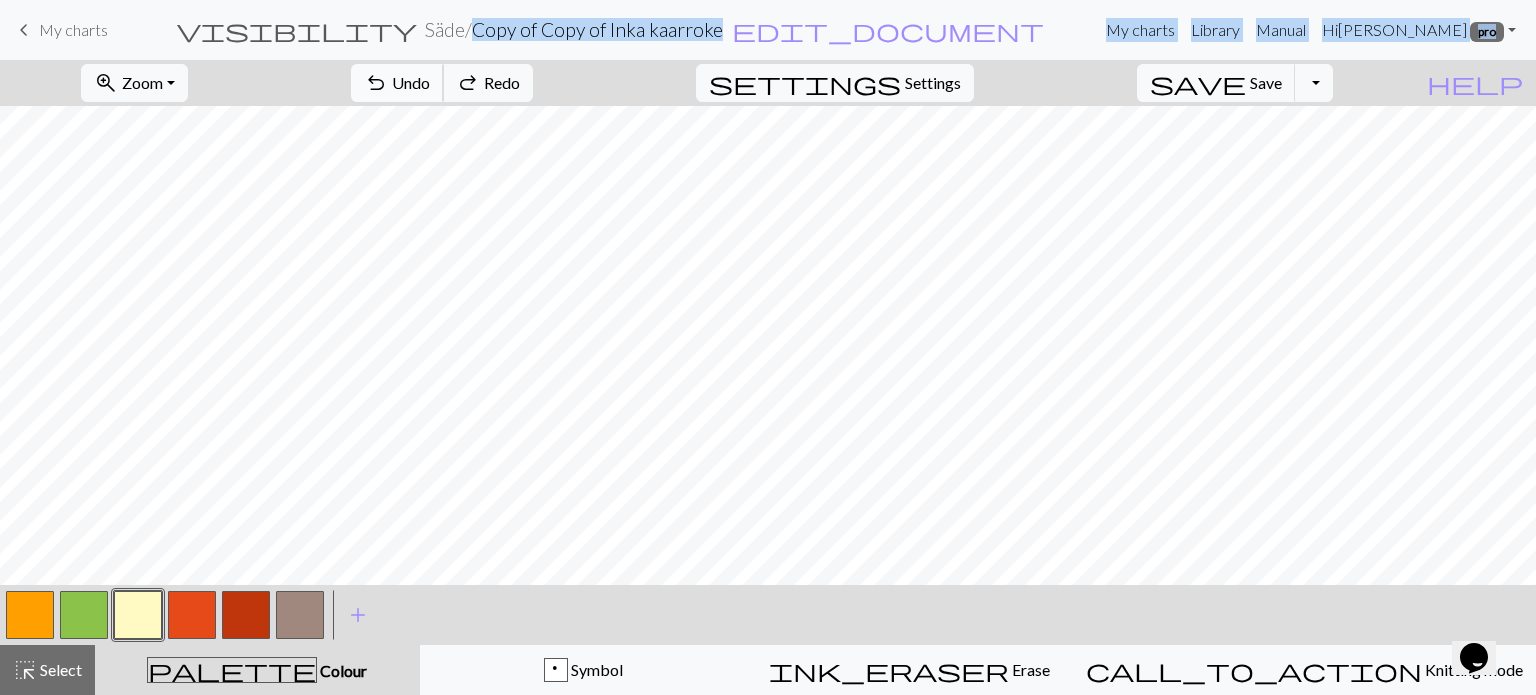 click on "Undo" at bounding box center (411, 82) 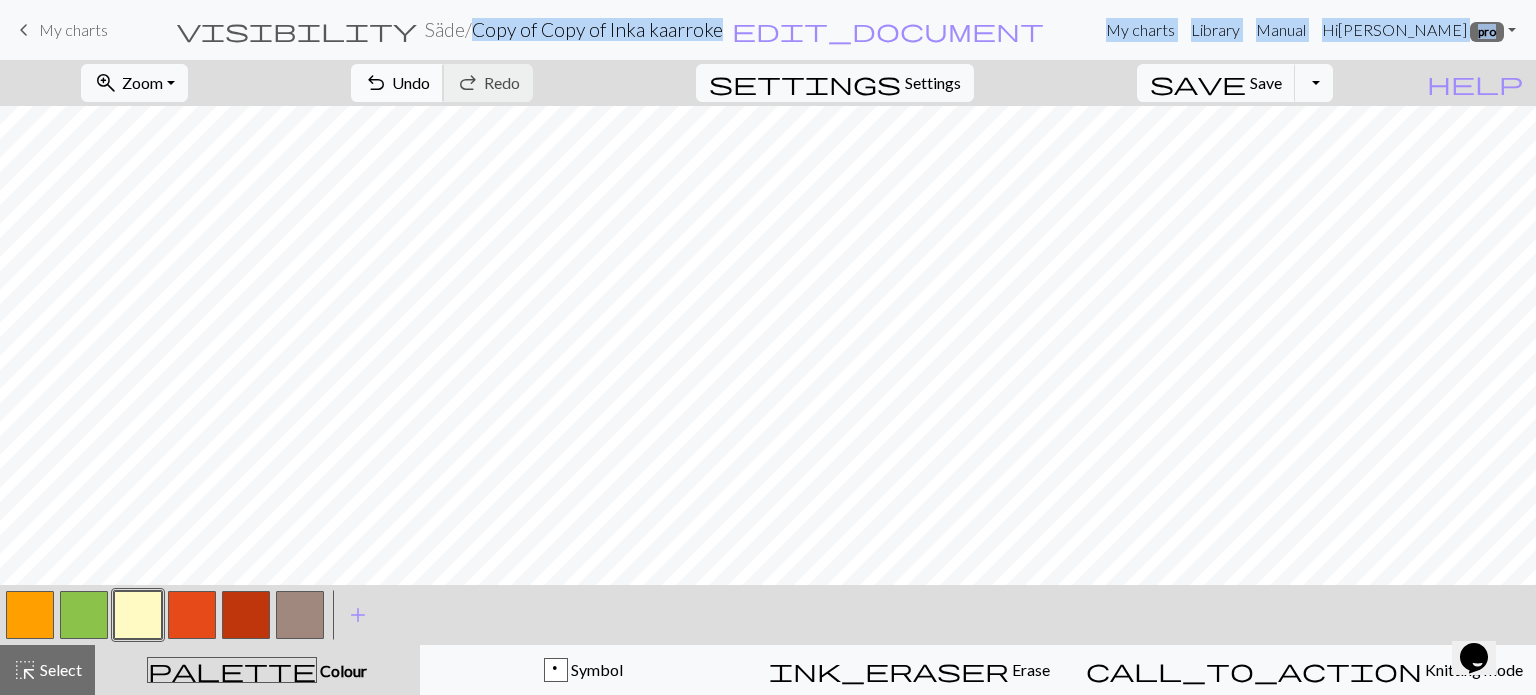 click on "Undo" at bounding box center [411, 82] 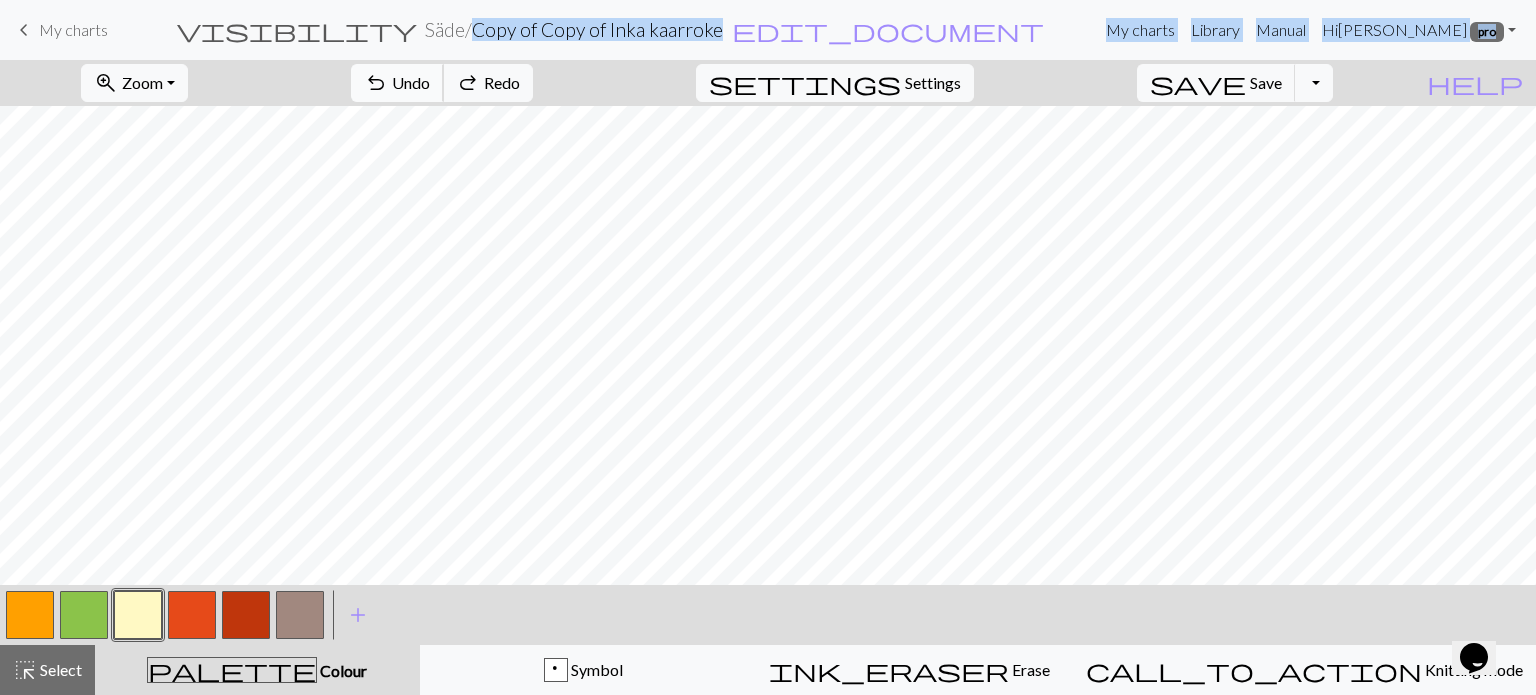 click on "Undo" at bounding box center [411, 82] 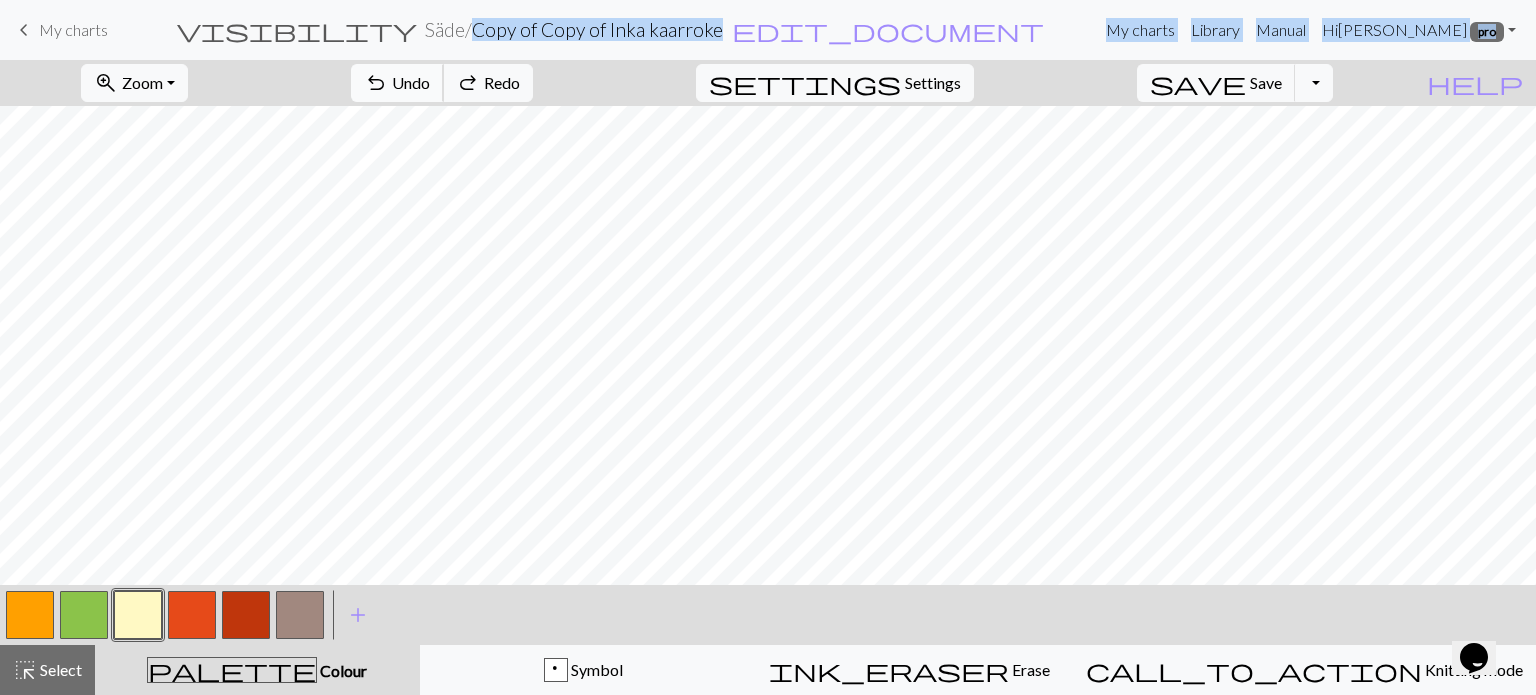 click on "Undo" at bounding box center (411, 82) 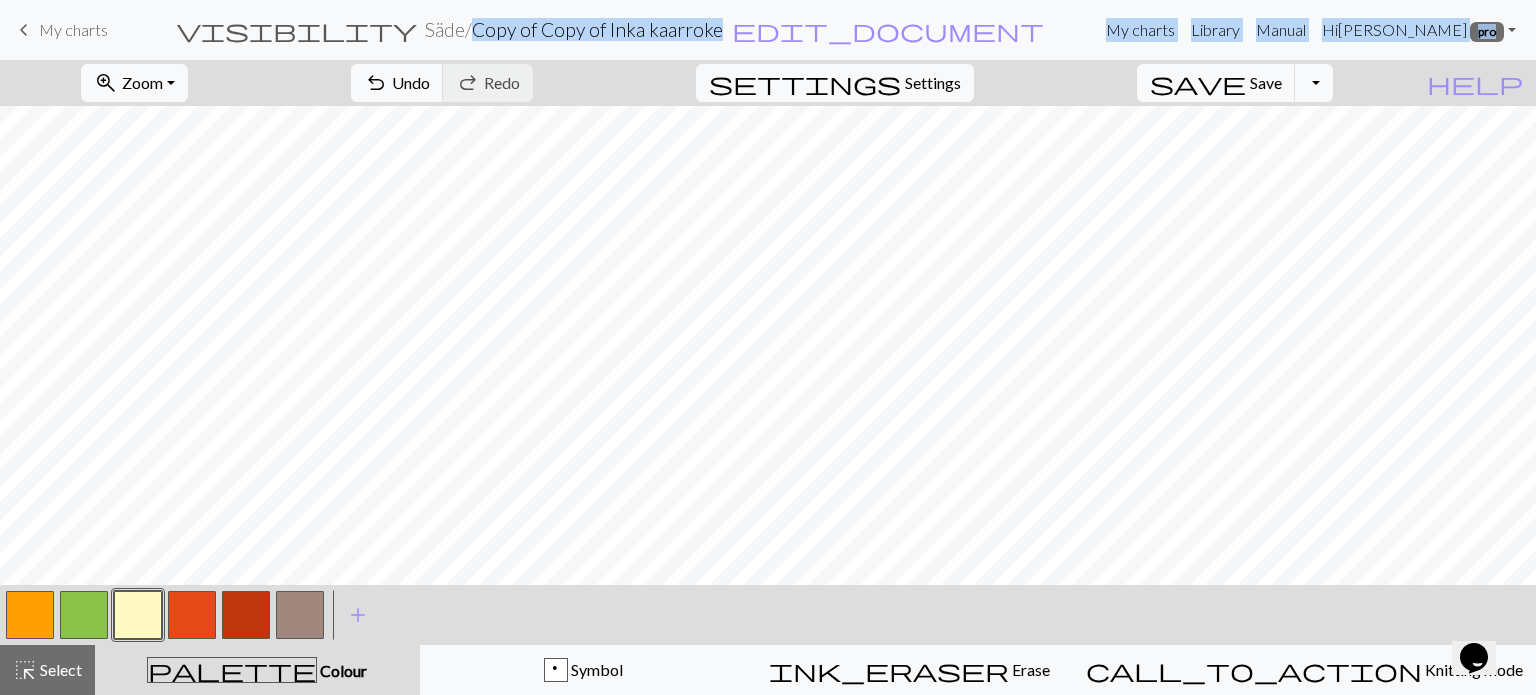 drag, startPoint x: 40, startPoint y: 620, endPoint x: 87, endPoint y: 583, distance: 59.816387 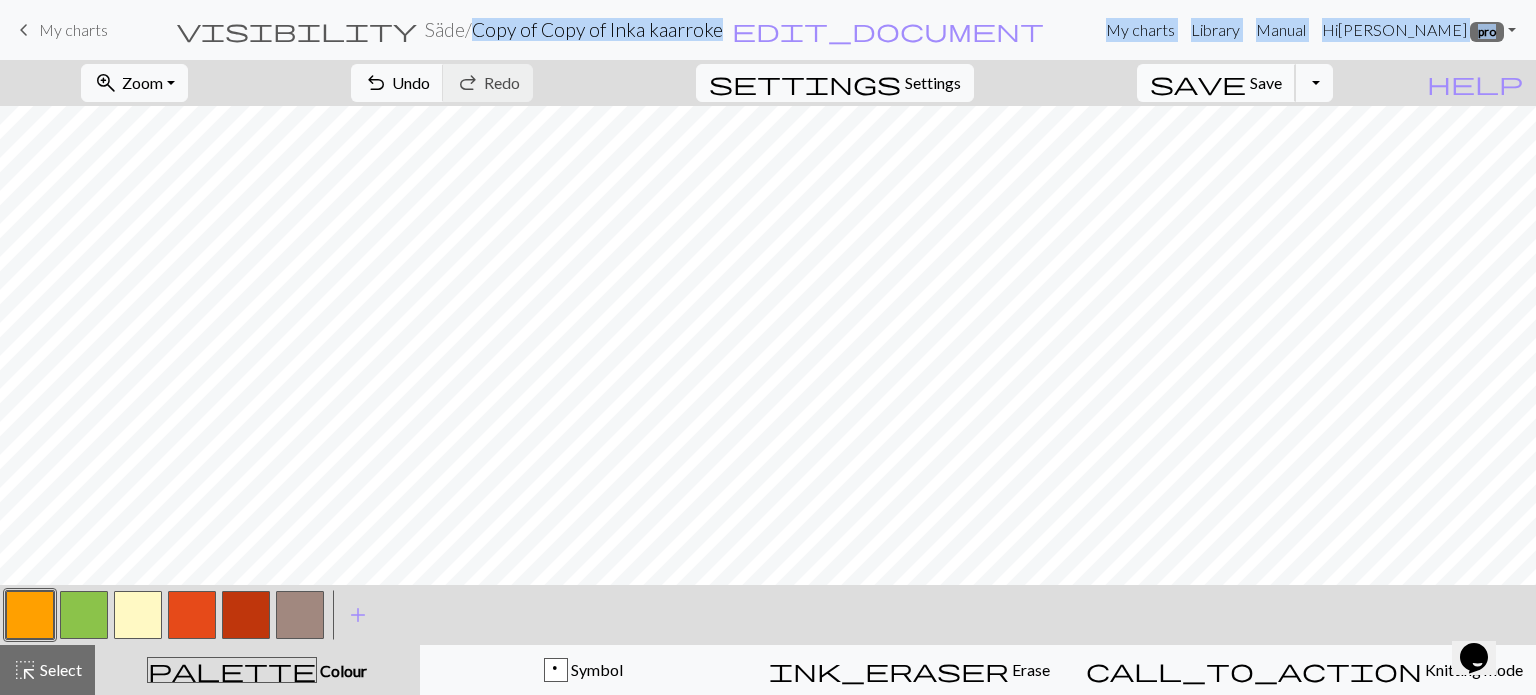 click on "save Save Save" at bounding box center (1216, 83) 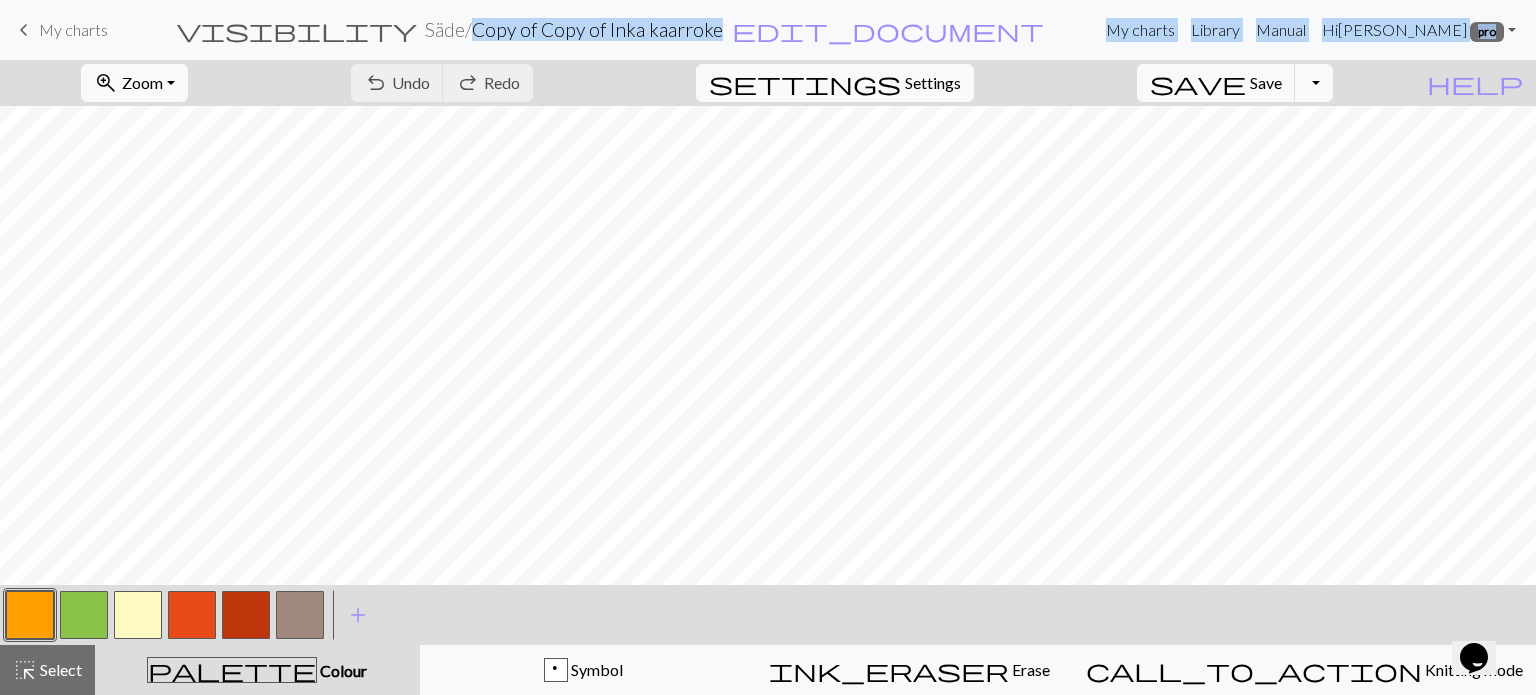 click at bounding box center [138, 615] 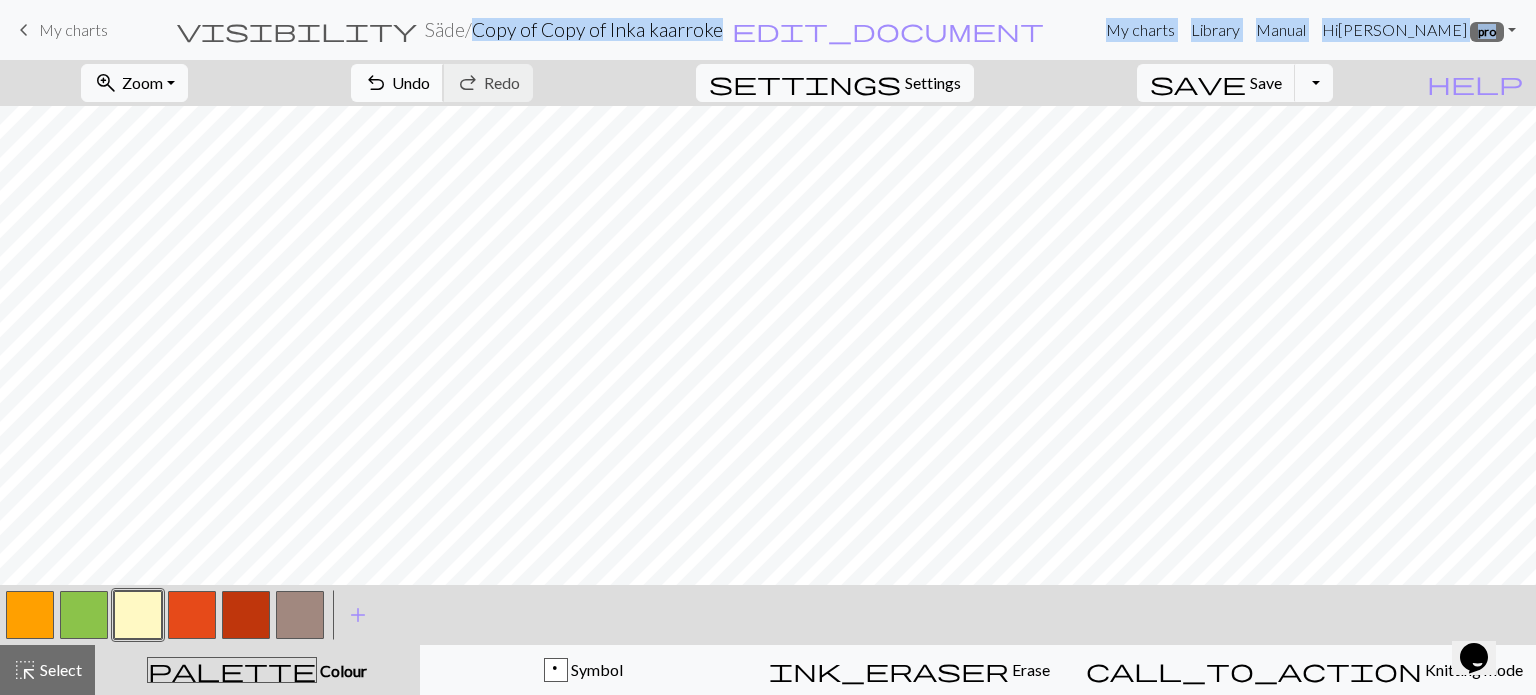 click on "undo Undo Undo" at bounding box center [397, 83] 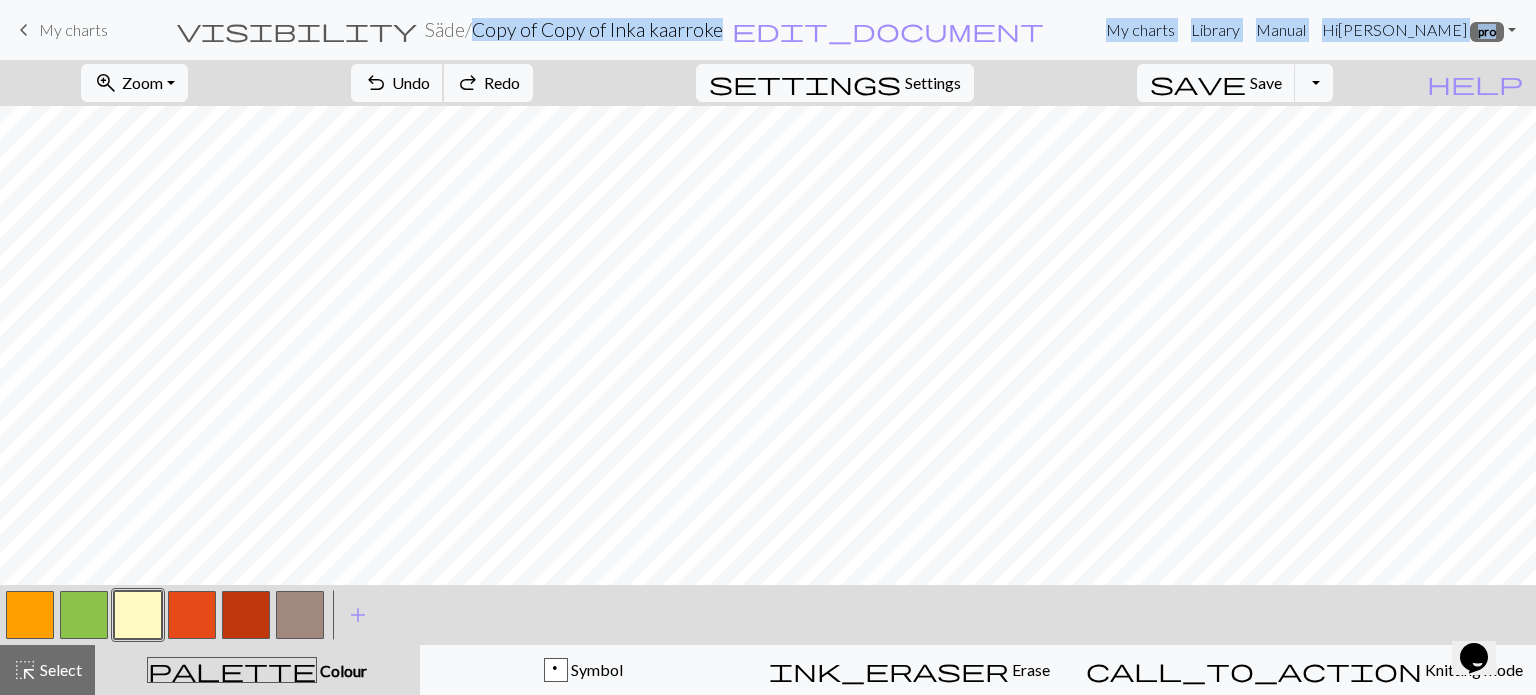 click on "undo Undo Undo" at bounding box center [397, 83] 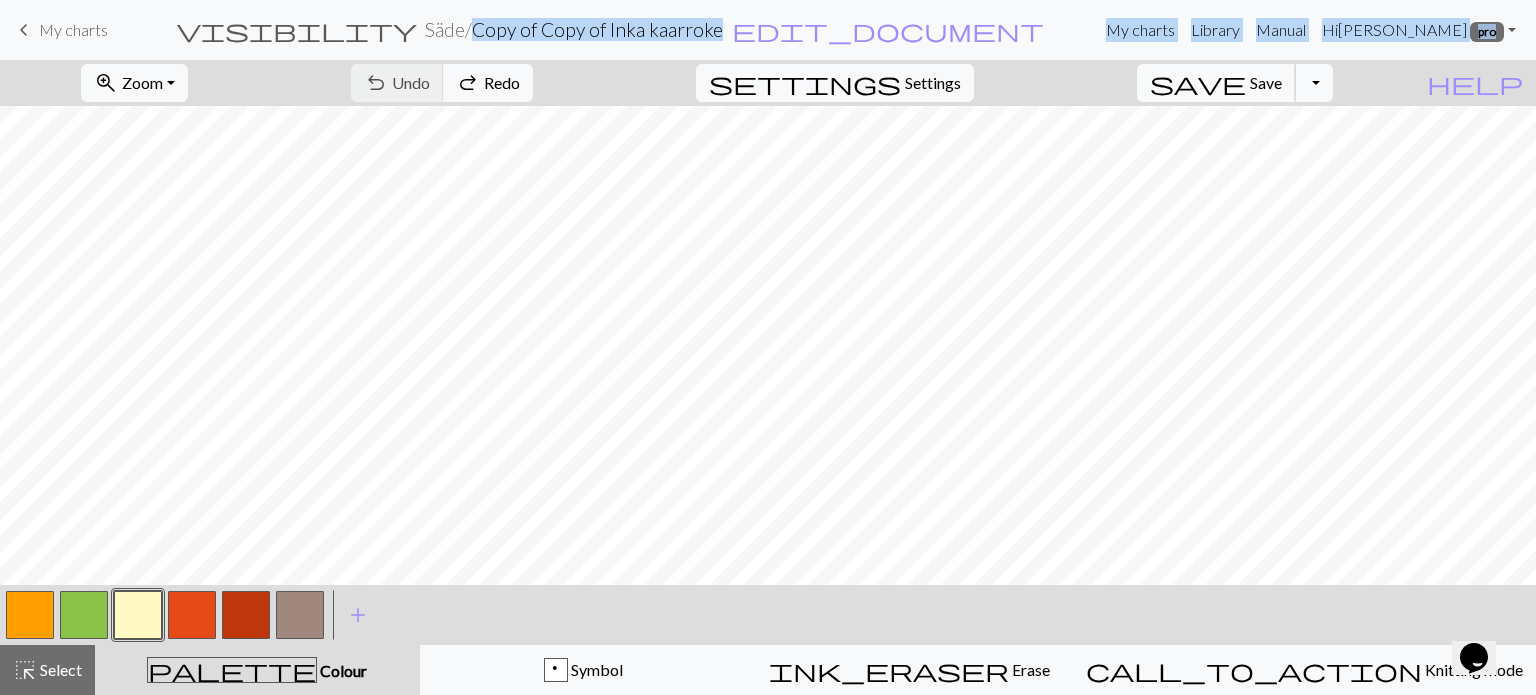 click on "save" at bounding box center [1198, 83] 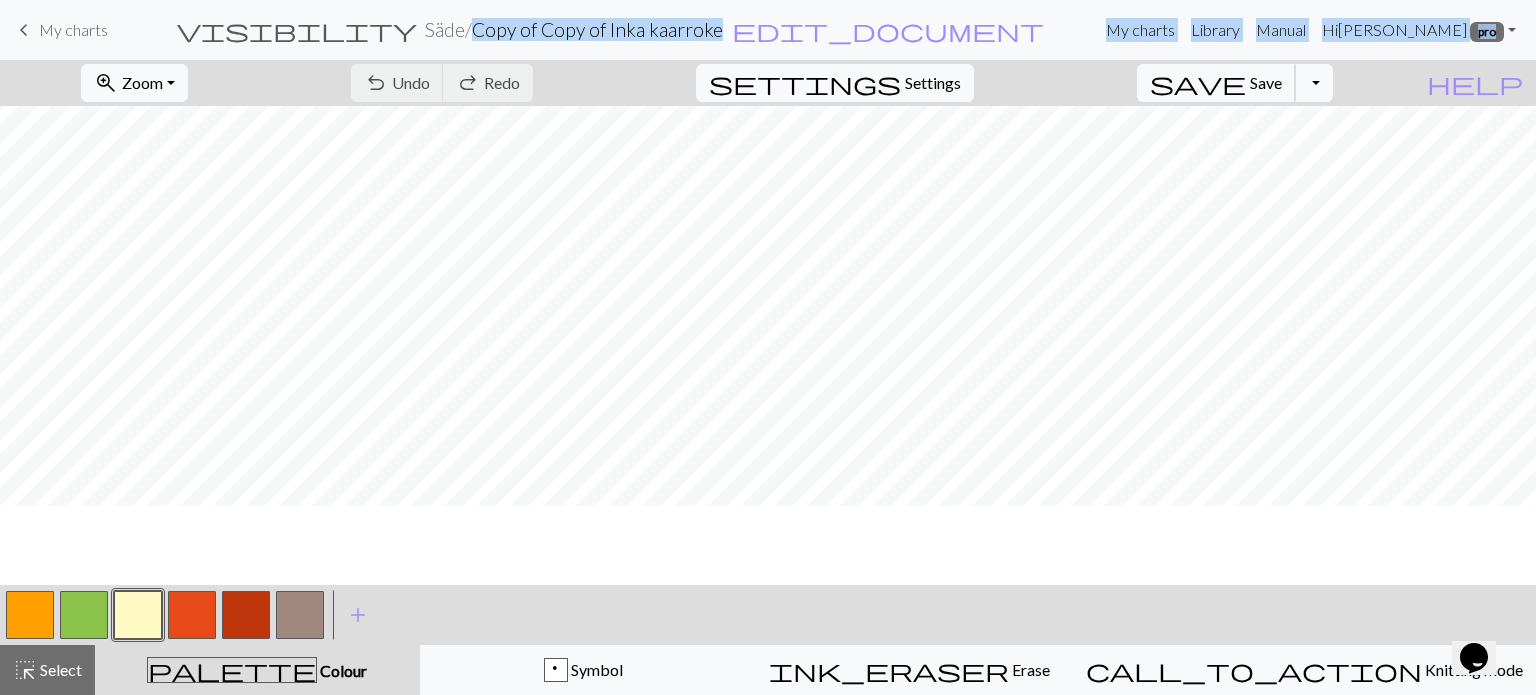 scroll, scrollTop: 25, scrollLeft: 0, axis: vertical 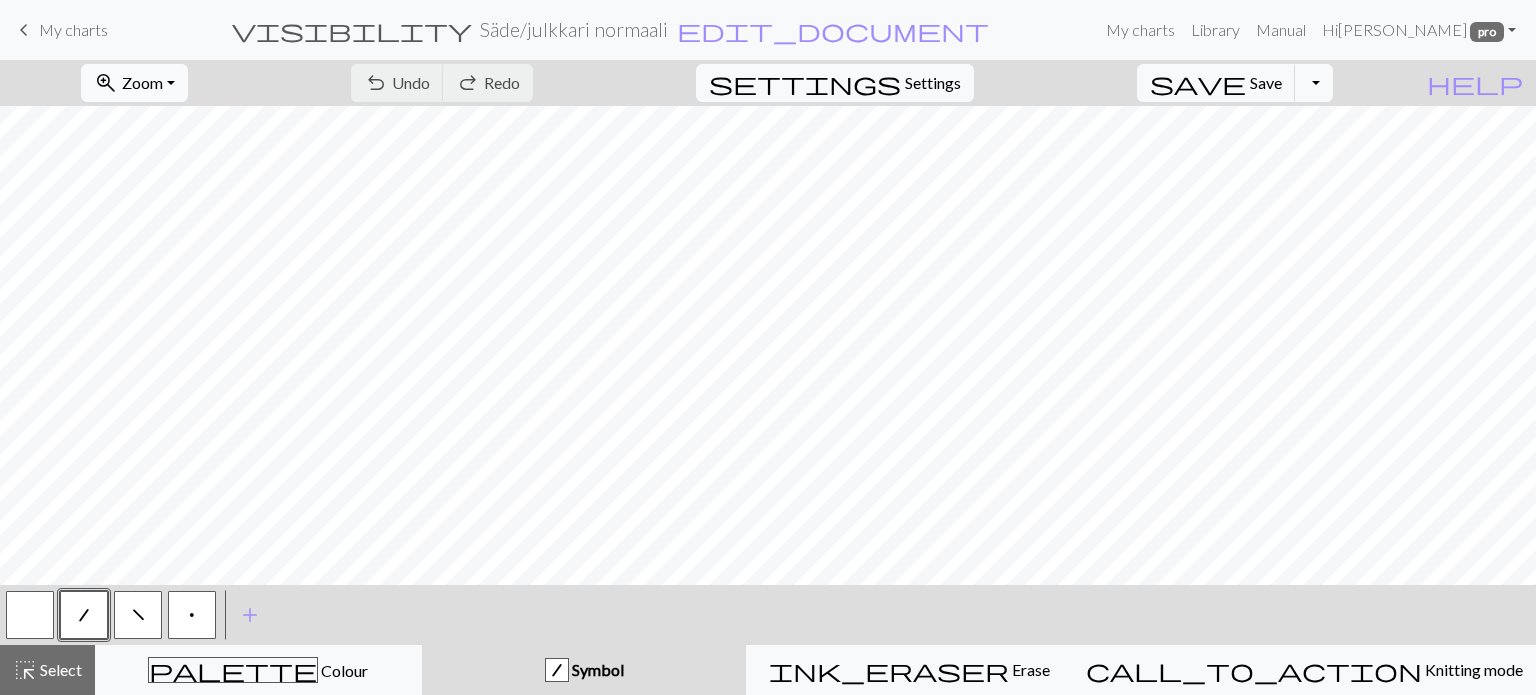 click on "zoom_in" at bounding box center [106, 83] 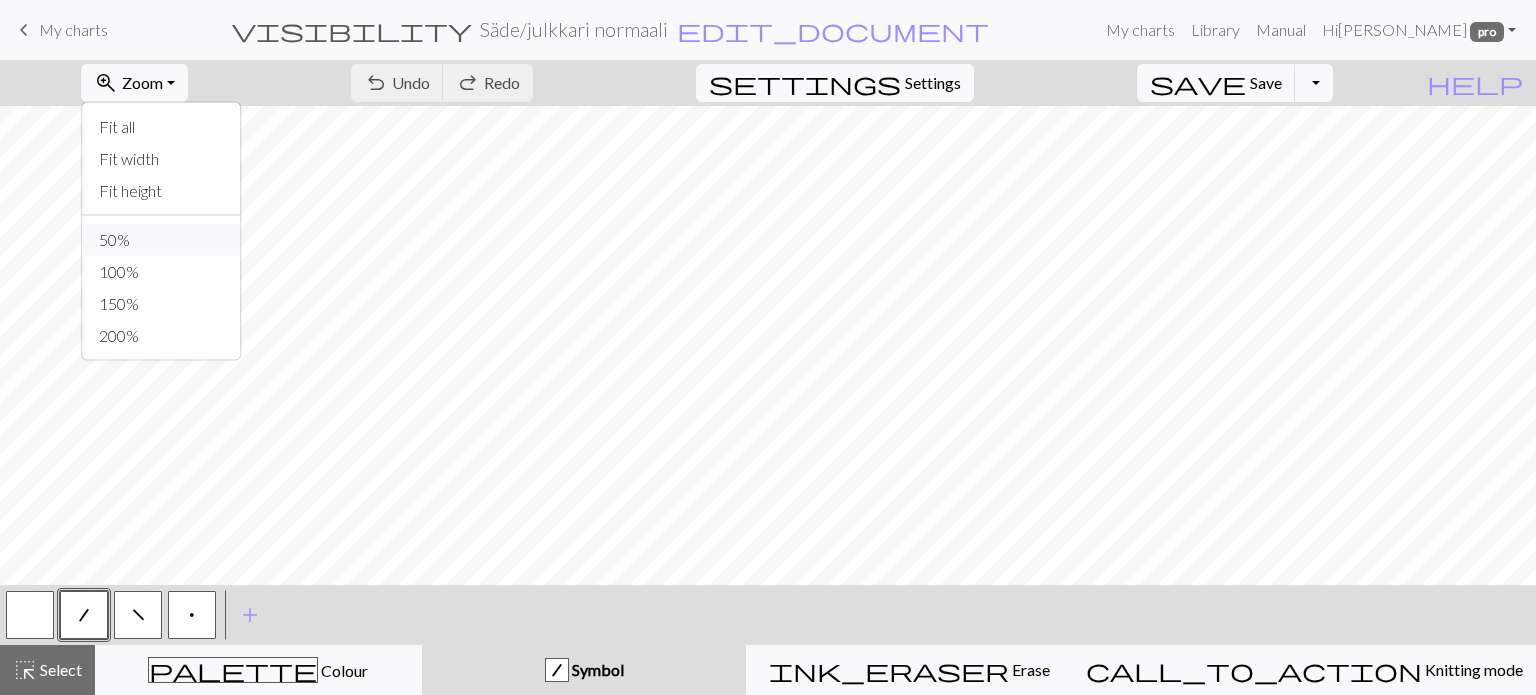 click on "50%" at bounding box center (162, 240) 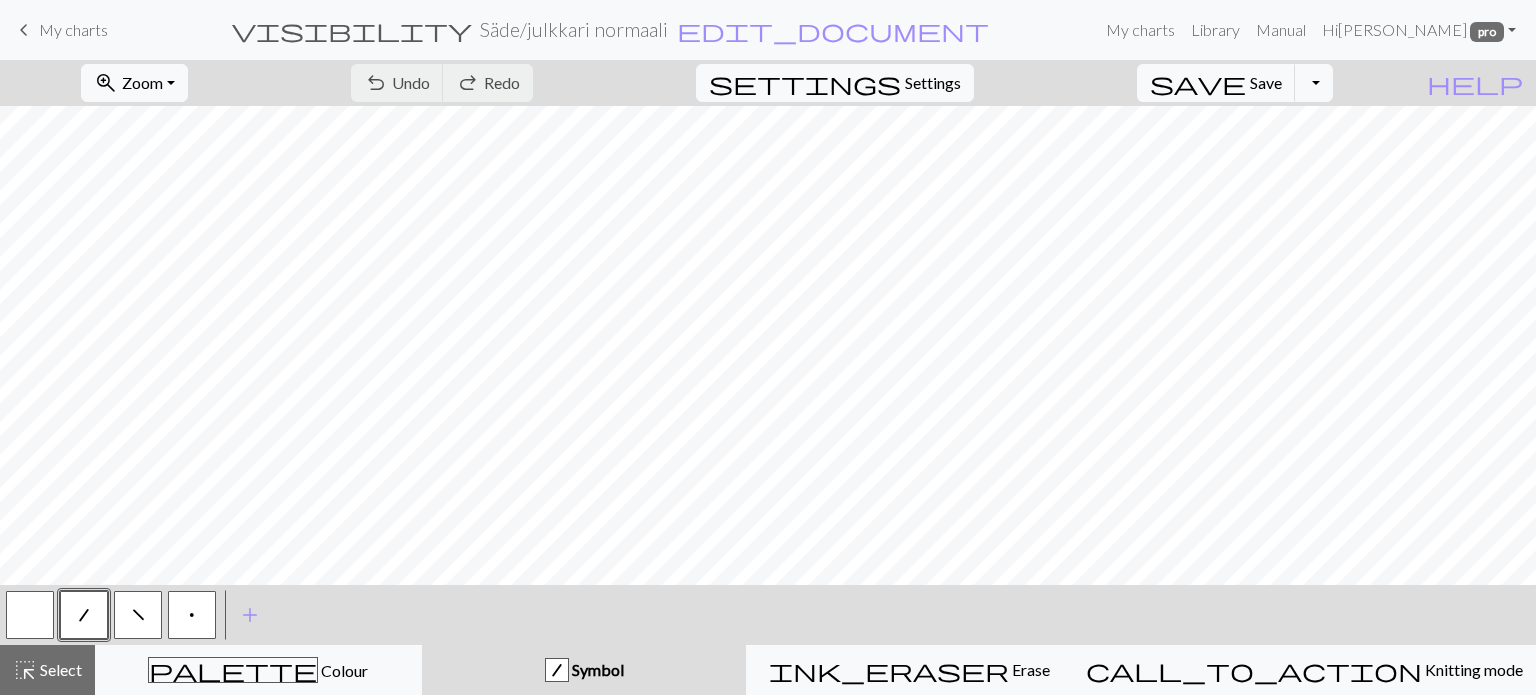 drag, startPoint x: 30, startPoint y: 617, endPoint x: 80, endPoint y: 601, distance: 52.49762 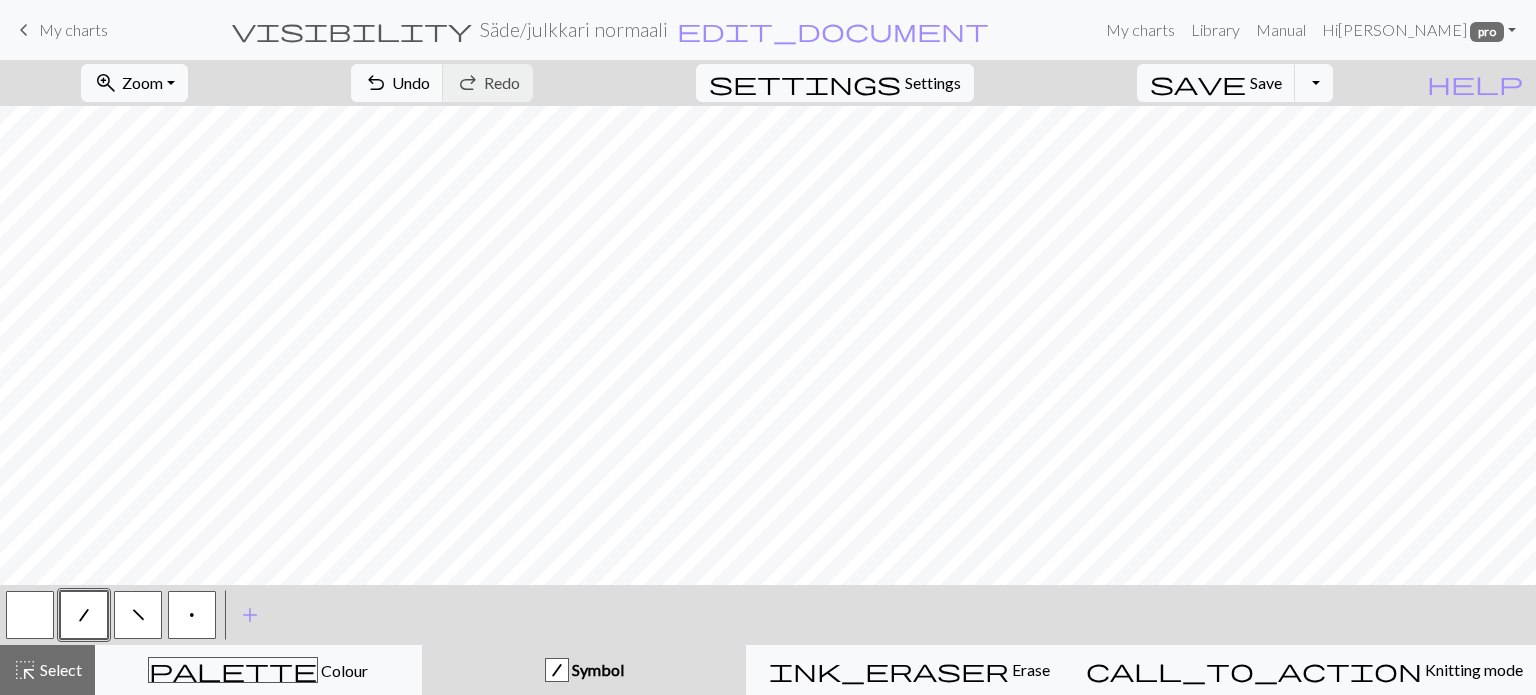 drag, startPoint x: 30, startPoint y: 618, endPoint x: 100, endPoint y: 575, distance: 82.1523 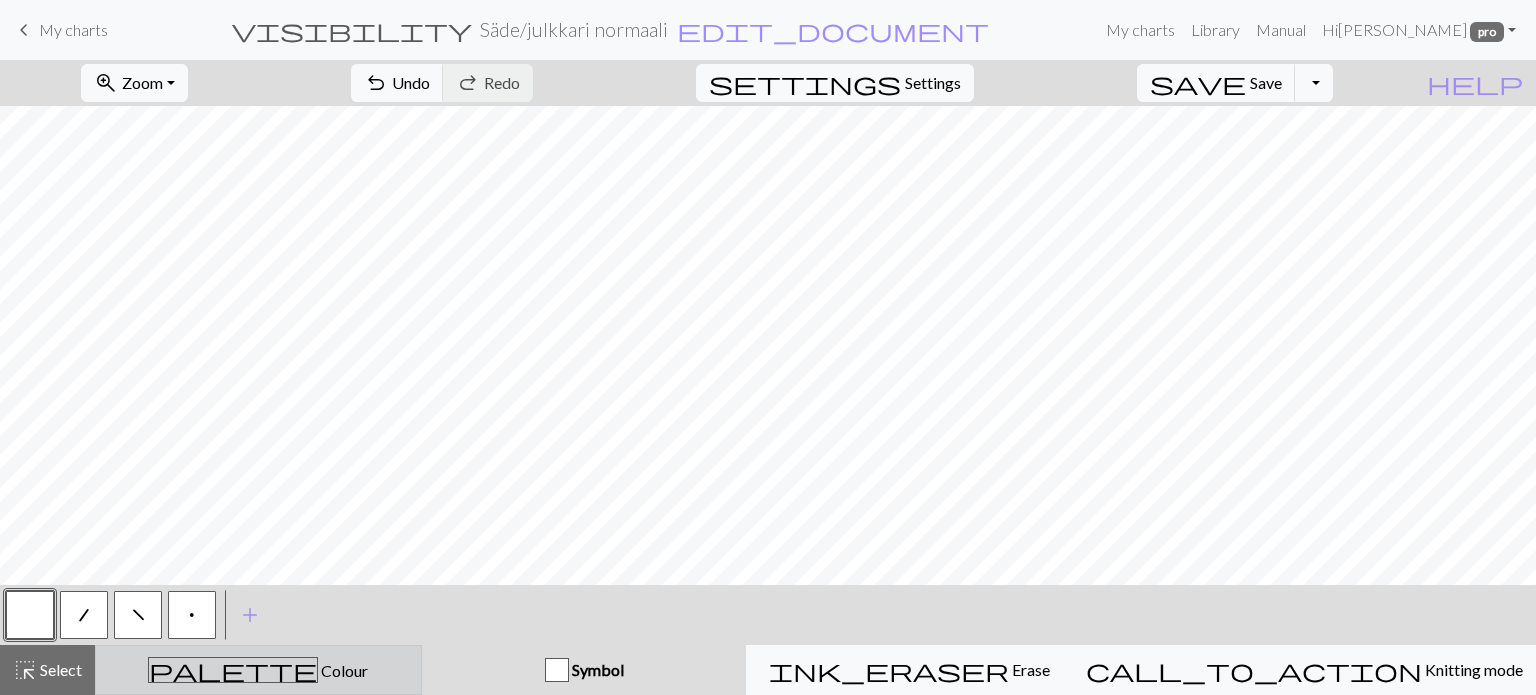 click on "Colour" at bounding box center (343, 670) 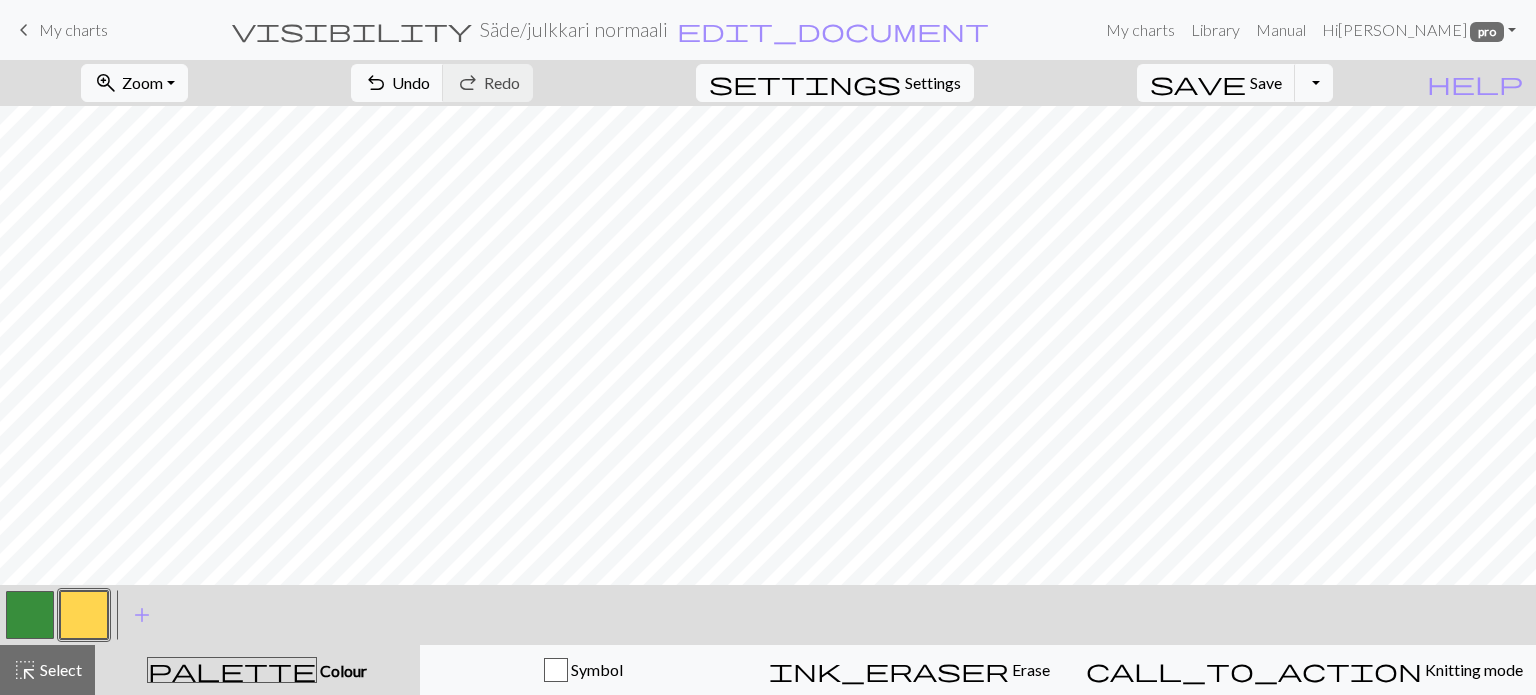 drag, startPoint x: 21, startPoint y: 624, endPoint x: 112, endPoint y: 576, distance: 102.88343 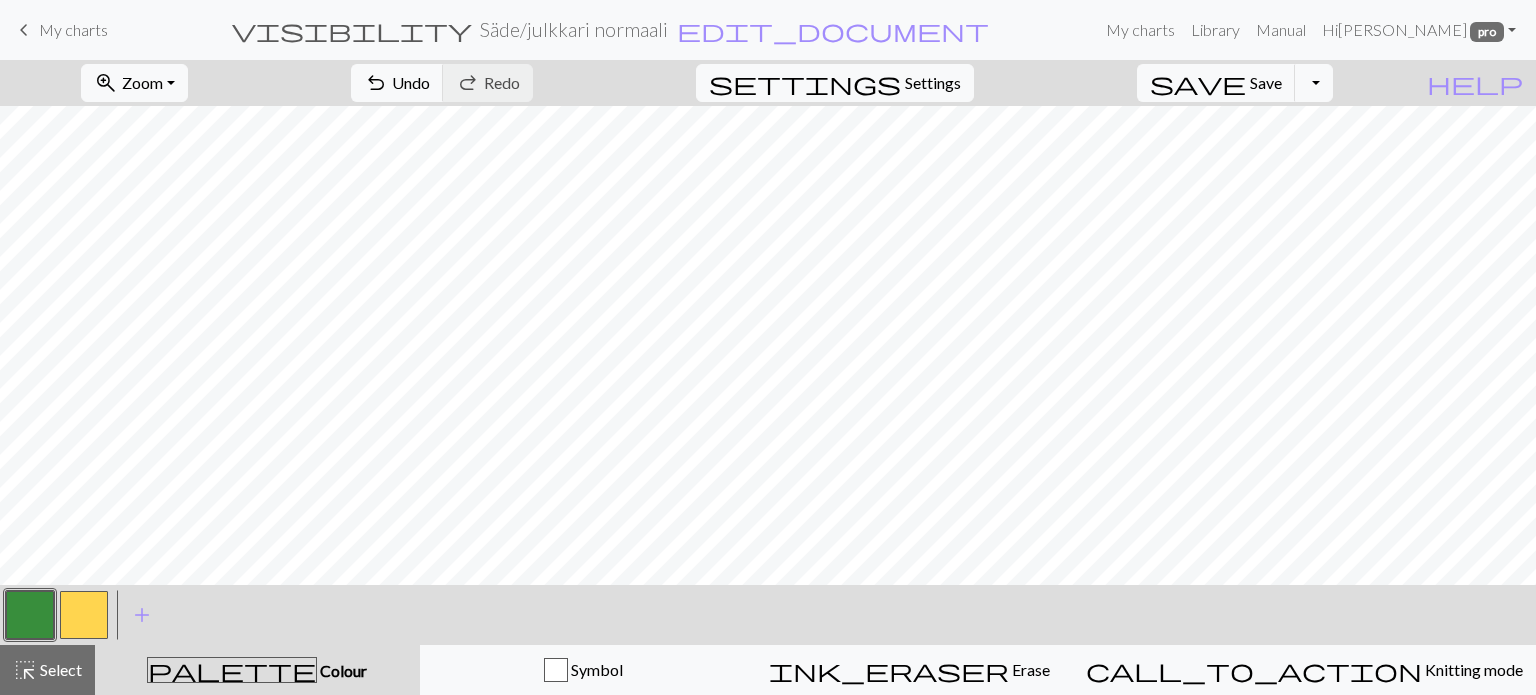 drag, startPoint x: 69, startPoint y: 611, endPoint x: 181, endPoint y: 576, distance: 117.341385 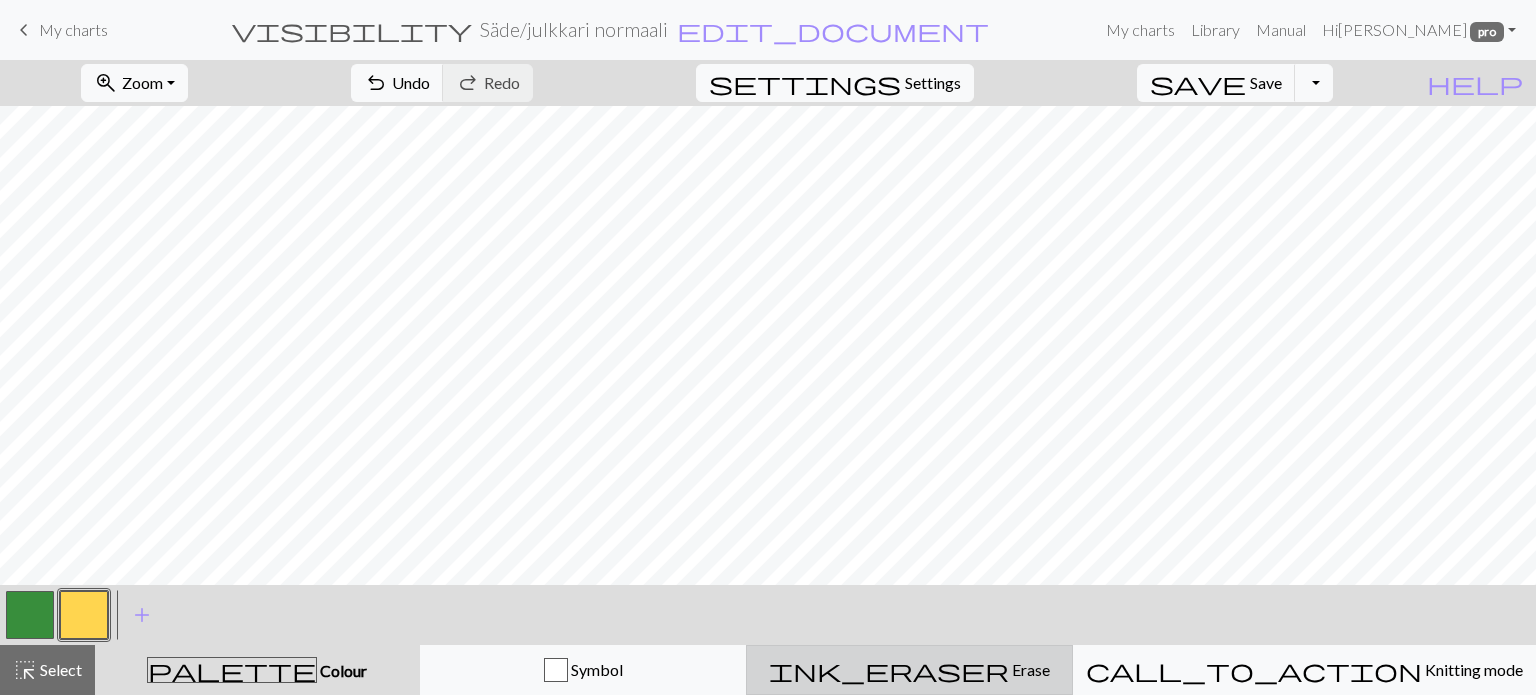 click on "Erase" at bounding box center (1029, 669) 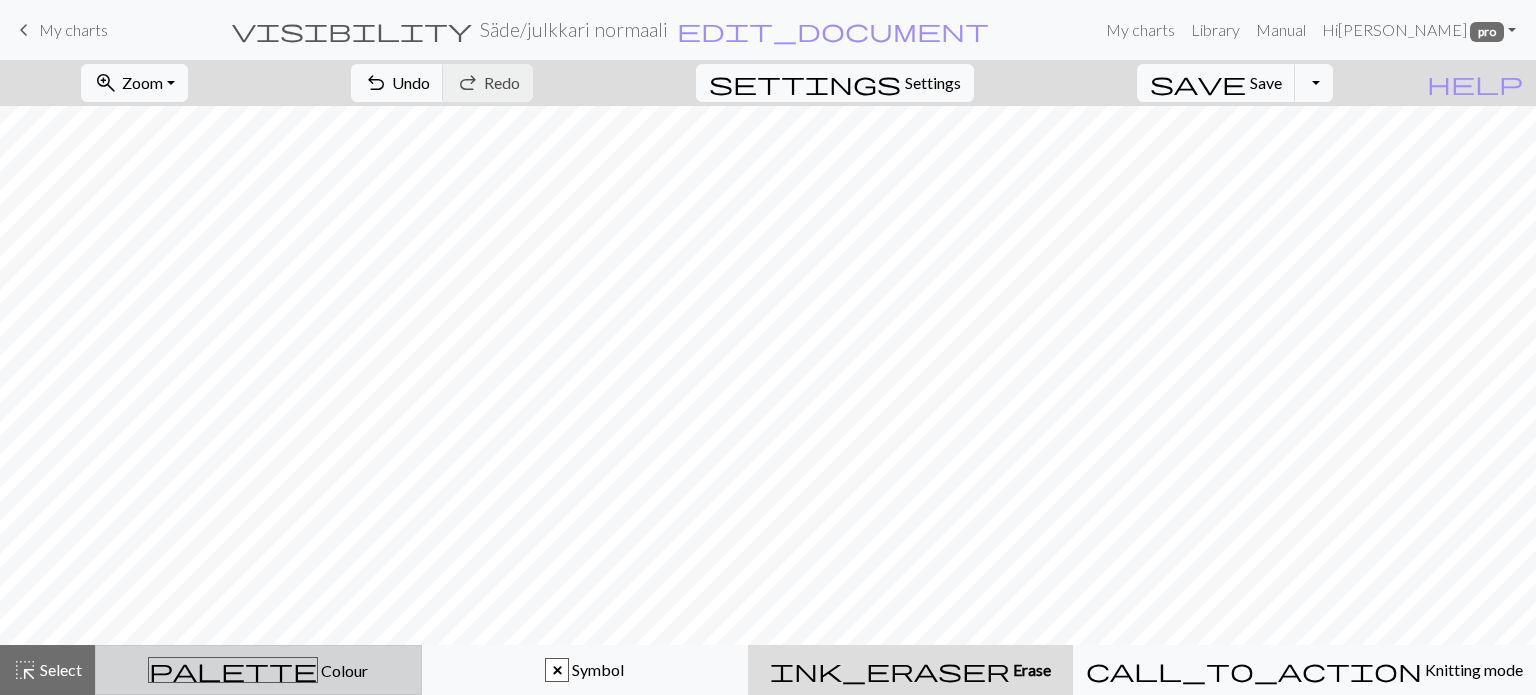 click on "Colour" at bounding box center [343, 670] 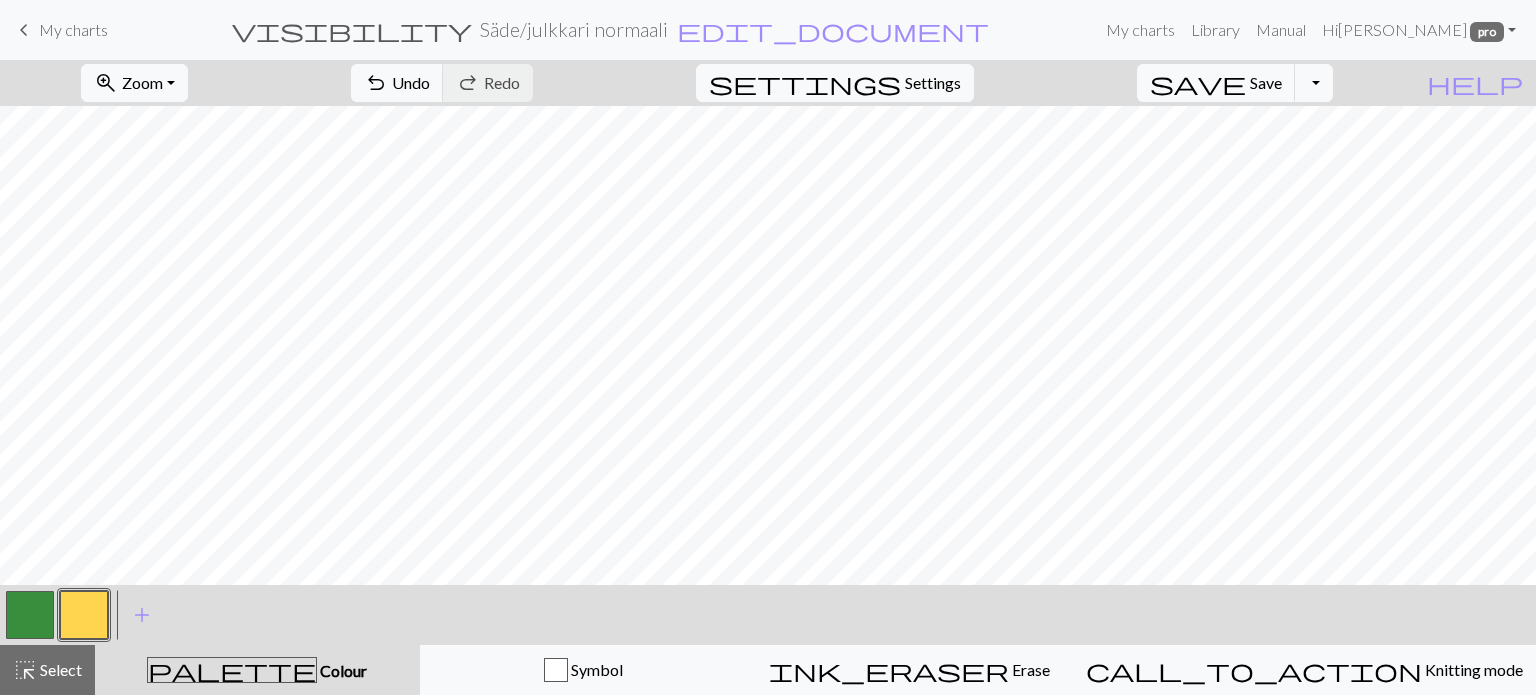 drag, startPoint x: 16, startPoint y: 615, endPoint x: 83, endPoint y: 589, distance: 71.867935 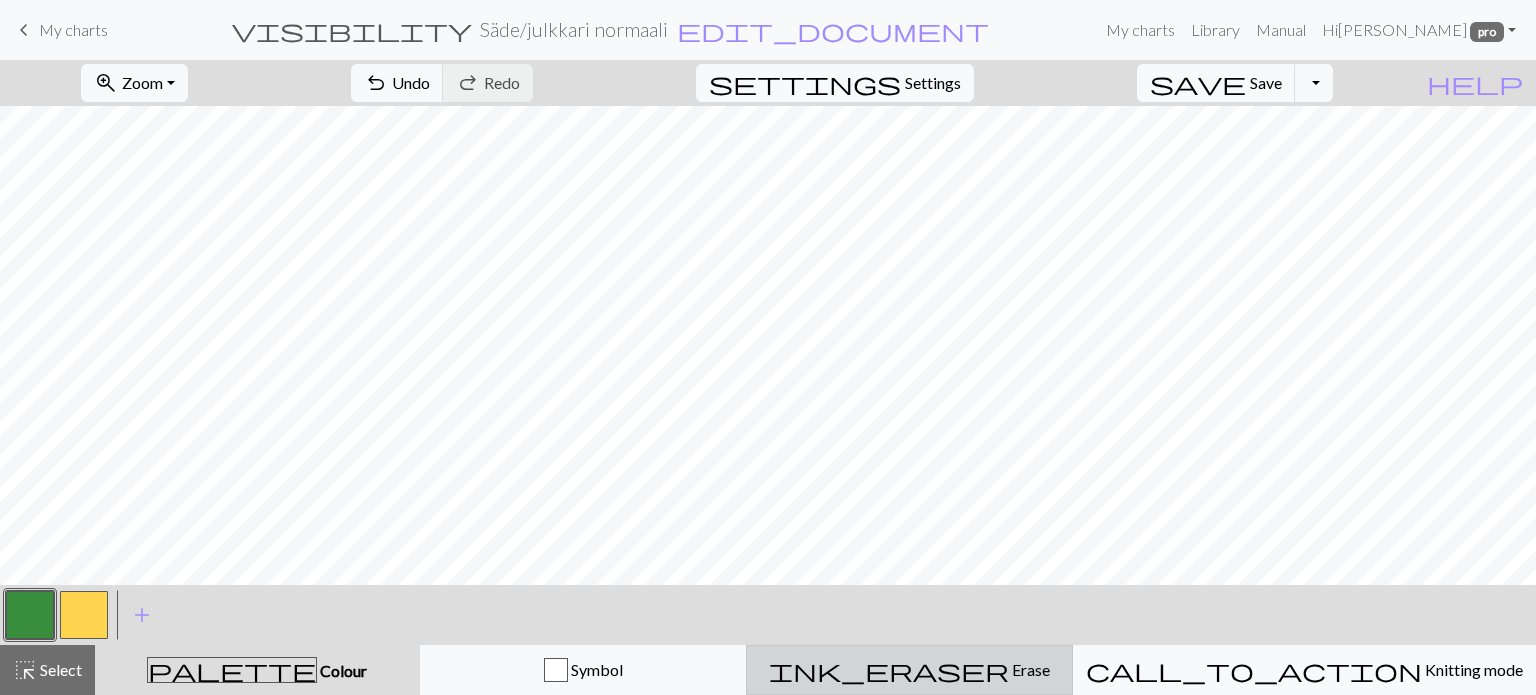 click on "Erase" at bounding box center (1029, 669) 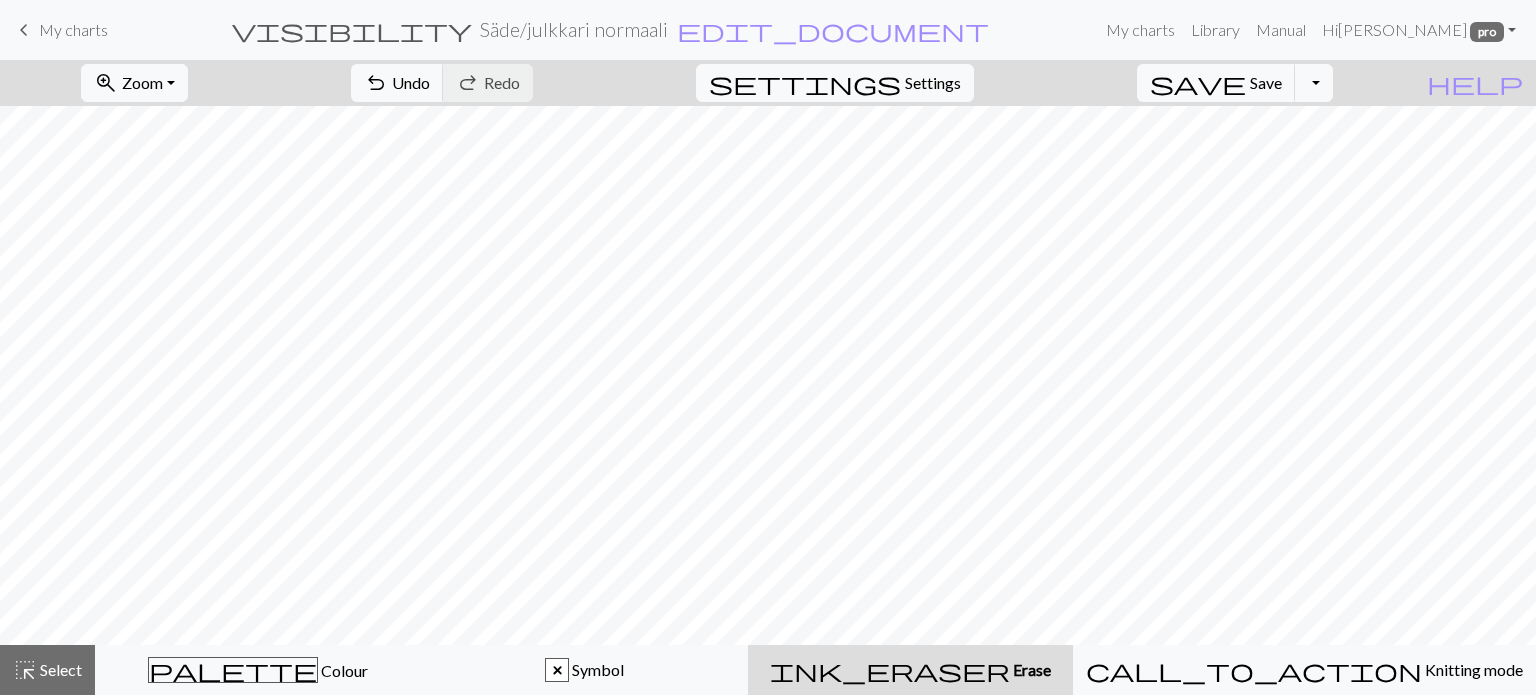 click on "Undo" at bounding box center (411, 82) 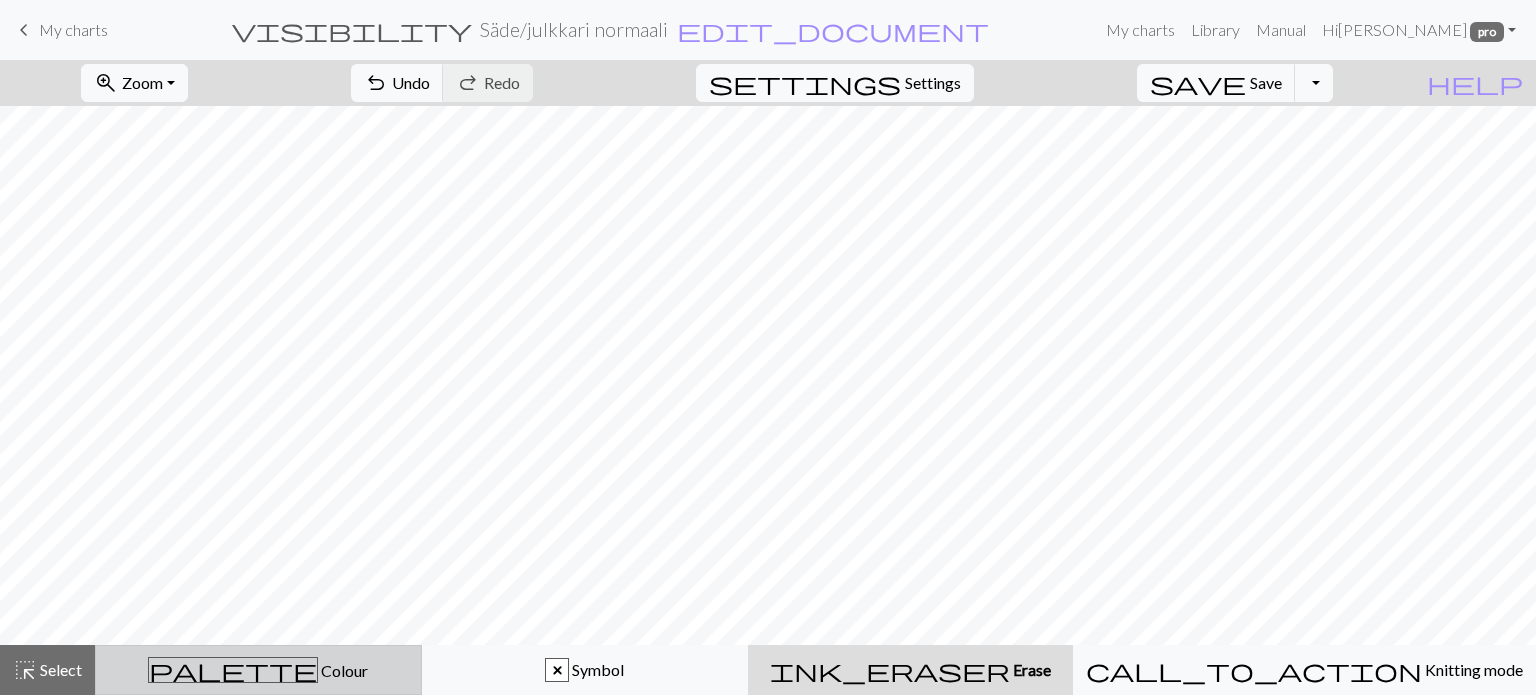 click on "Colour" at bounding box center (343, 670) 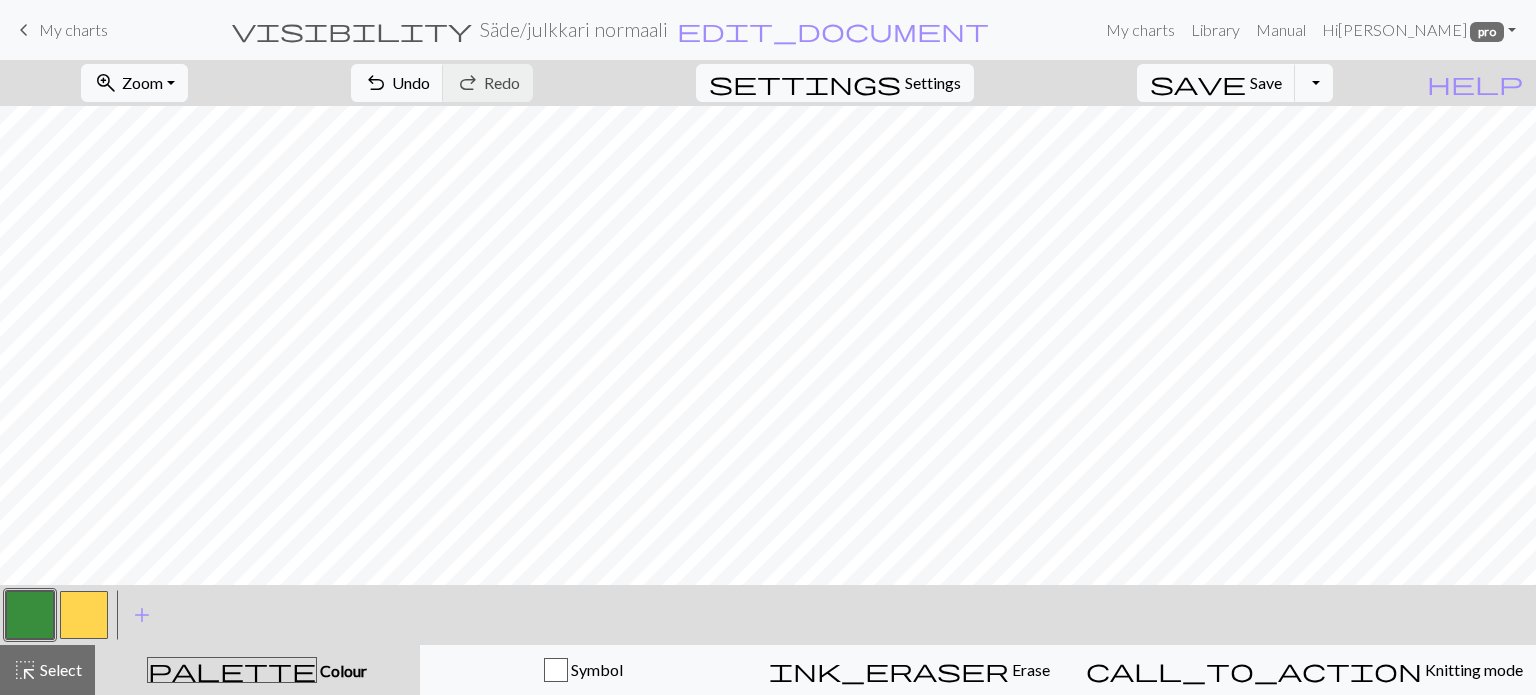 click at bounding box center (84, 615) 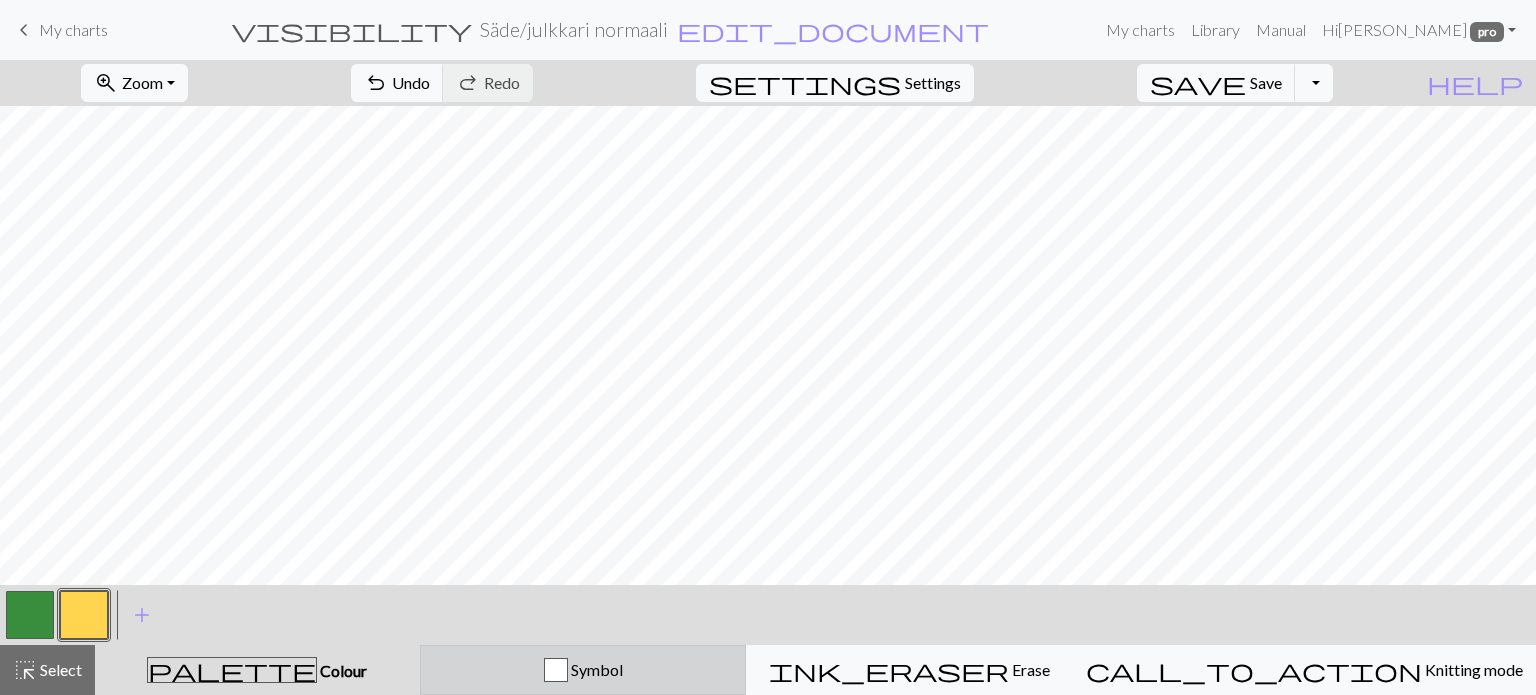 click on "Symbol" at bounding box center (595, 669) 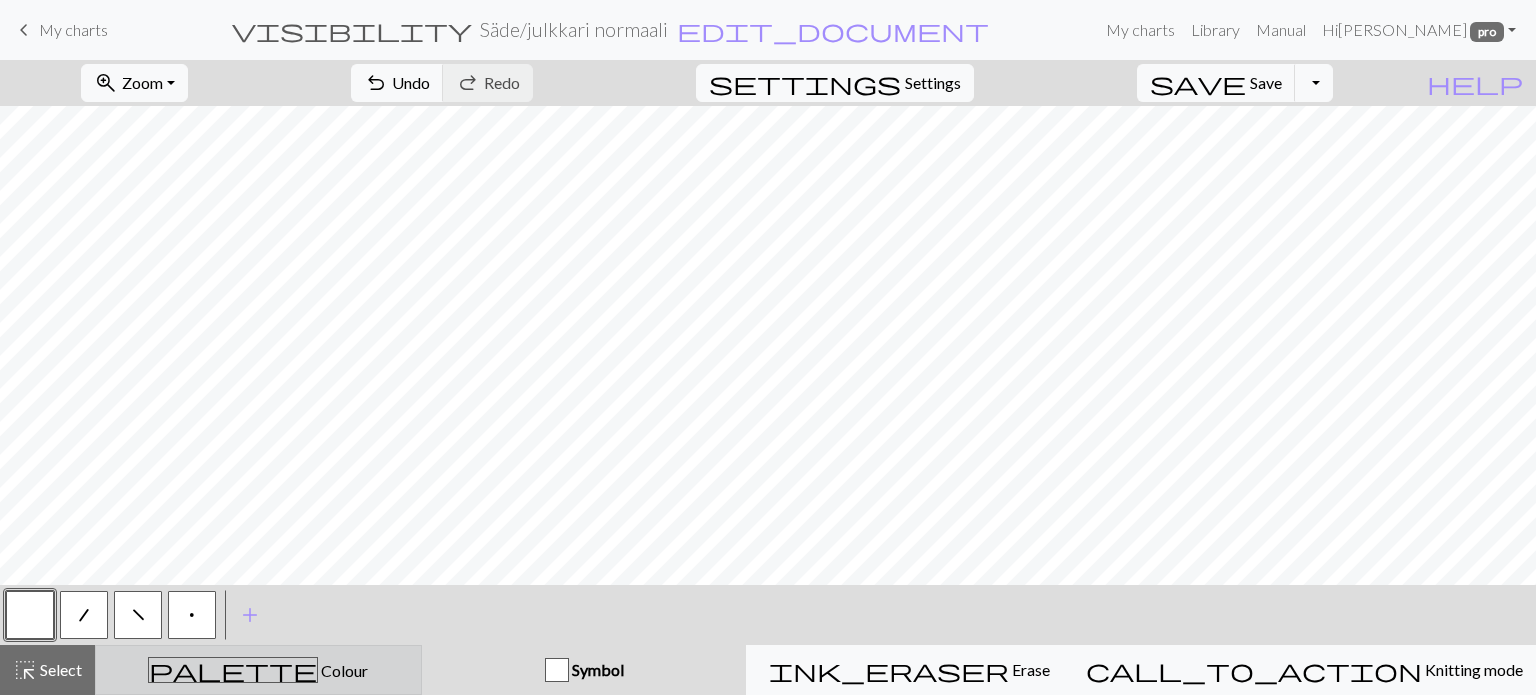 click on "Colour" at bounding box center [343, 670] 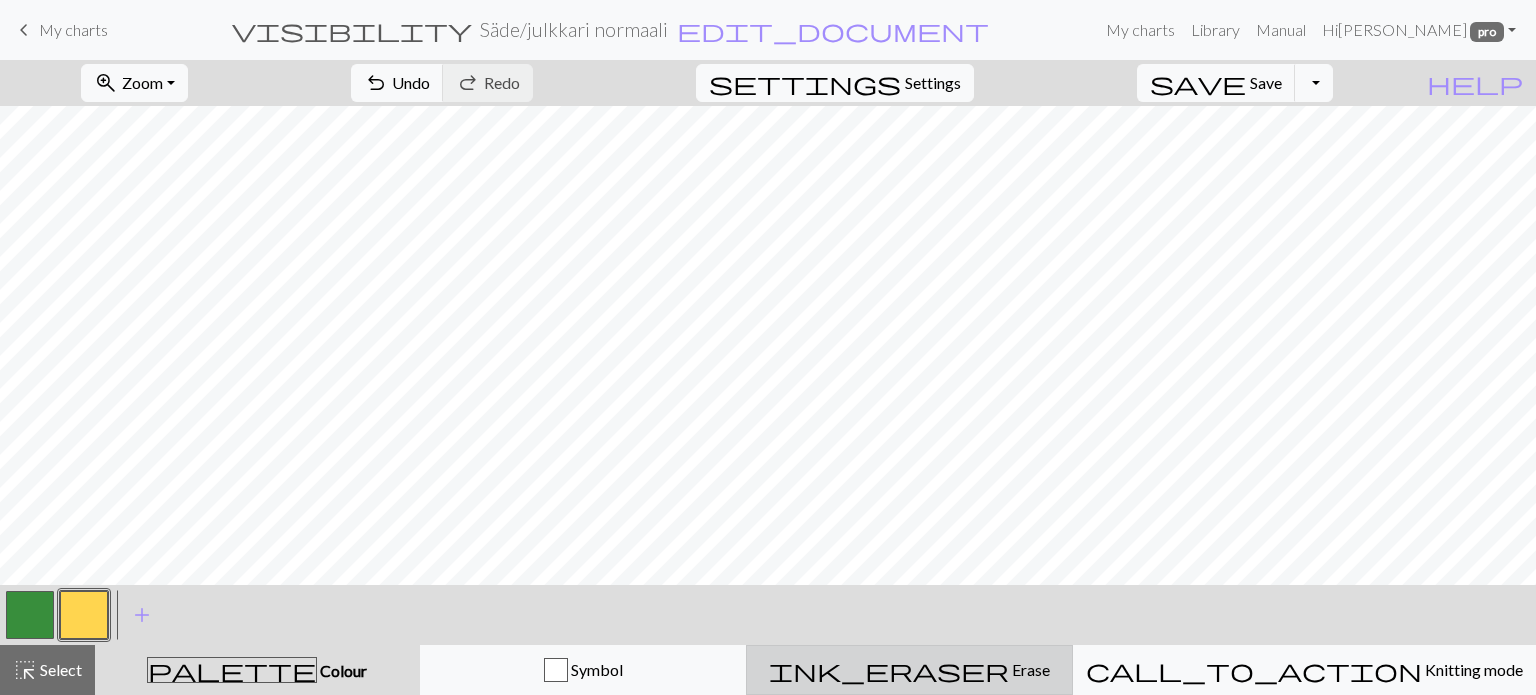 click on "Erase" at bounding box center [1029, 669] 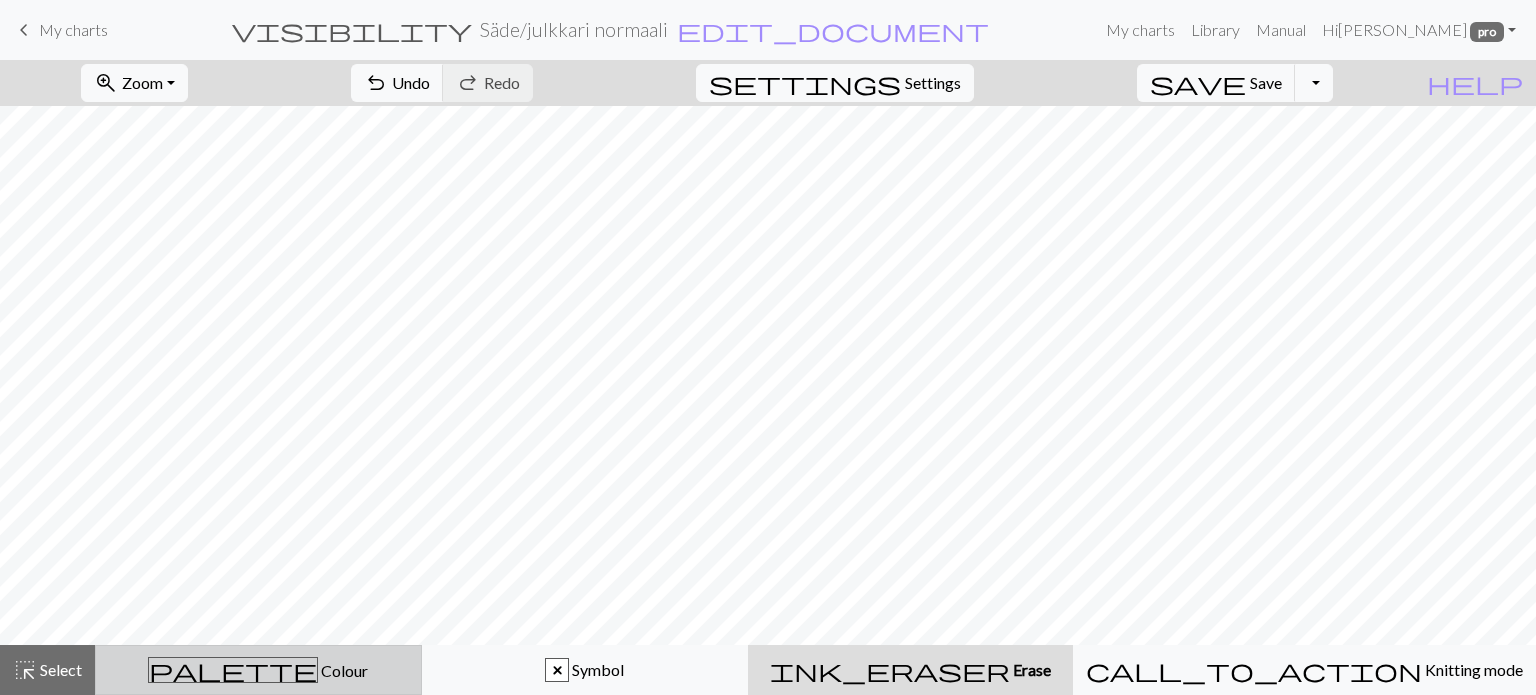 click on "Colour" at bounding box center [343, 670] 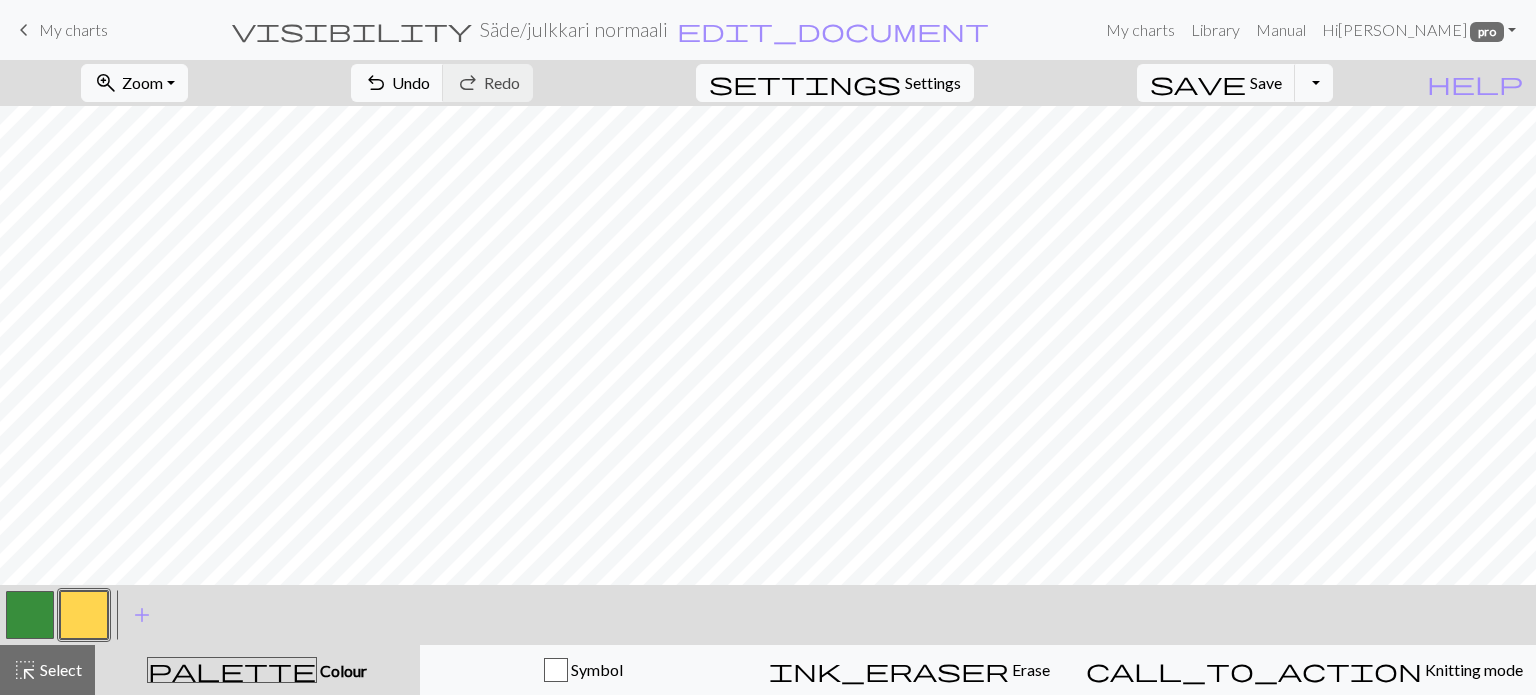 click at bounding box center [30, 615] 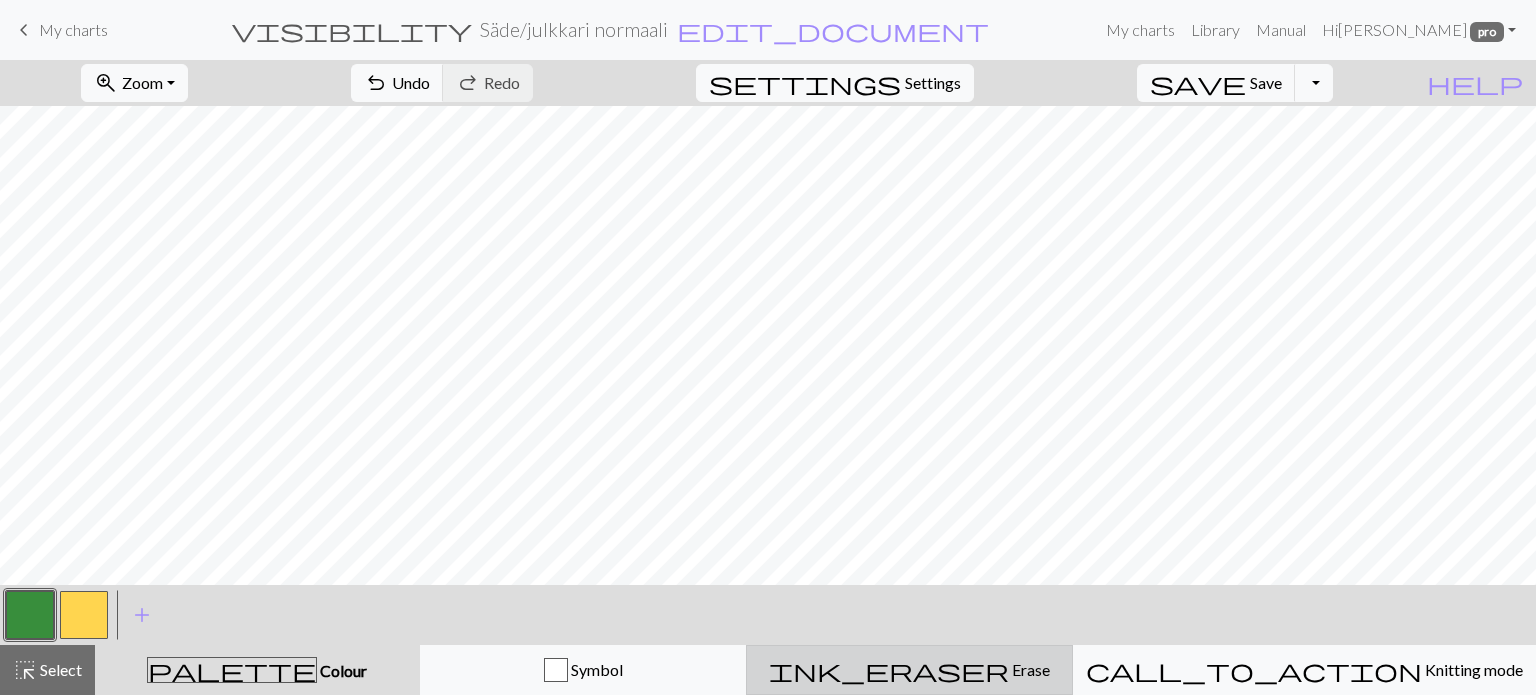 click on "Erase" at bounding box center (1029, 669) 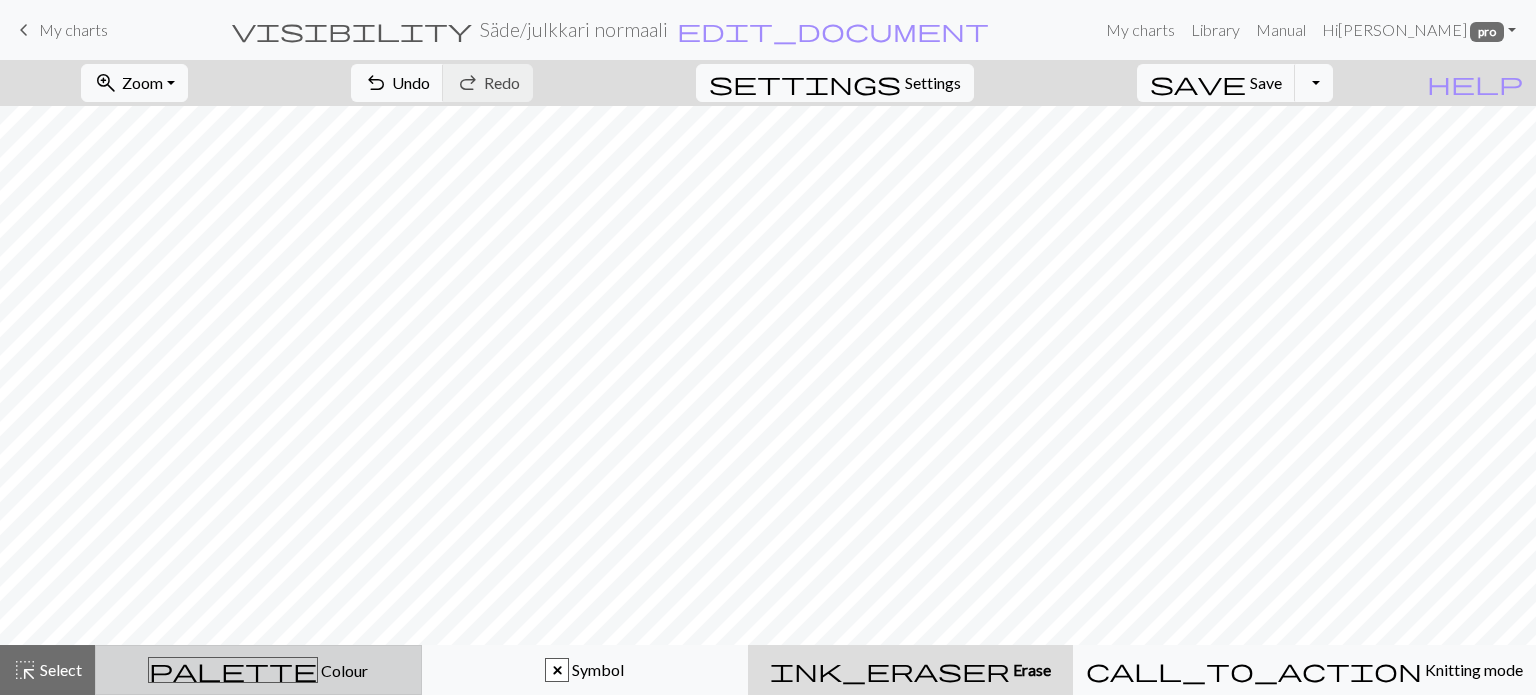 click on "Colour" at bounding box center [343, 670] 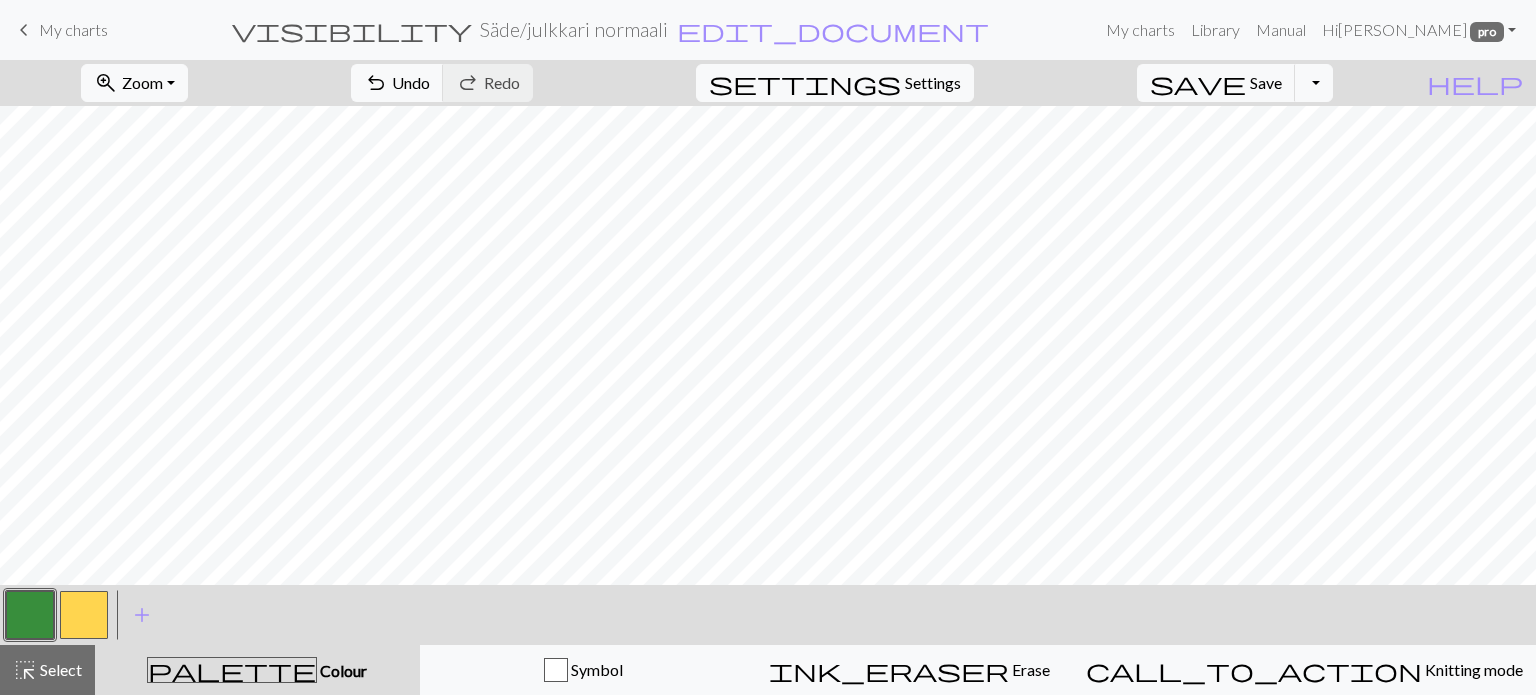click at bounding box center [84, 615] 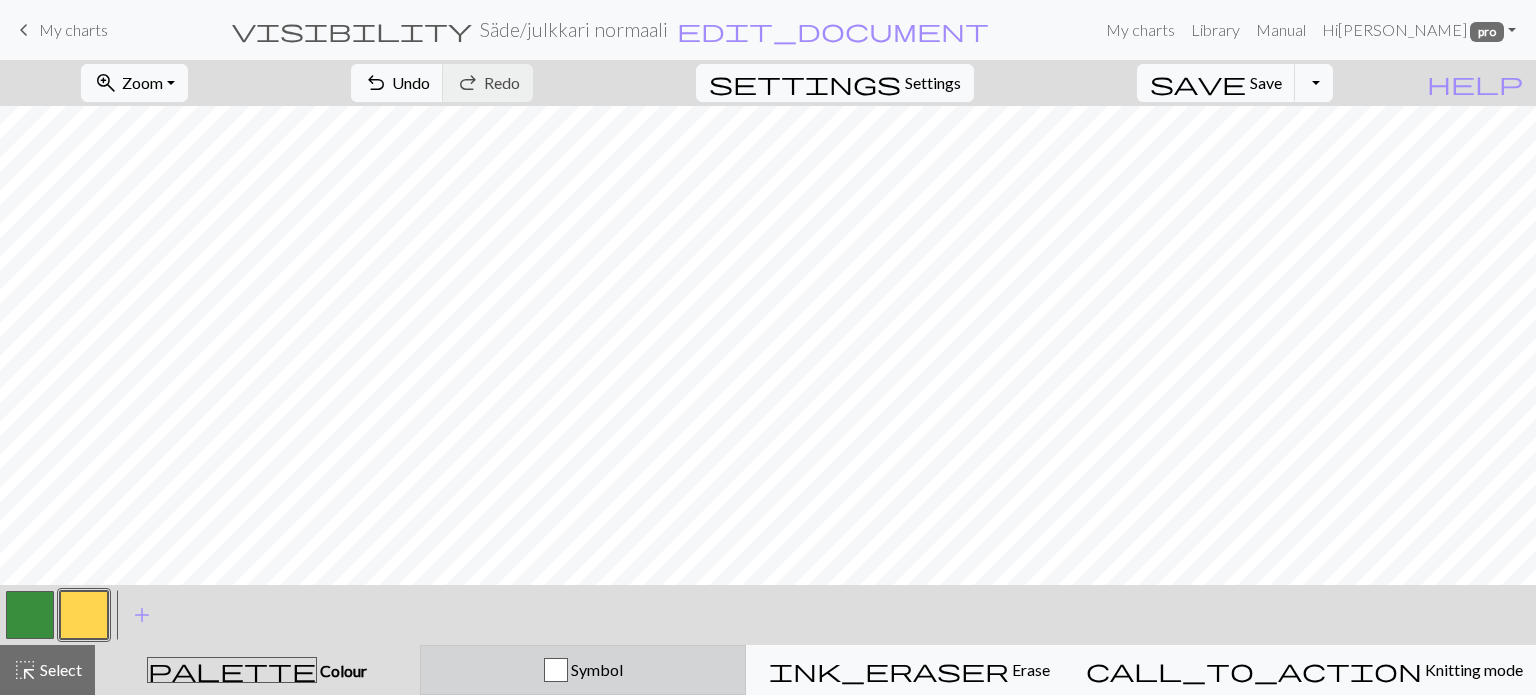 click on "Symbol" at bounding box center (595, 669) 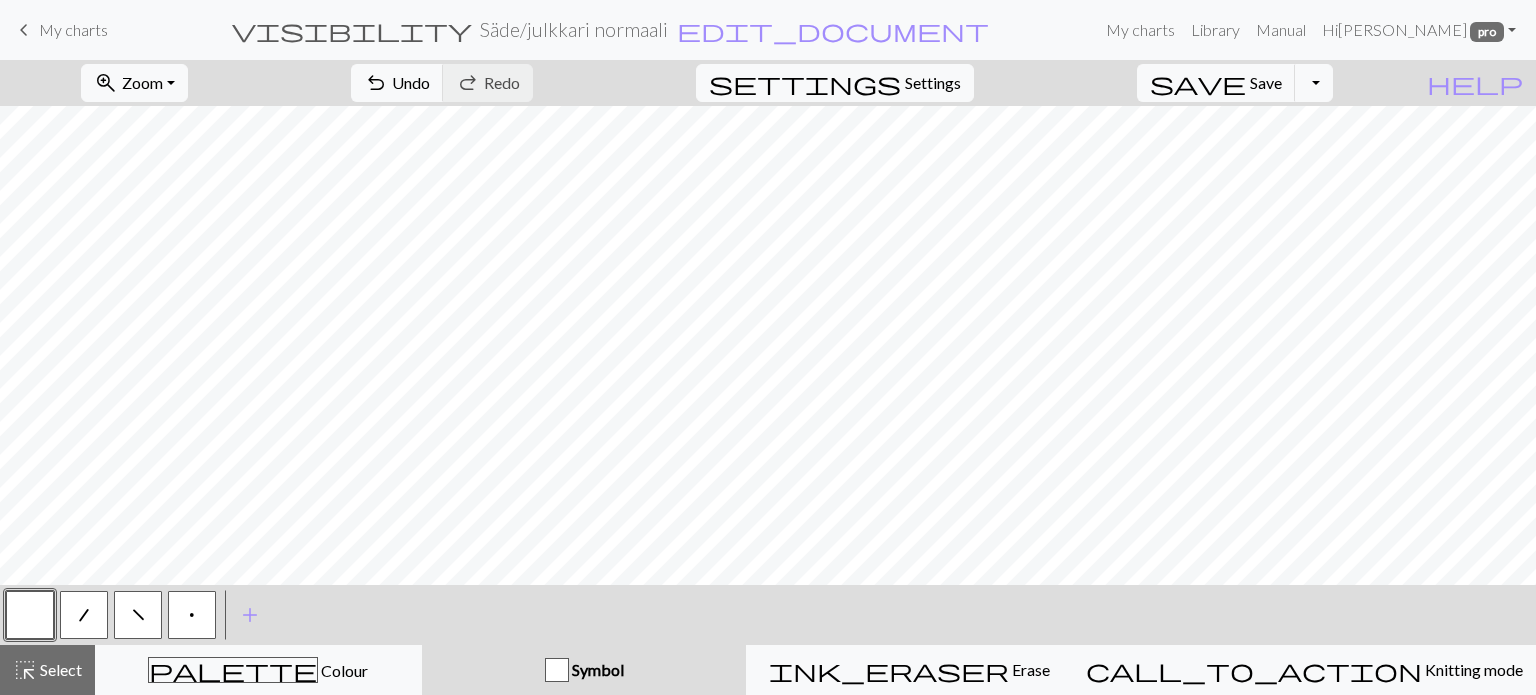 click on "p" at bounding box center (192, 616) 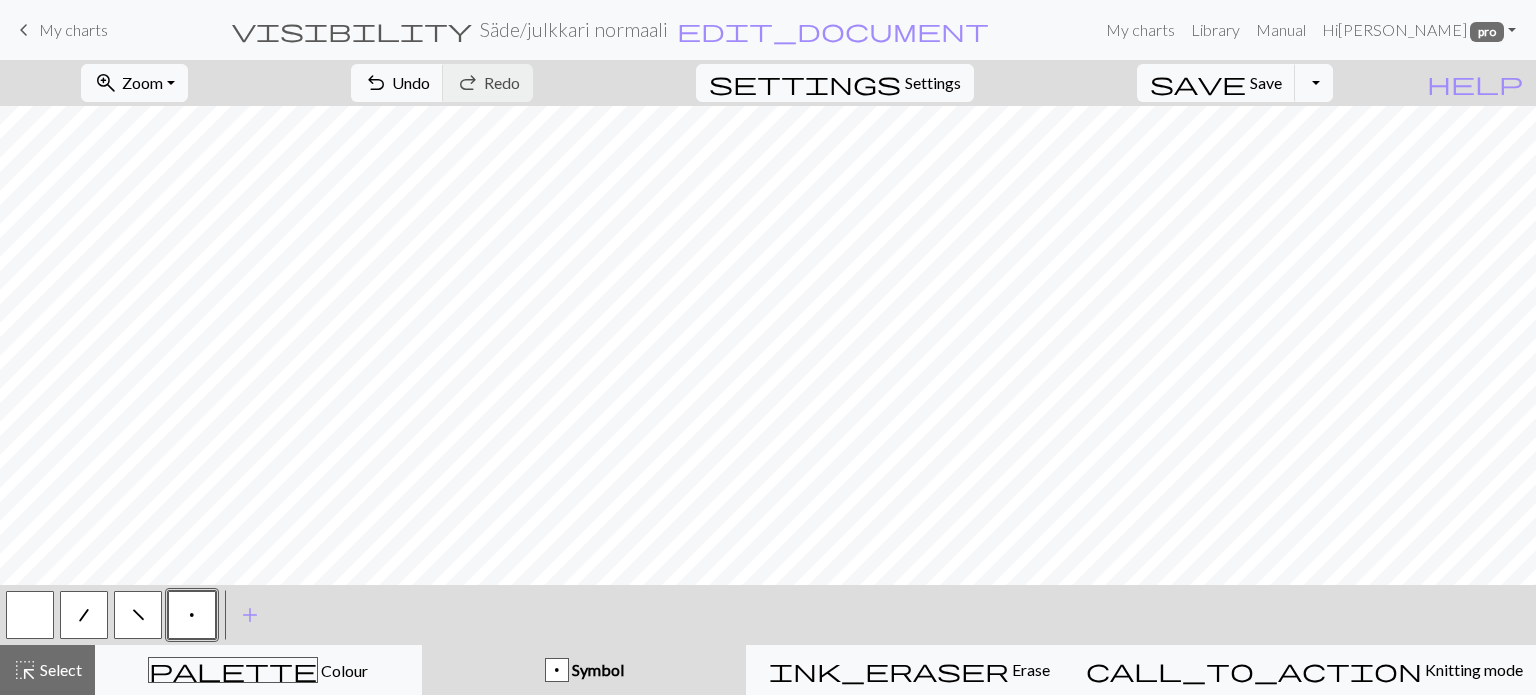 click on "/" at bounding box center [84, 615] 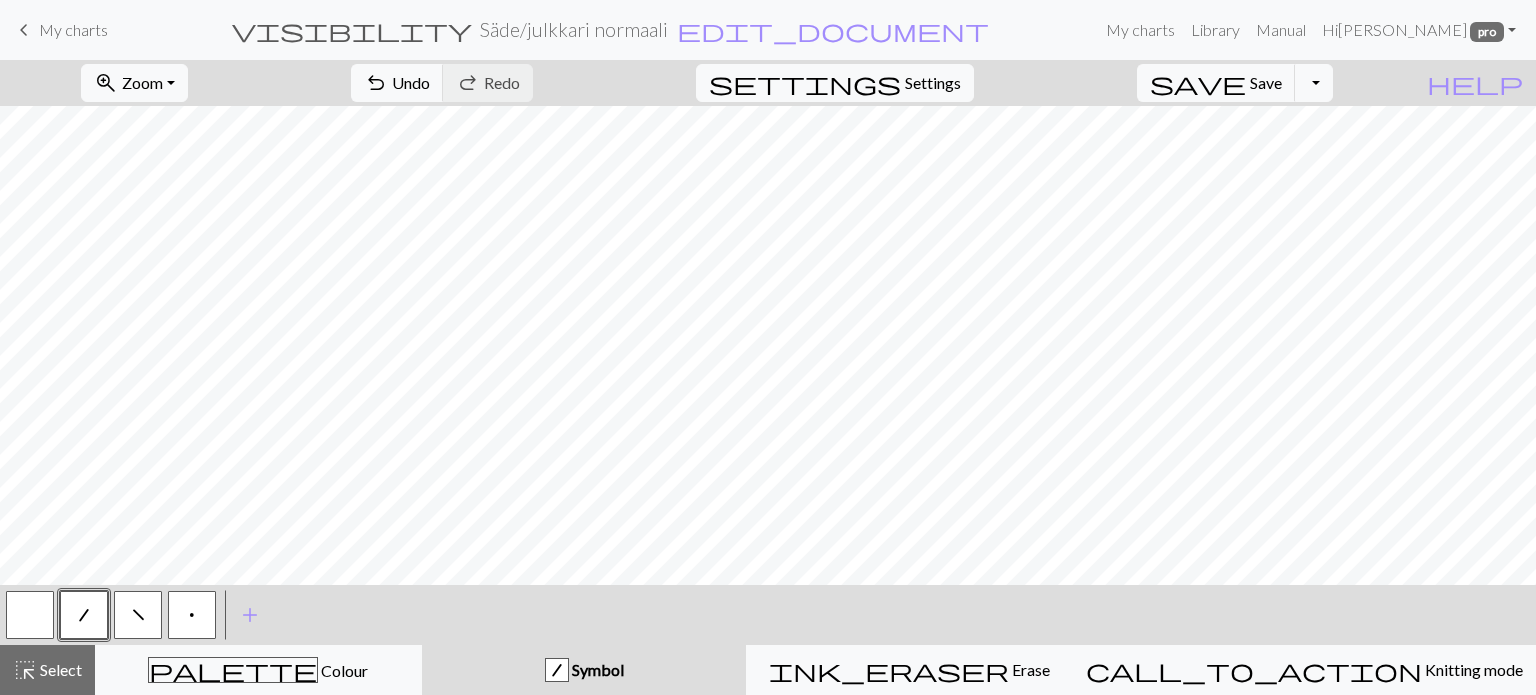 drag, startPoint x: 128, startPoint y: 616, endPoint x: 144, endPoint y: 603, distance: 20.615528 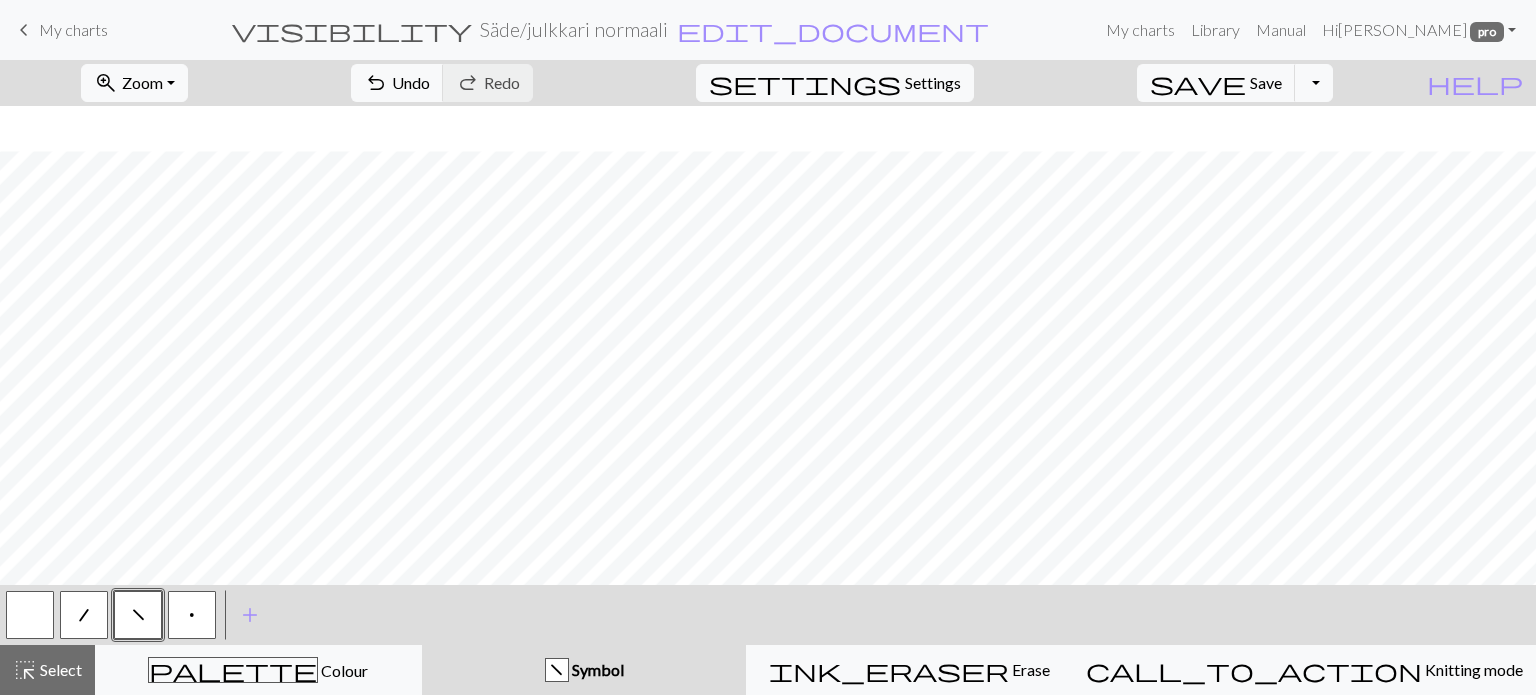 scroll, scrollTop: 45, scrollLeft: 0, axis: vertical 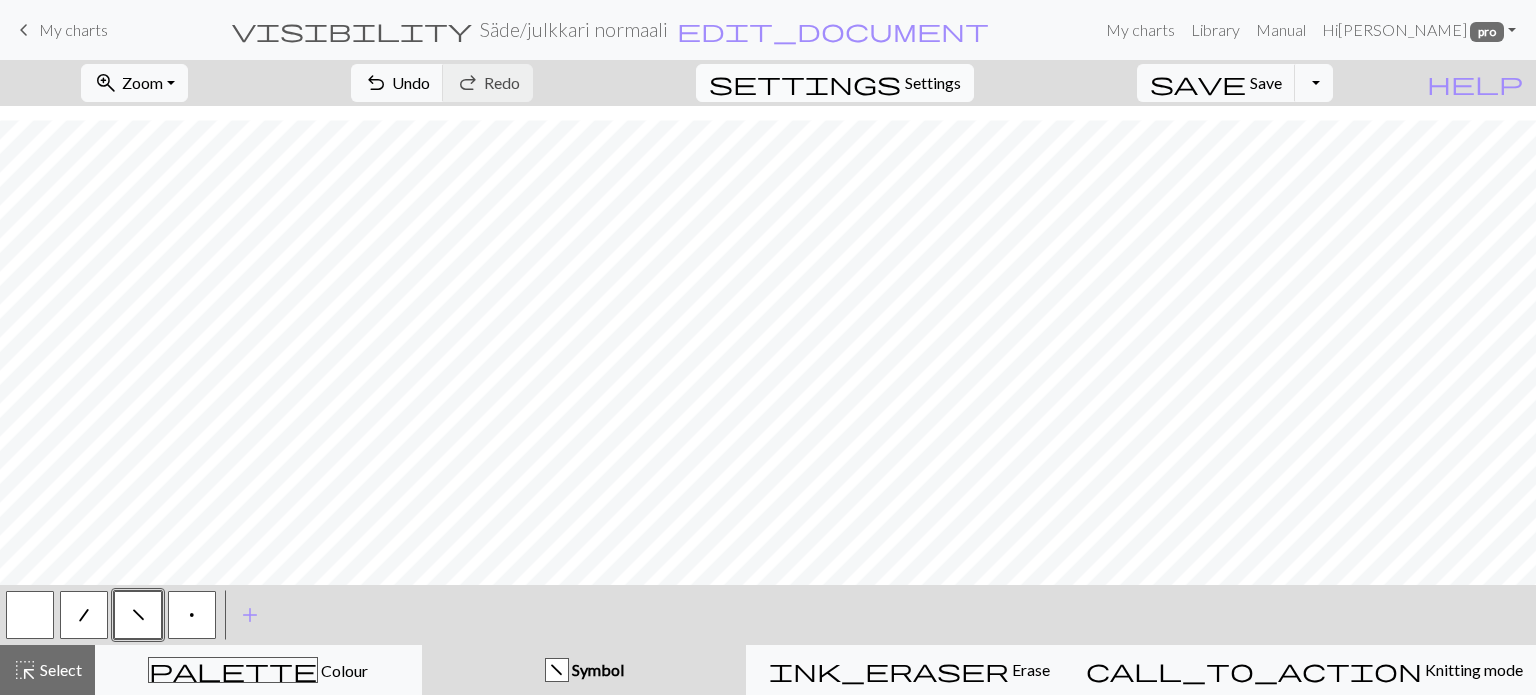 click on "Settings" at bounding box center (933, 83) 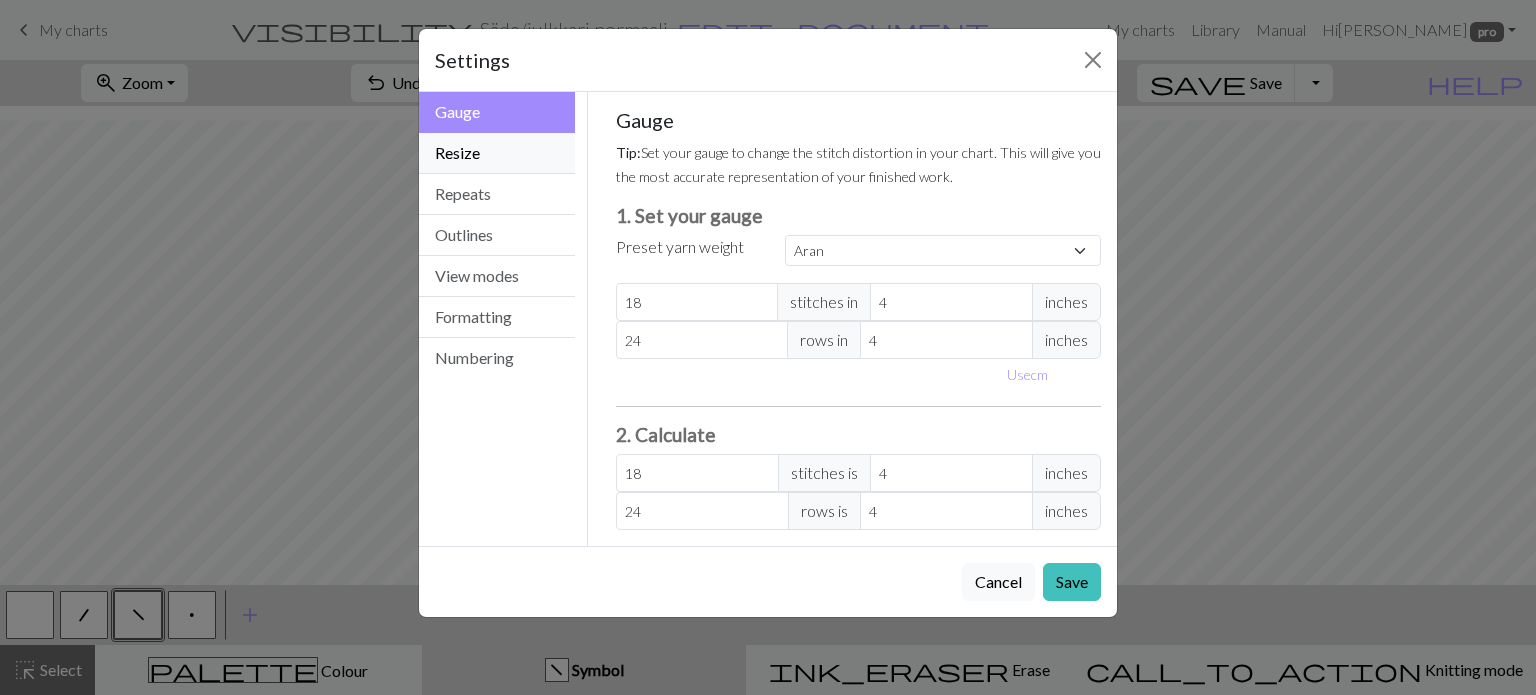 click on "Resize" at bounding box center [497, 153] 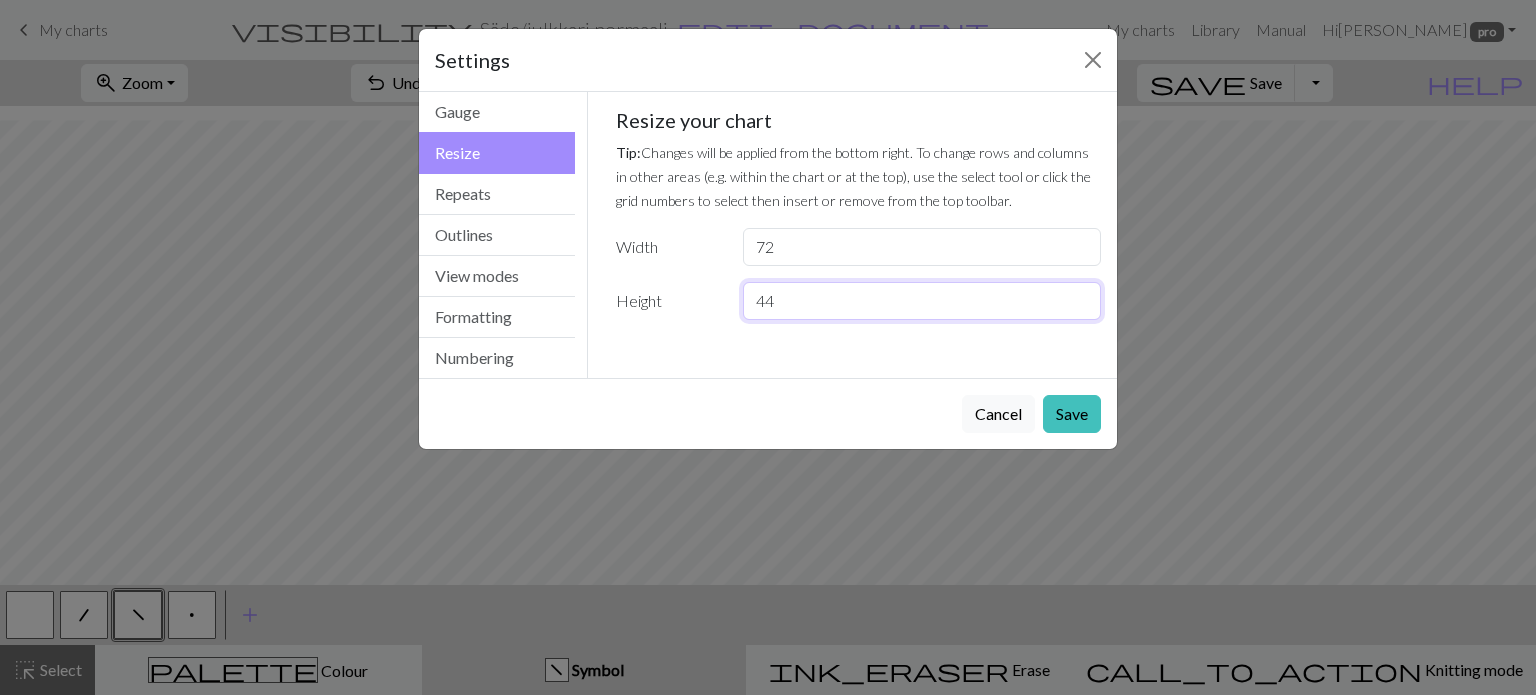 drag, startPoint x: 774, startPoint y: 301, endPoint x: 750, endPoint y: 303, distance: 24.083189 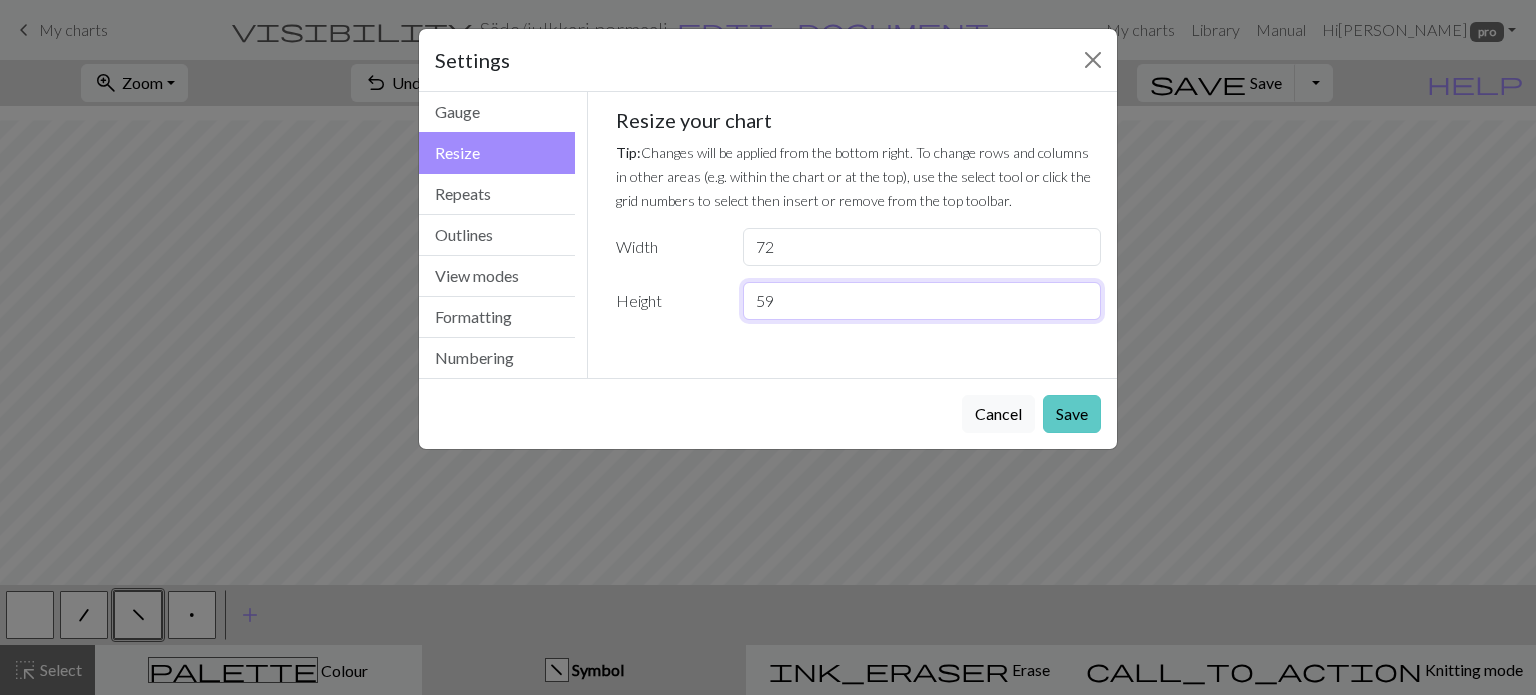 type on "59" 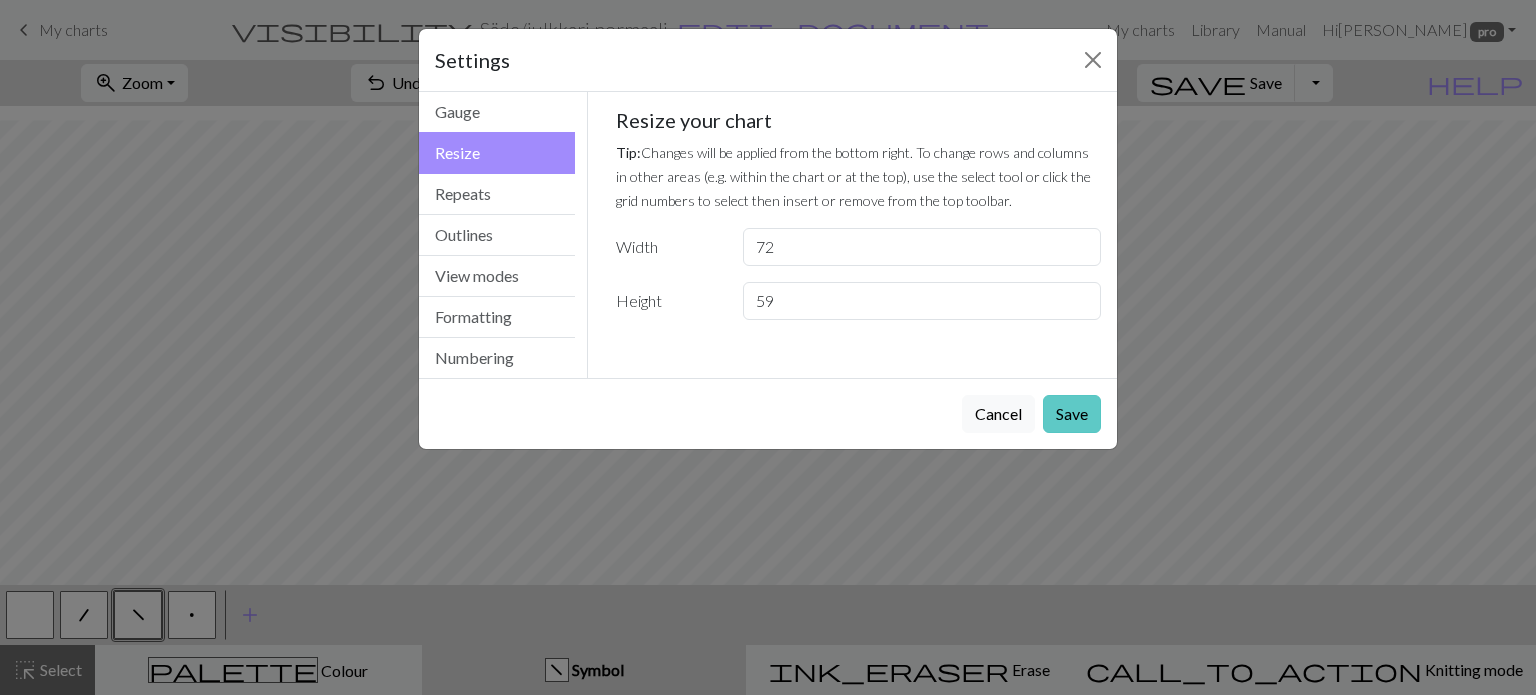 click on "Save" at bounding box center [1072, 414] 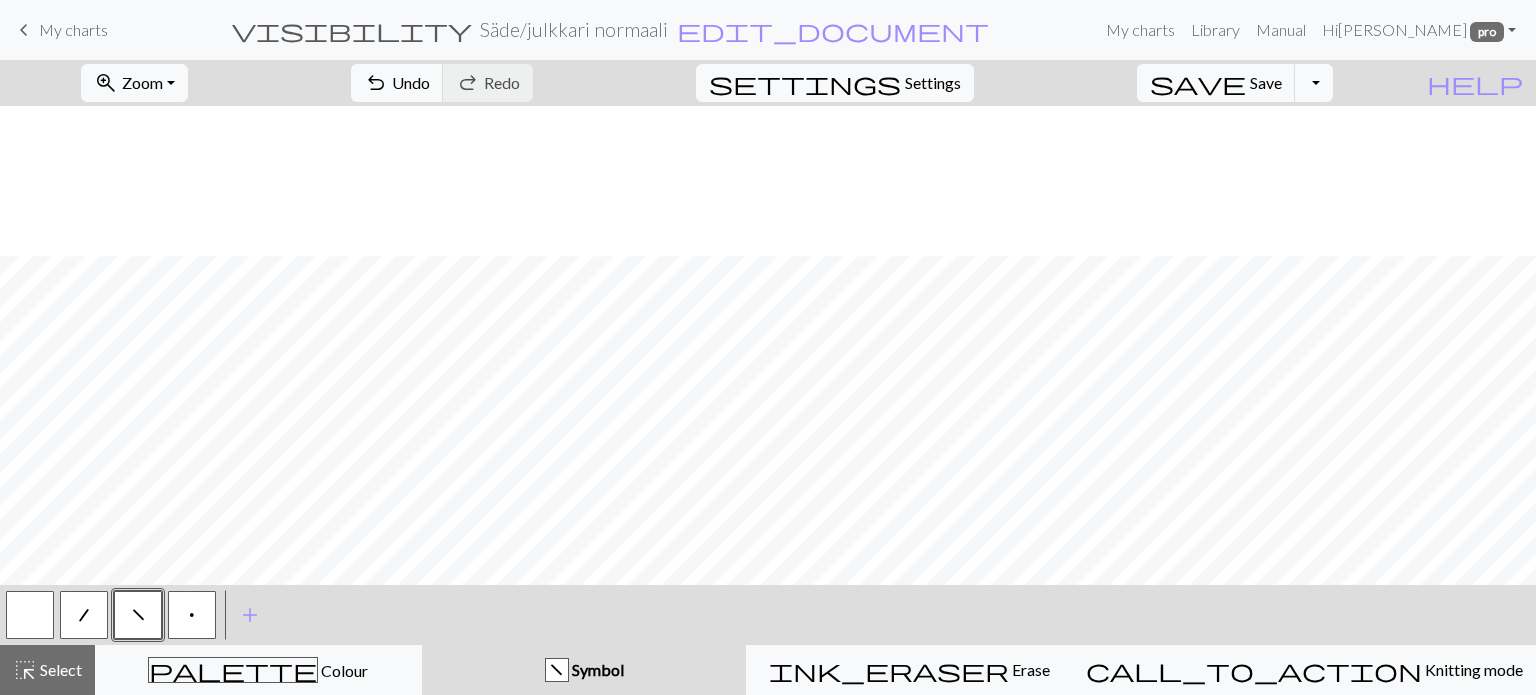 scroll, scrollTop: 195, scrollLeft: 0, axis: vertical 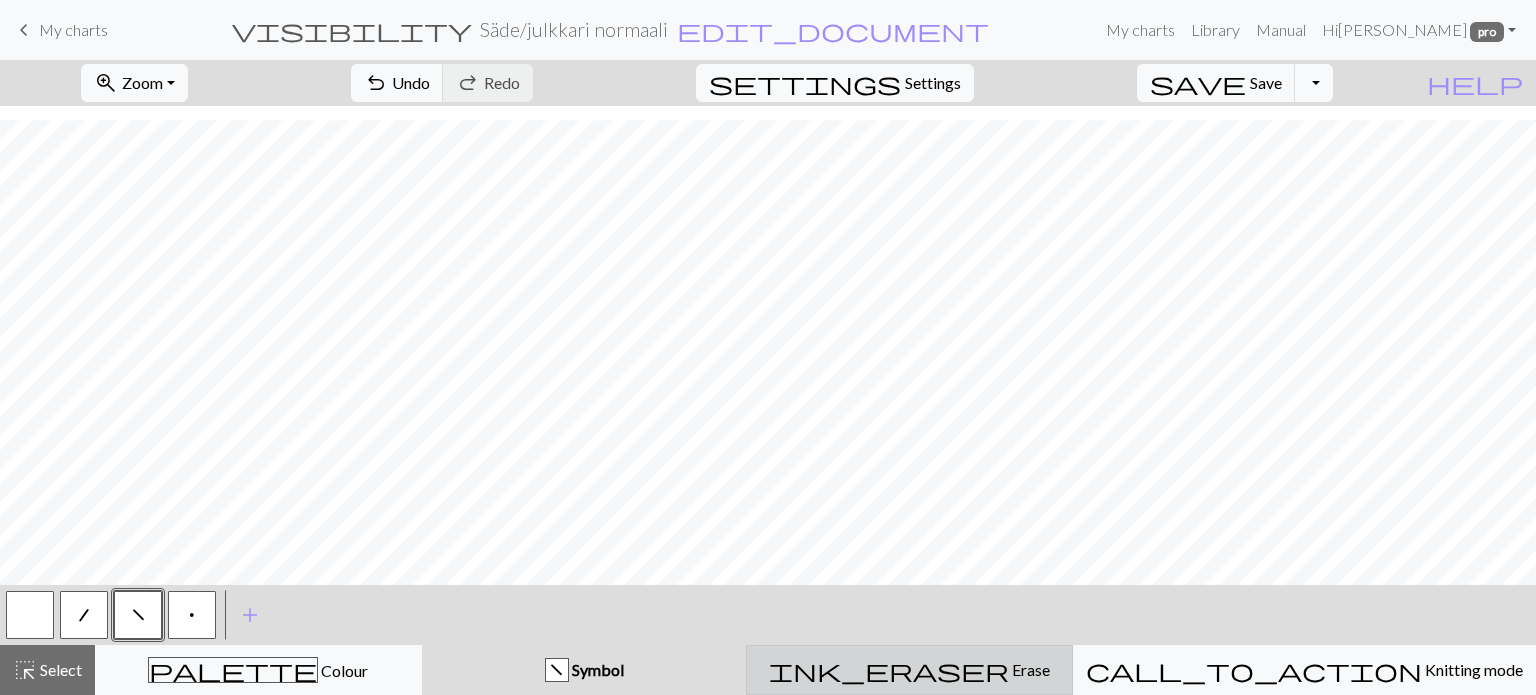 click on "ink_eraser" at bounding box center (889, 670) 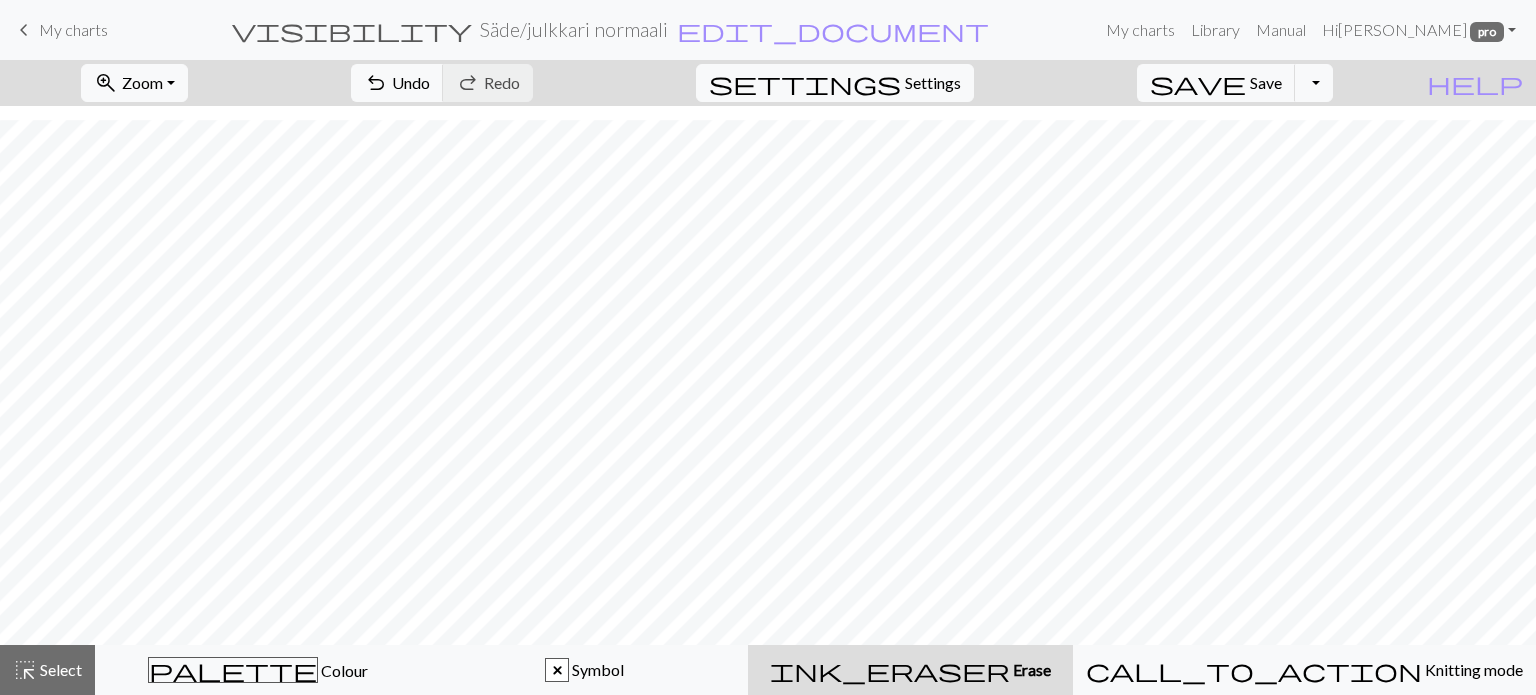 scroll, scrollTop: 135, scrollLeft: 0, axis: vertical 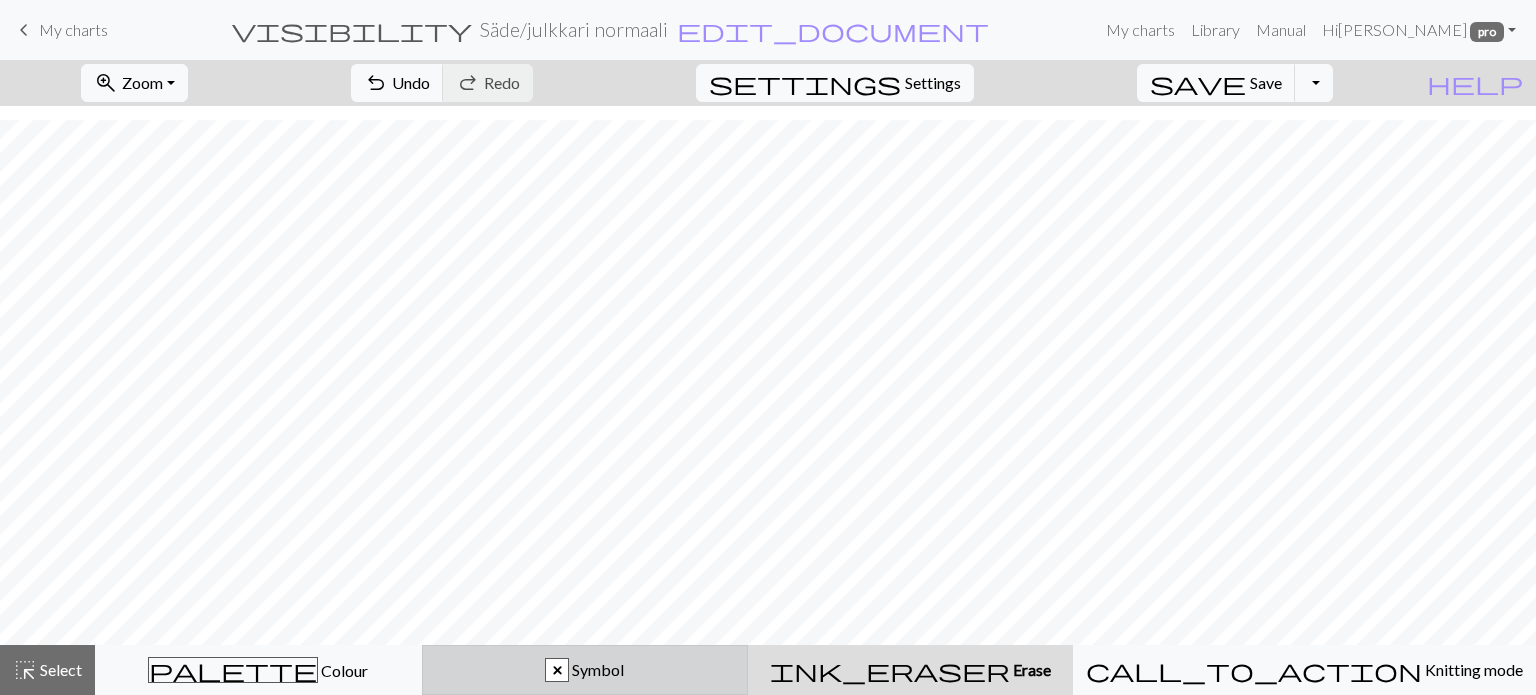 click on "Symbol" at bounding box center (596, 669) 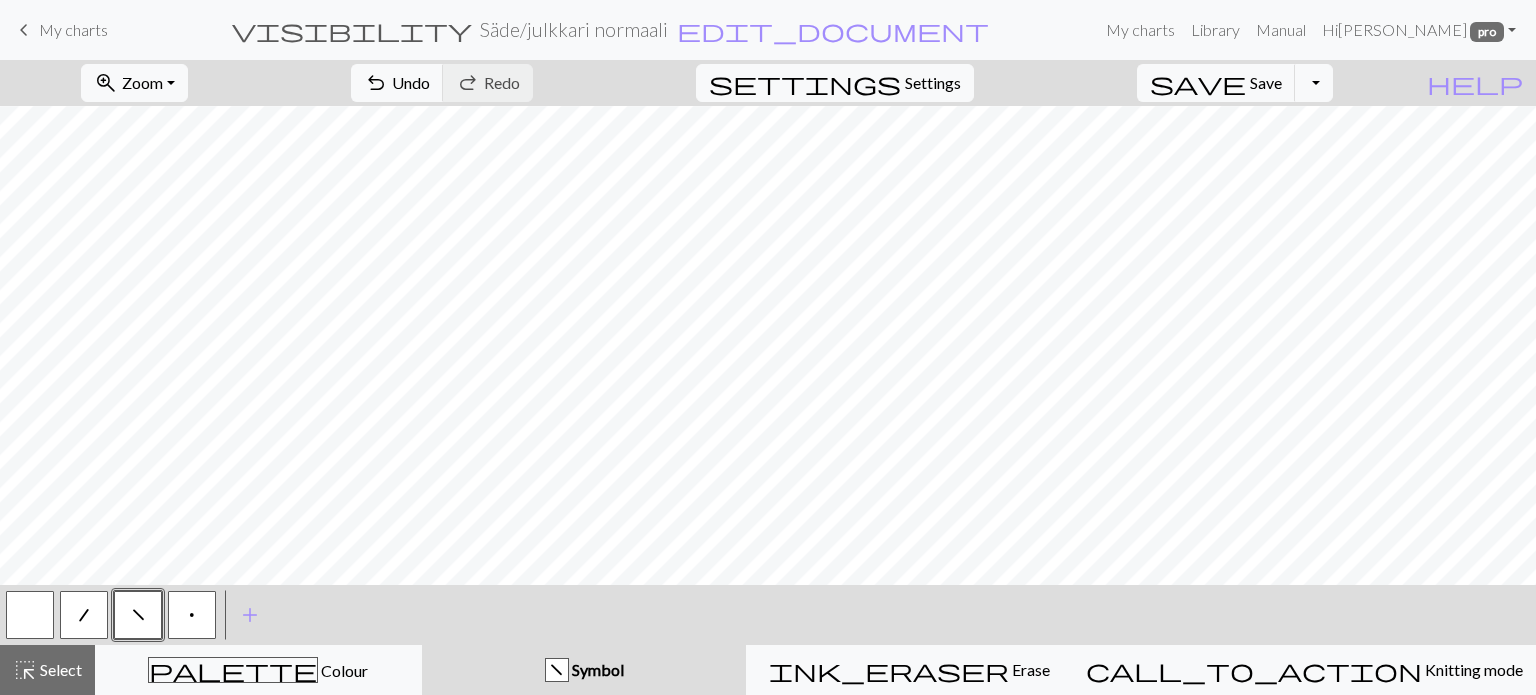 drag, startPoint x: 196, startPoint y: 625, endPoint x: 216, endPoint y: 621, distance: 20.396078 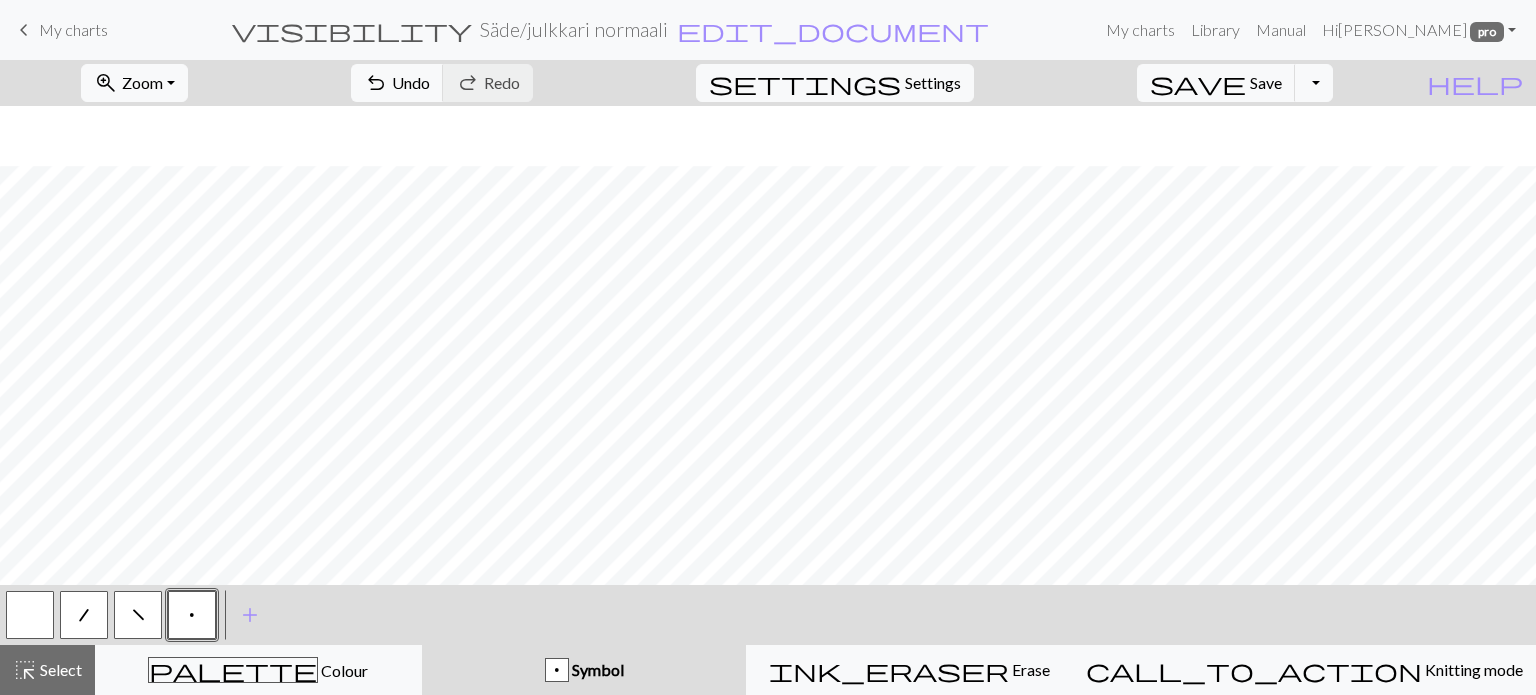 scroll, scrollTop: 195, scrollLeft: 0, axis: vertical 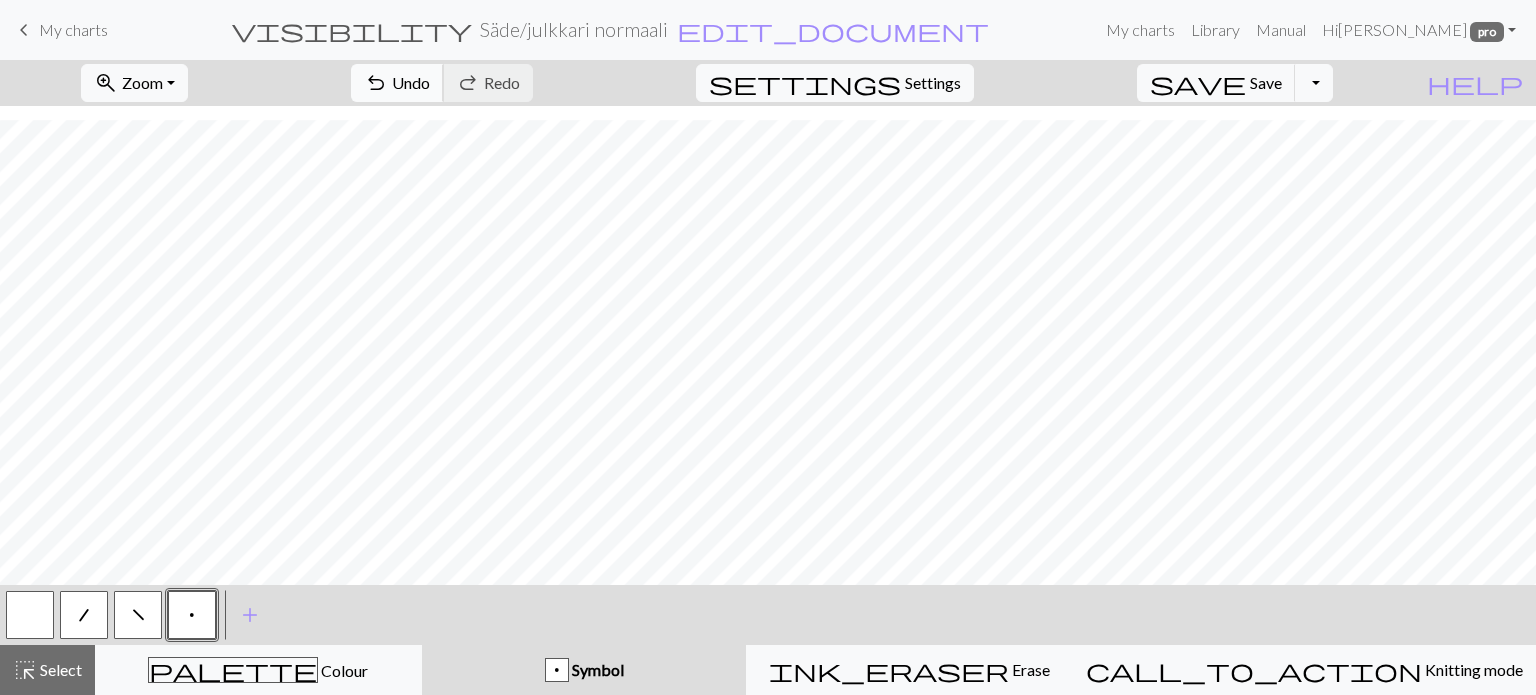 click on "undo" at bounding box center (376, 83) 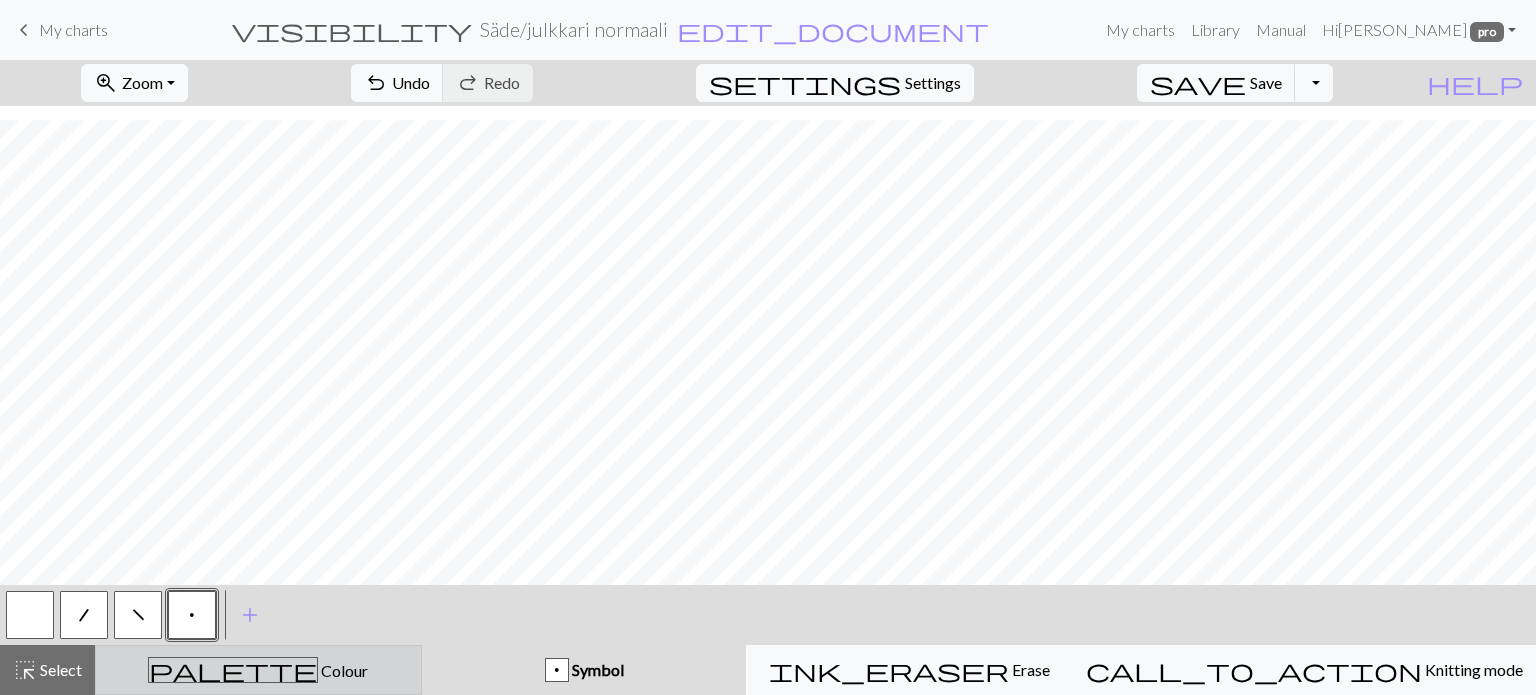click on "palette   Colour   Colour" at bounding box center [258, 670] 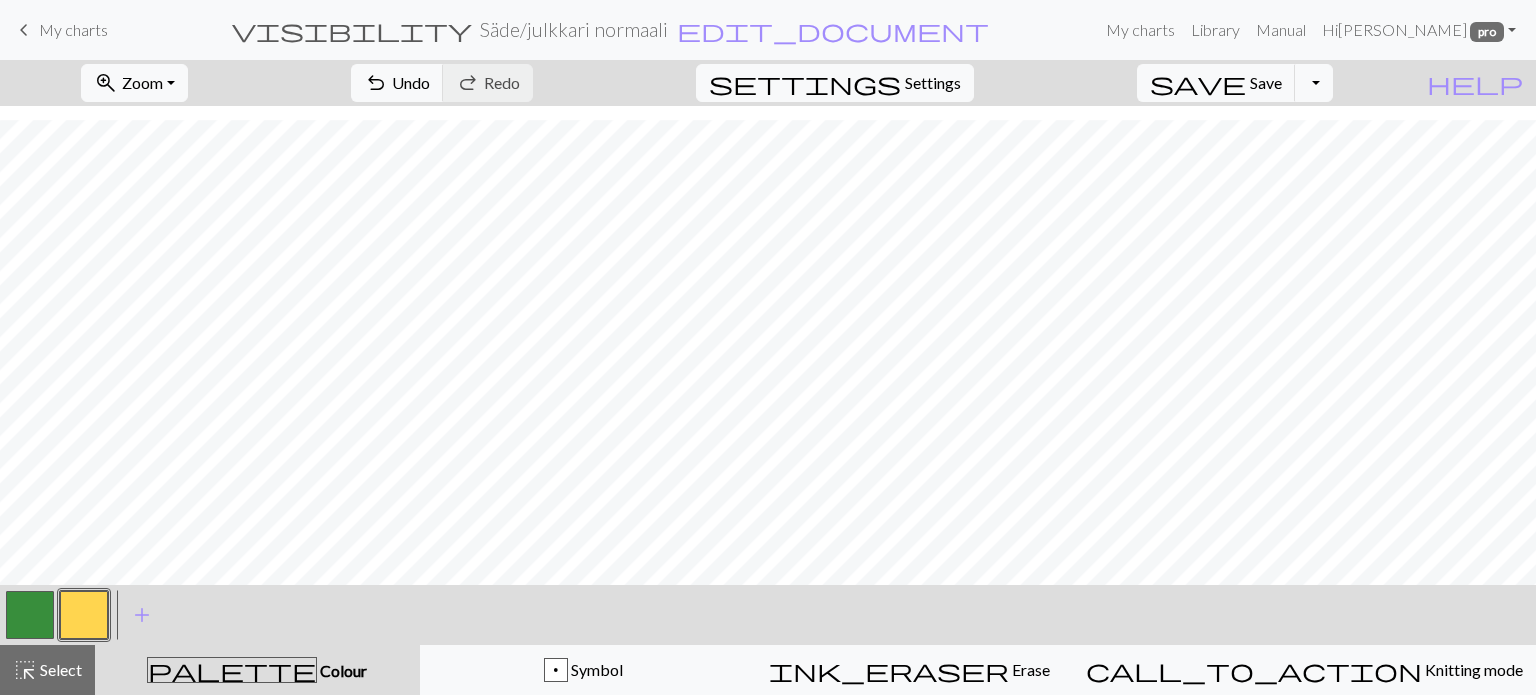 click at bounding box center (84, 615) 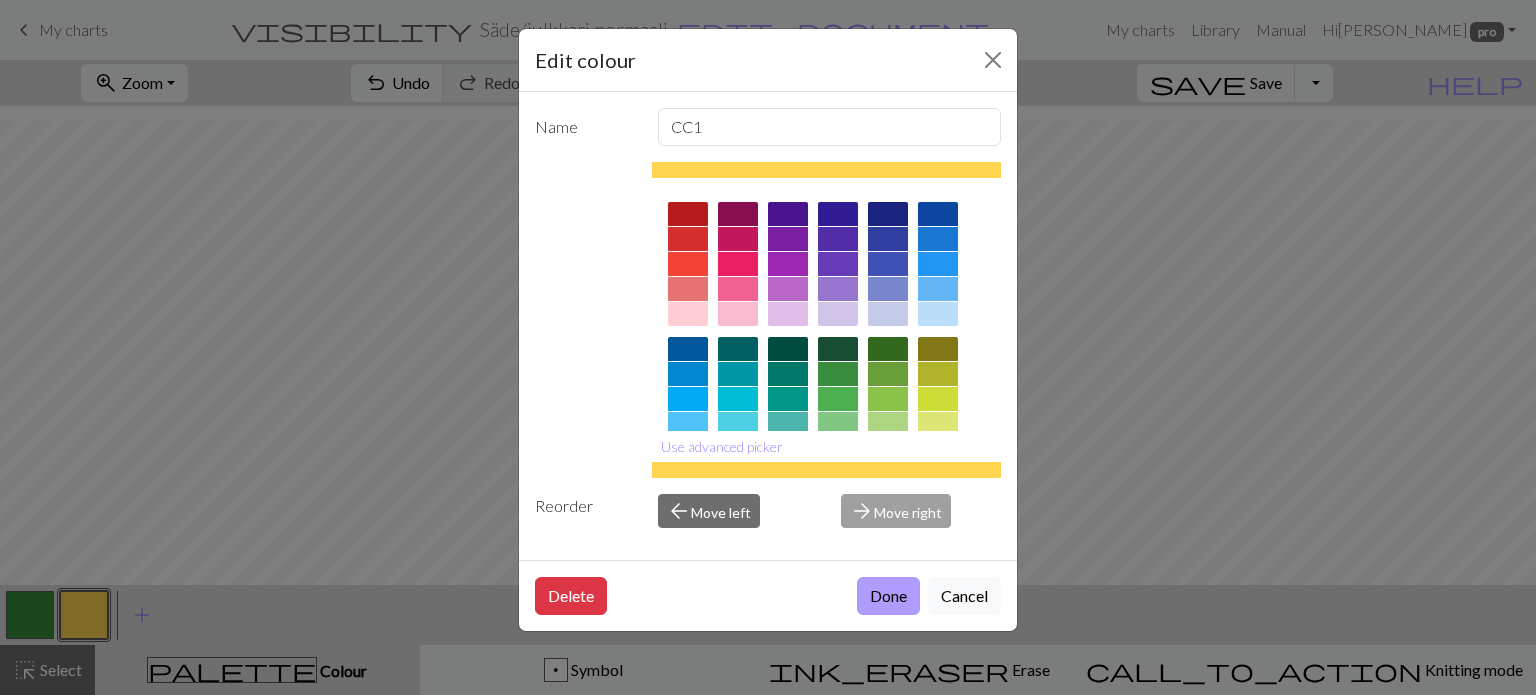 click on "Done" at bounding box center [888, 596] 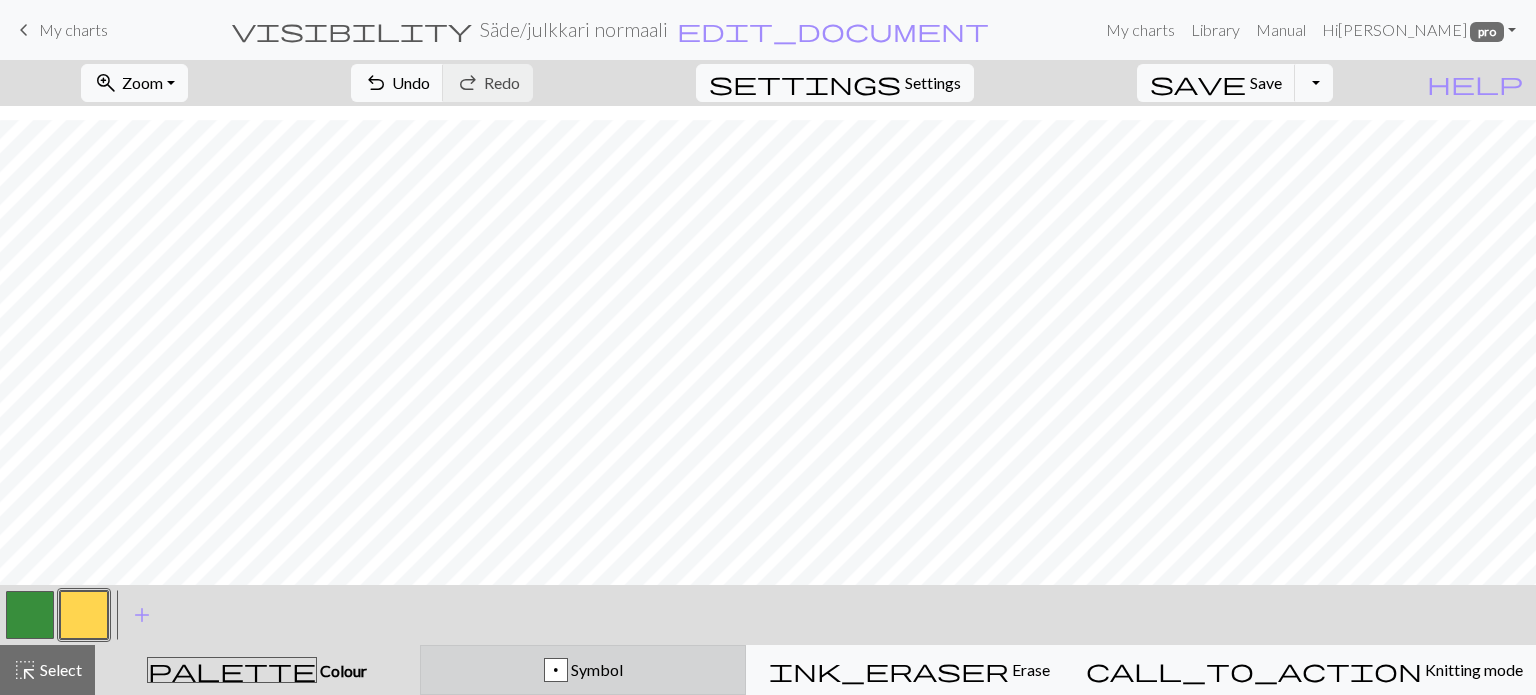 click on "Symbol" at bounding box center (595, 669) 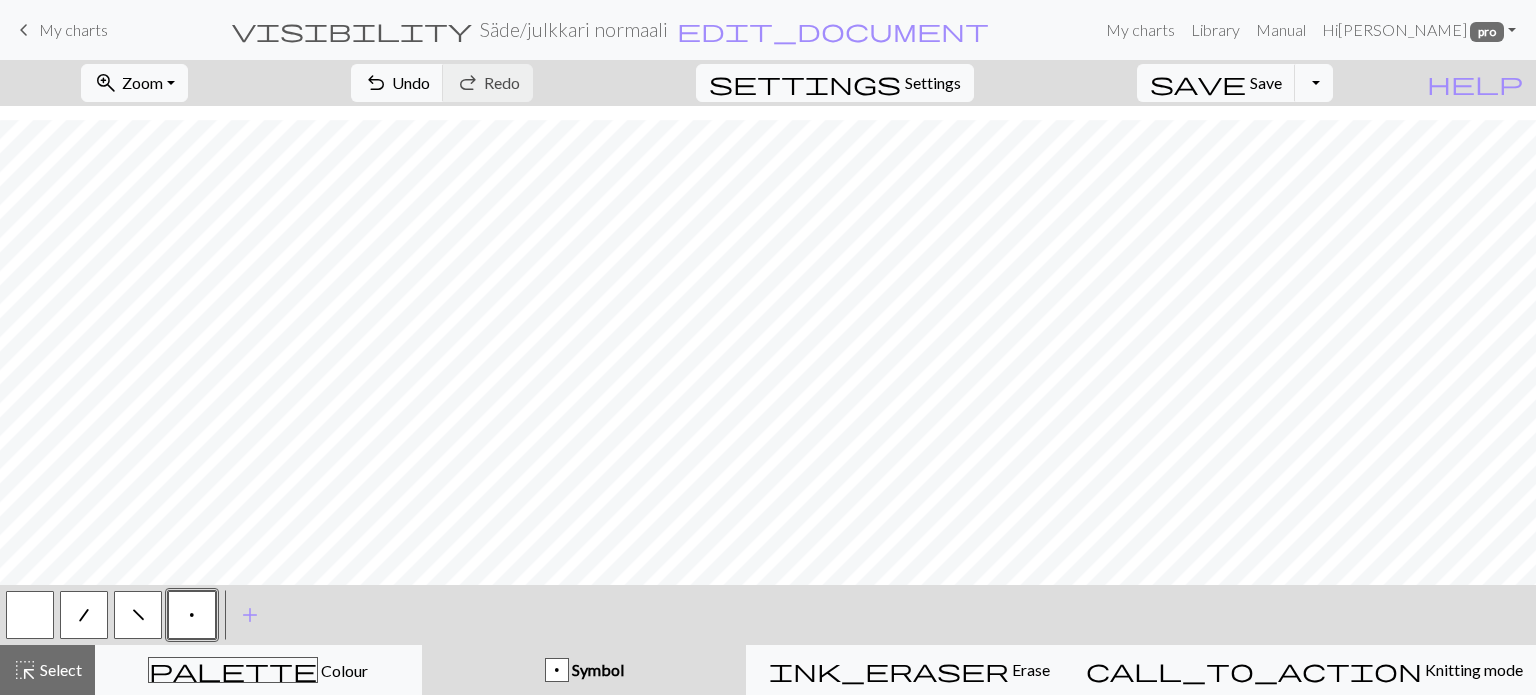 click on "Select" at bounding box center (59, 669) 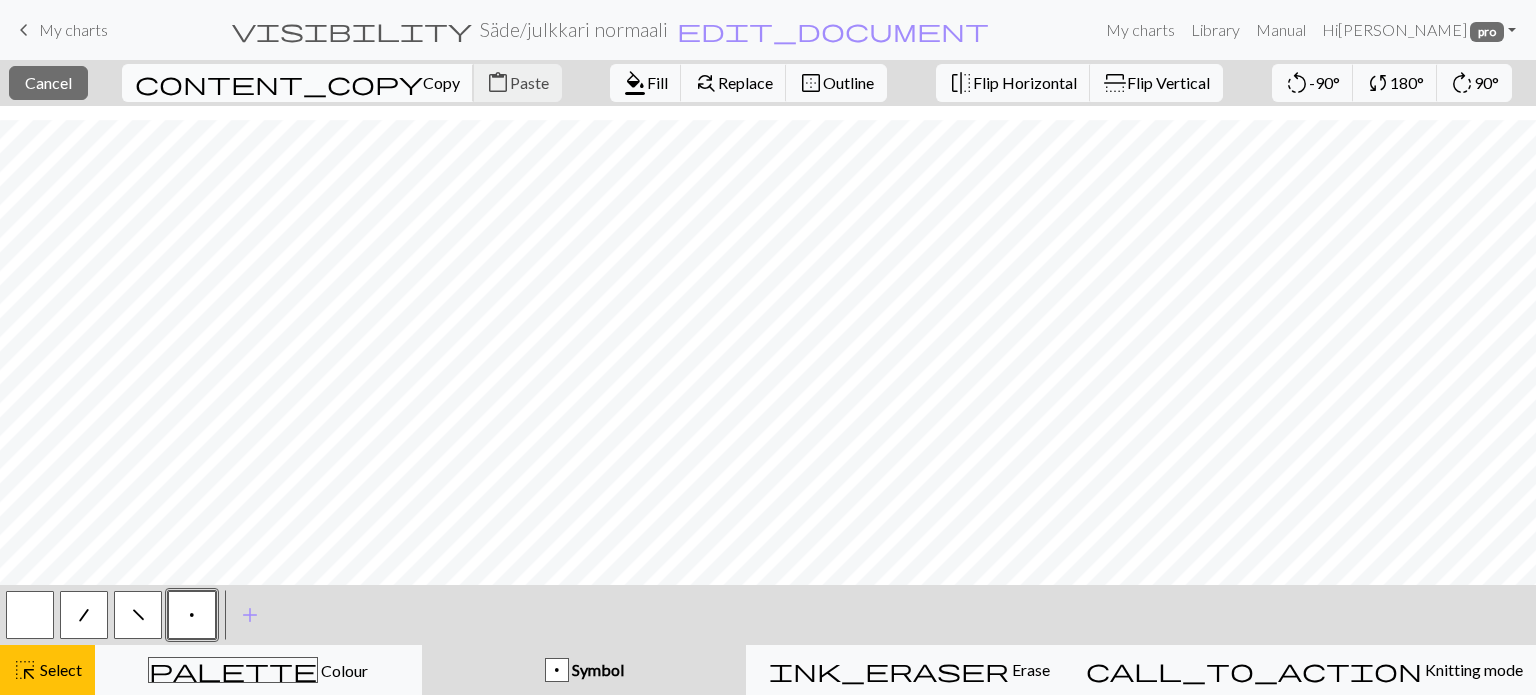 click on "Copy" at bounding box center (441, 82) 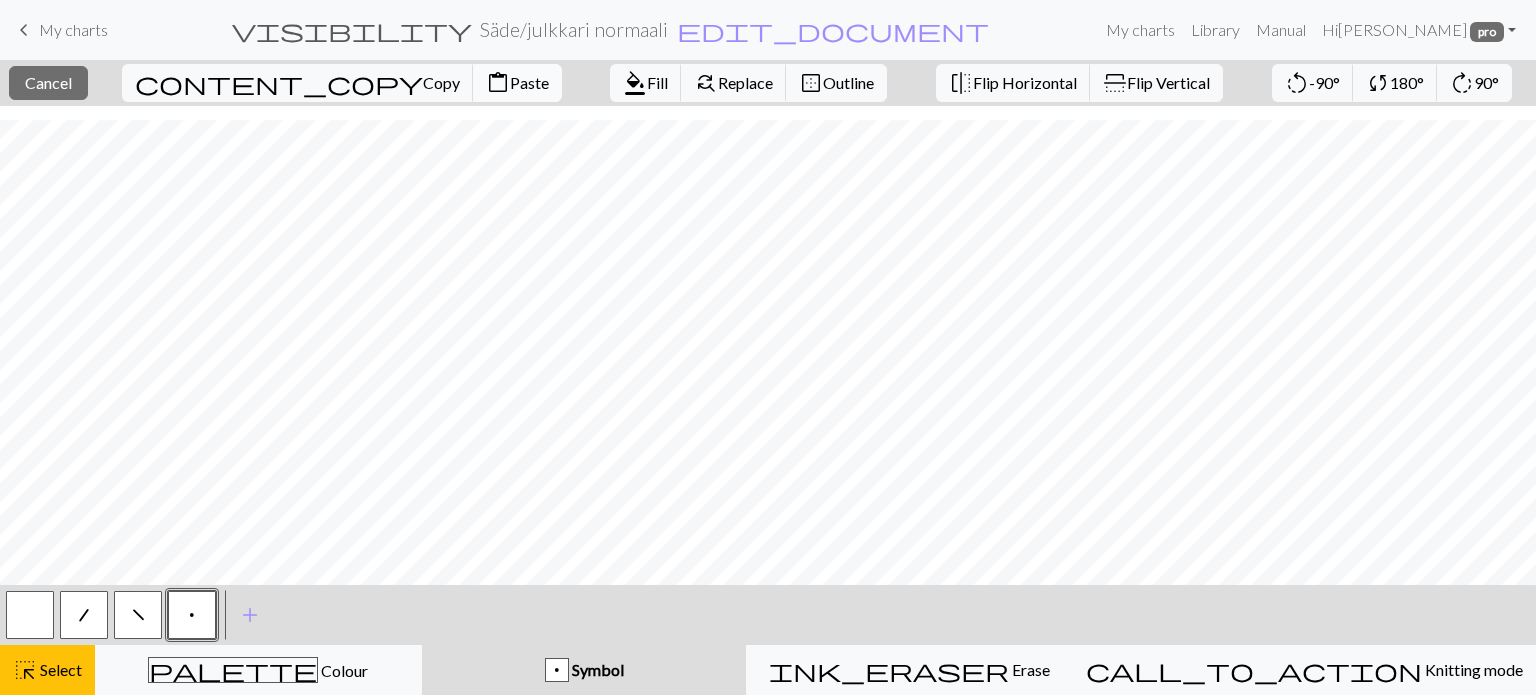 click on "Paste" at bounding box center (529, 82) 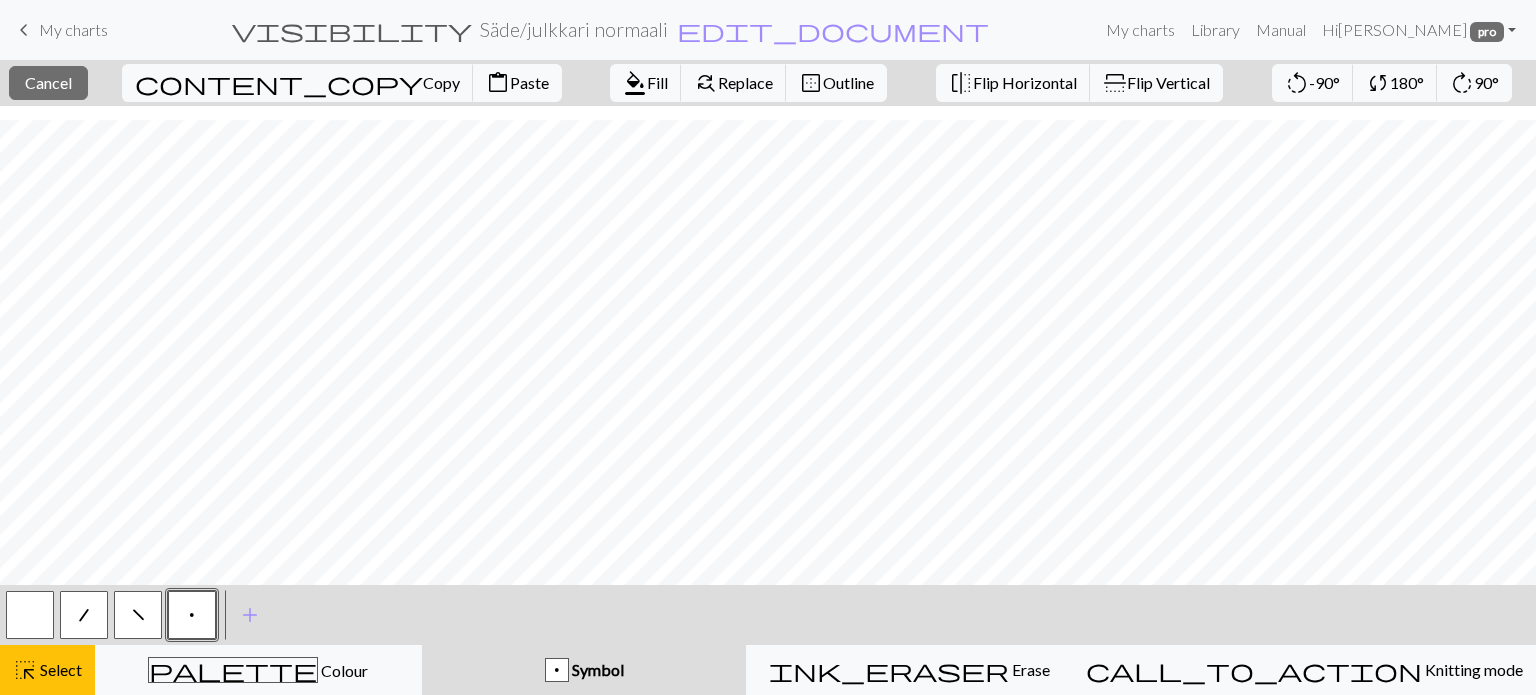 drag, startPoint x: 345, startPoint y: 81, endPoint x: 373, endPoint y: 99, distance: 33.286633 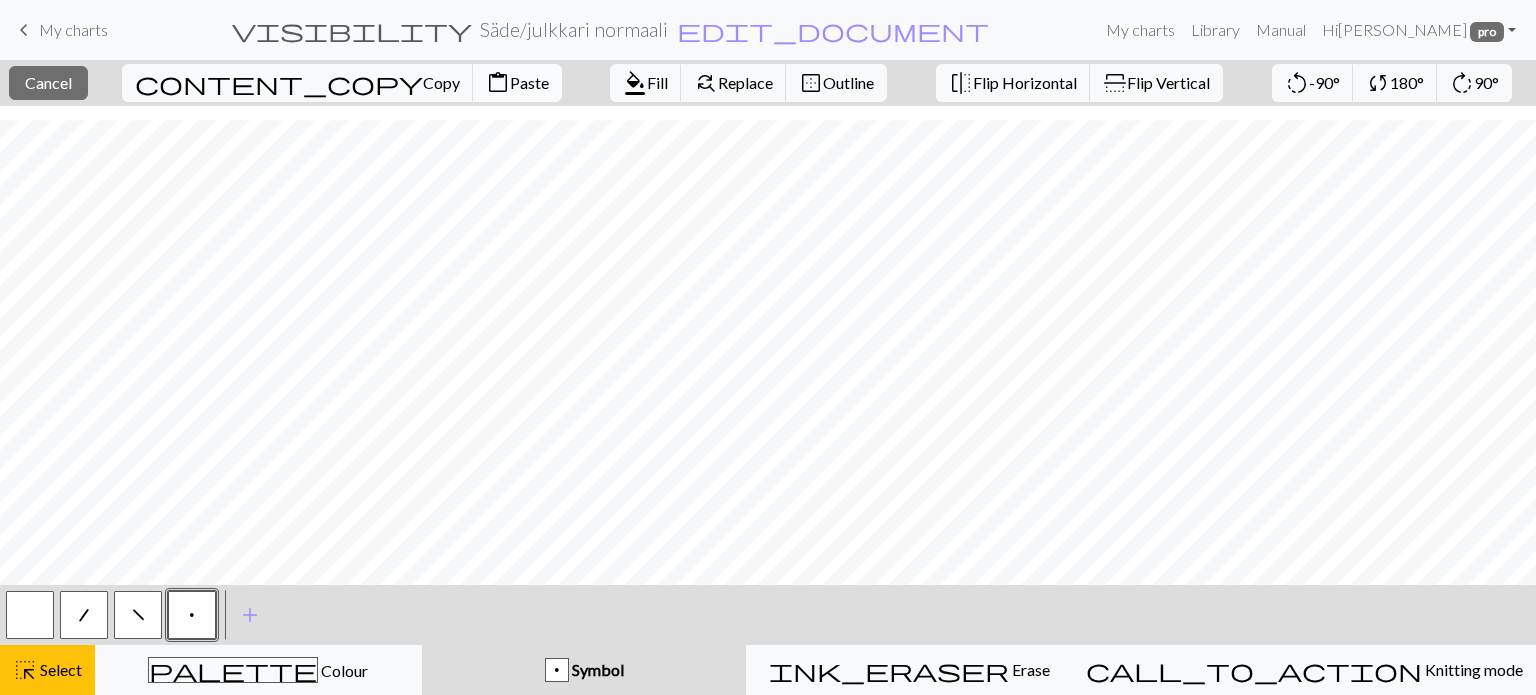 click on "Paste" at bounding box center (529, 82) 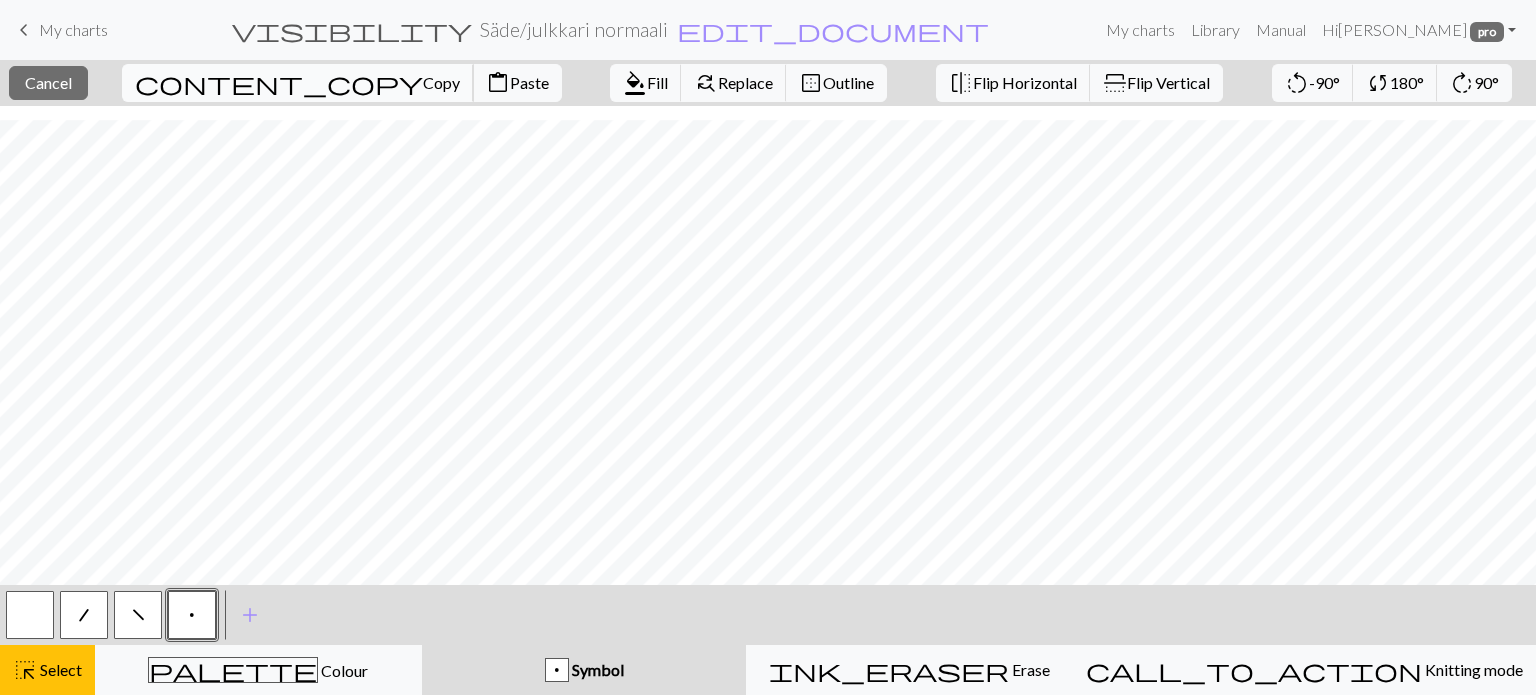 click on "Copy" at bounding box center [441, 82] 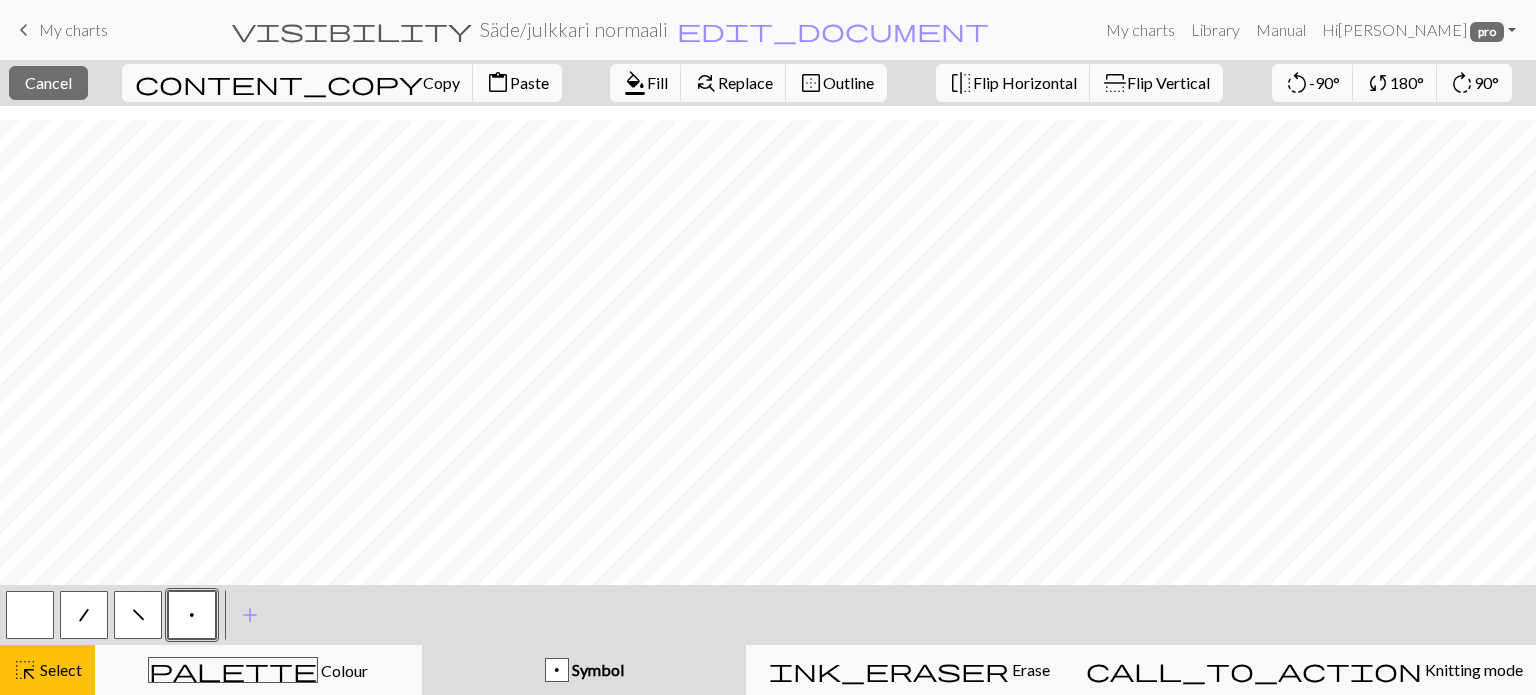 click on "Paste" at bounding box center [529, 82] 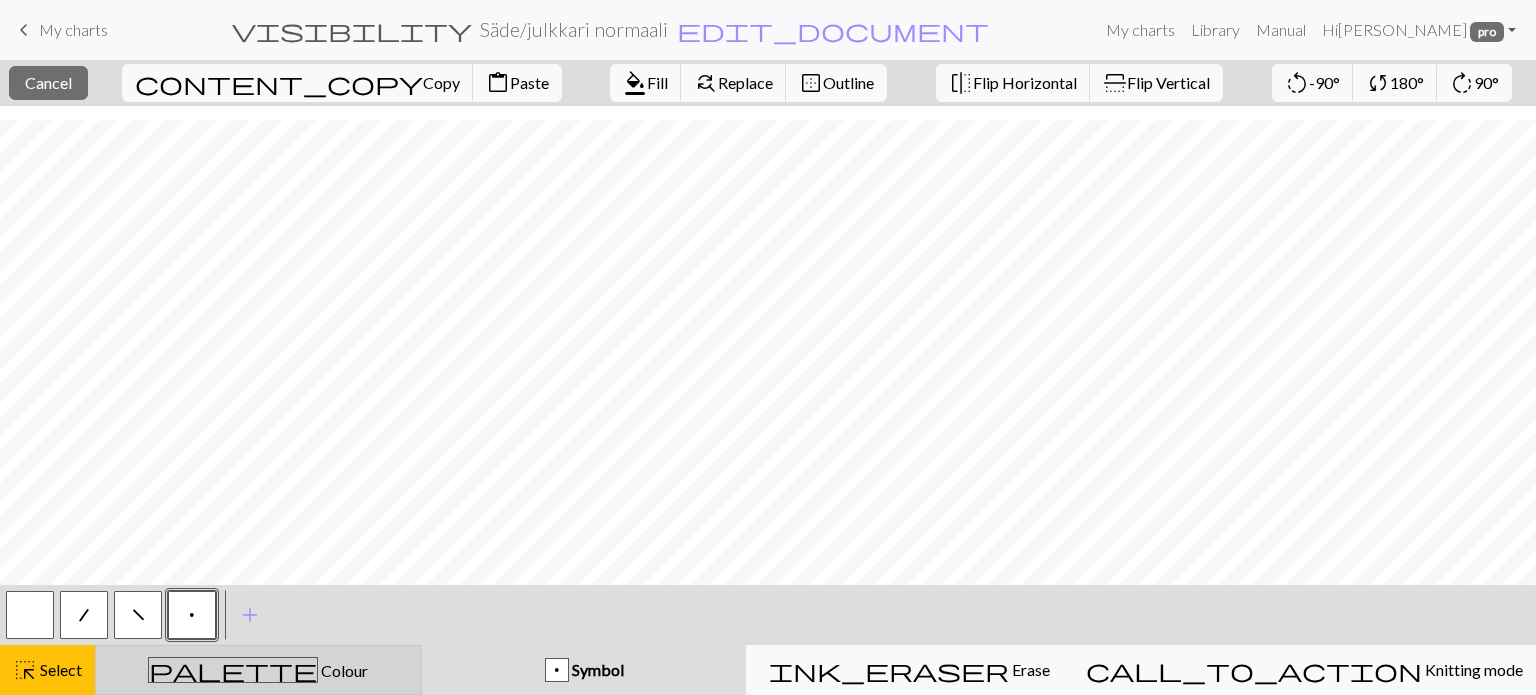drag, startPoint x: 60, startPoint y: 667, endPoint x: 98, endPoint y: 662, distance: 38.327538 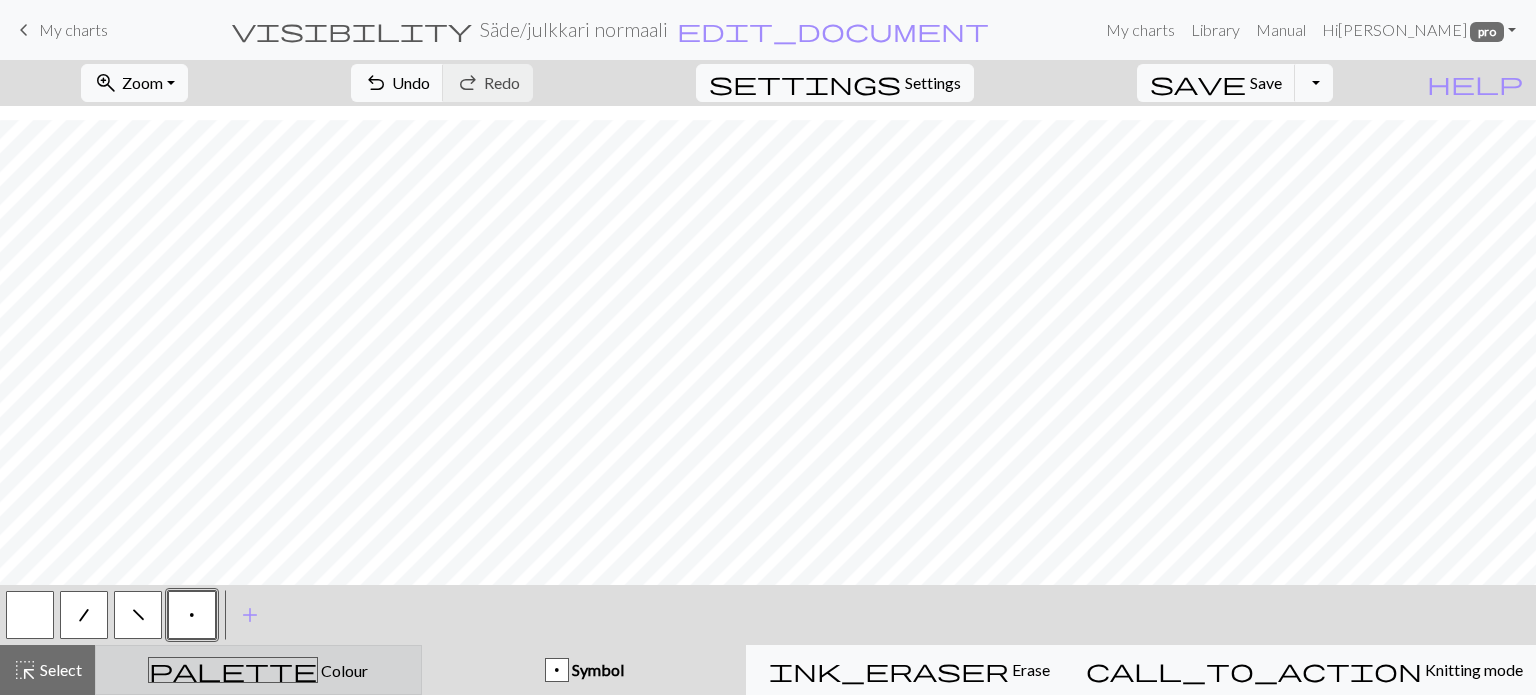 click on "Colour" at bounding box center (343, 670) 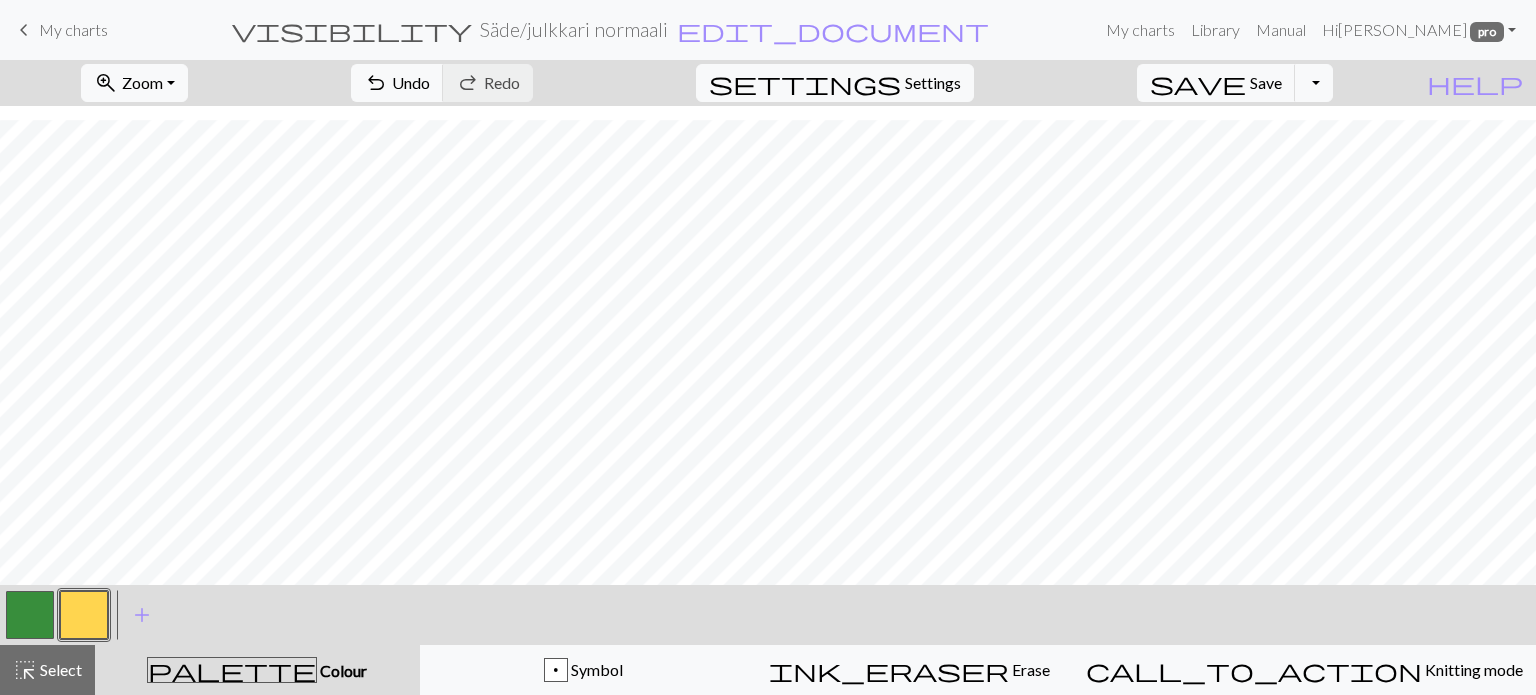click at bounding box center (30, 615) 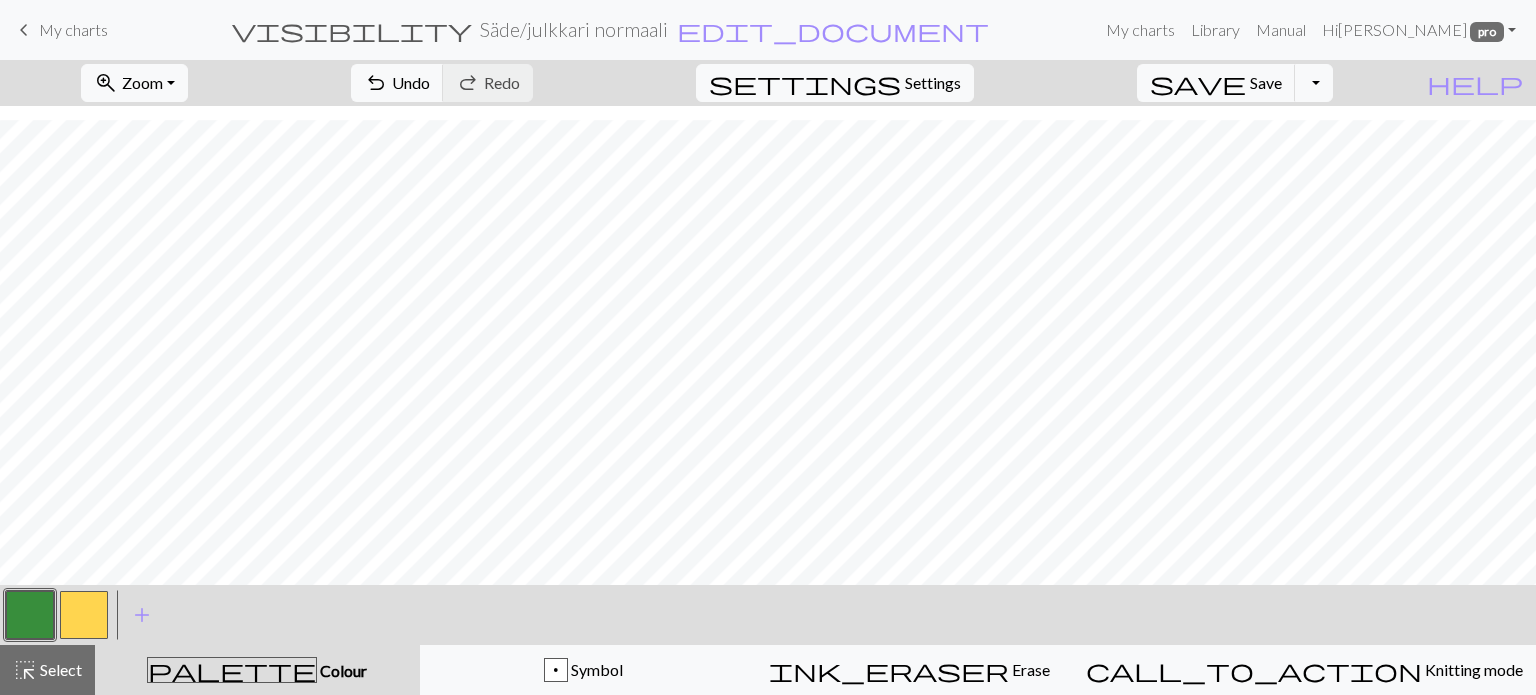 click at bounding box center (30, 615) 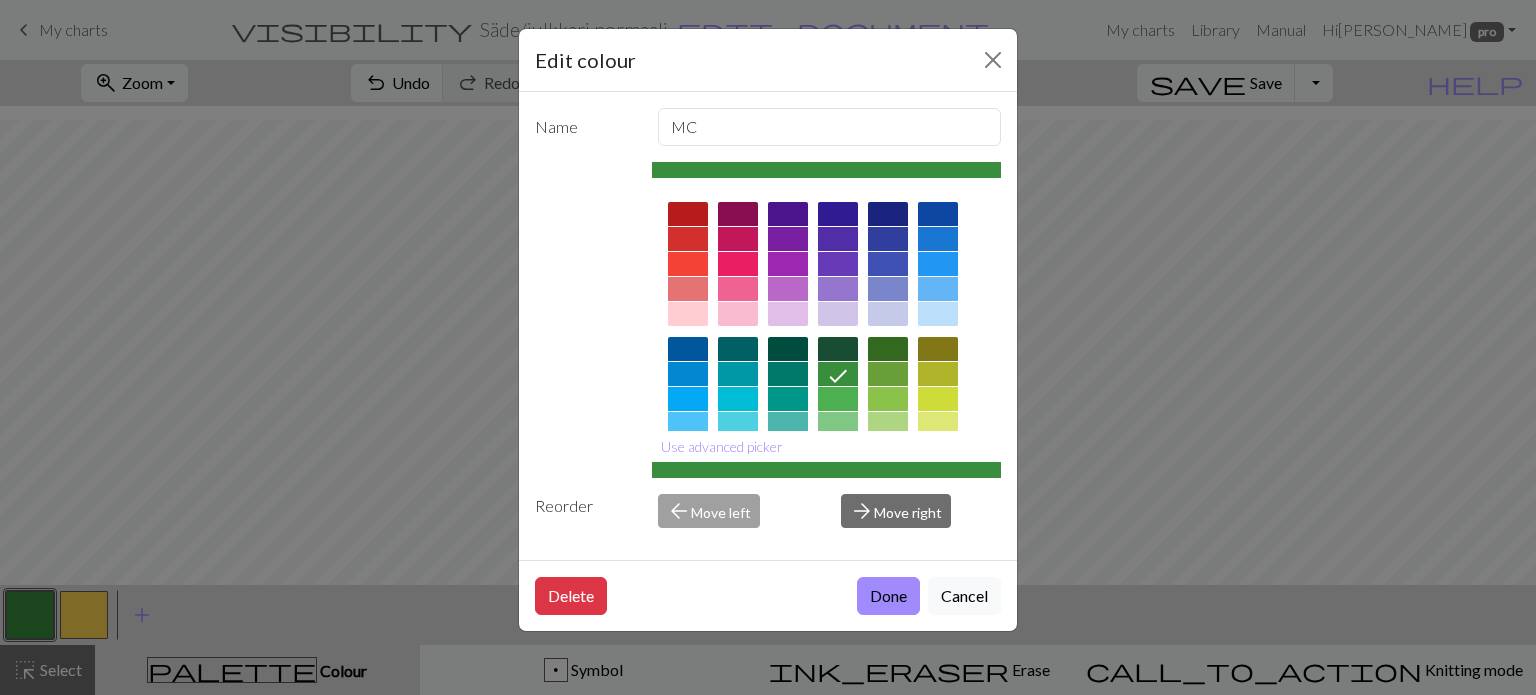 click at bounding box center (688, 264) 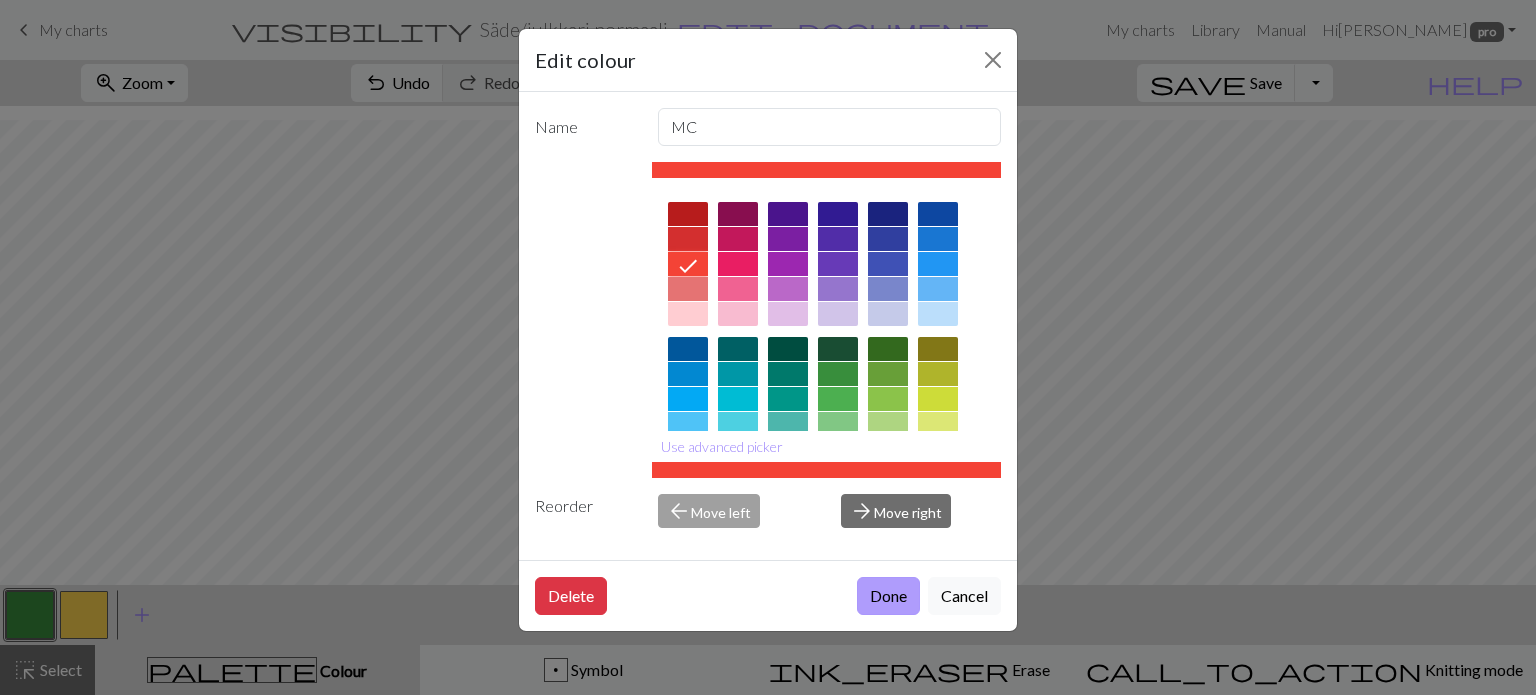 click on "Done" at bounding box center [888, 596] 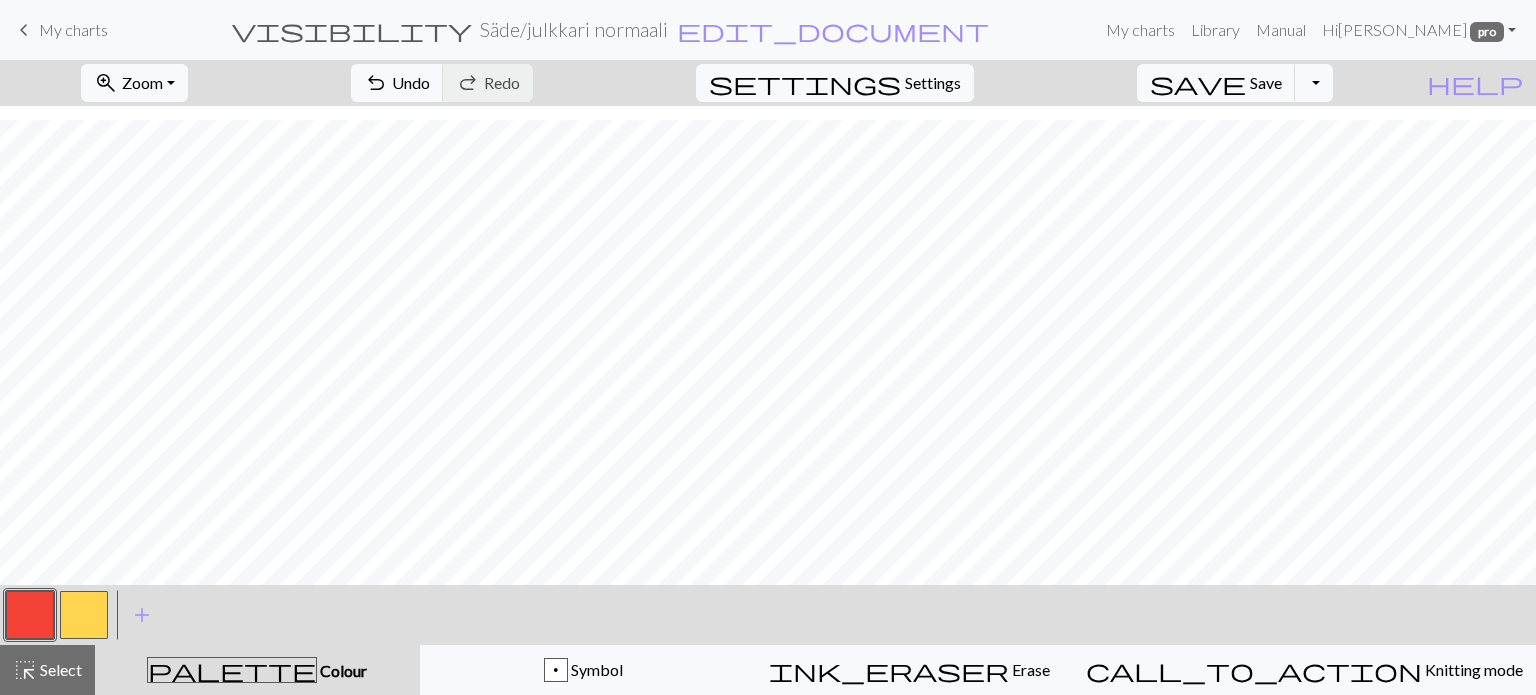click at bounding box center (84, 615) 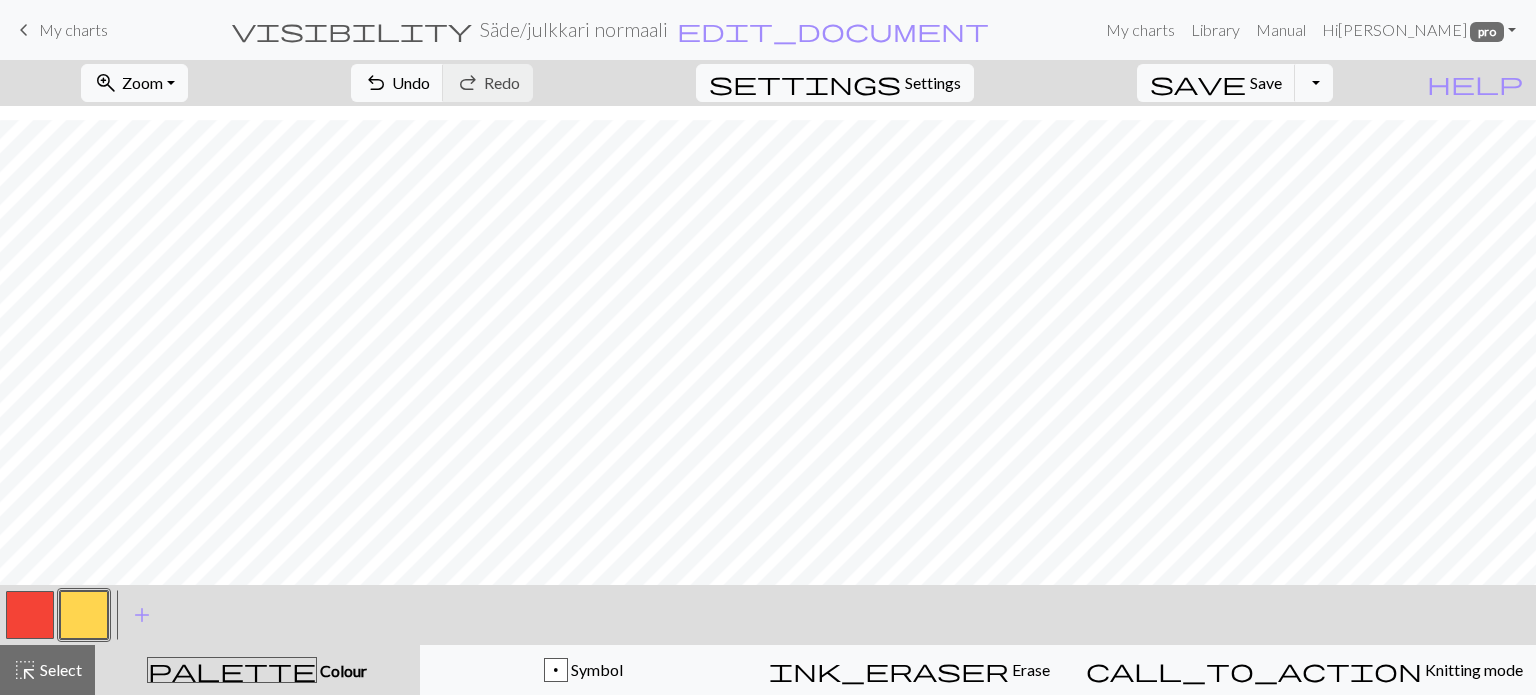 click at bounding box center (84, 615) 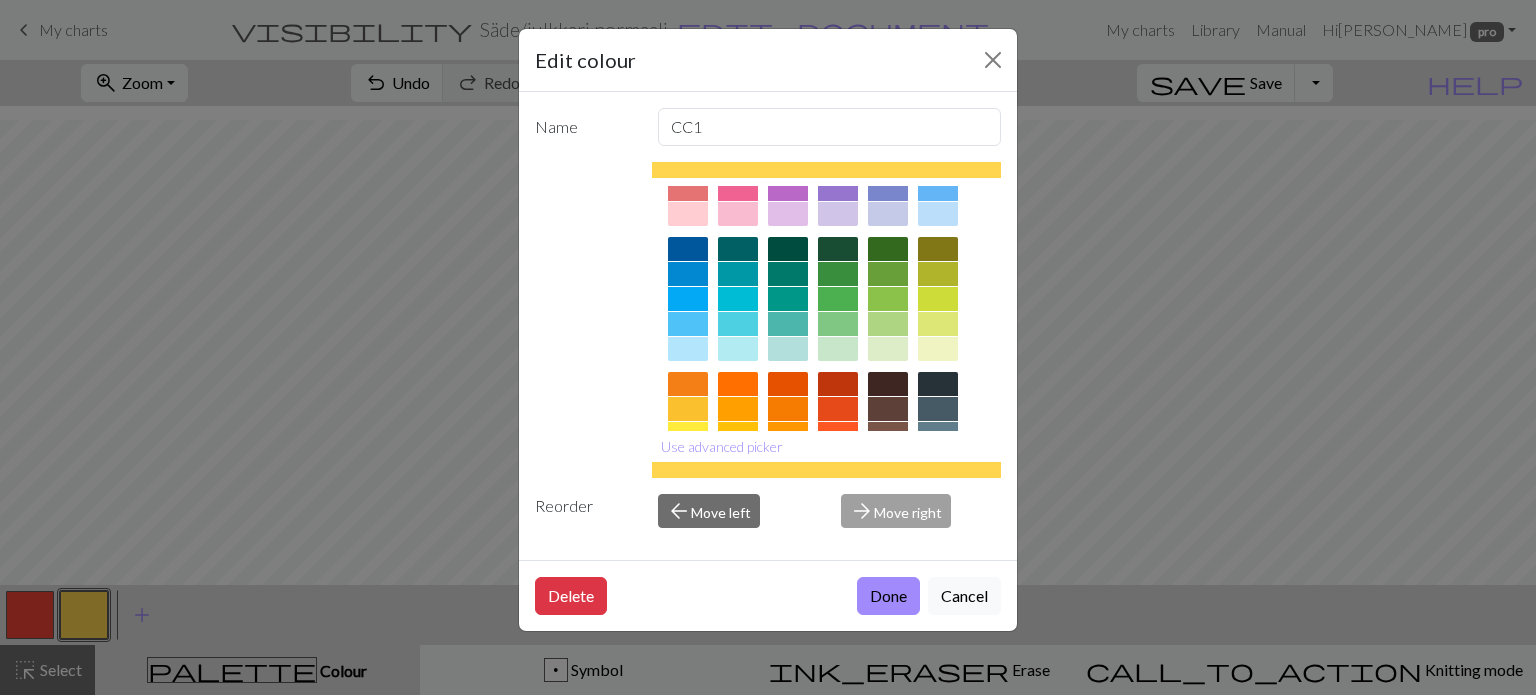 scroll, scrollTop: 300, scrollLeft: 0, axis: vertical 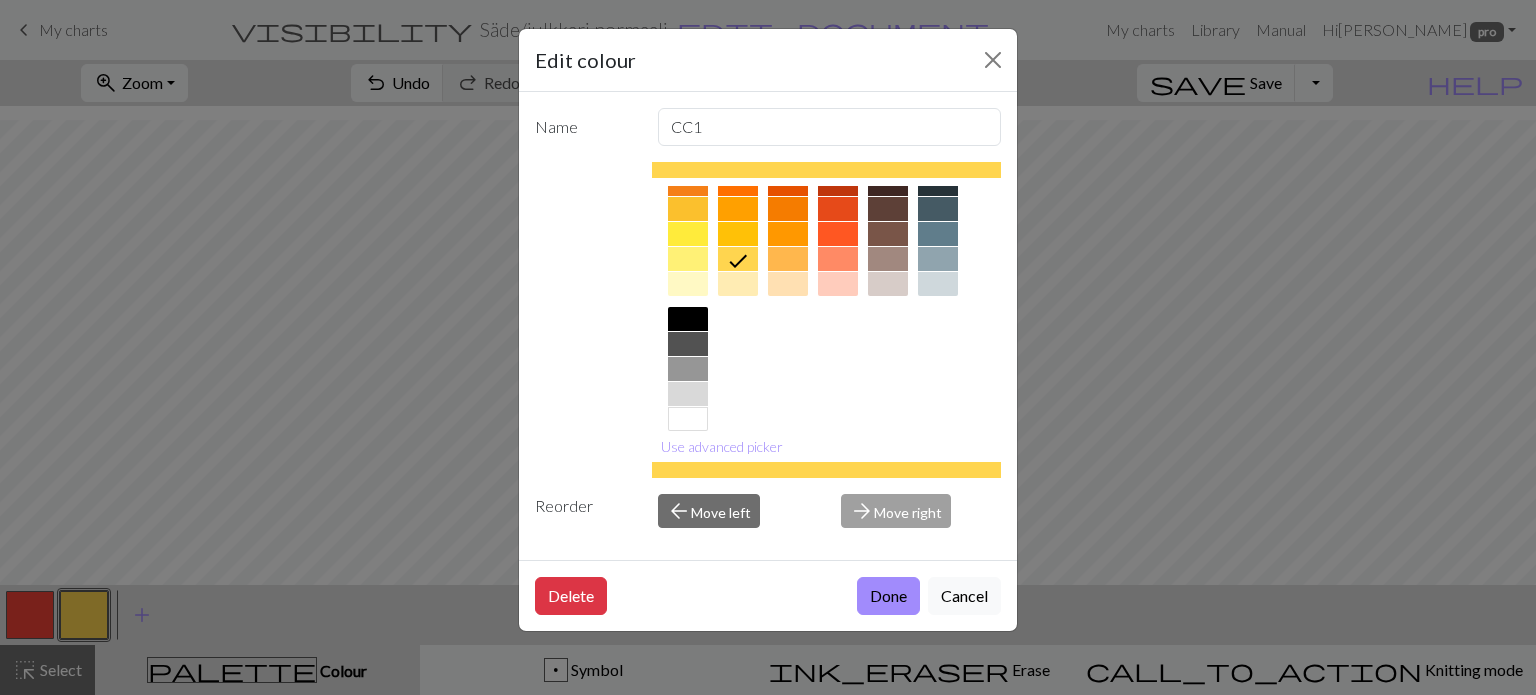 click at bounding box center (688, 394) 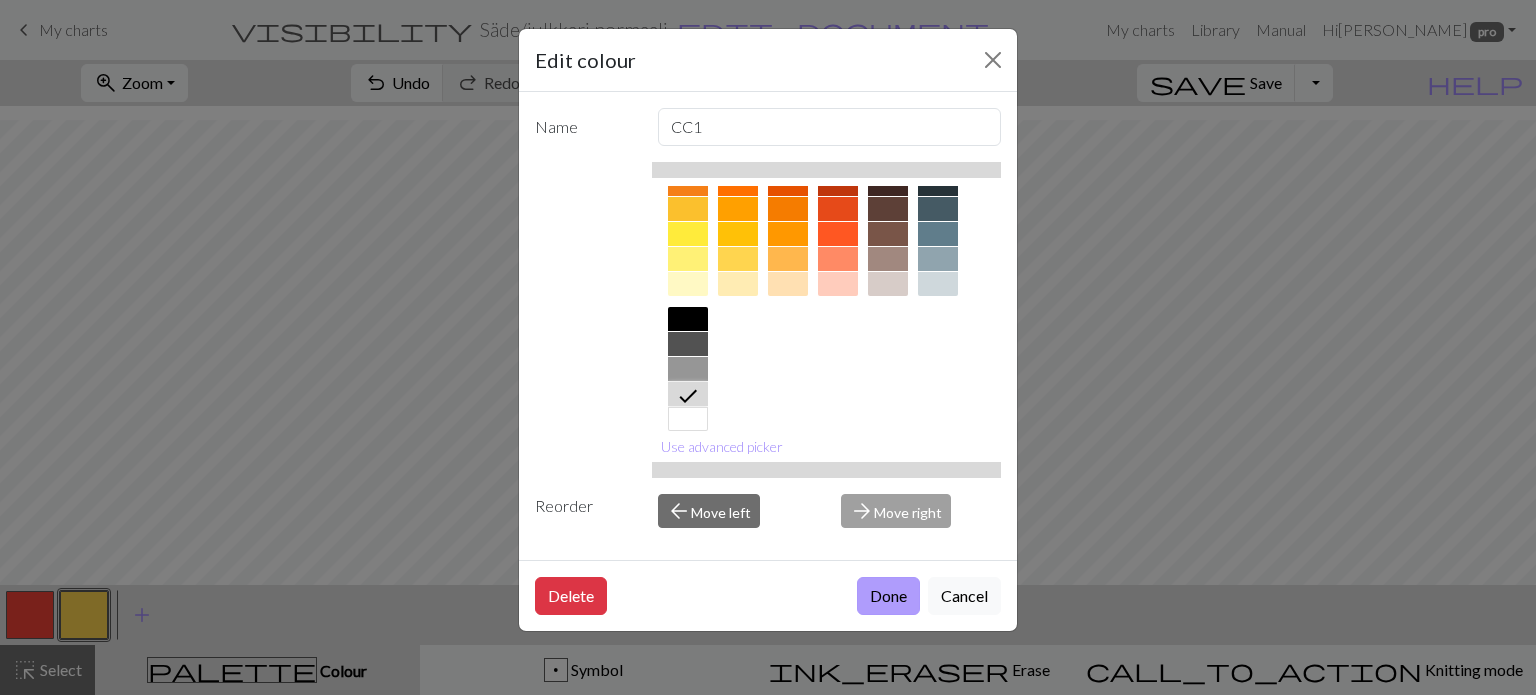 click on "Done" at bounding box center (888, 596) 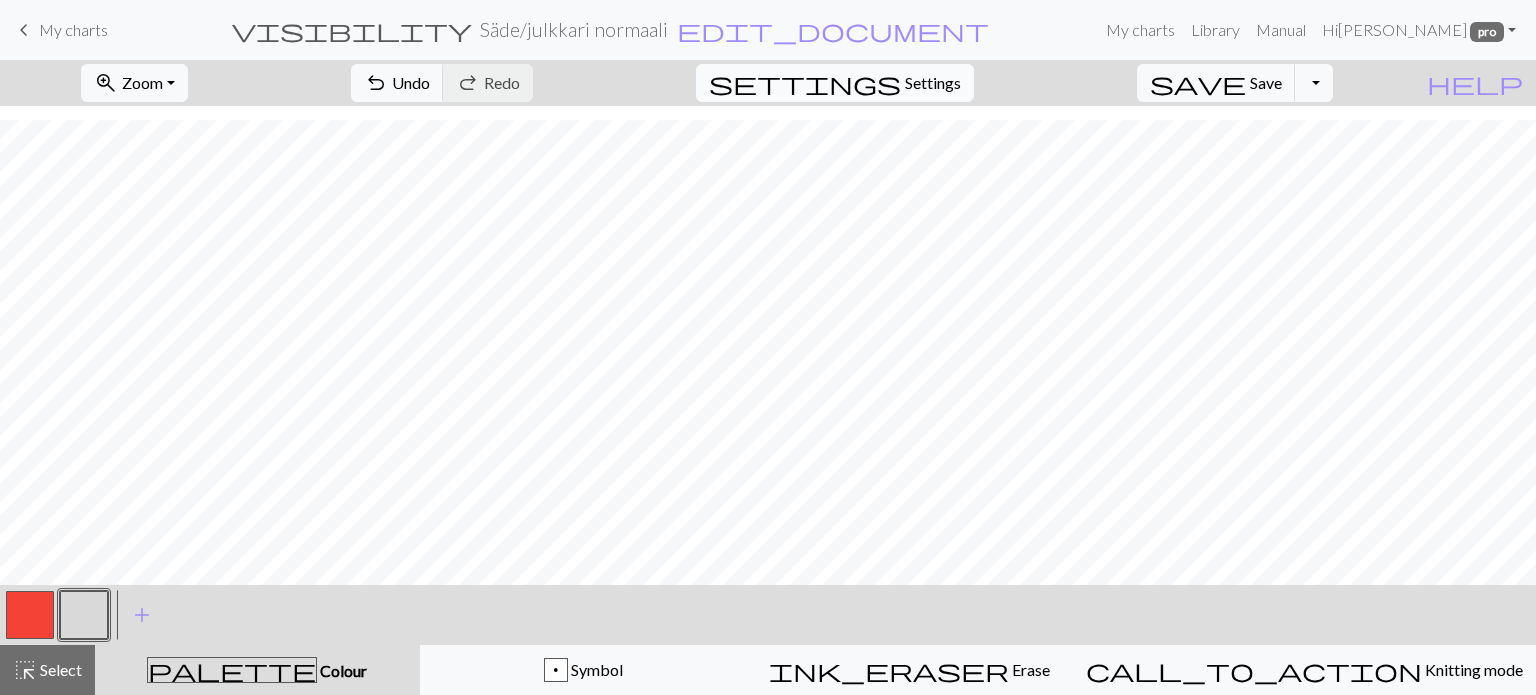 click on "Settings" at bounding box center [933, 83] 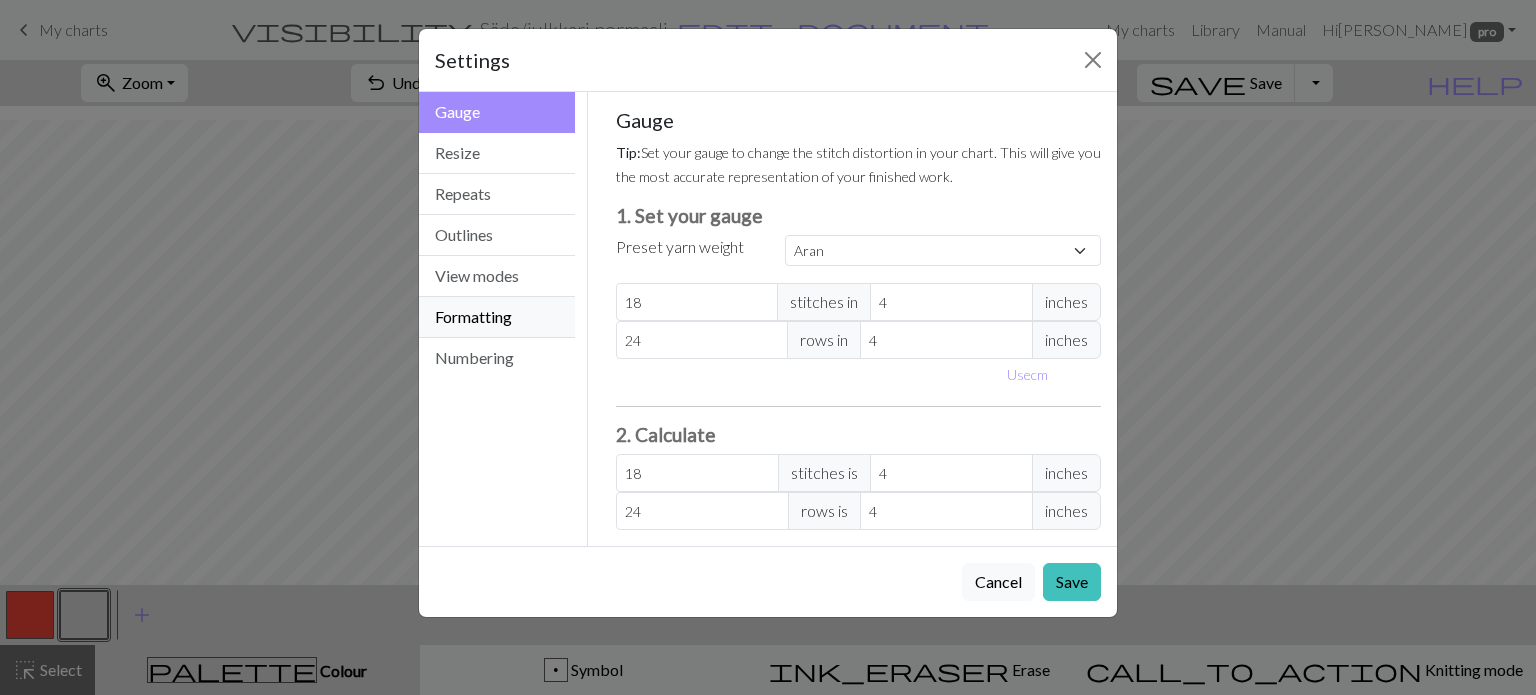click on "Formatting" at bounding box center (497, 317) 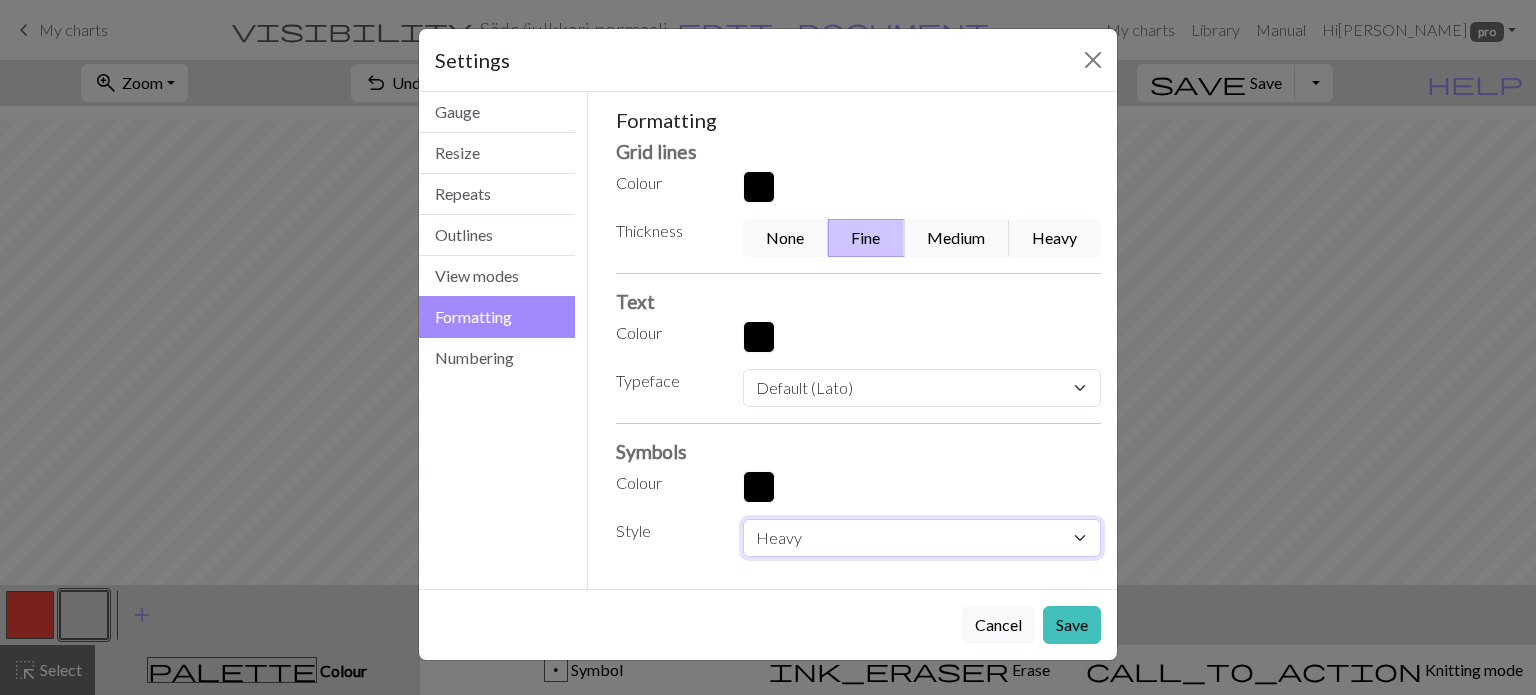 click on "Normal Heavy Hand drawn" at bounding box center (922, 538) 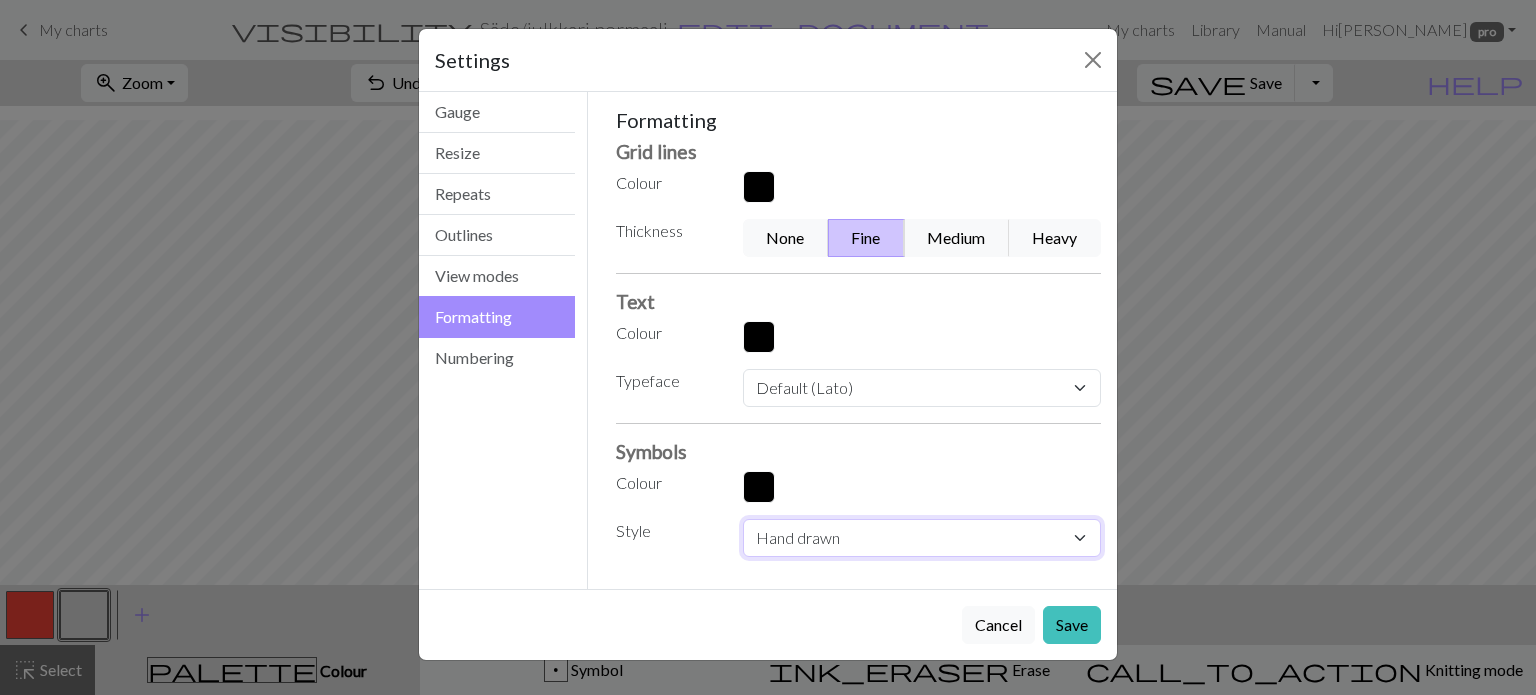 click on "Normal Heavy Hand drawn" at bounding box center (922, 538) 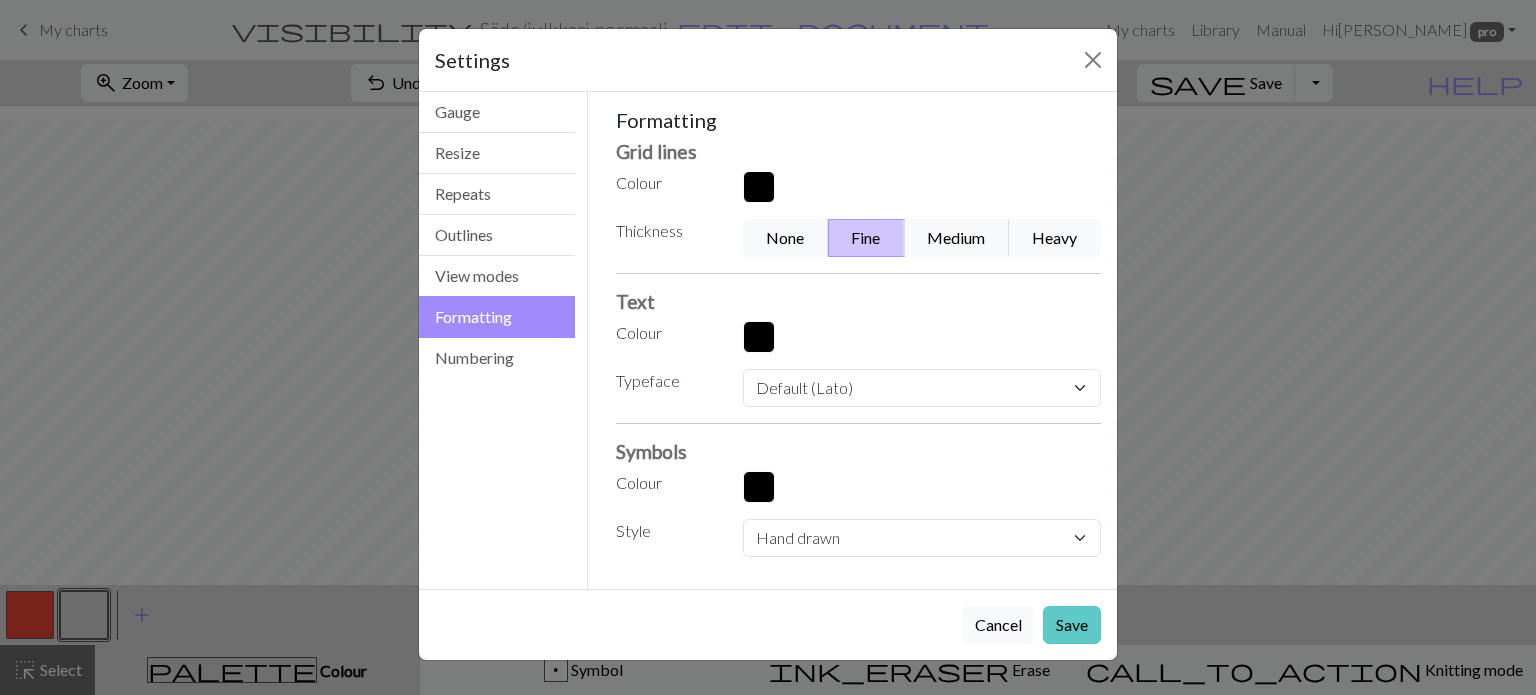 click on "Save" at bounding box center [1072, 625] 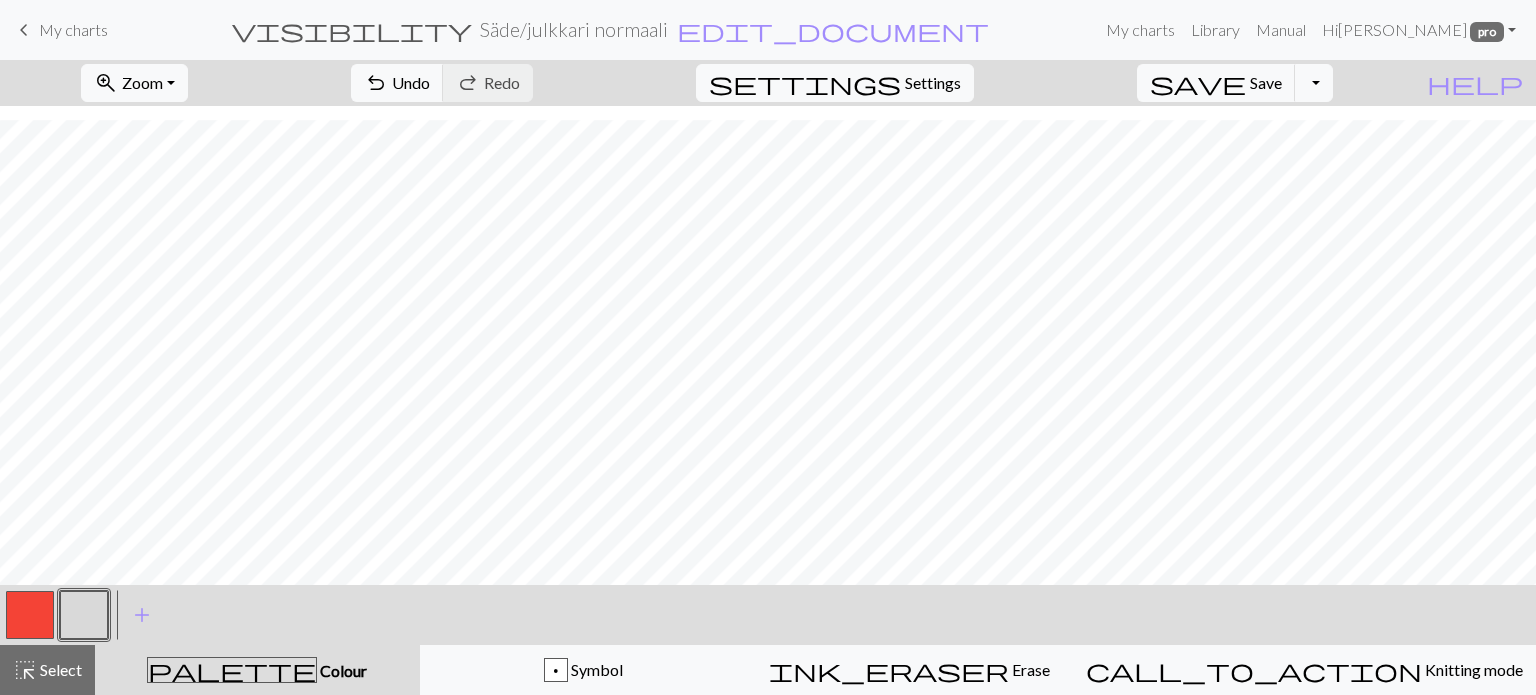 scroll, scrollTop: 0, scrollLeft: 0, axis: both 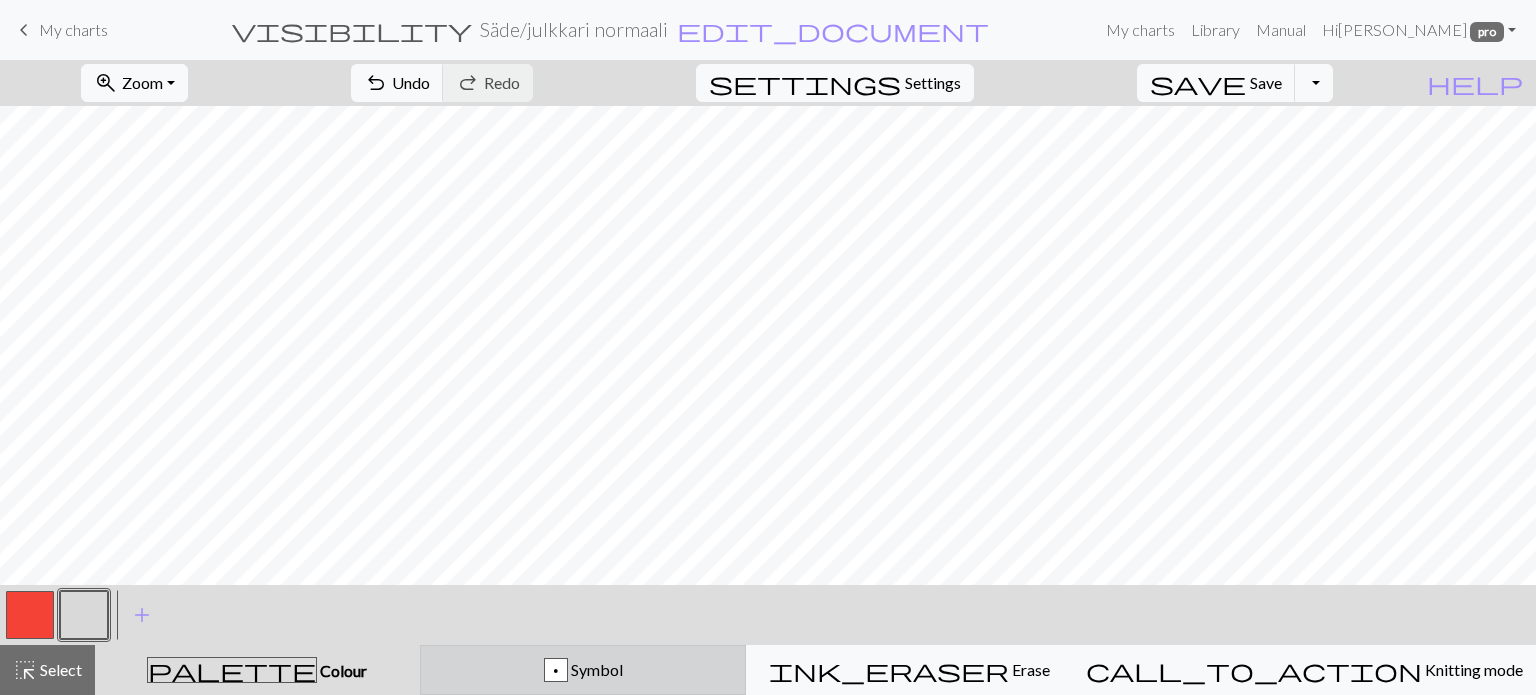 click on "Symbol" at bounding box center (595, 669) 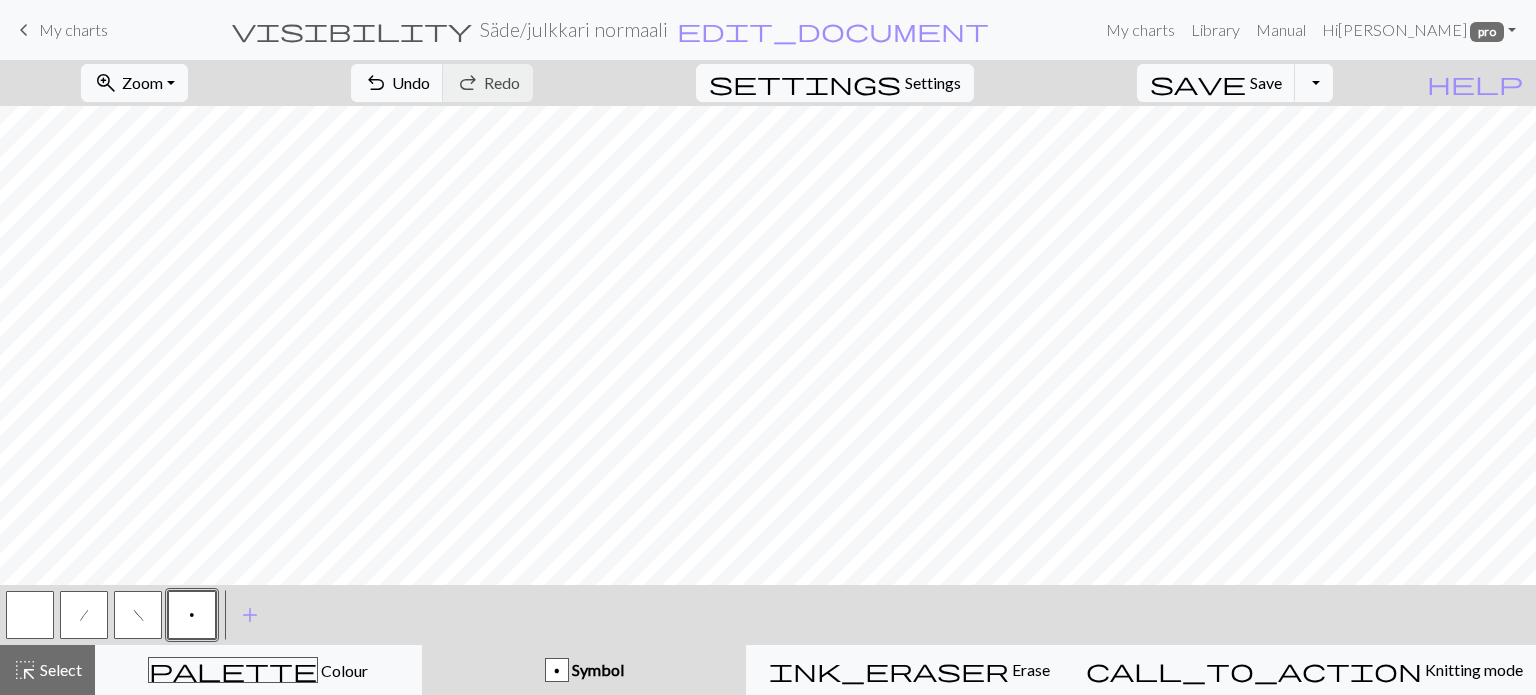 click on "Symbol" at bounding box center [596, 669] 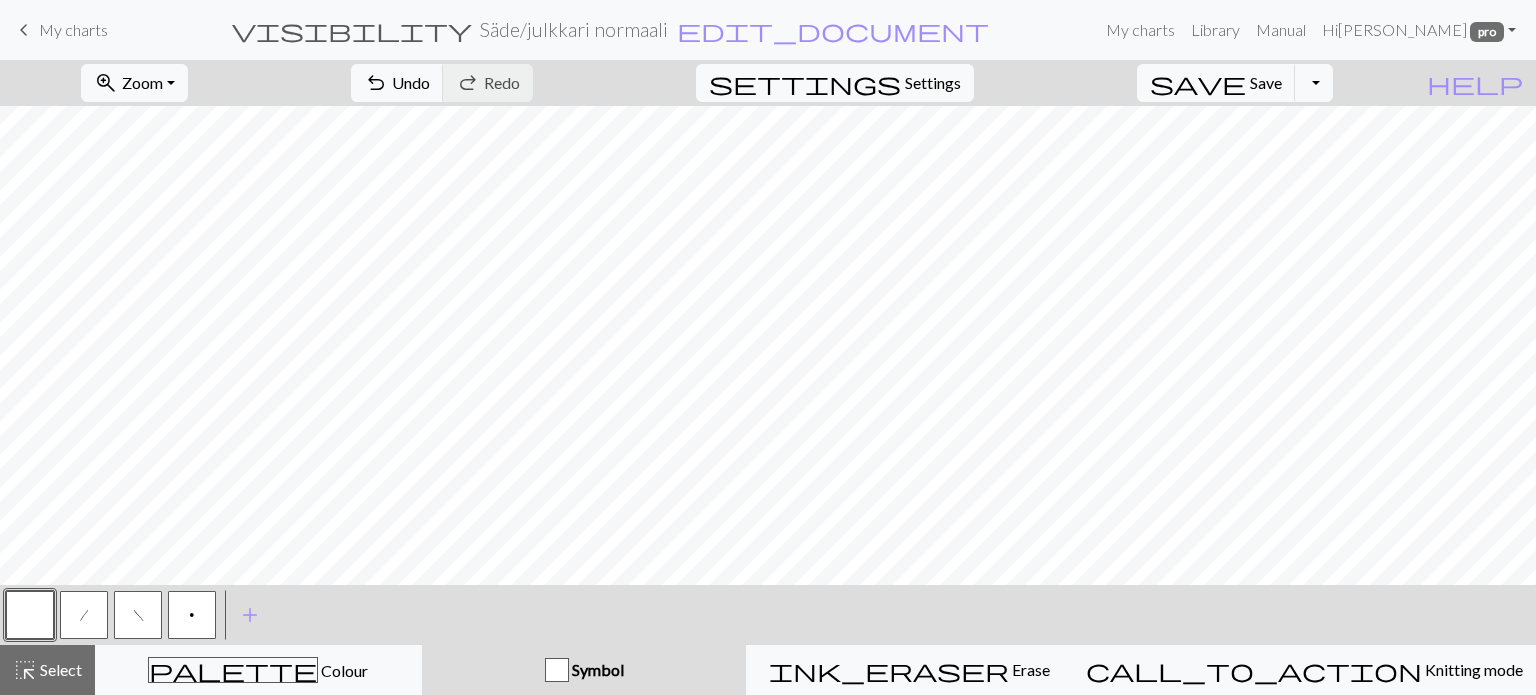 click on "/" at bounding box center [84, 615] 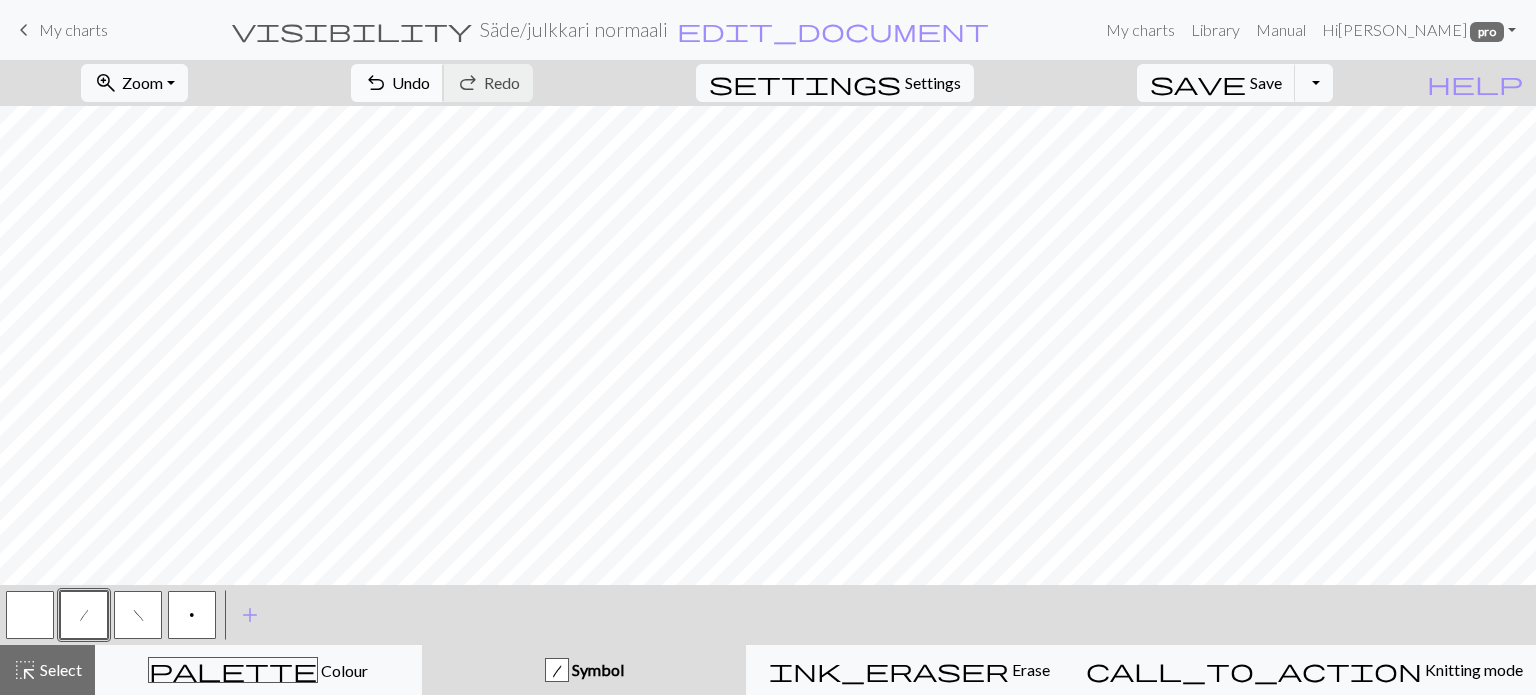 click on "undo" at bounding box center [376, 83] 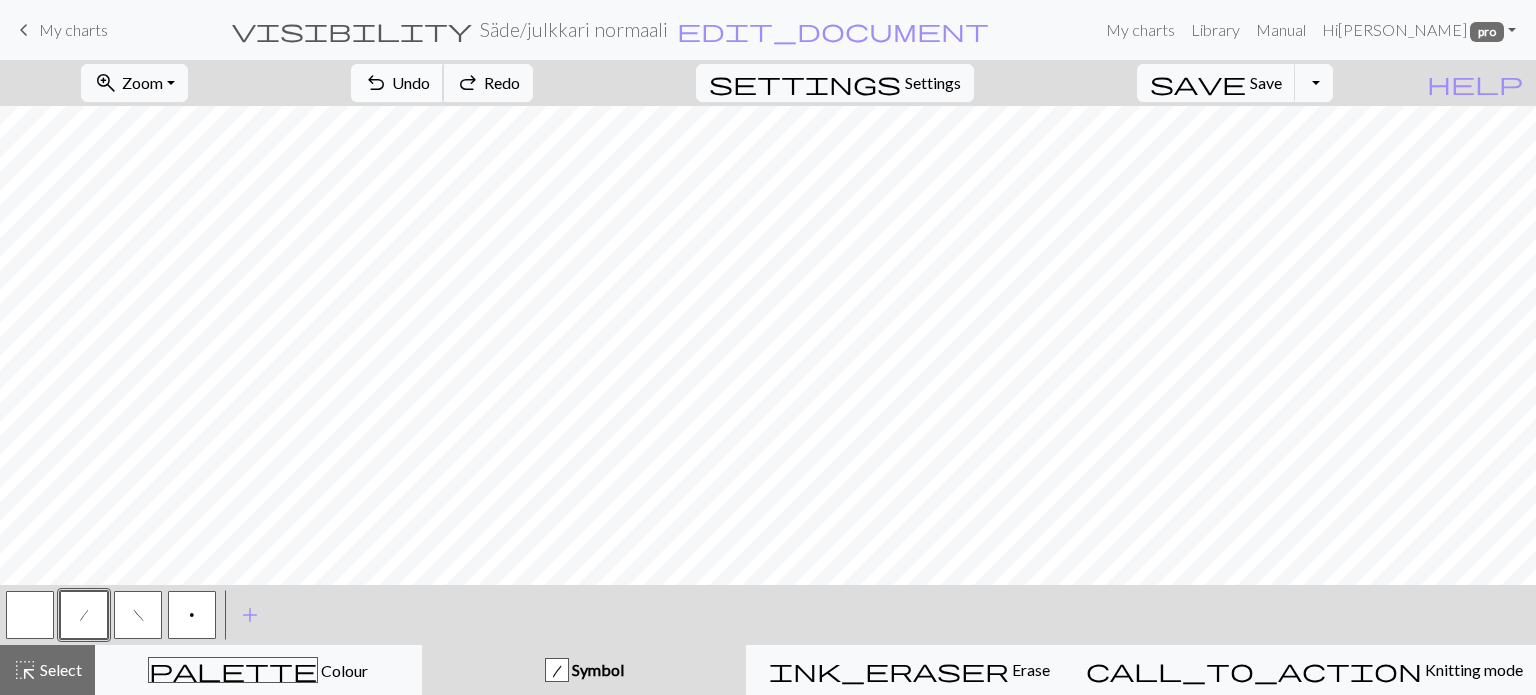 click on "undo" at bounding box center [376, 83] 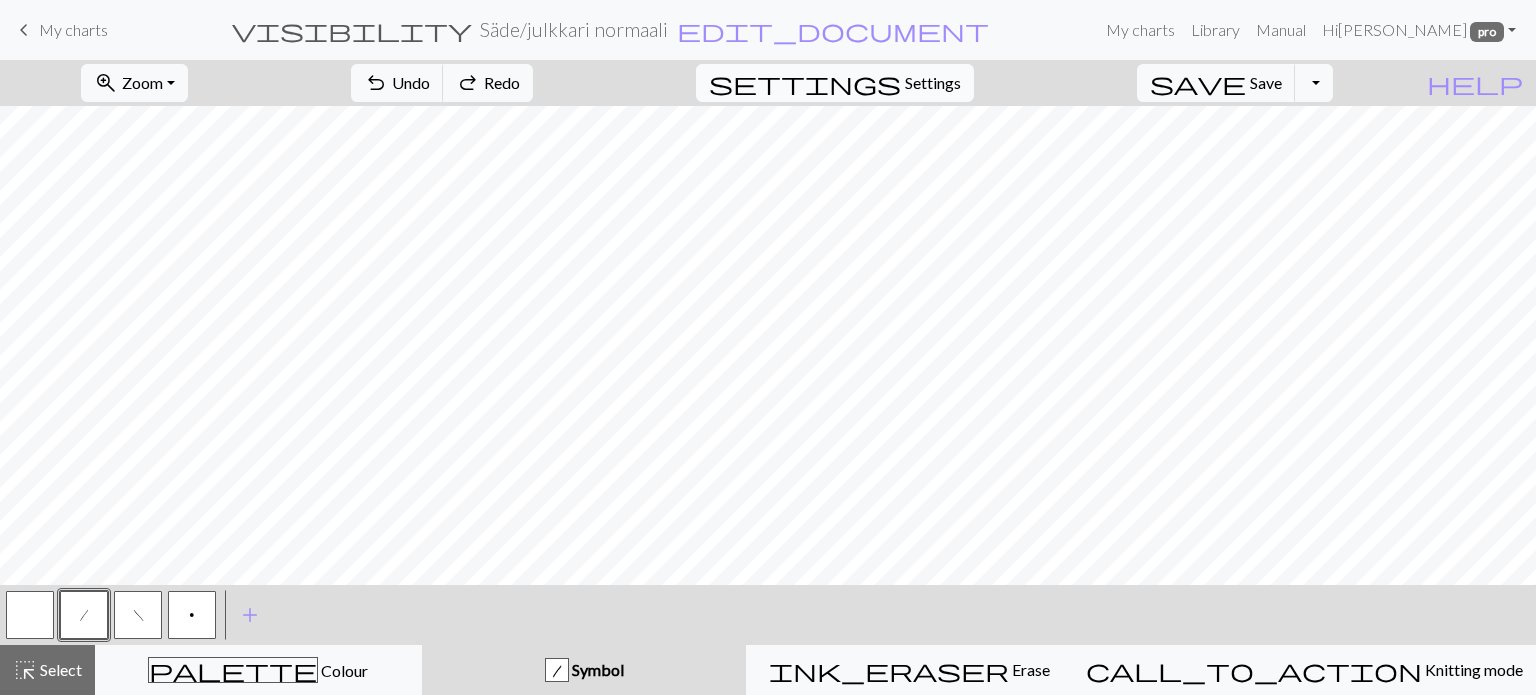 click on "settings" at bounding box center (805, 83) 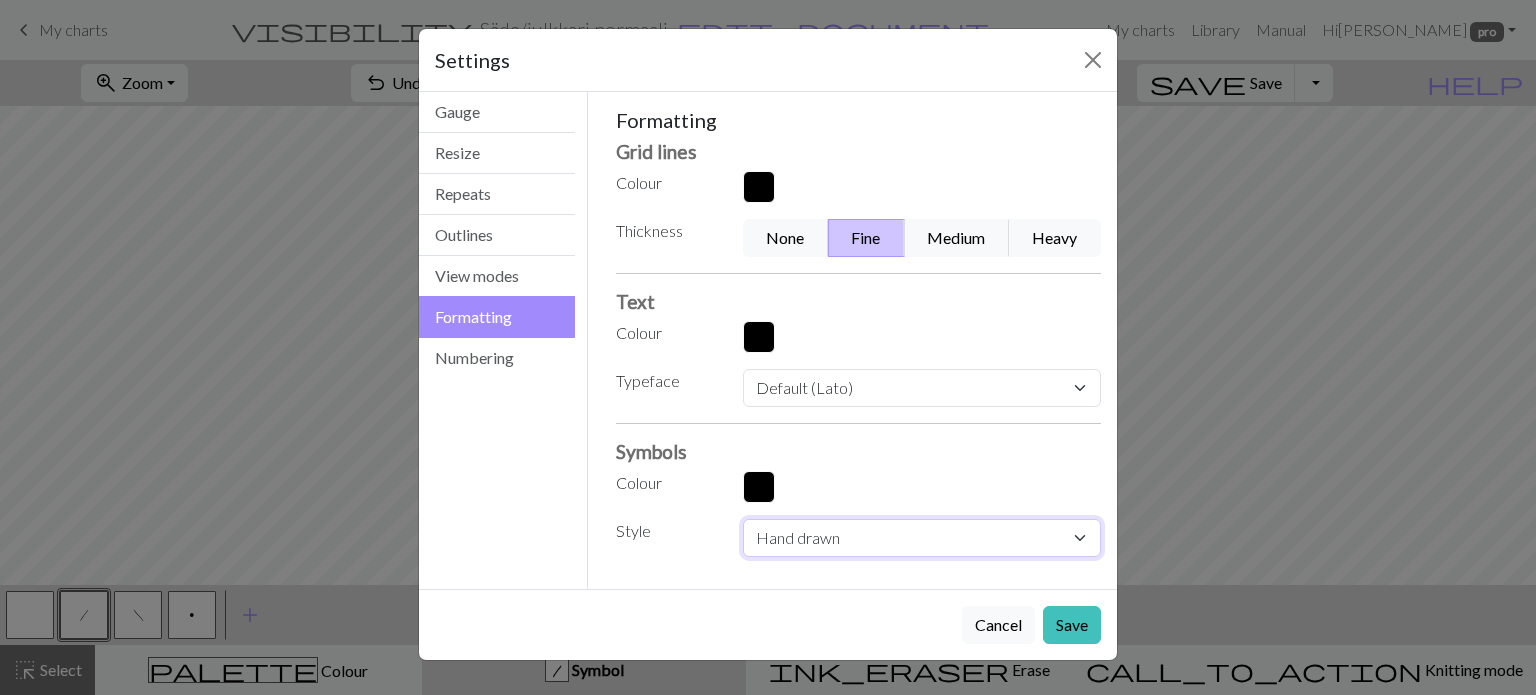 click on "Normal Heavy Hand drawn" at bounding box center [922, 538] 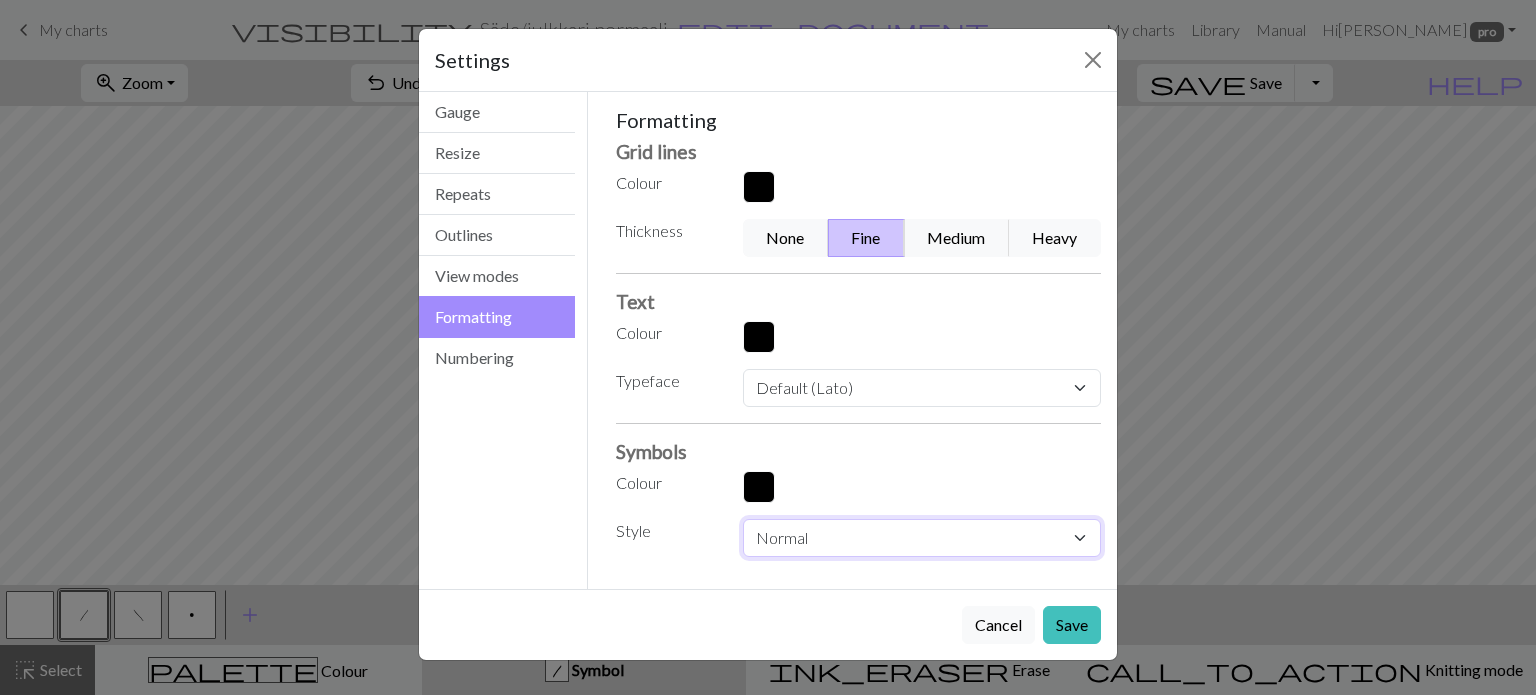 click on "Normal Heavy Hand drawn" at bounding box center (922, 538) 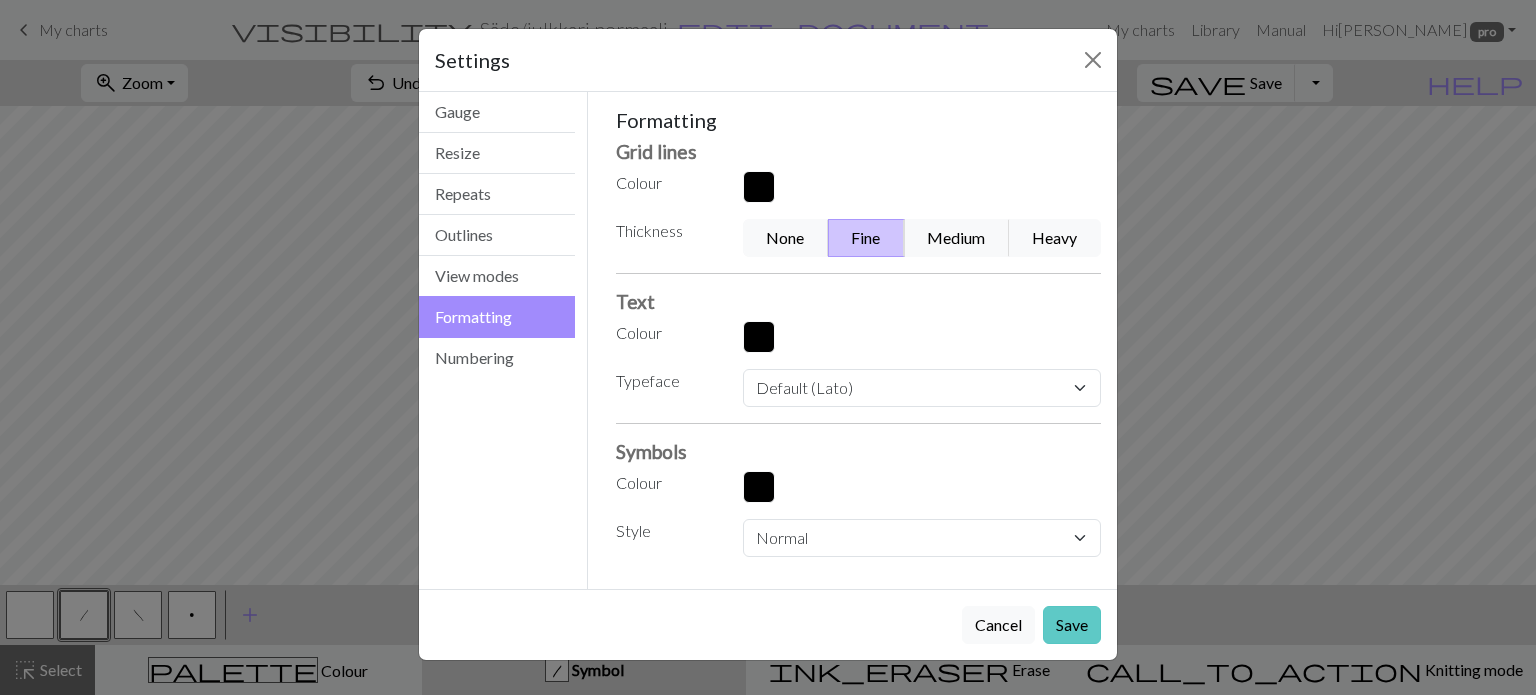 click on "Save" at bounding box center [1072, 625] 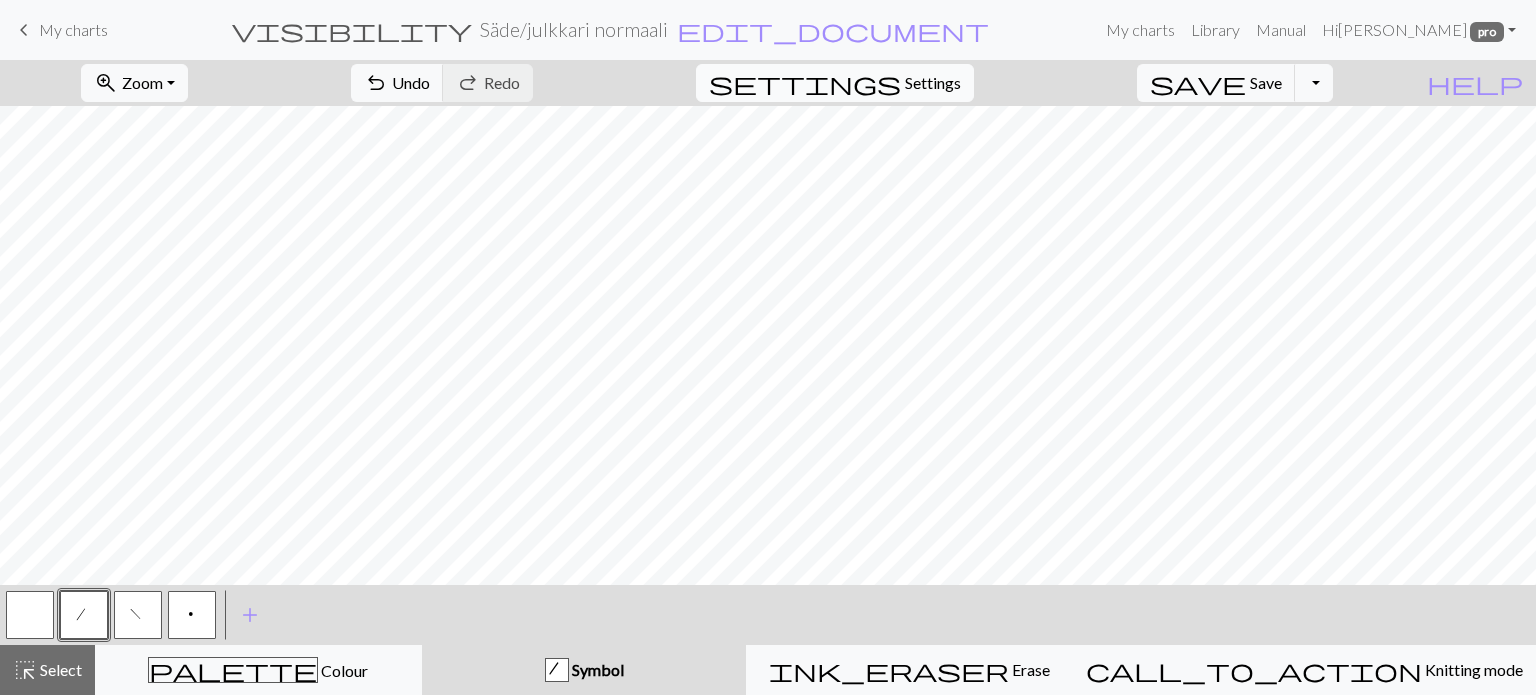 click on "Settings" at bounding box center [933, 83] 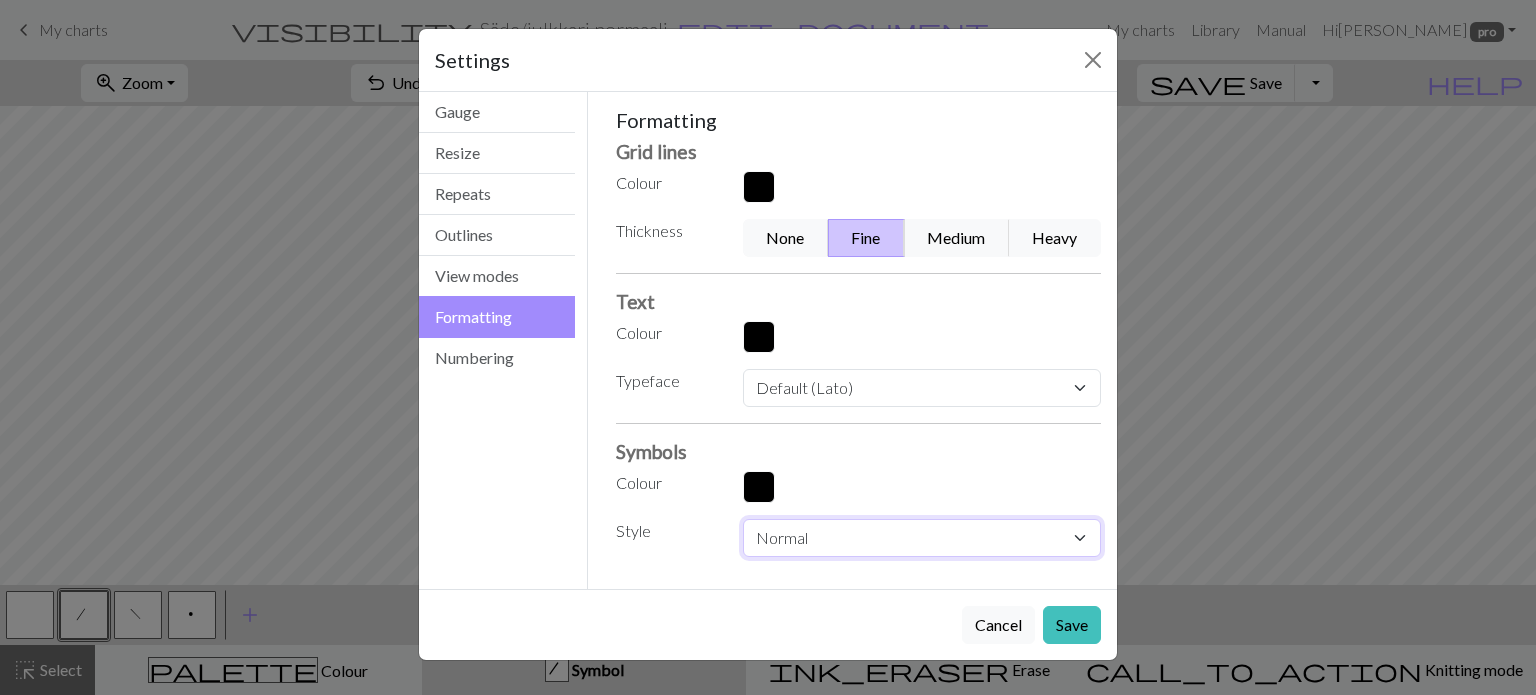 click on "Normal Heavy Hand drawn" at bounding box center (922, 538) 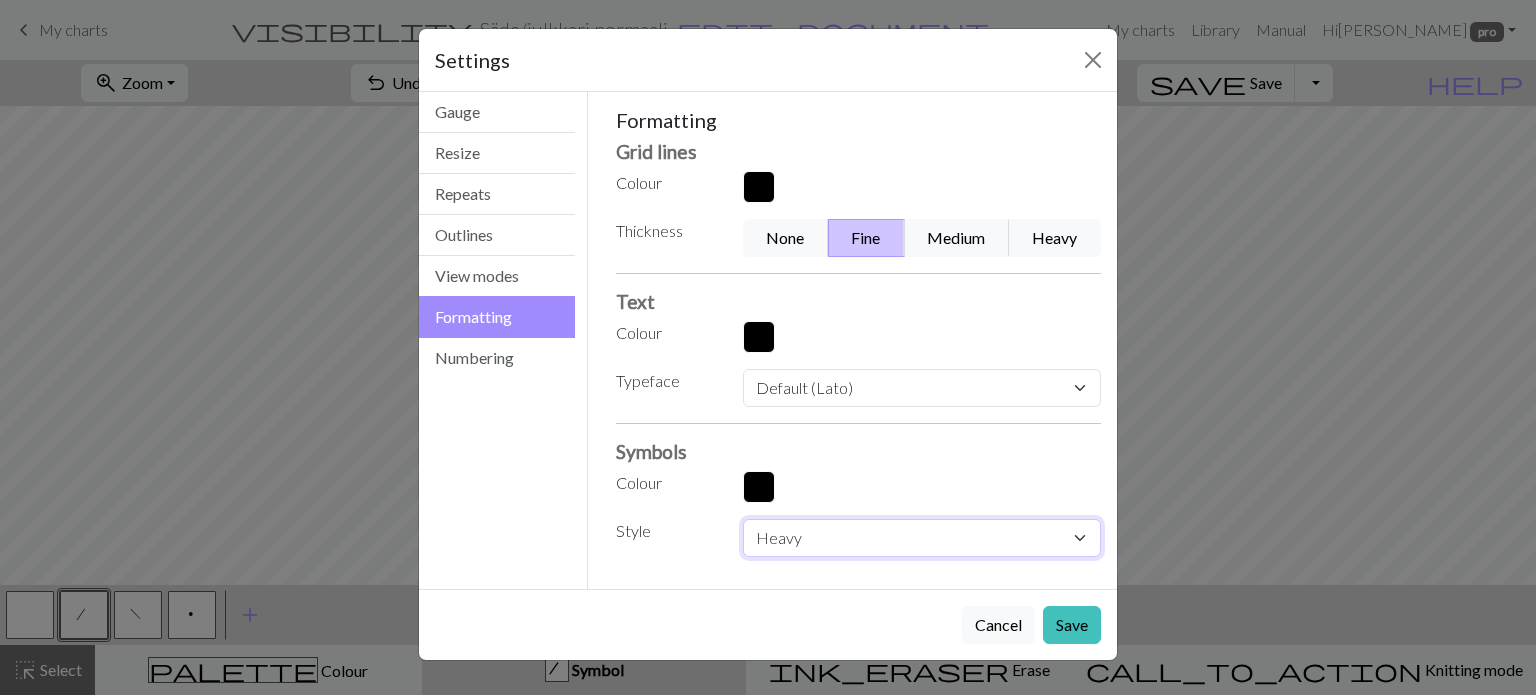click on "Normal Heavy Hand drawn" at bounding box center (922, 538) 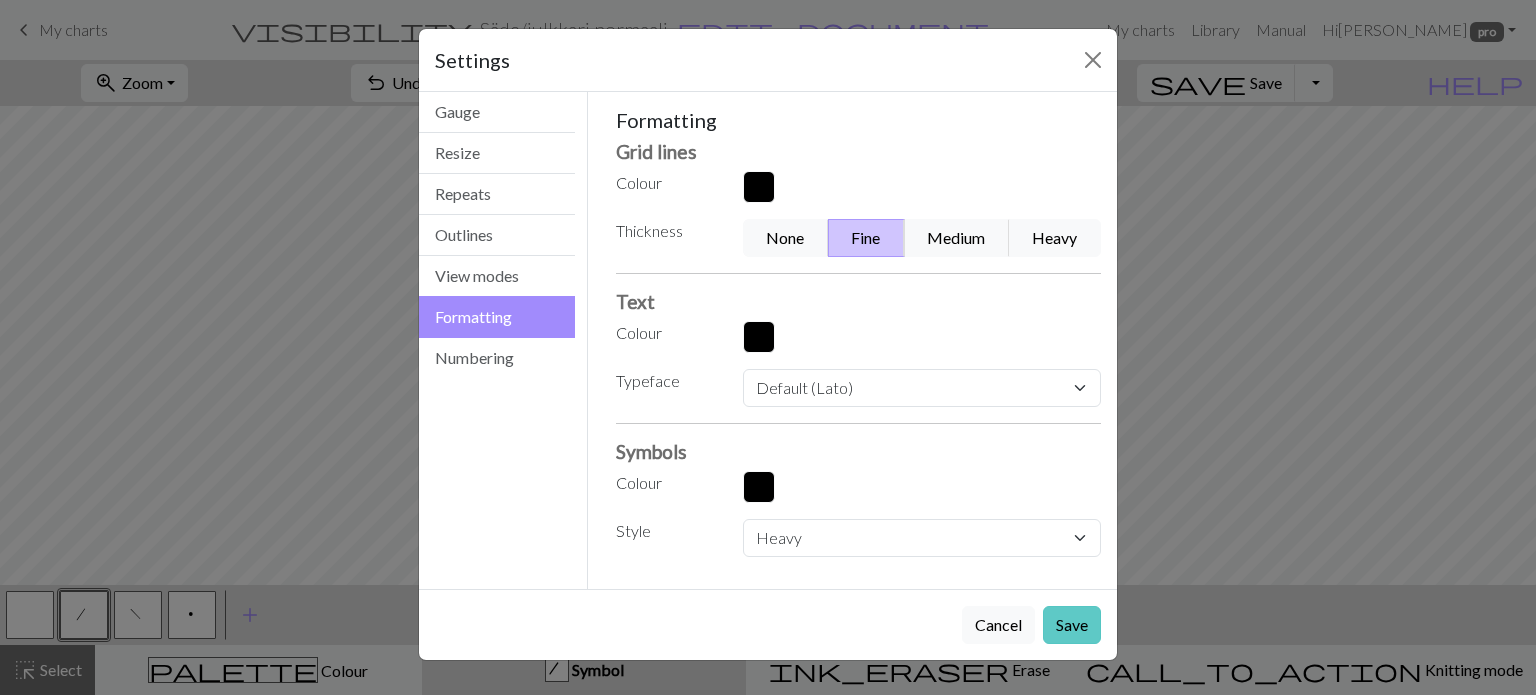 click on "Save" at bounding box center (1072, 625) 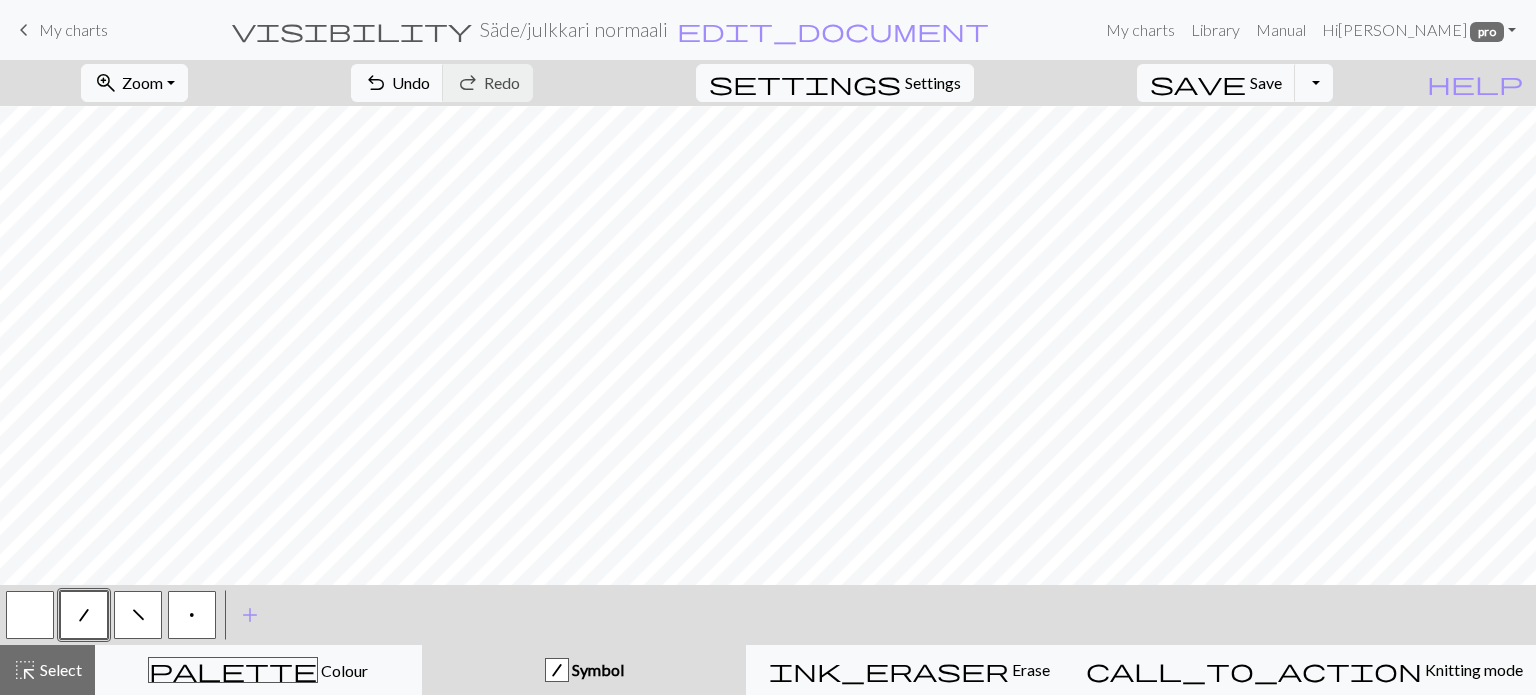 scroll, scrollTop: 195, scrollLeft: 0, axis: vertical 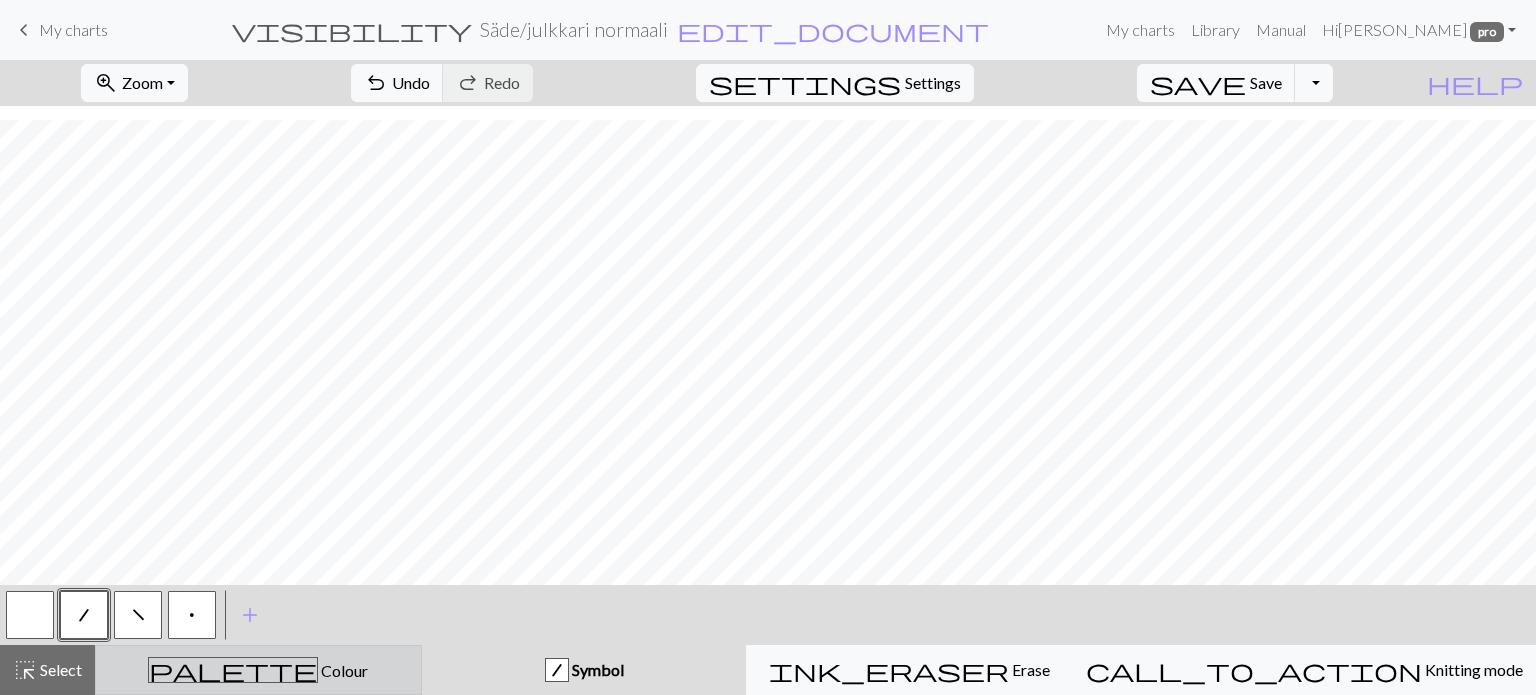 click on "Colour" at bounding box center (343, 670) 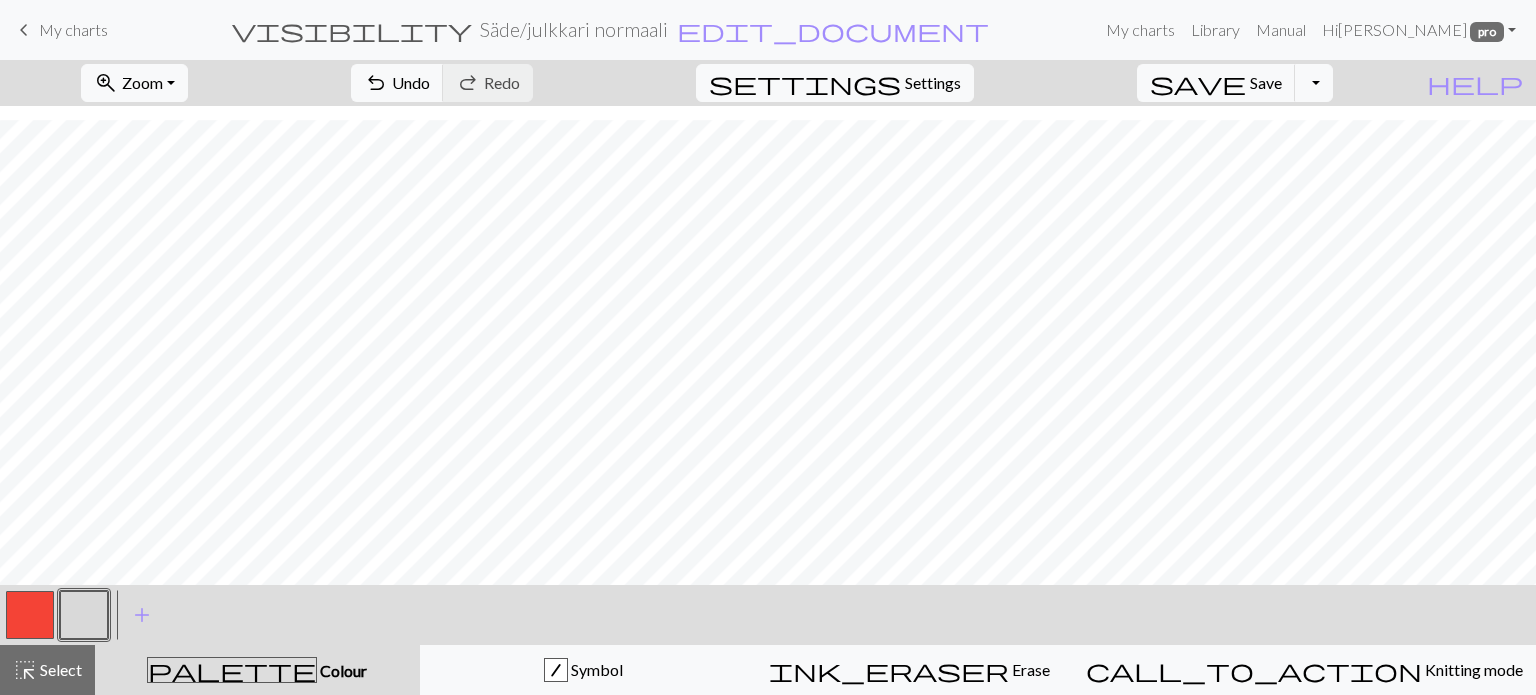 click at bounding box center (30, 615) 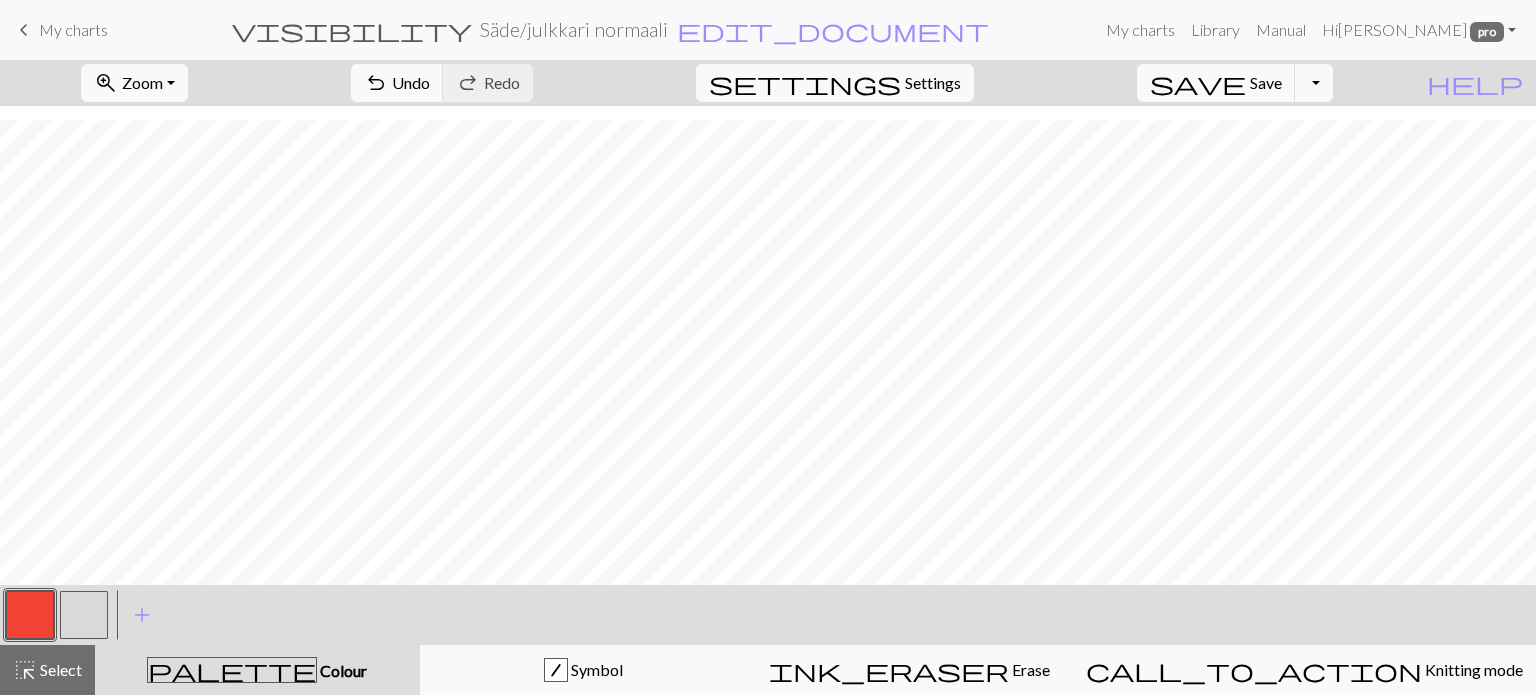 click at bounding box center [30, 615] 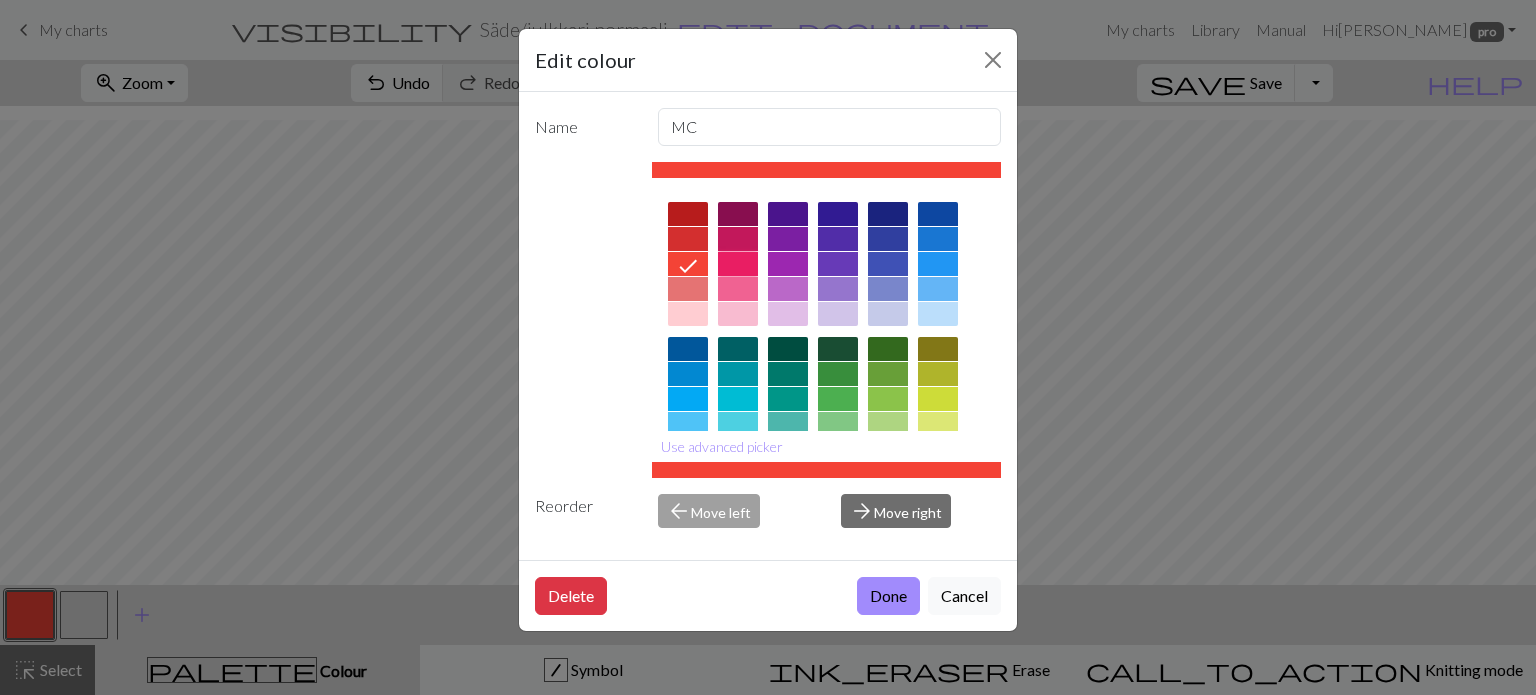 click at bounding box center [738, 264] 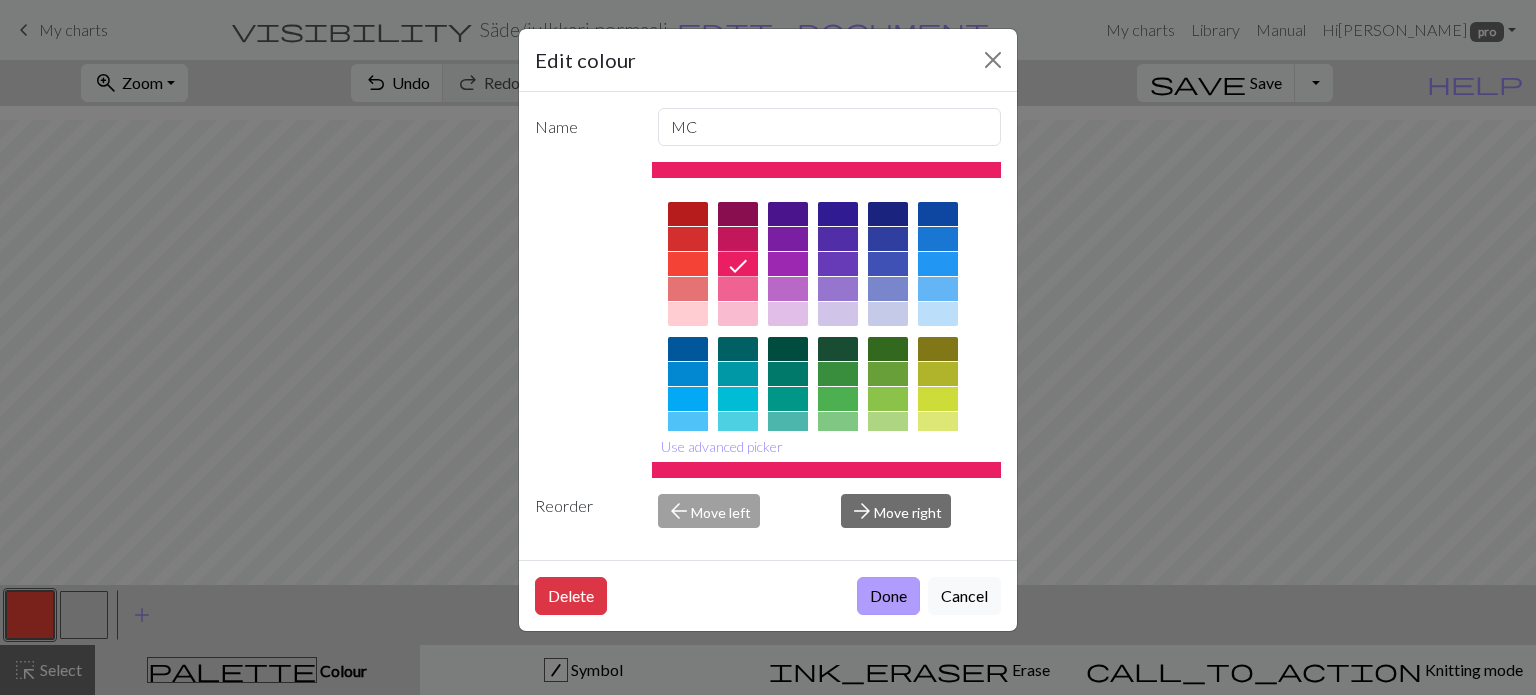 click on "Done" at bounding box center (888, 596) 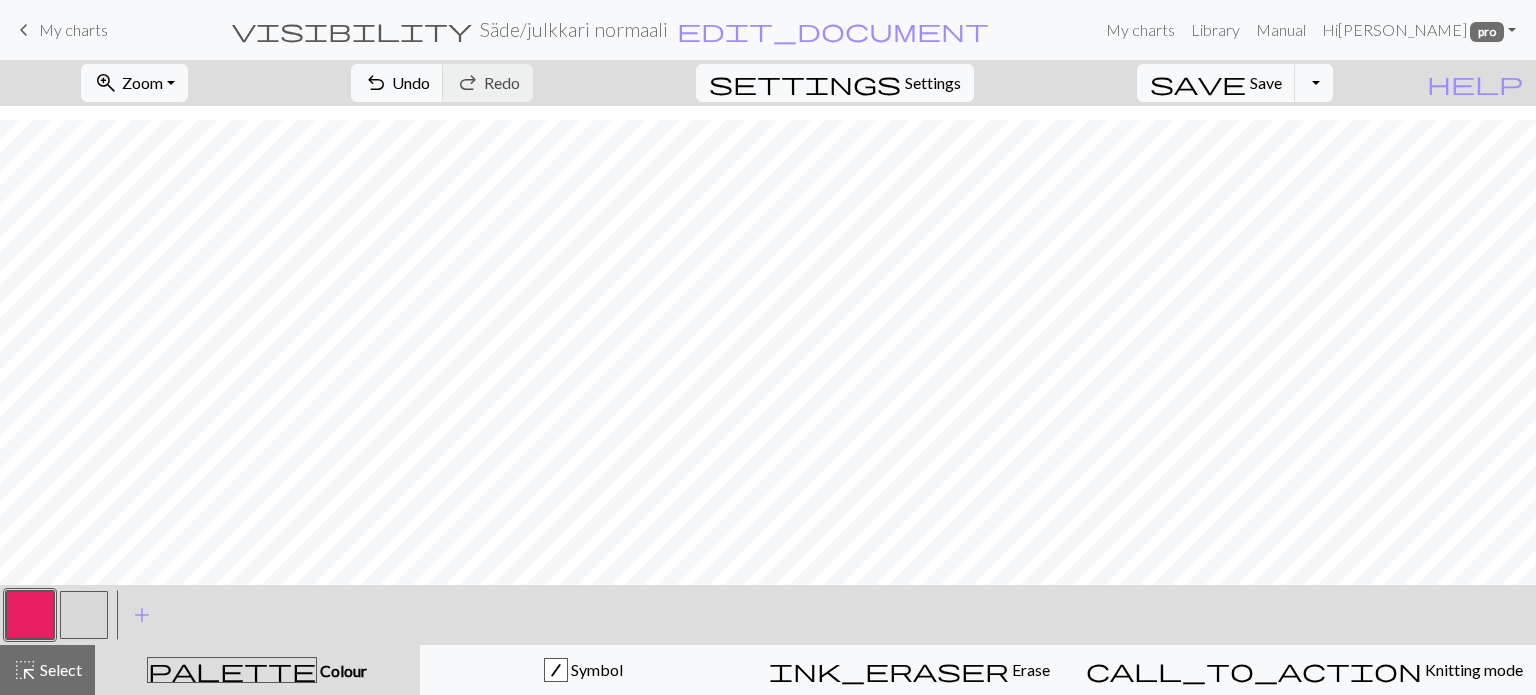 click at bounding box center [30, 615] 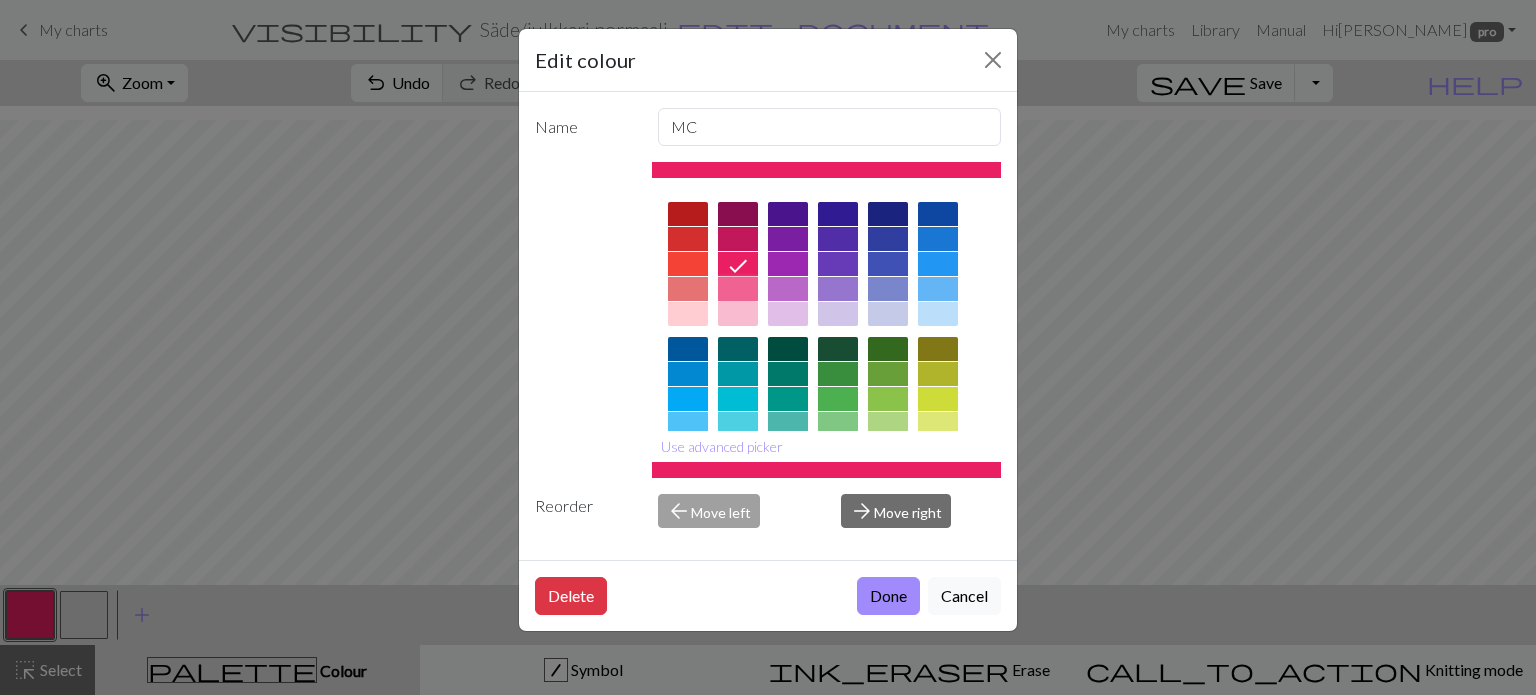 click at bounding box center [738, 289] 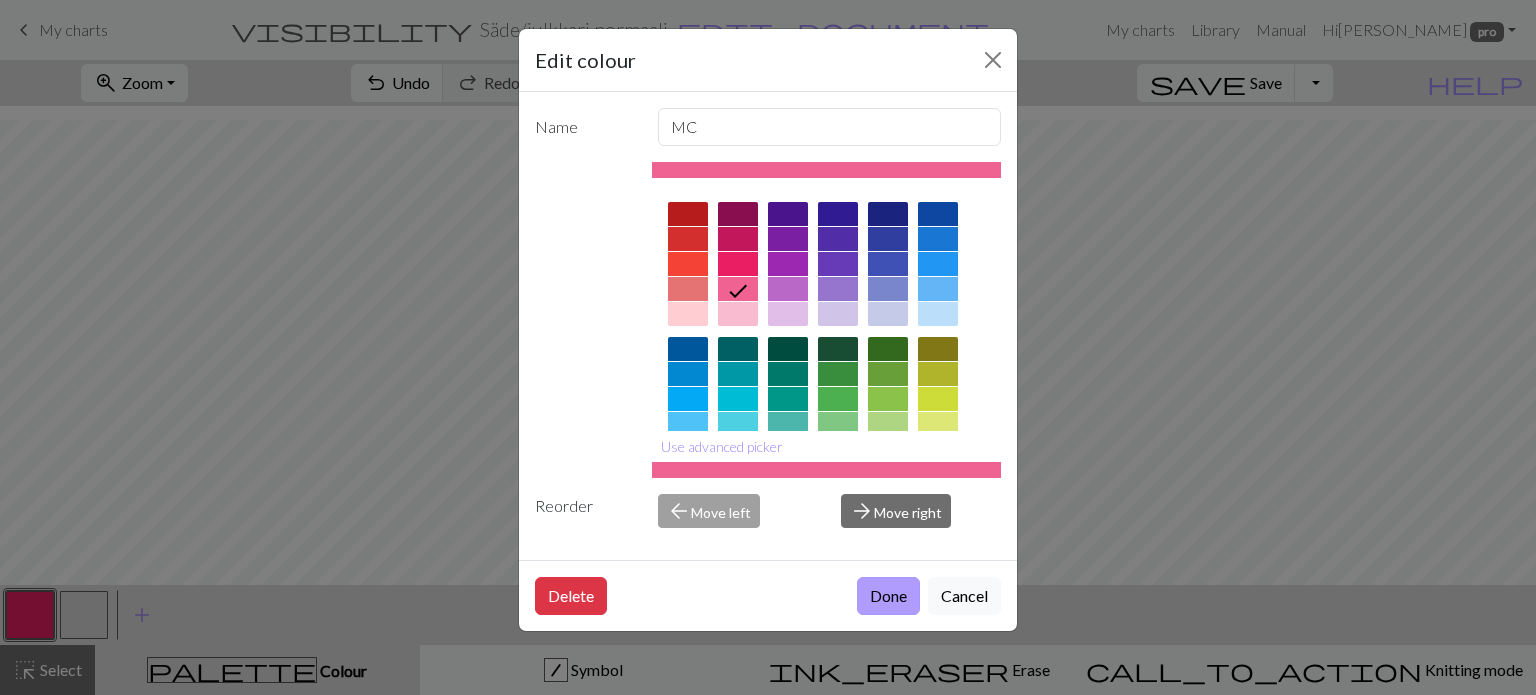 click on "Done" at bounding box center [888, 596] 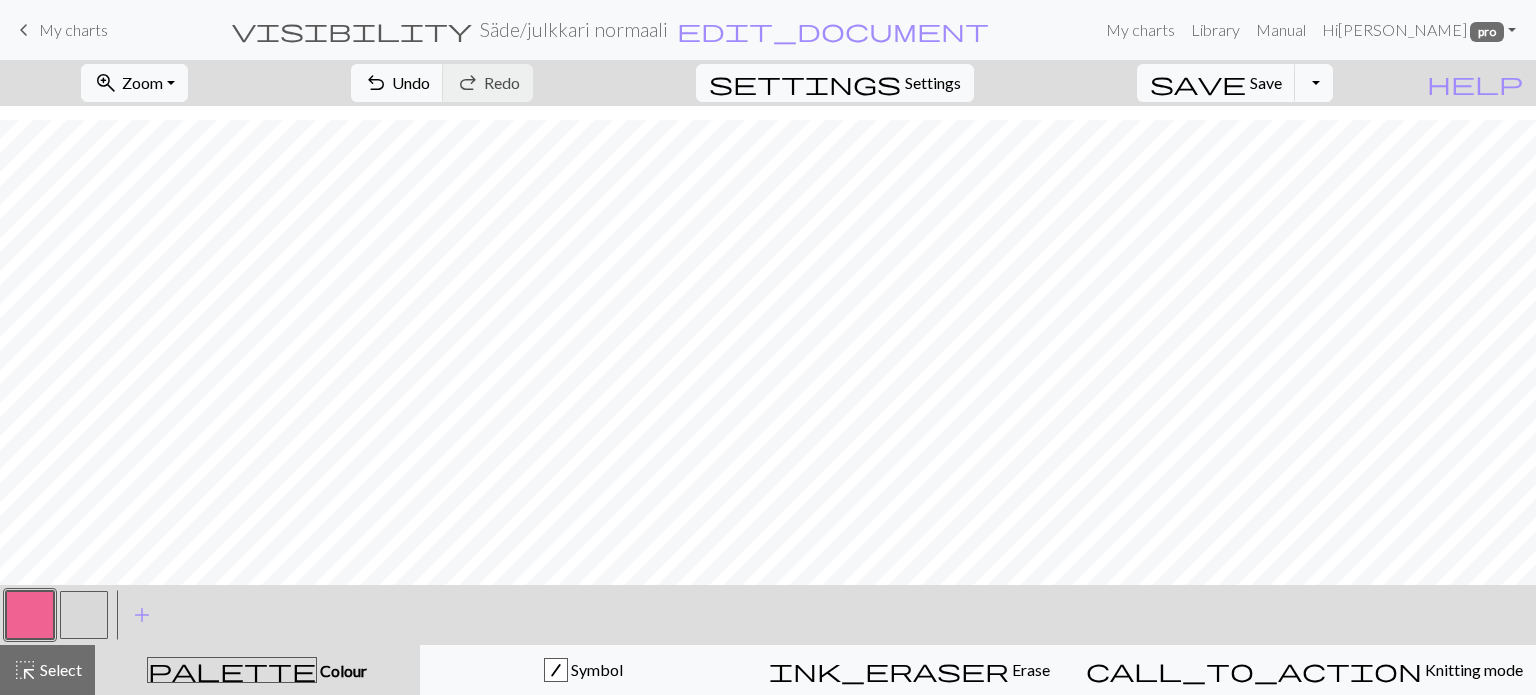 click at bounding box center [30, 615] 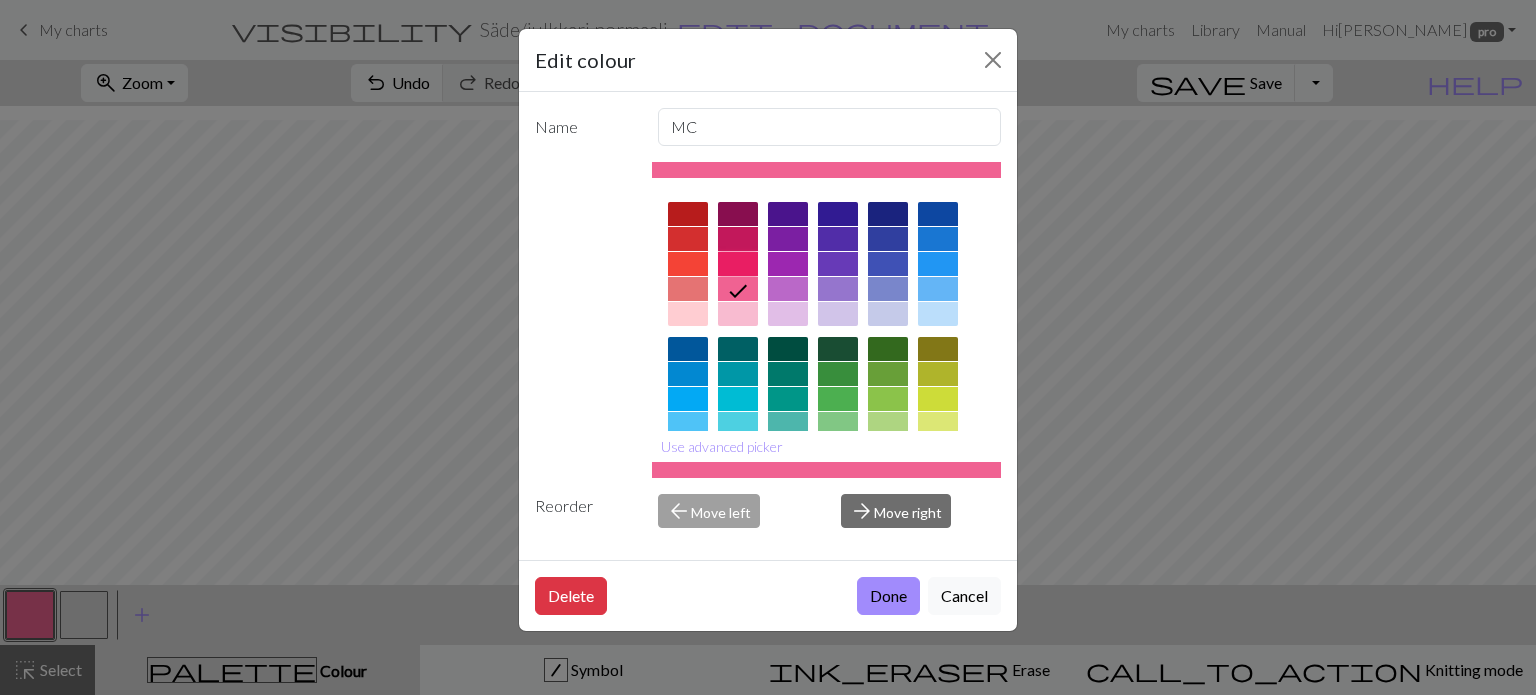 click at bounding box center [738, 264] 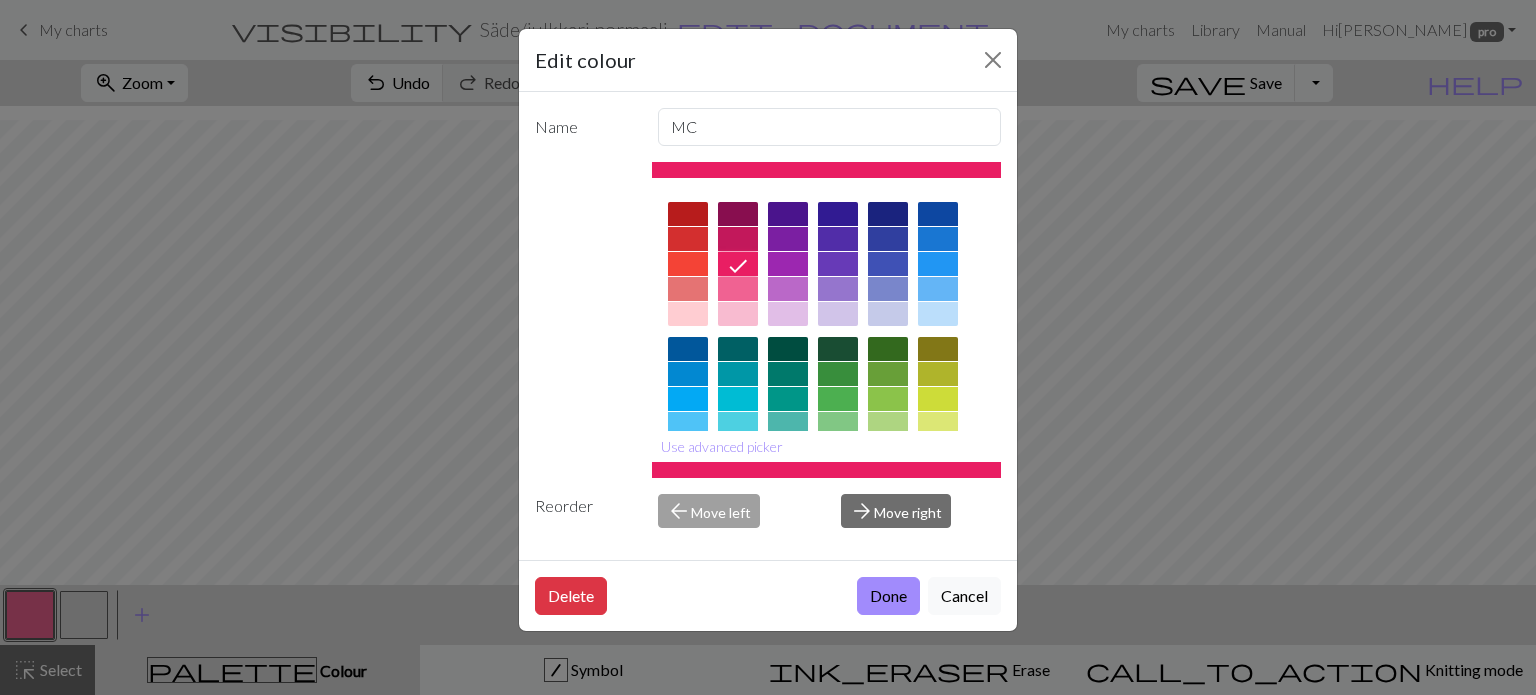 click on "Done" at bounding box center [888, 596] 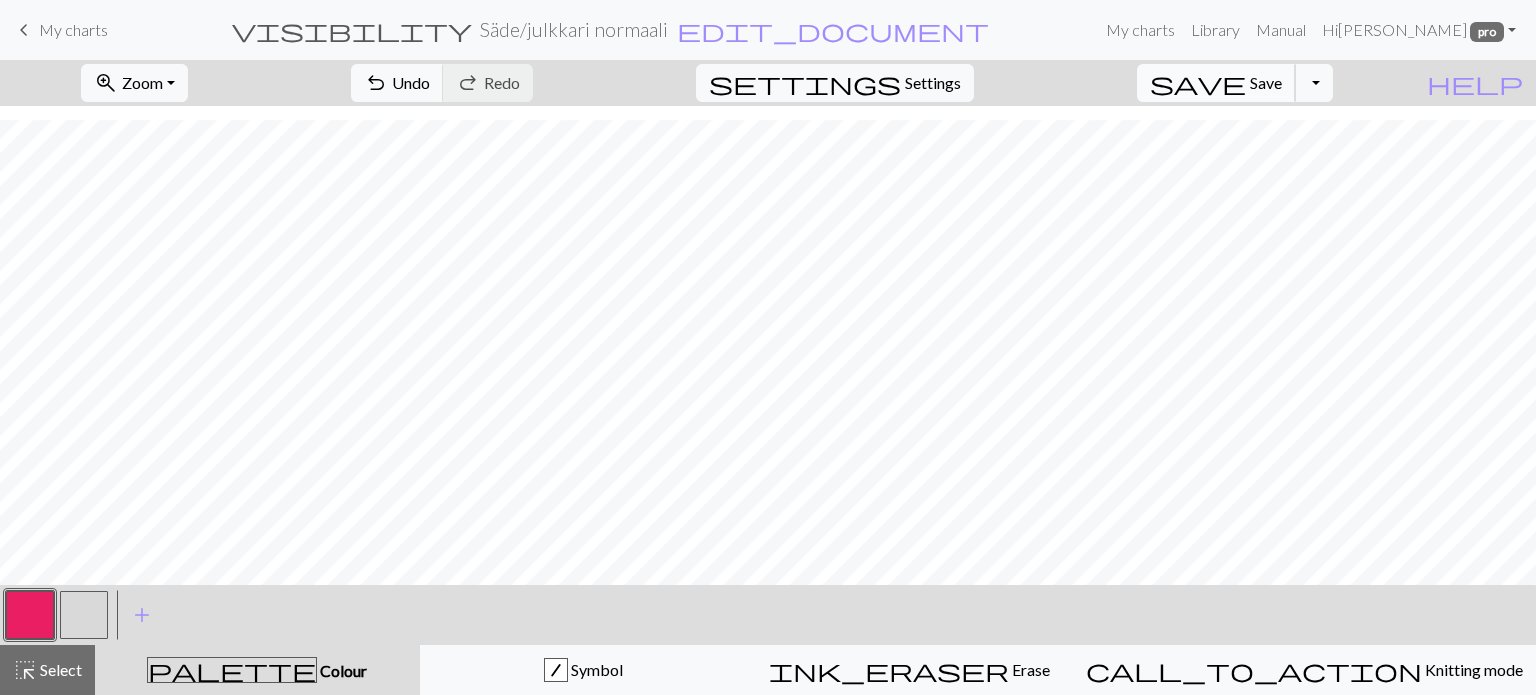 click on "Save" at bounding box center [1266, 82] 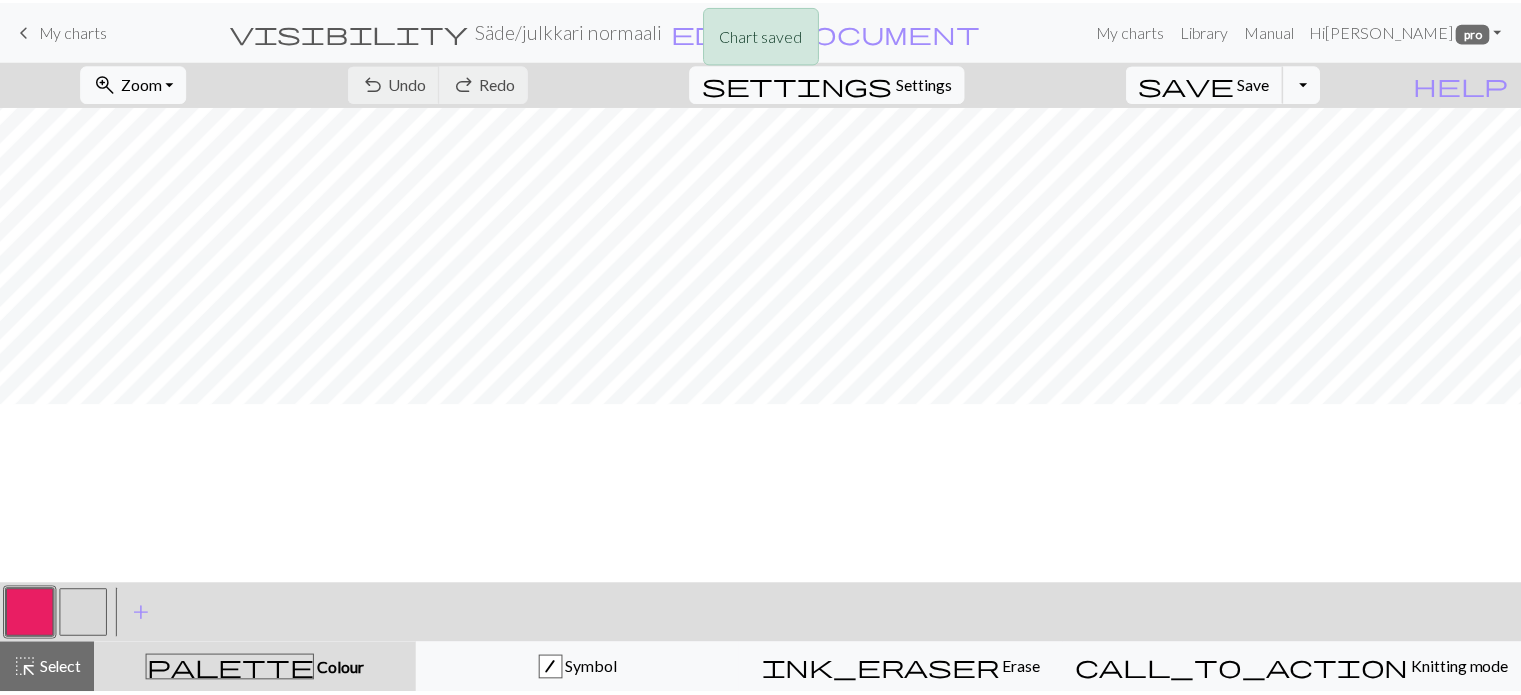 scroll, scrollTop: 0, scrollLeft: 0, axis: both 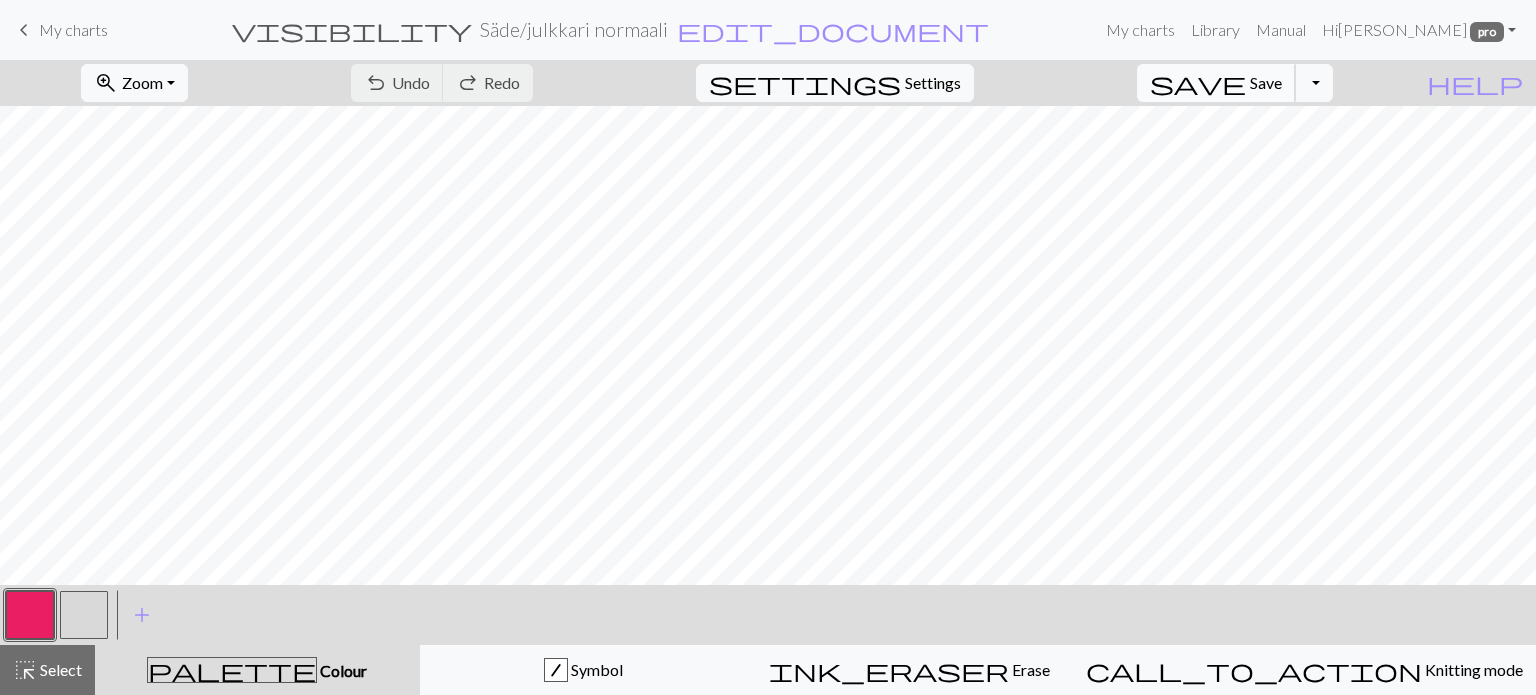 click on "Save" at bounding box center [1266, 82] 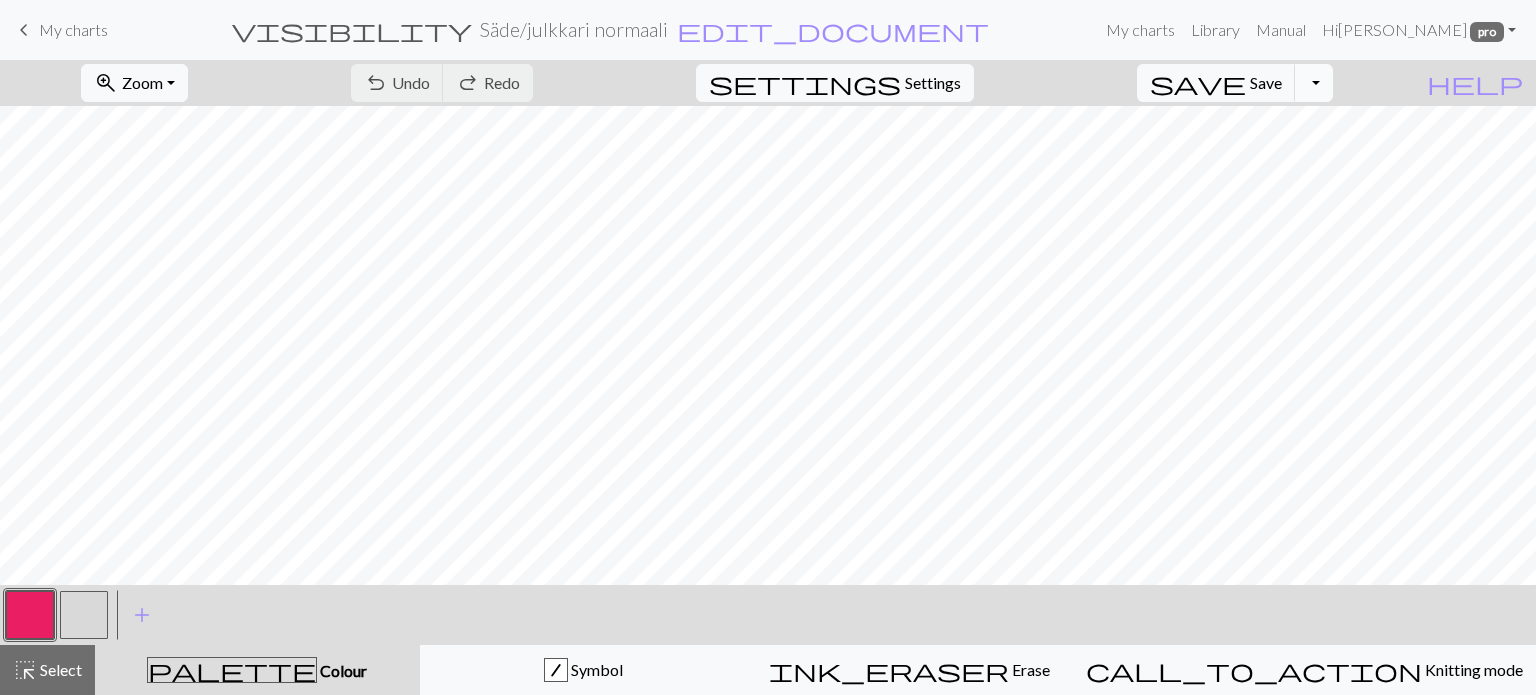 click on "Toggle Dropdown" at bounding box center [1314, 83] 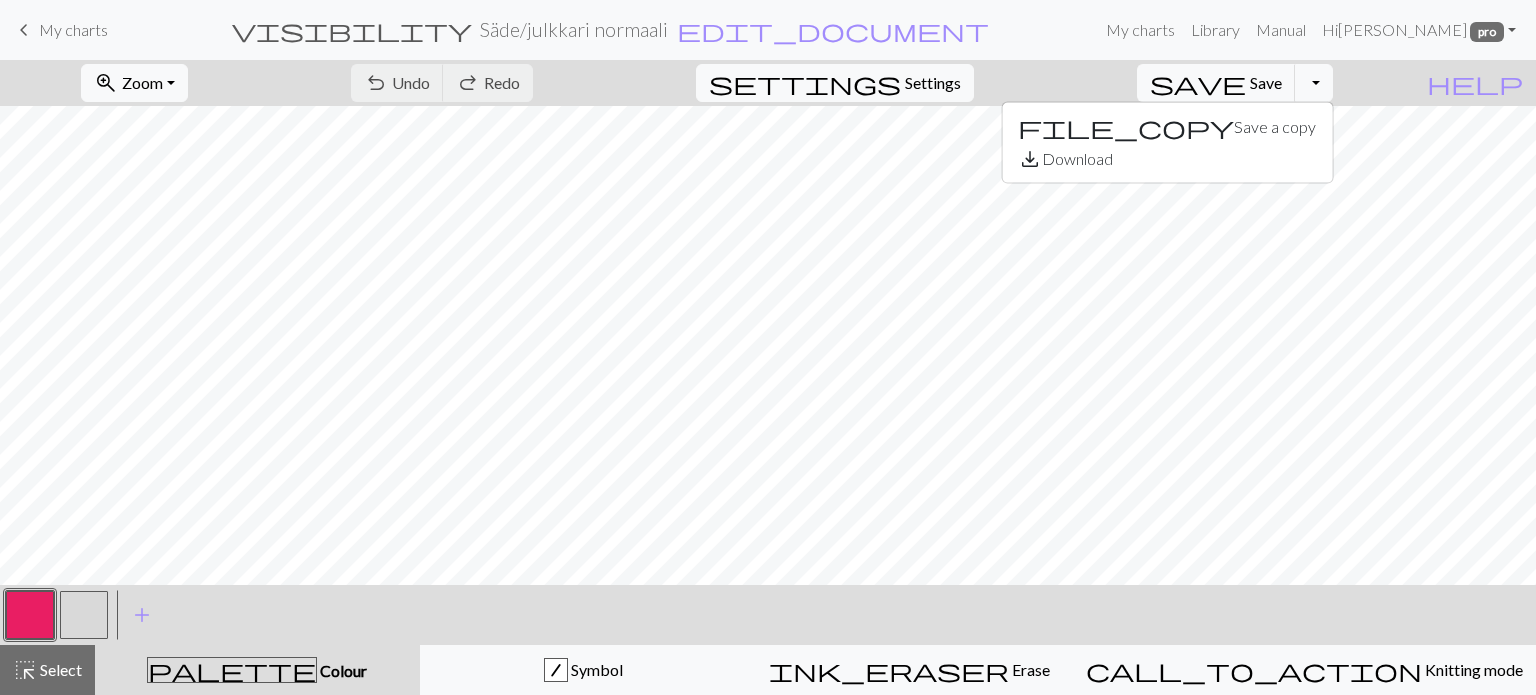 click on "My charts" at bounding box center (73, 29) 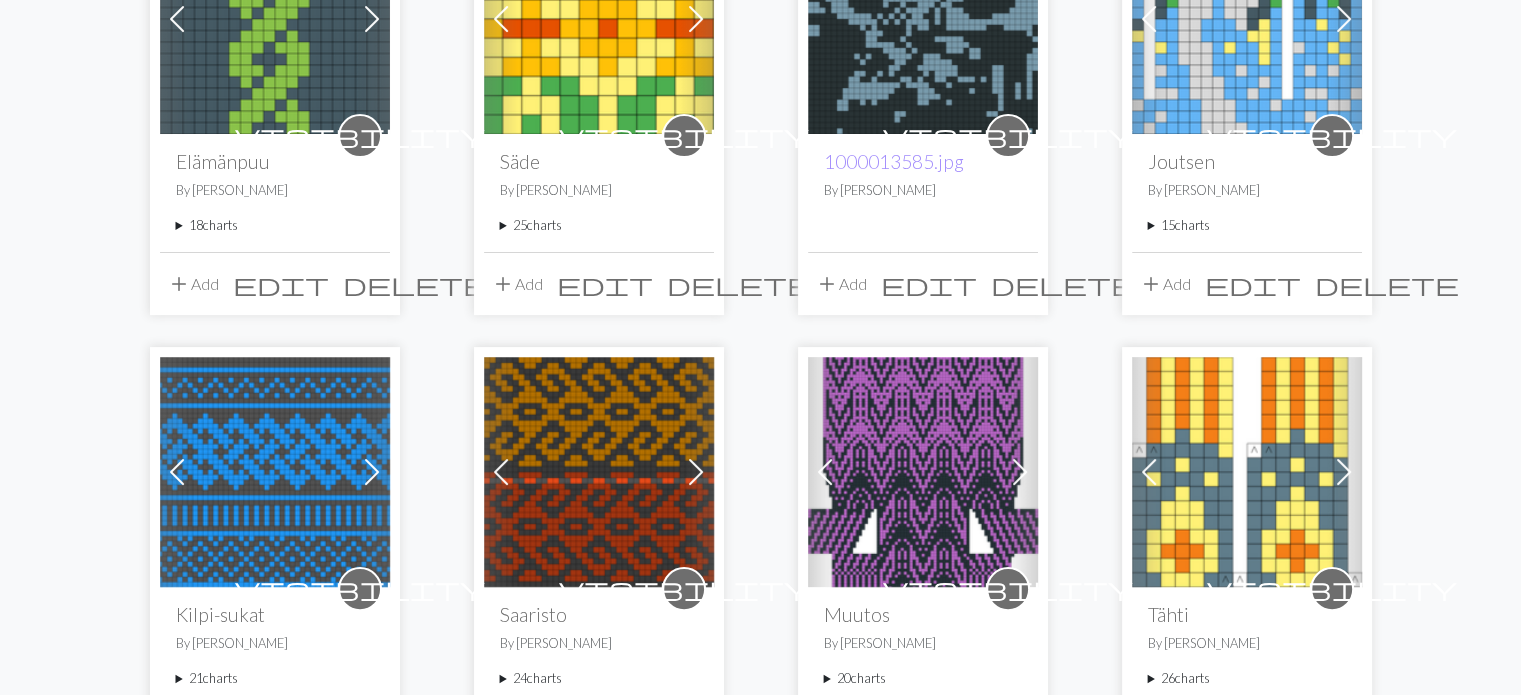 scroll, scrollTop: 400, scrollLeft: 0, axis: vertical 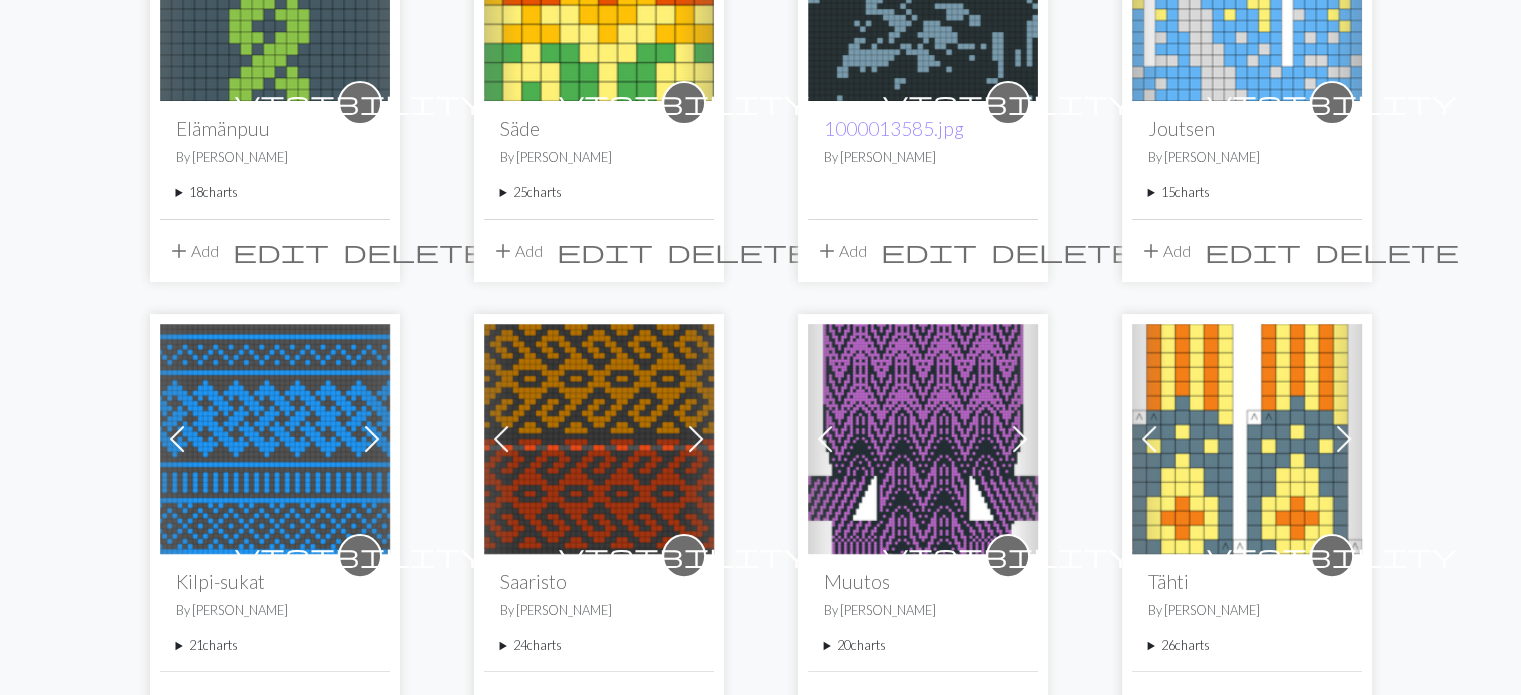 click on "25  charts" at bounding box center (599, 192) 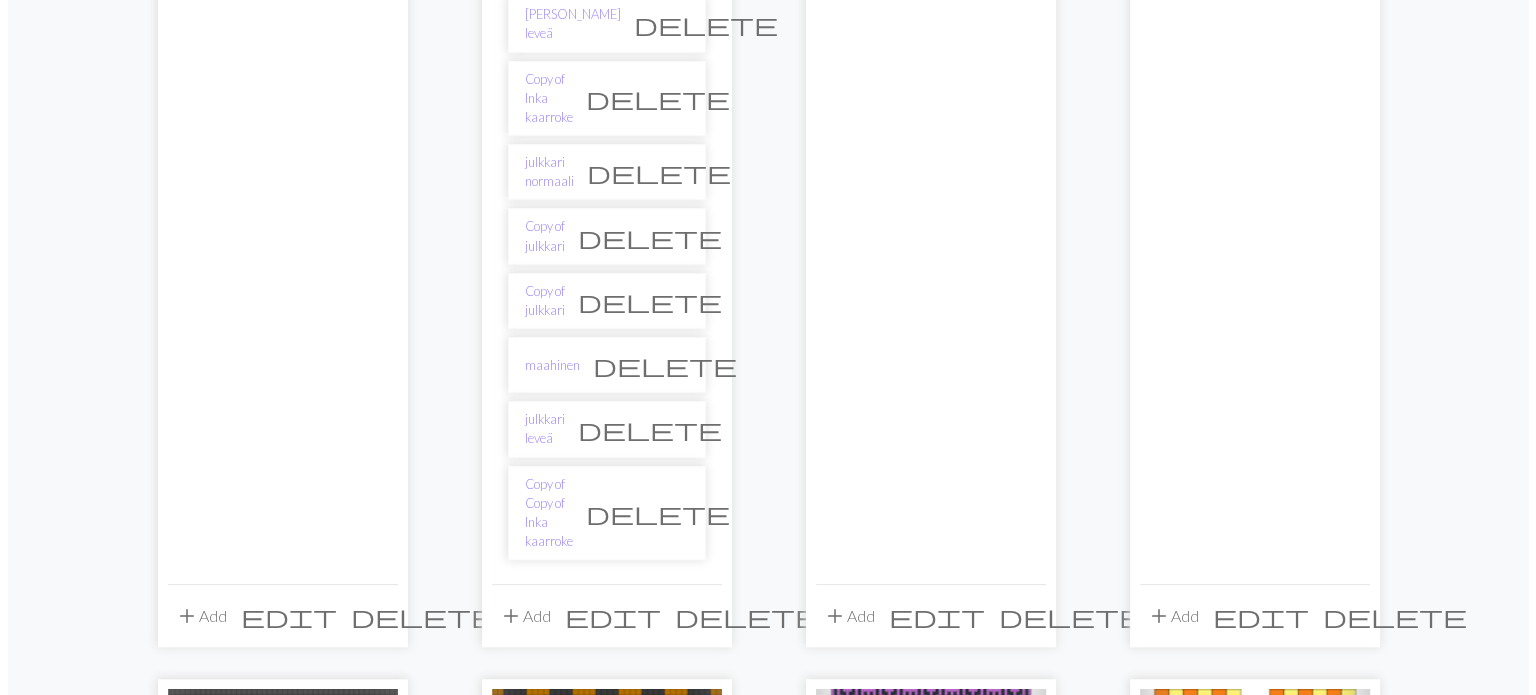 scroll, scrollTop: 1900, scrollLeft: 0, axis: vertical 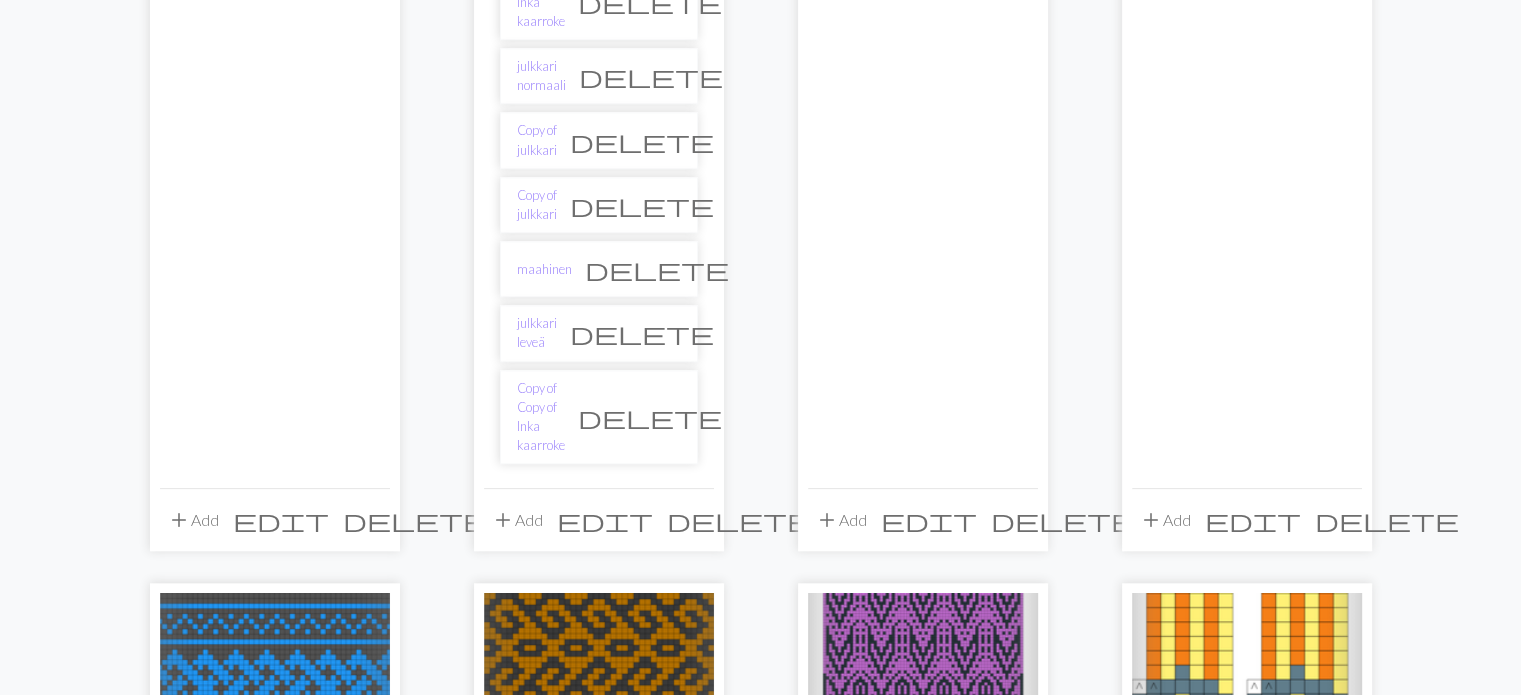click on "add" at bounding box center (503, 520) 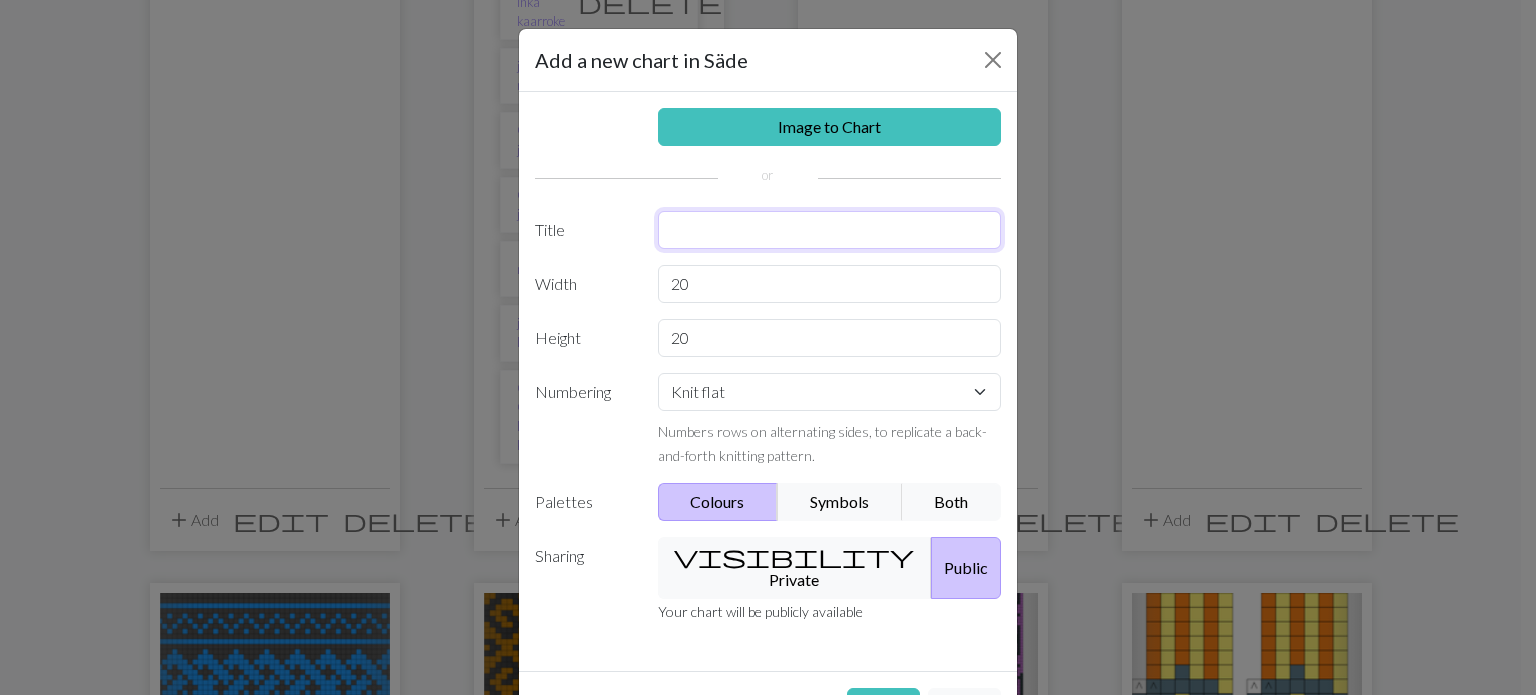click at bounding box center (830, 230) 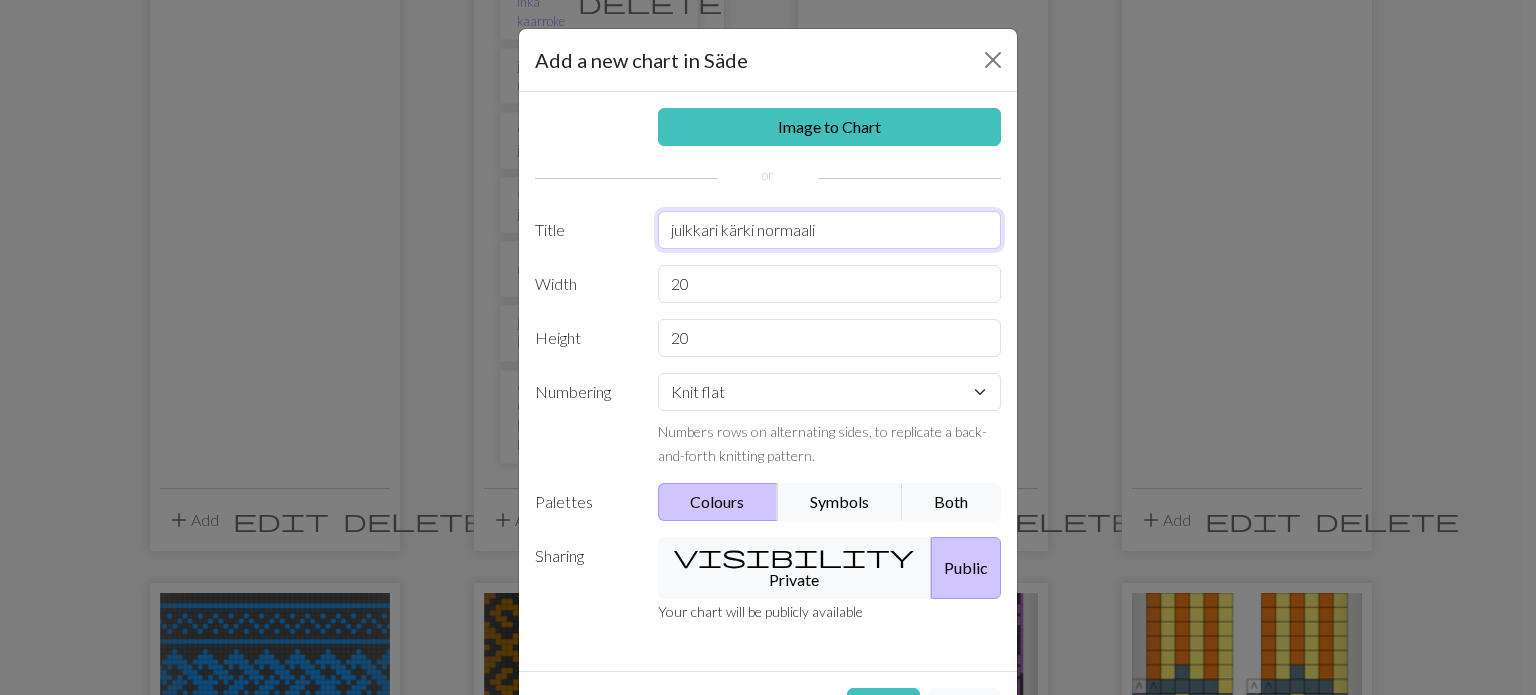type on "julkkari kärki normaali" 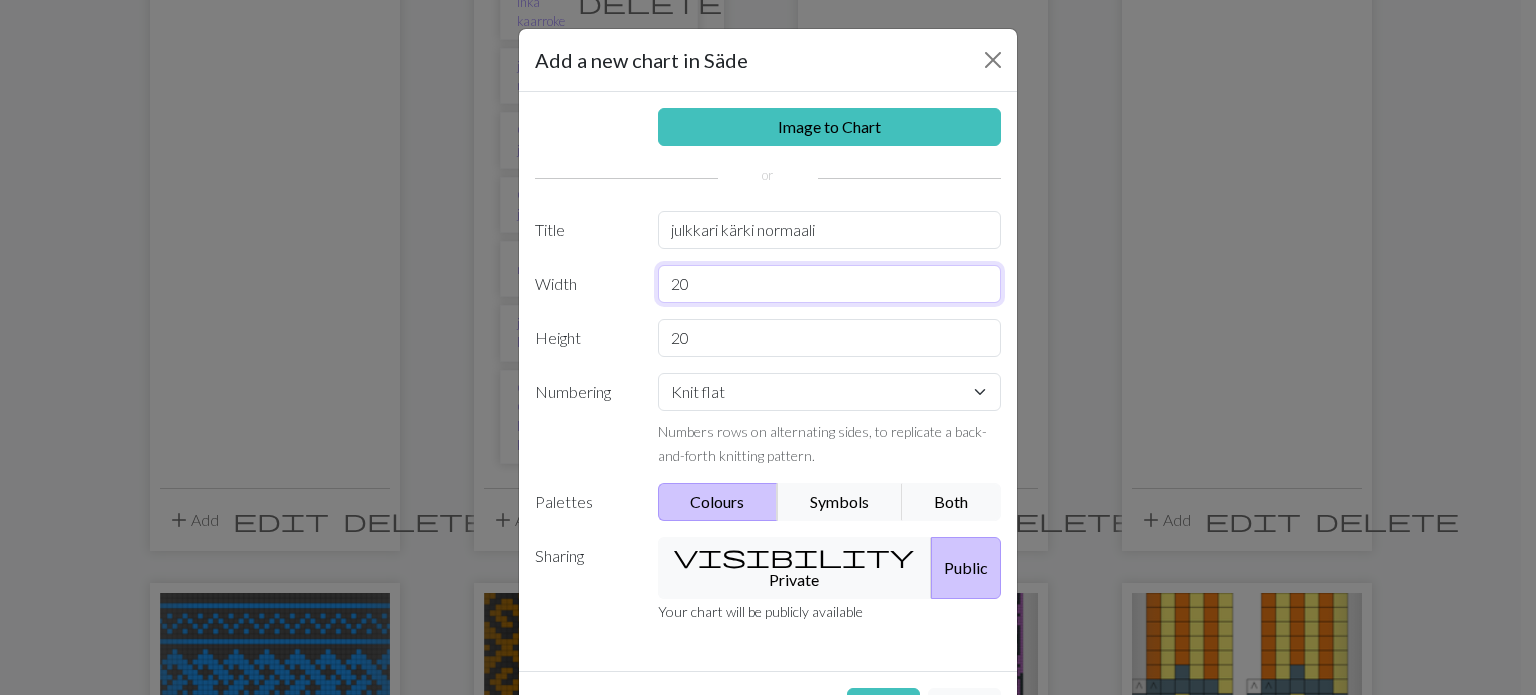 drag, startPoint x: 694, startPoint y: 277, endPoint x: 664, endPoint y: 288, distance: 31.95309 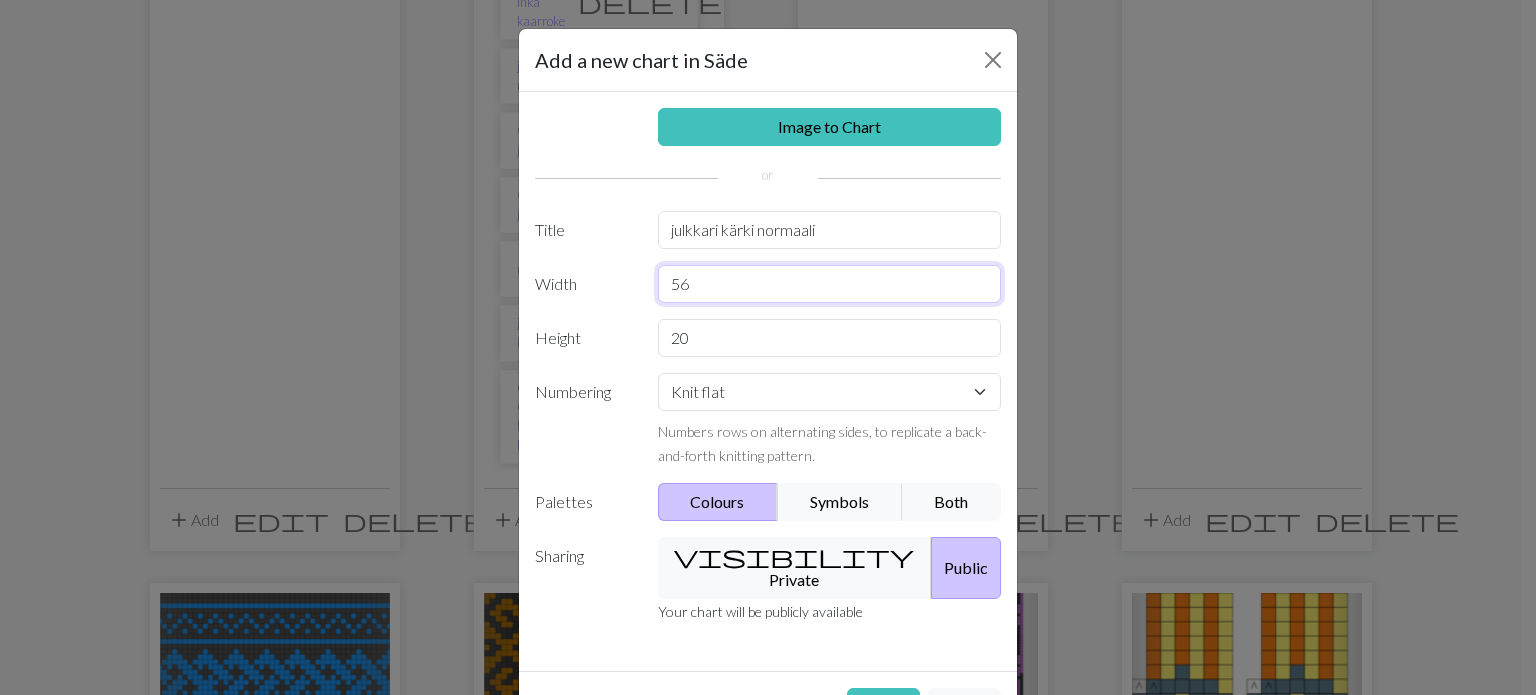 type on "56" 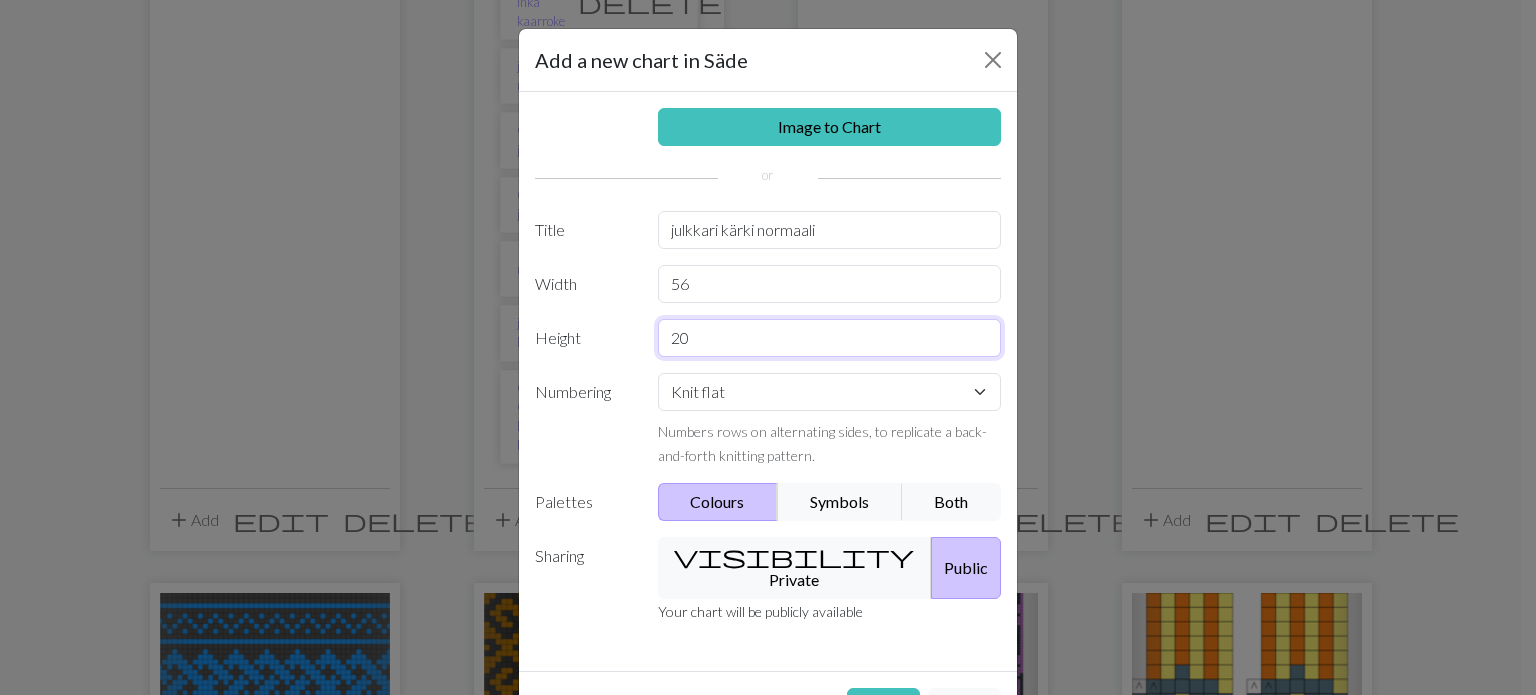 drag, startPoint x: 709, startPoint y: 345, endPoint x: 654, endPoint y: 360, distance: 57.00877 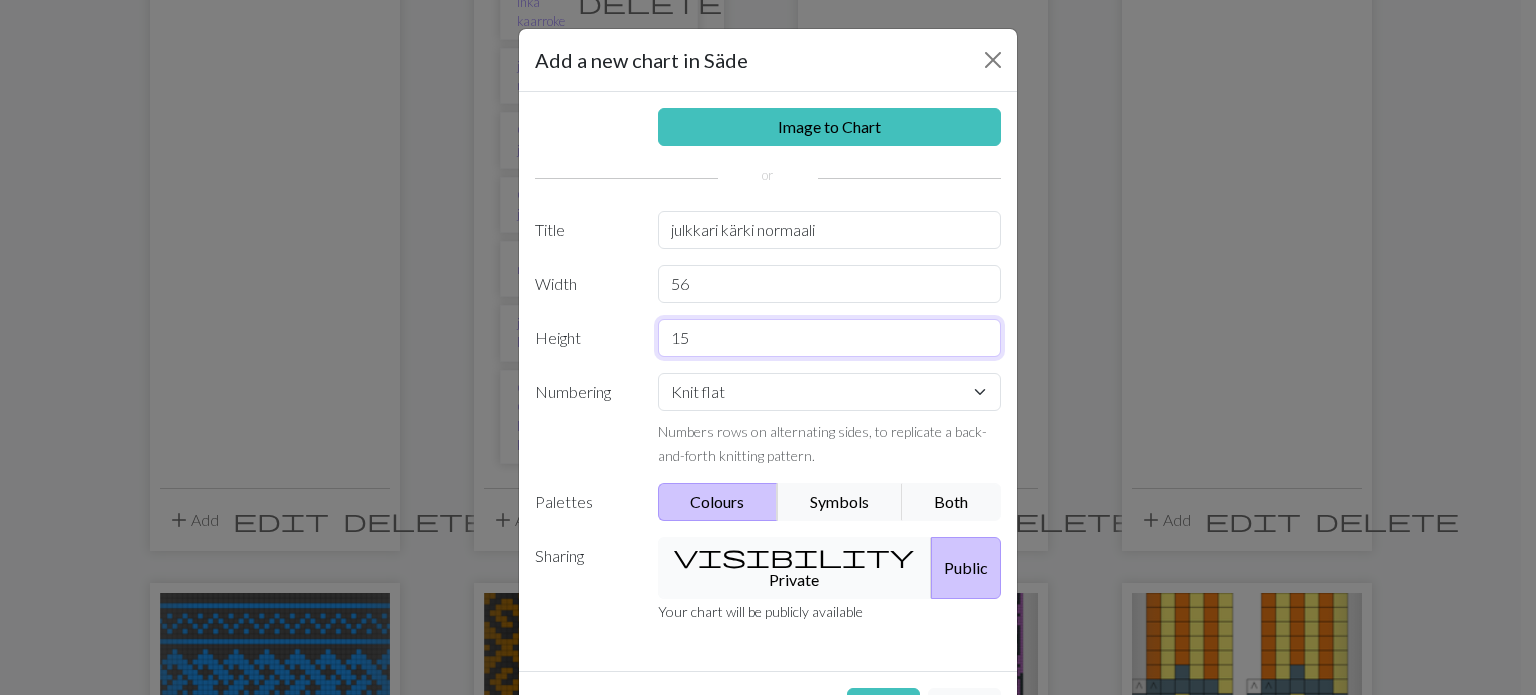 type on "15" 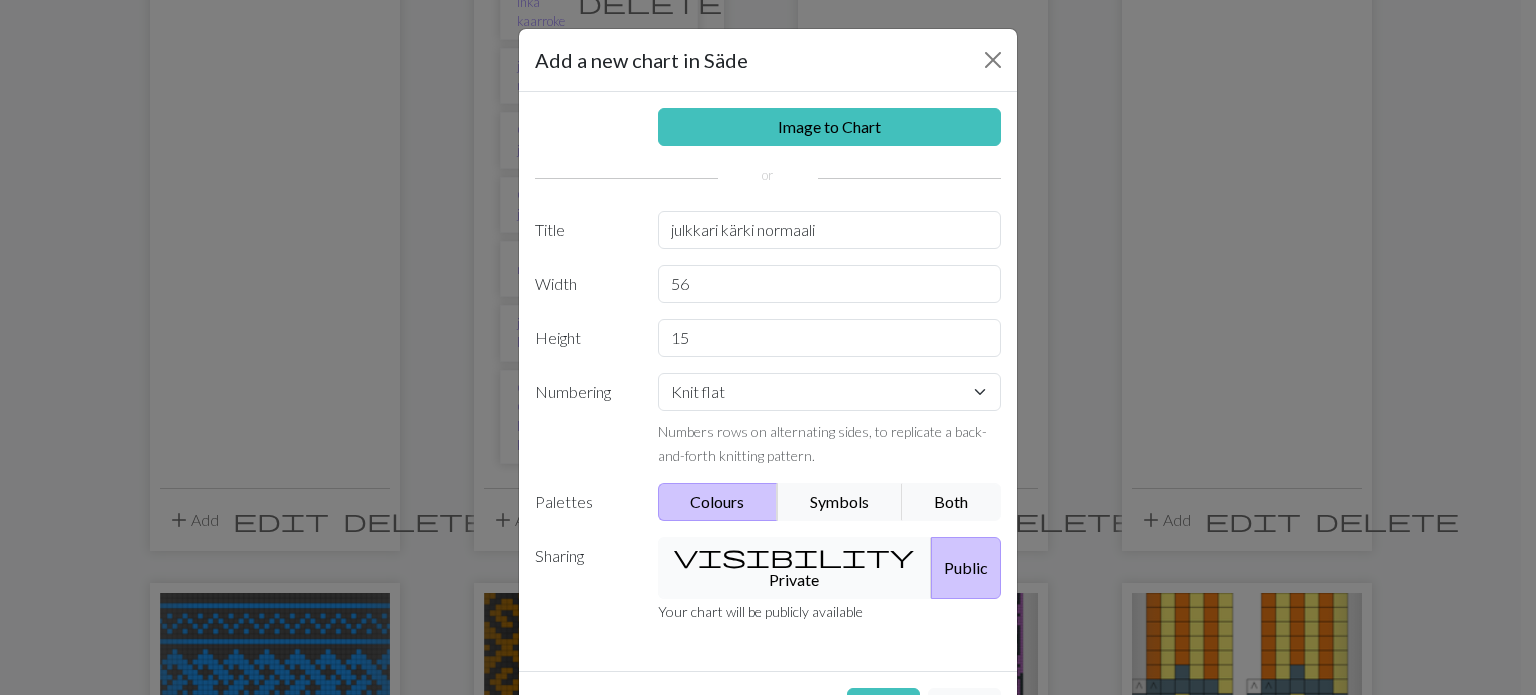 click on "visibility  Private" at bounding box center (795, 568) 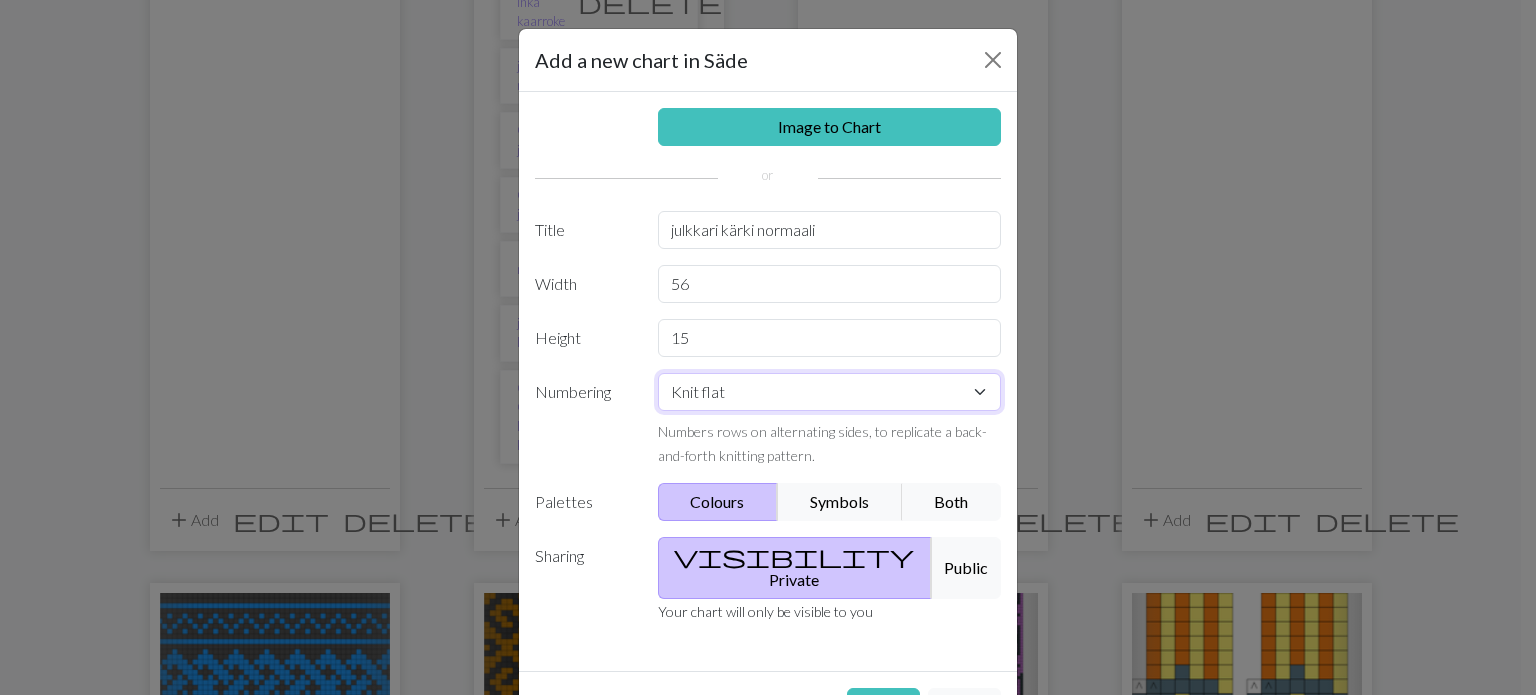 click on "Knit flat Knit in the round Lace knitting Cross stitch" at bounding box center [830, 392] 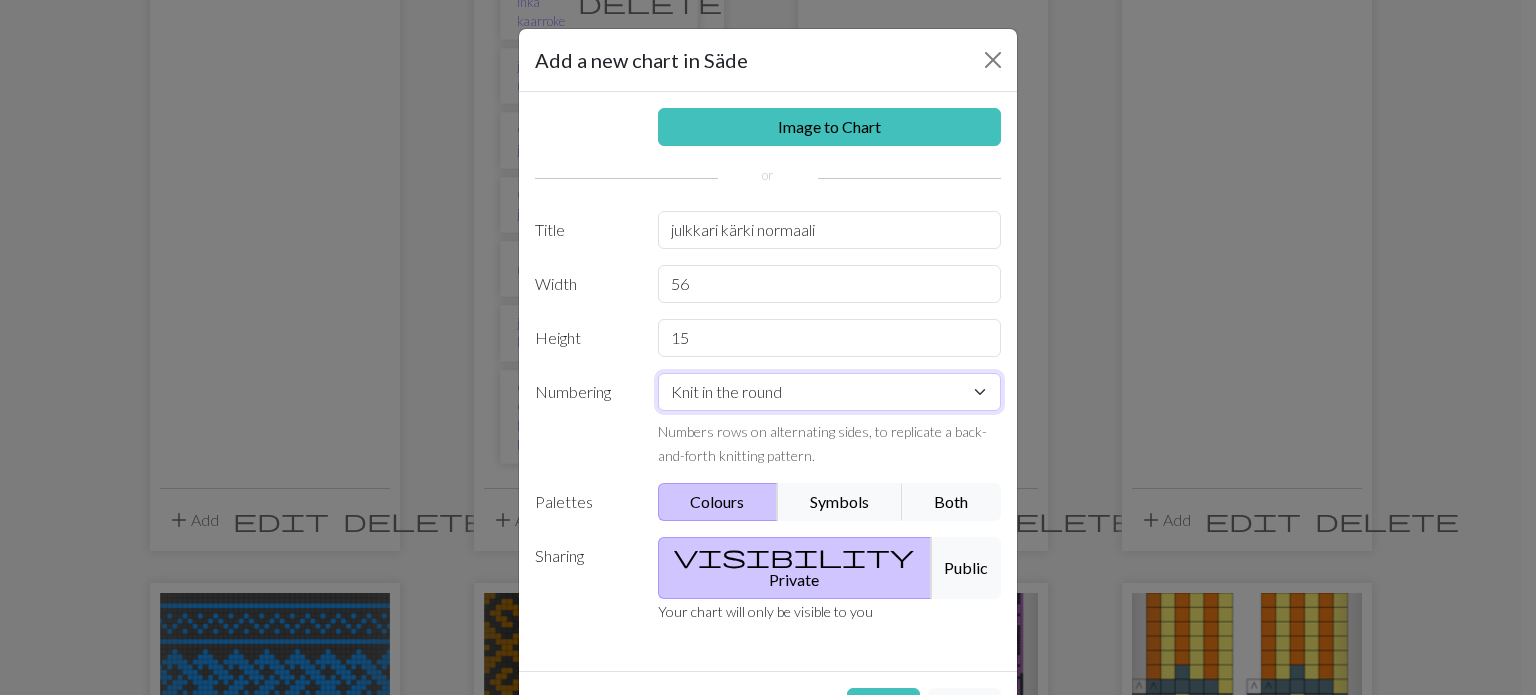 click on "Knit flat Knit in the round Lace knitting Cross stitch" at bounding box center [830, 392] 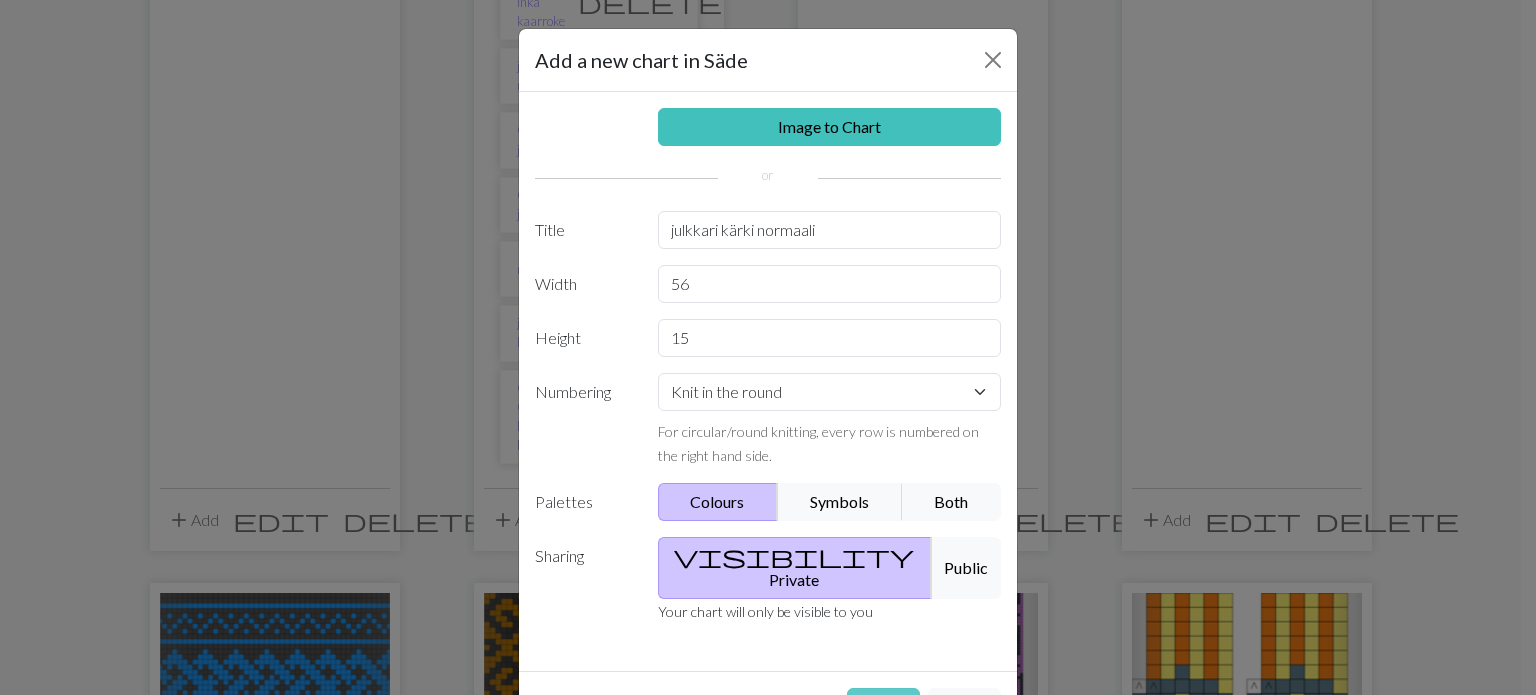 click on "Create" at bounding box center [883, 707] 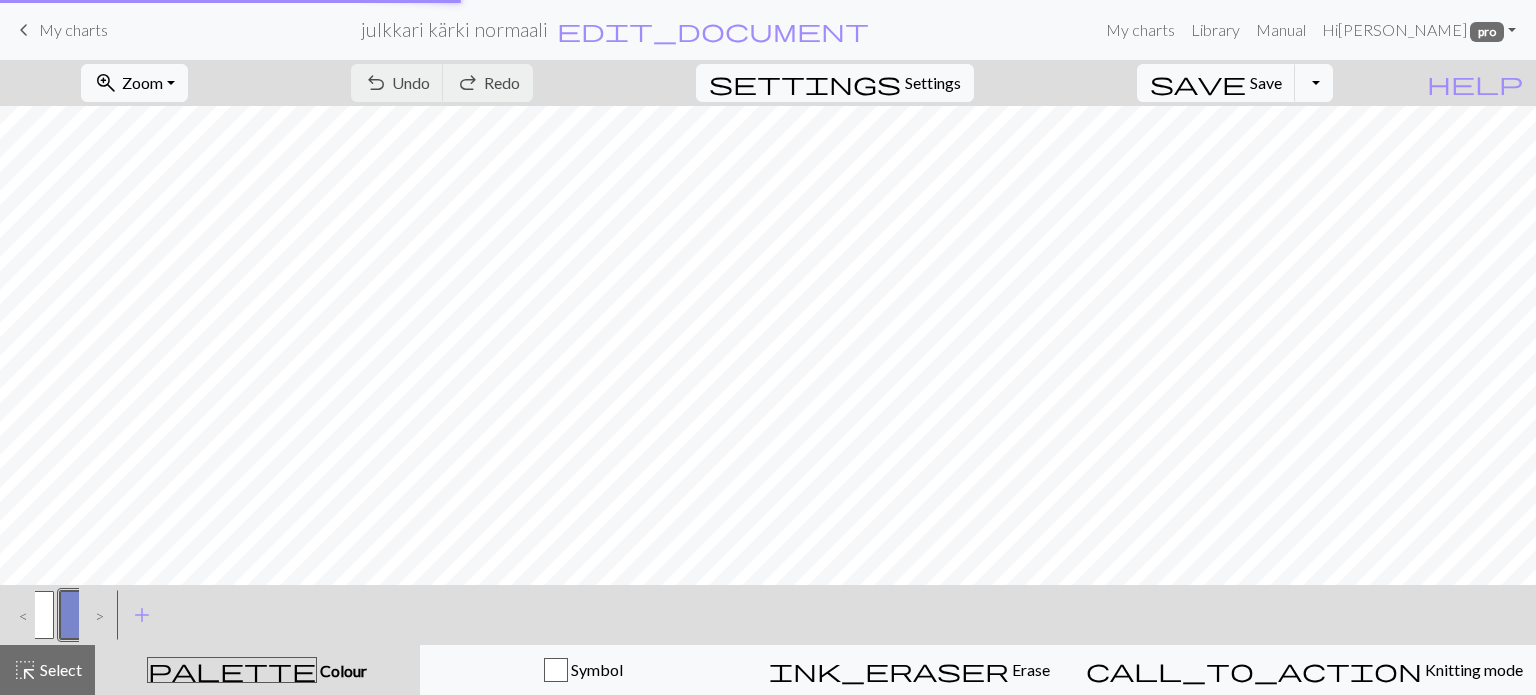 scroll, scrollTop: 0, scrollLeft: 0, axis: both 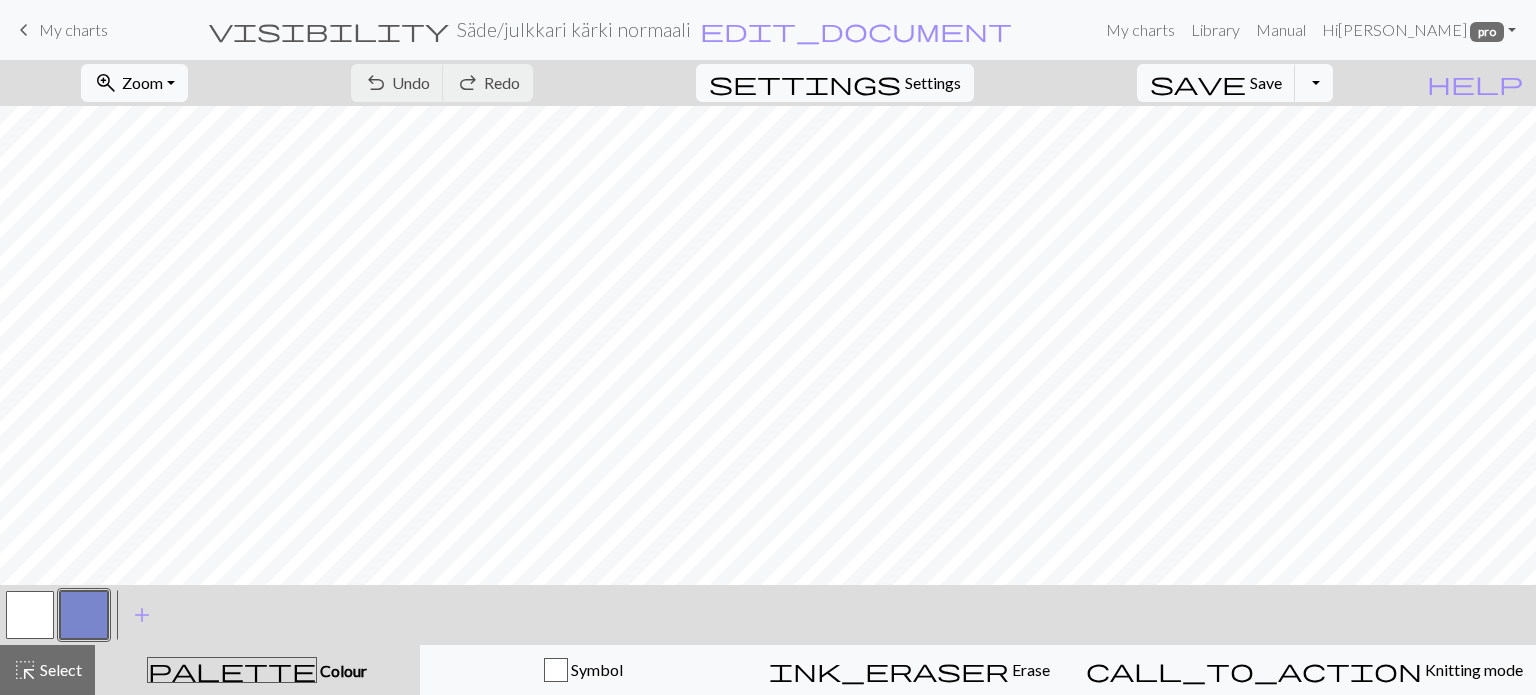 click at bounding box center [30, 615] 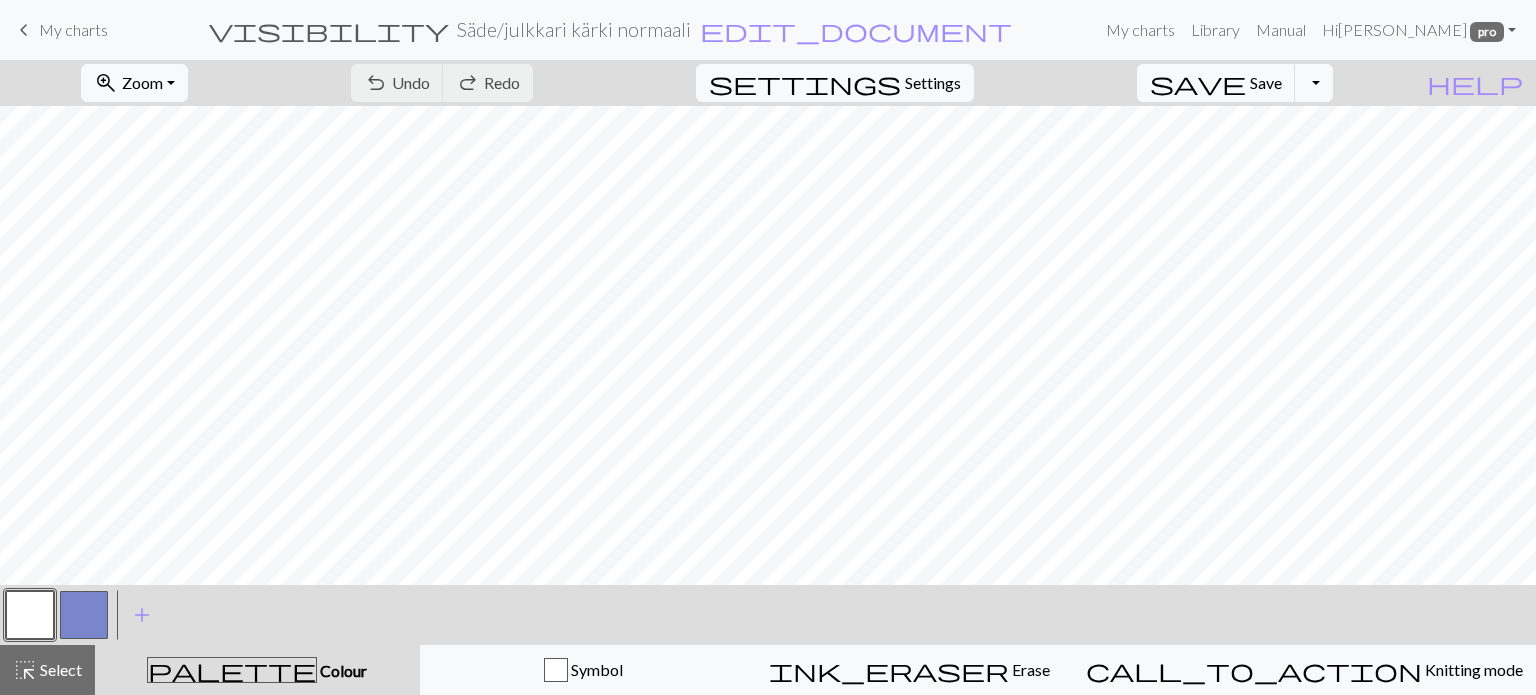 click at bounding box center (30, 615) 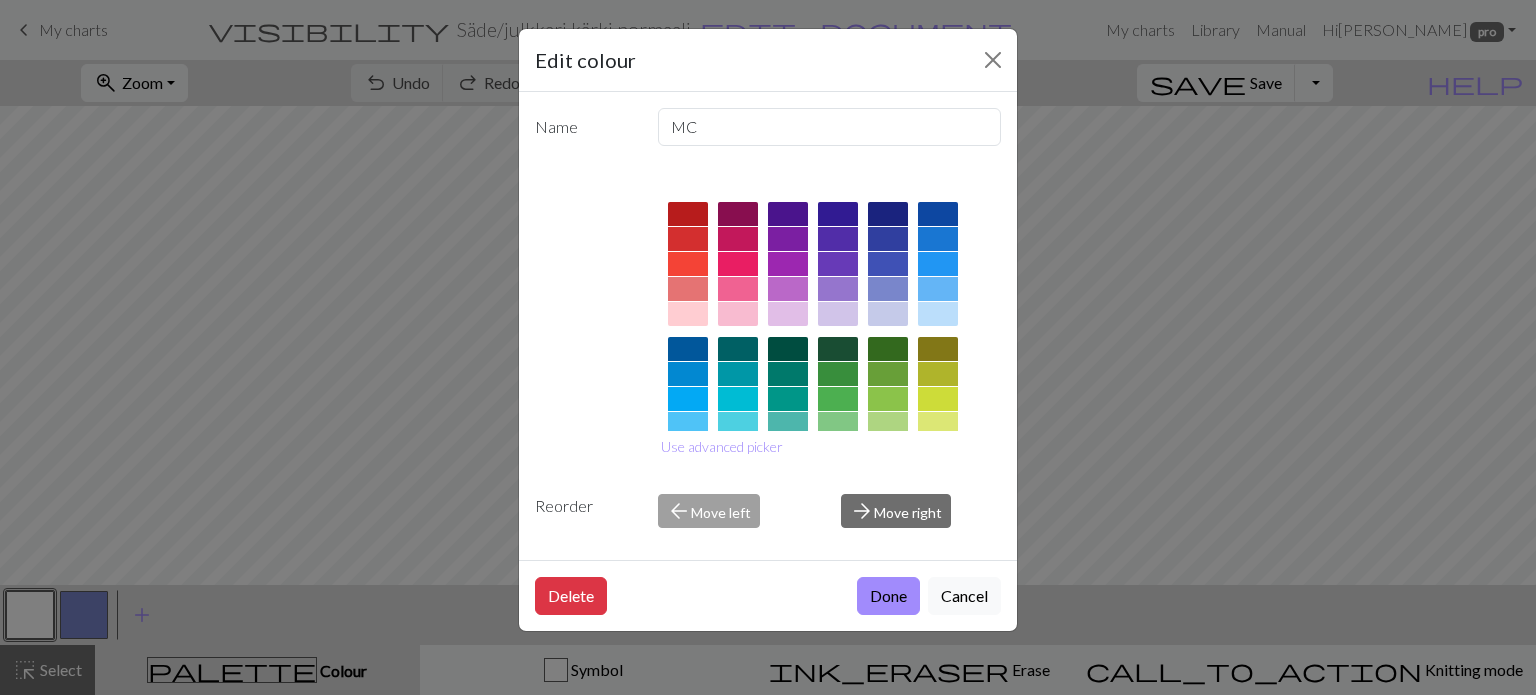 click at bounding box center [738, 289] 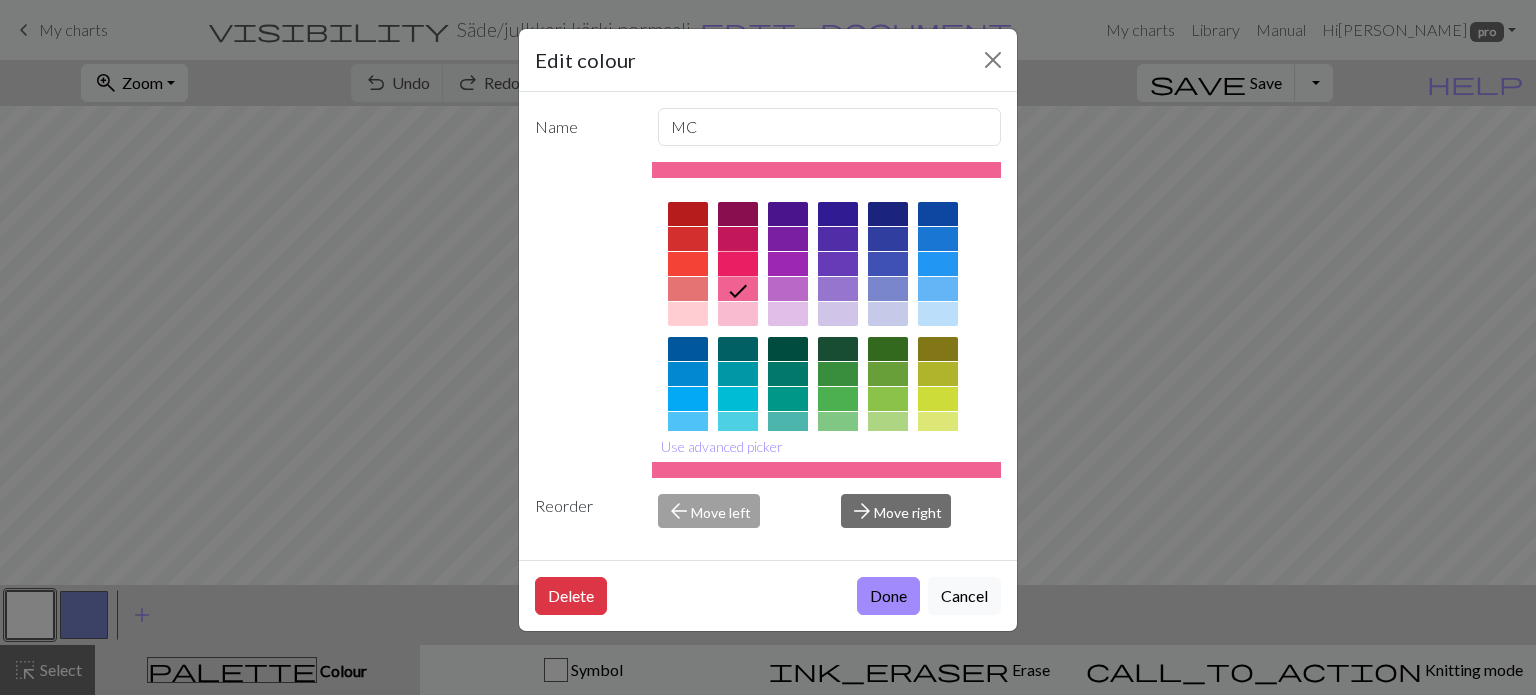 click at bounding box center (738, 264) 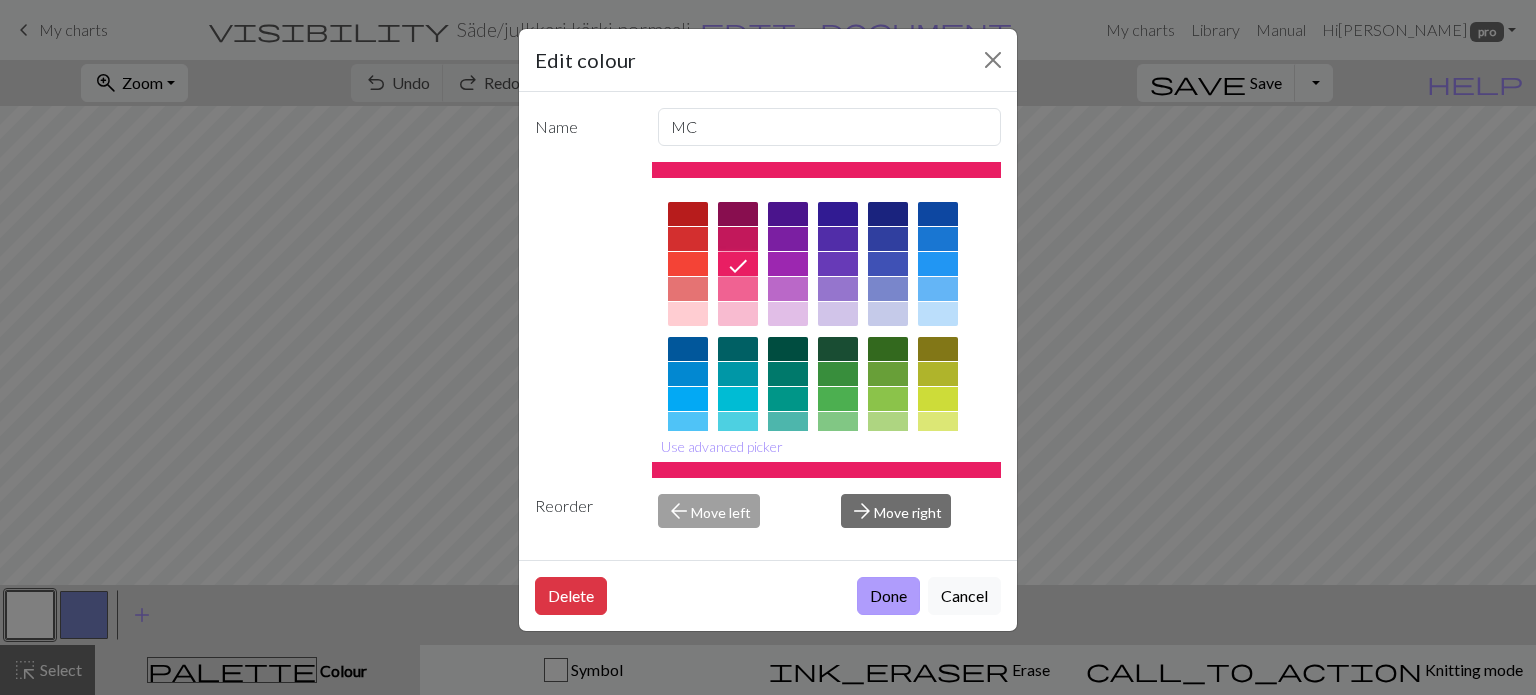 click on "Done" at bounding box center [888, 596] 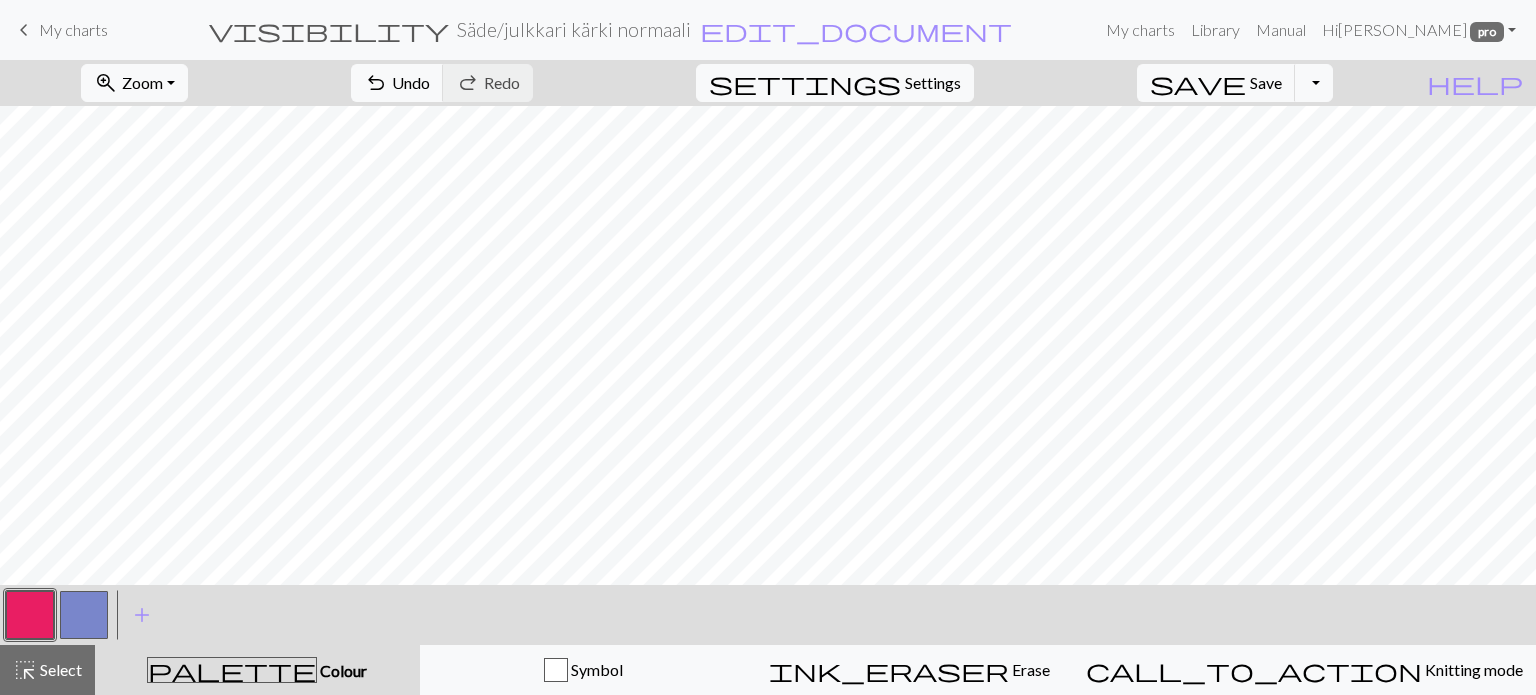 click at bounding box center [84, 615] 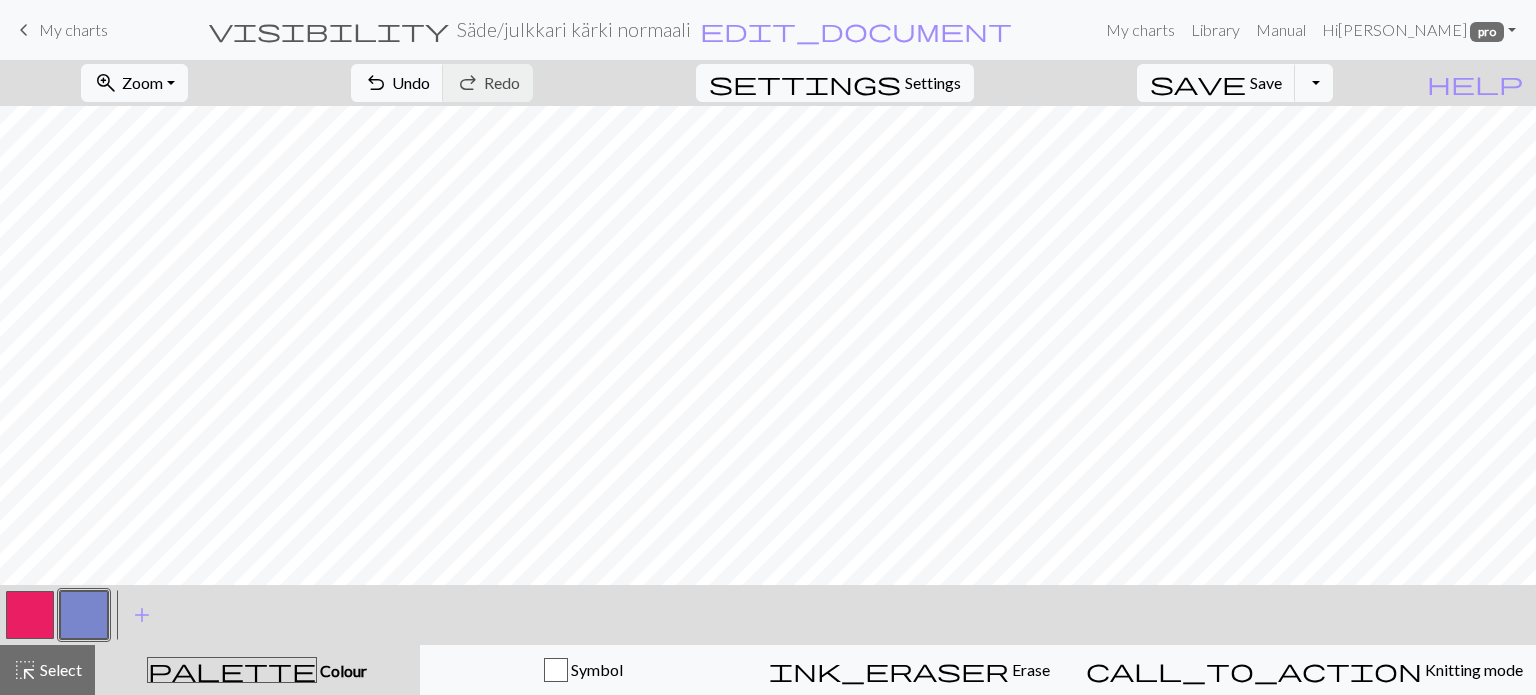 click at bounding box center [84, 615] 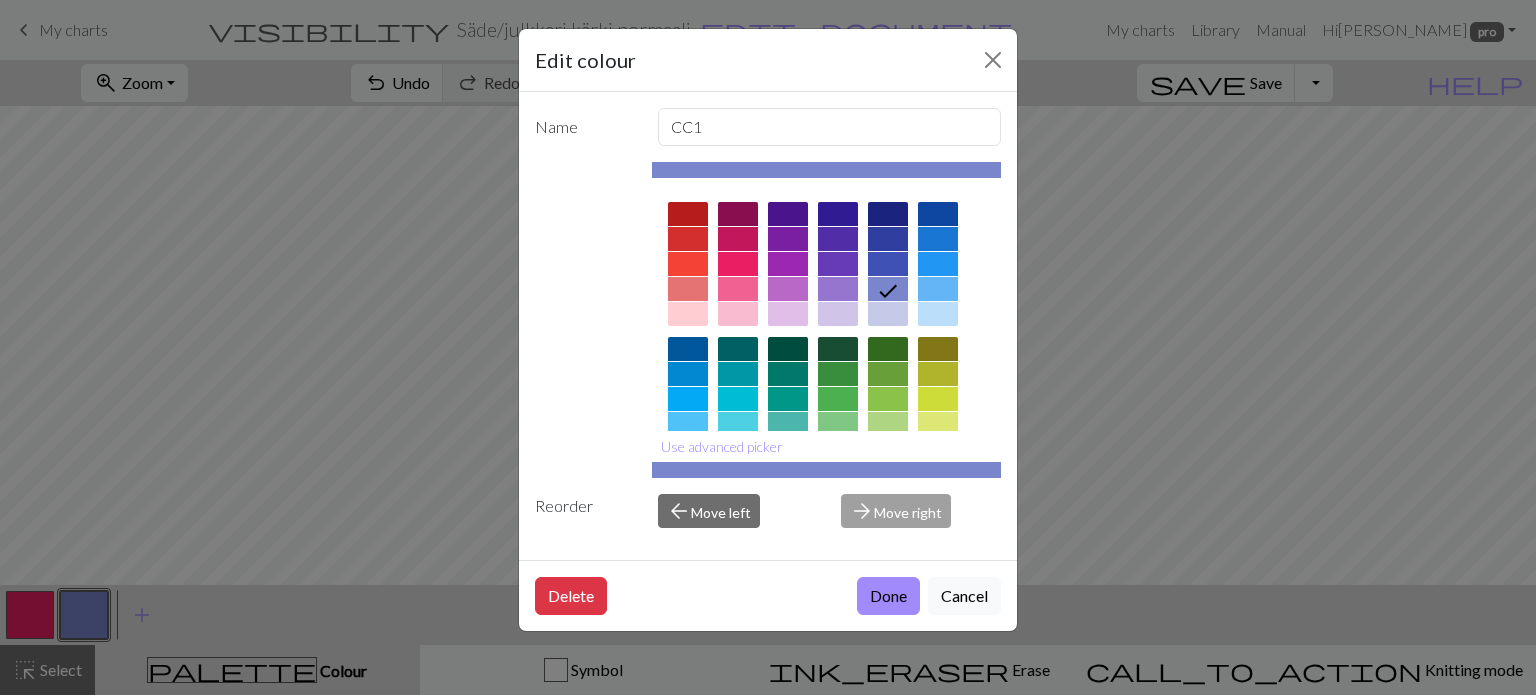 scroll, scrollTop: 300, scrollLeft: 0, axis: vertical 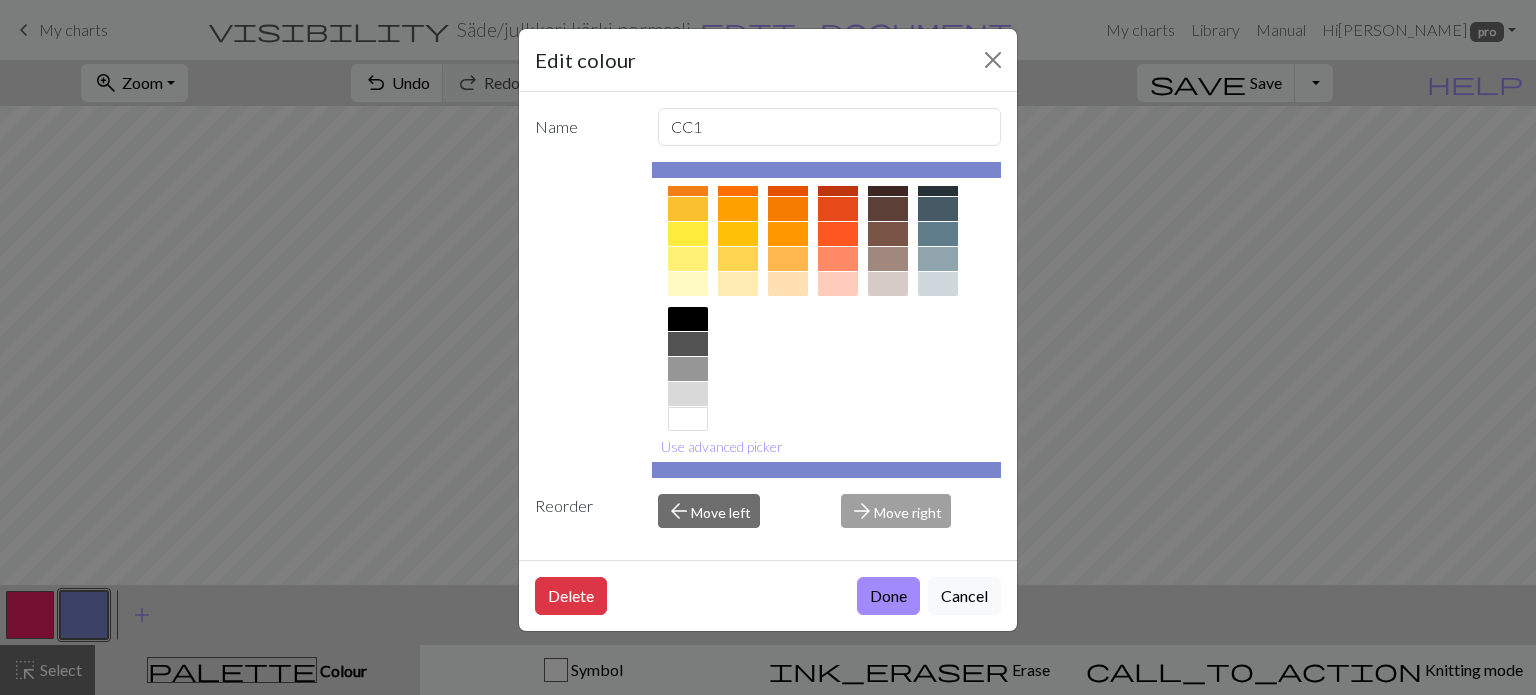 click at bounding box center (688, 394) 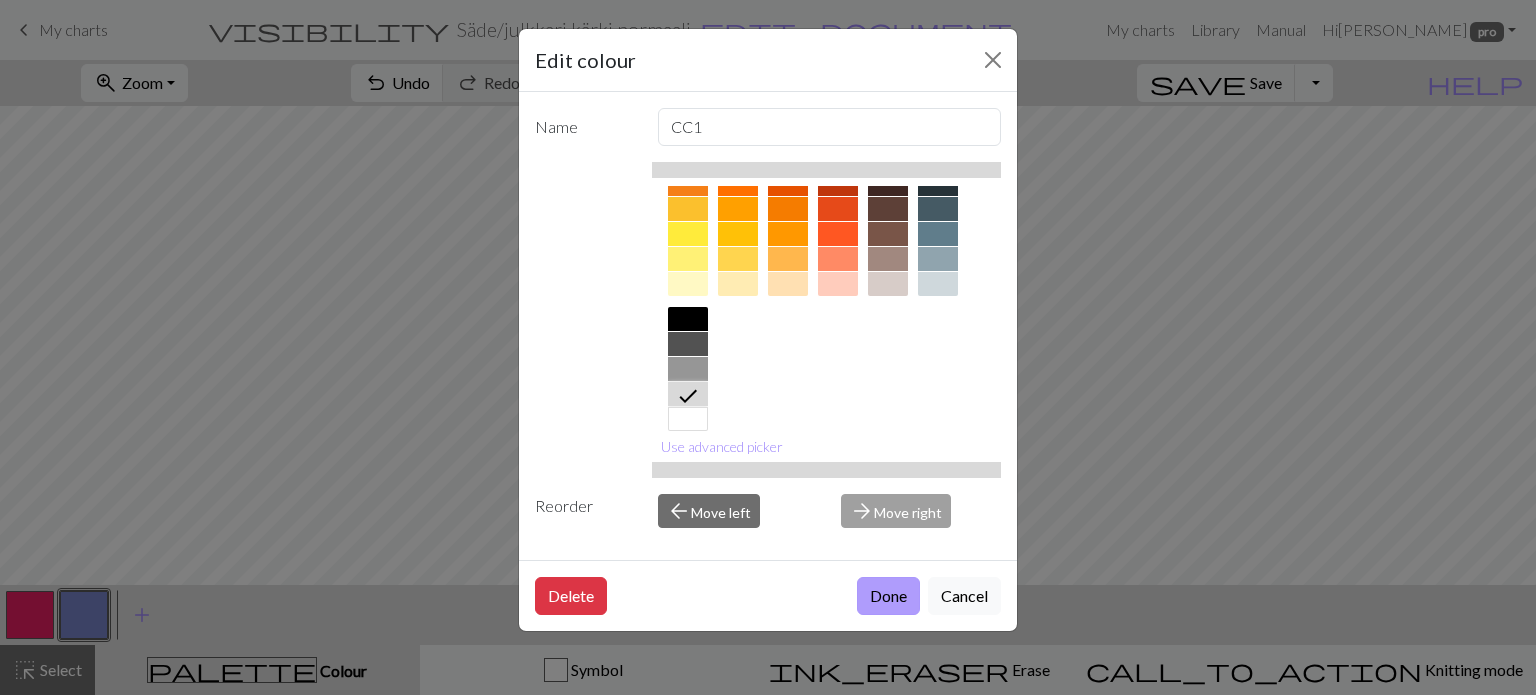 click on "Done" at bounding box center [888, 596] 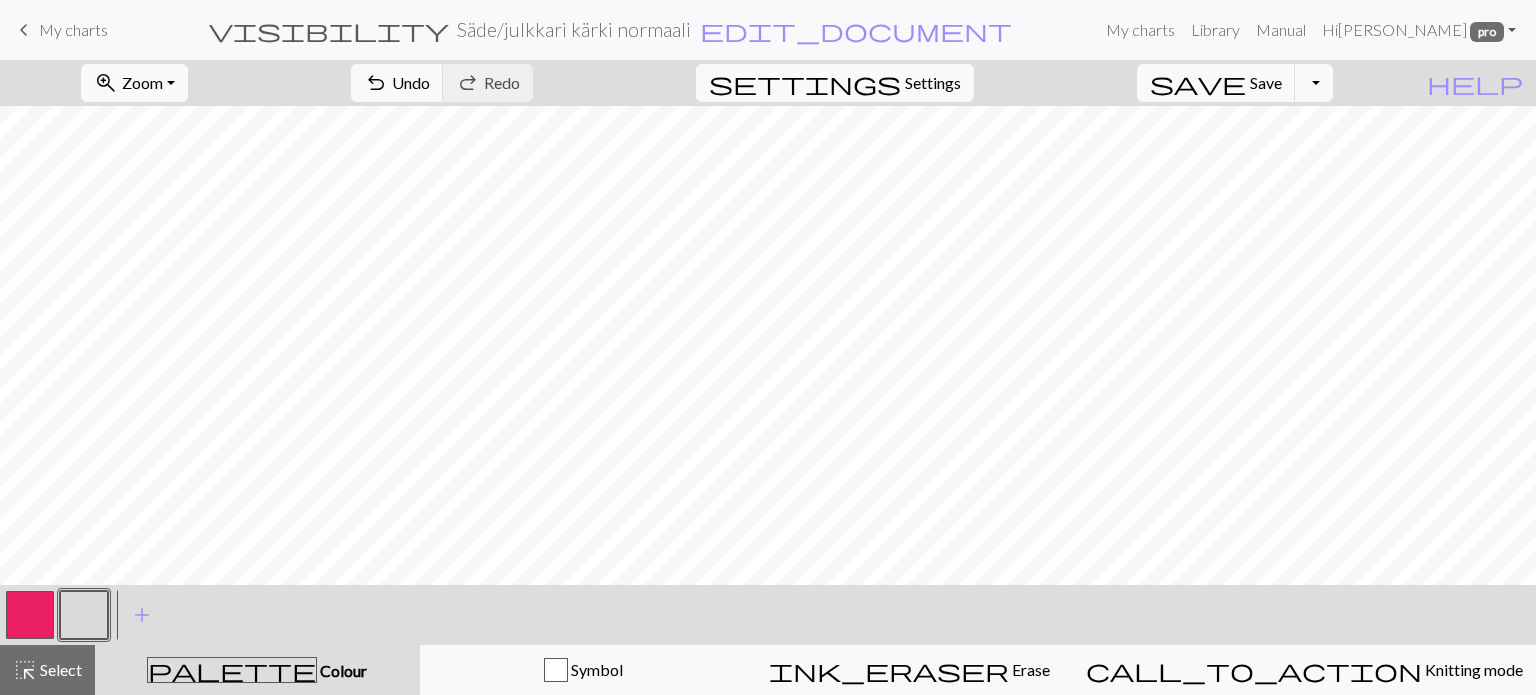 click on "Zoom" at bounding box center (142, 82) 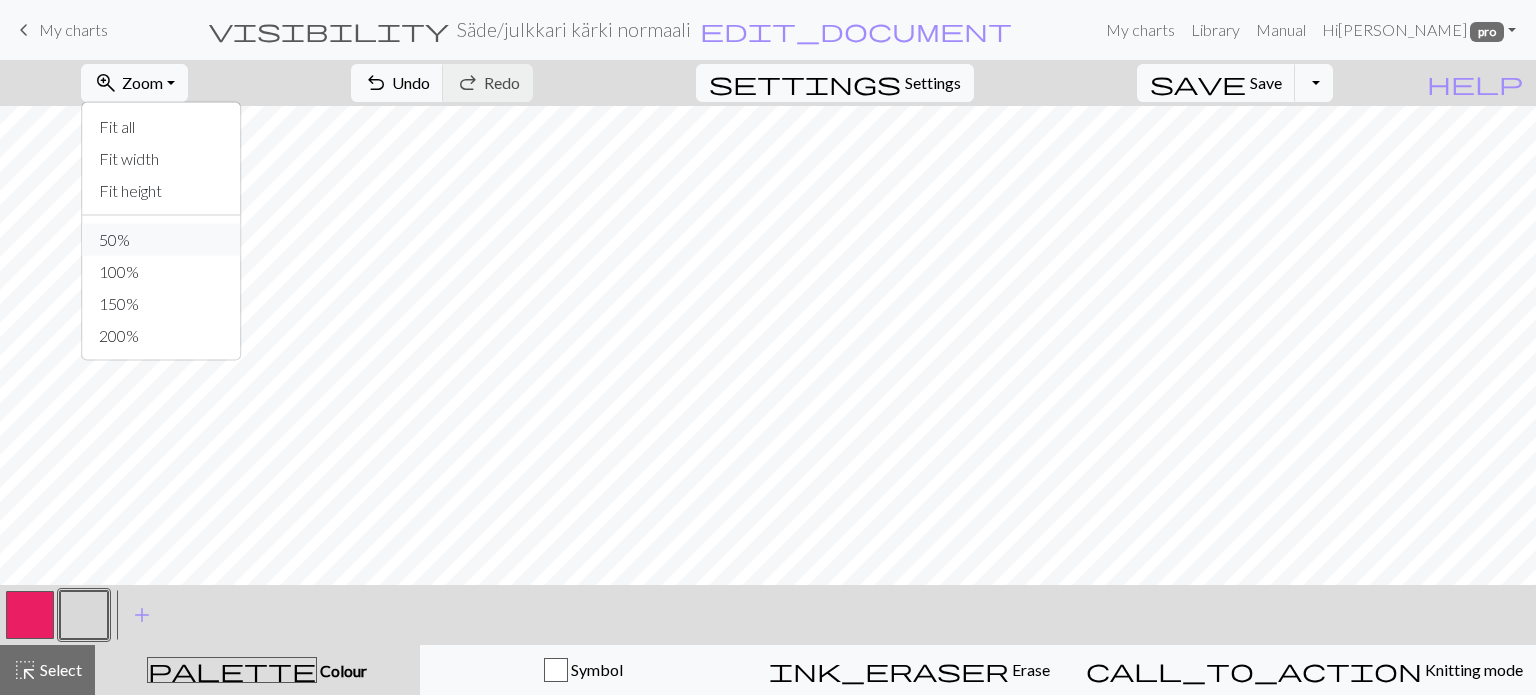 click on "50%" at bounding box center (162, 240) 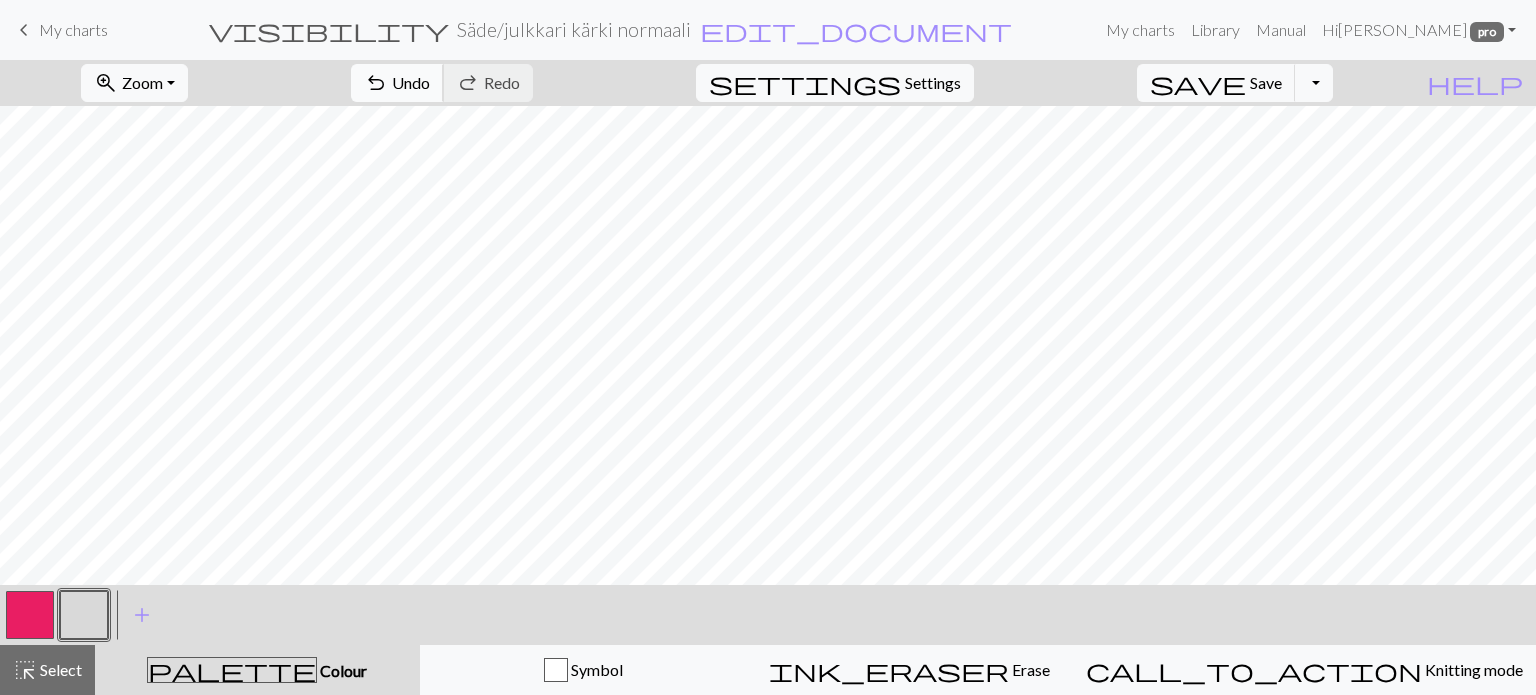 click on "undo" at bounding box center (376, 83) 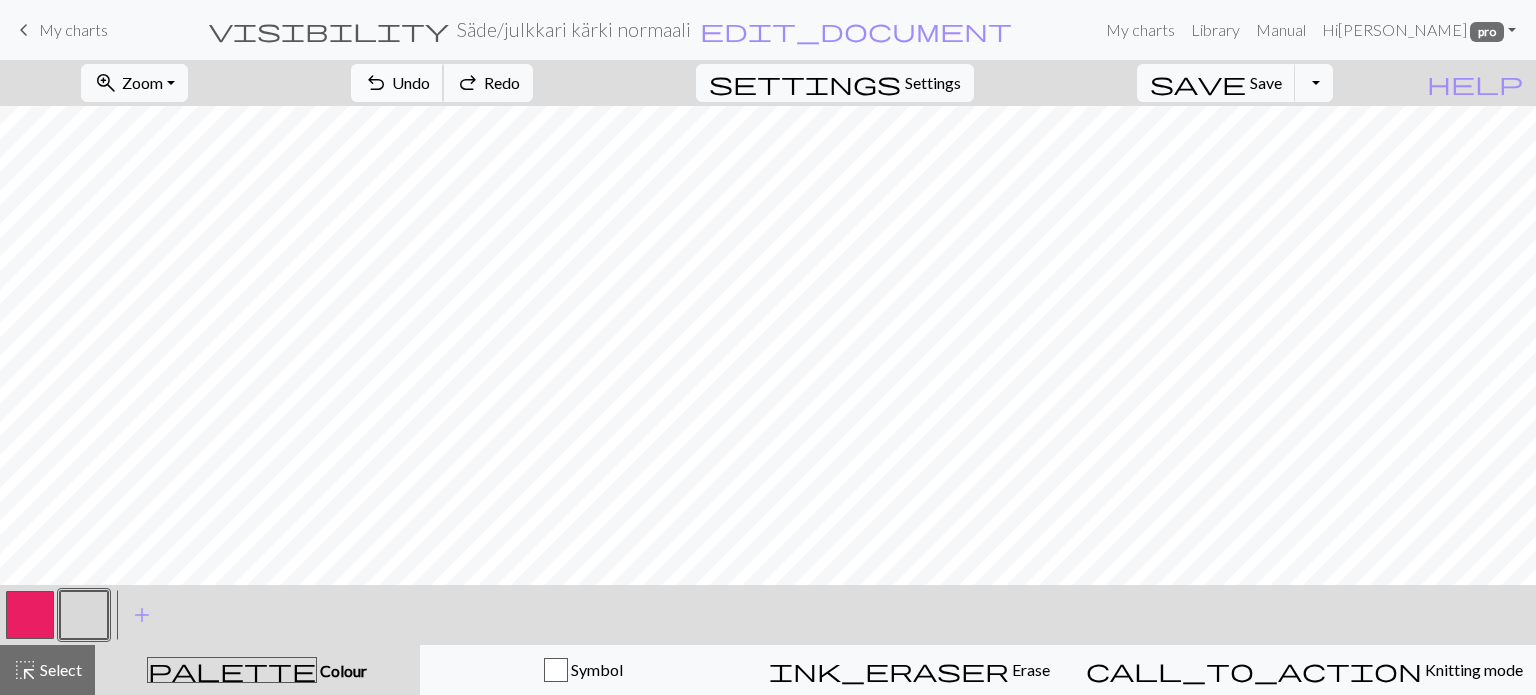 click on "undo" at bounding box center [376, 83] 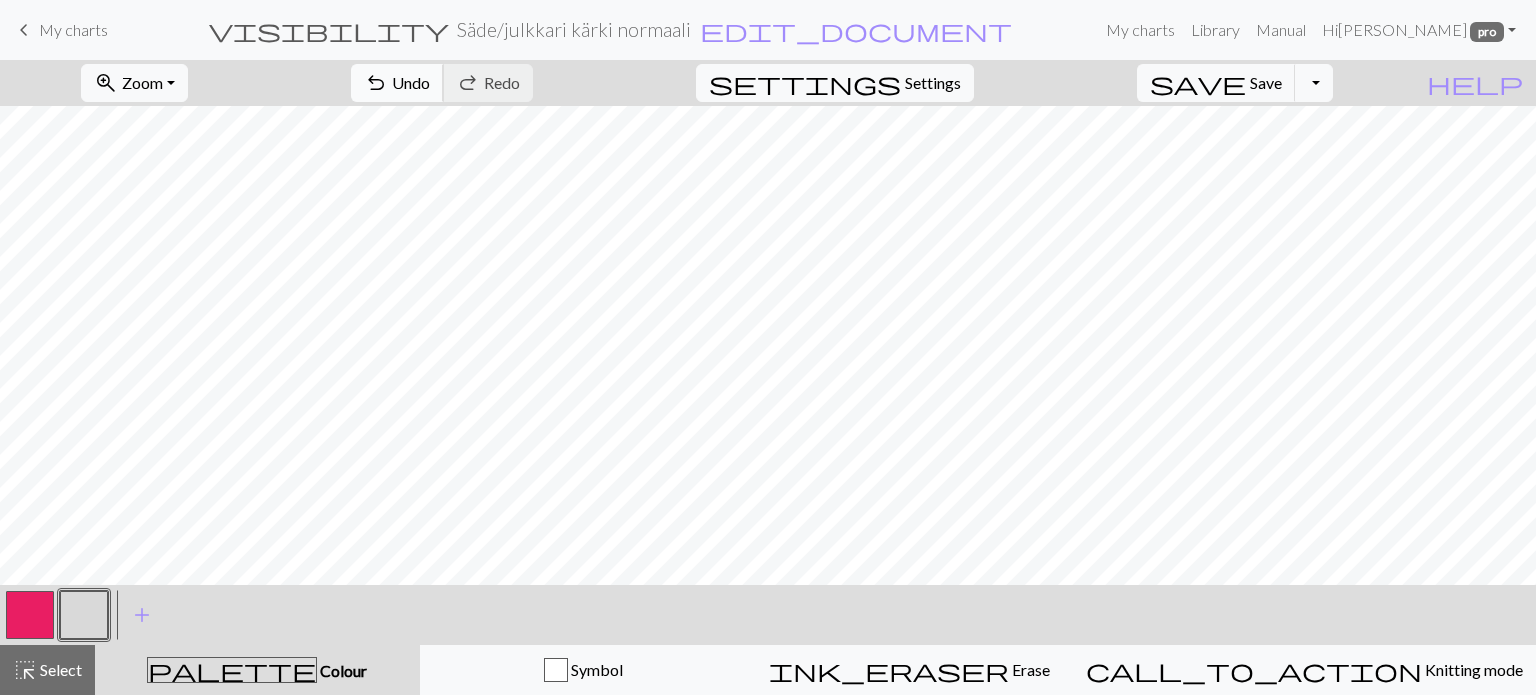 click on "Undo" at bounding box center (411, 82) 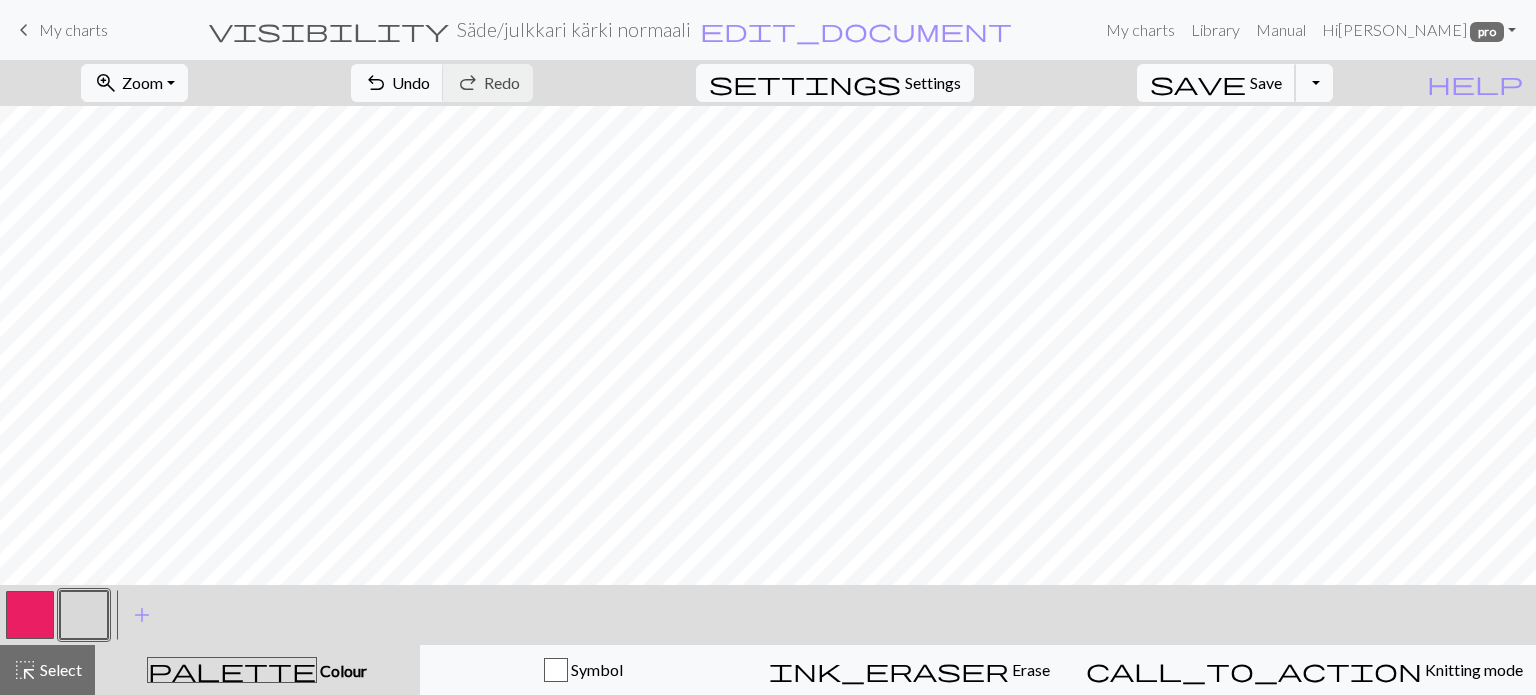 click on "Save" at bounding box center [1266, 82] 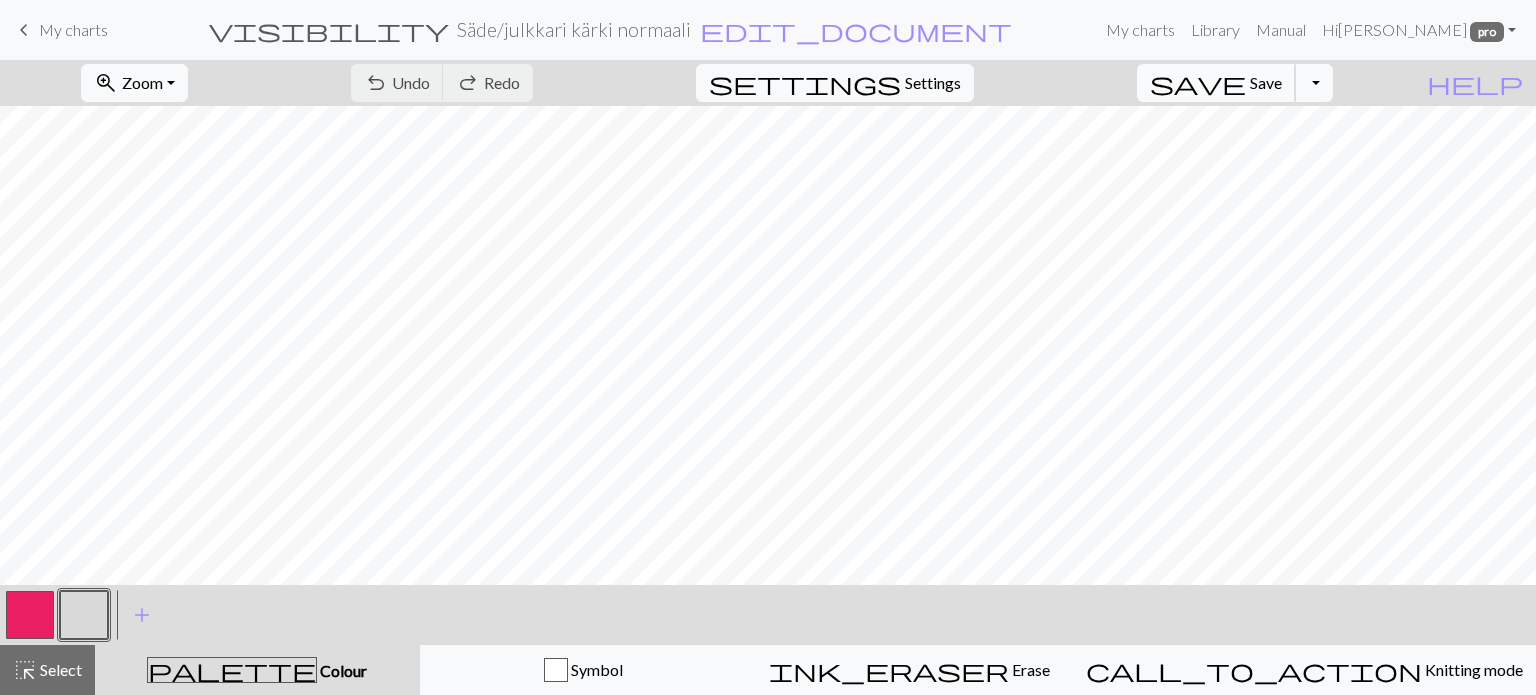 click on "Save" at bounding box center (1266, 82) 